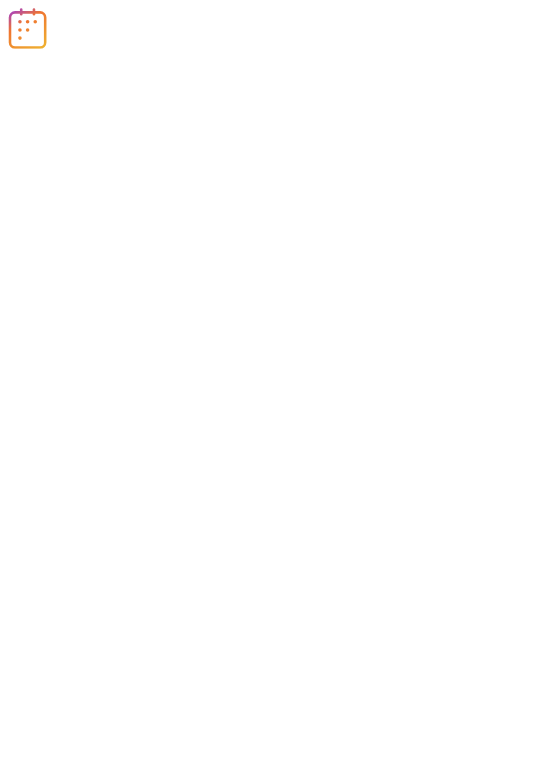scroll, scrollTop: 0, scrollLeft: 0, axis: both 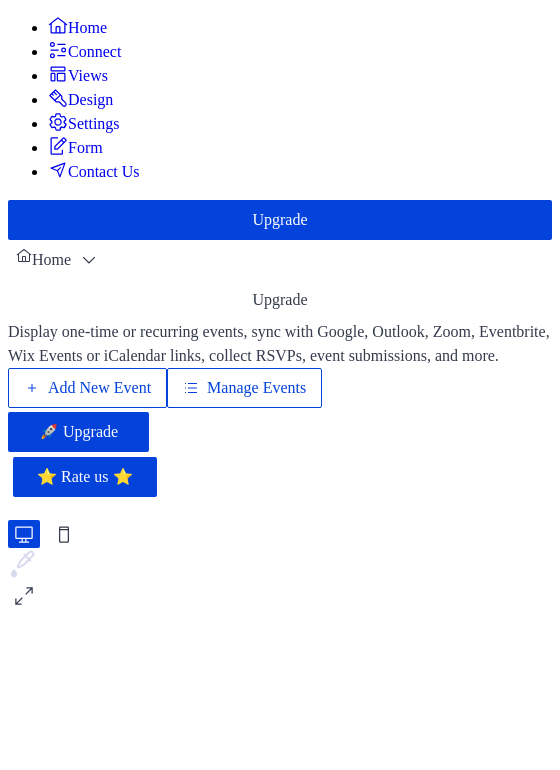 click on "Manage Events" at bounding box center [256, 388] 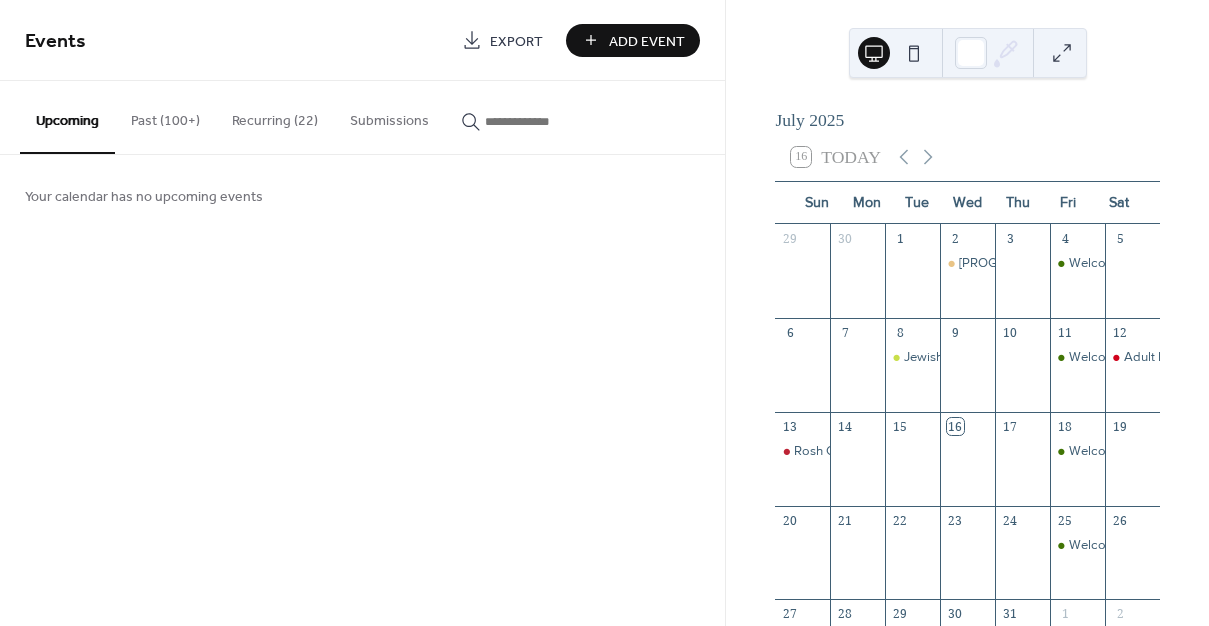 scroll, scrollTop: 0, scrollLeft: 0, axis: both 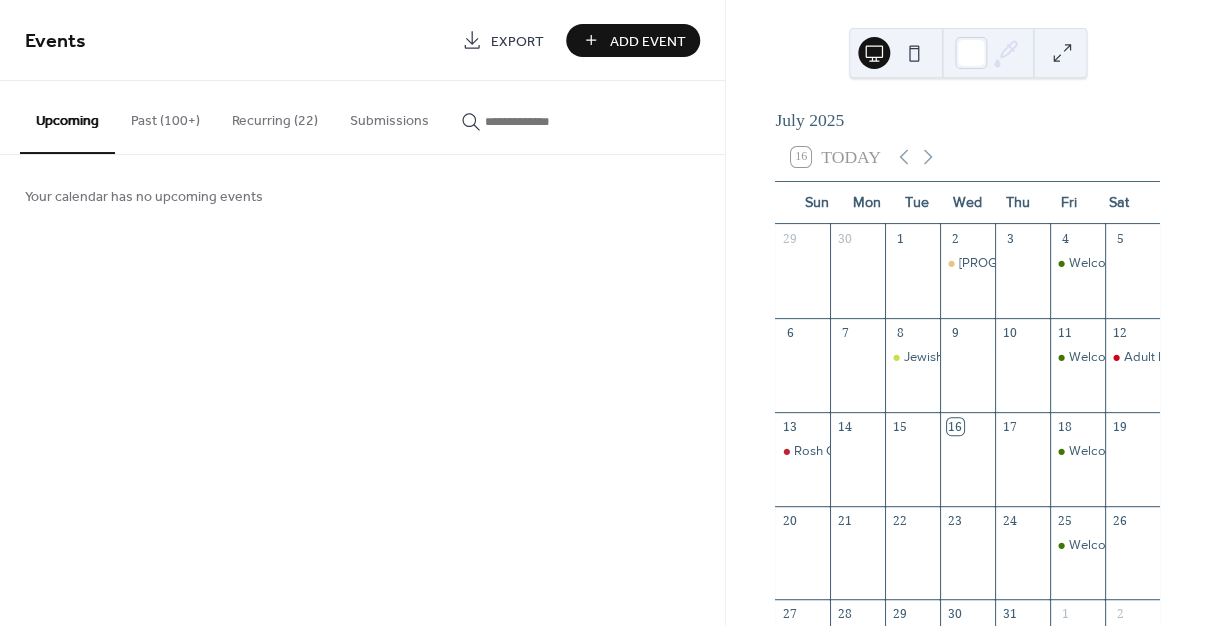 click on "Recurring (22)" at bounding box center [275, 116] 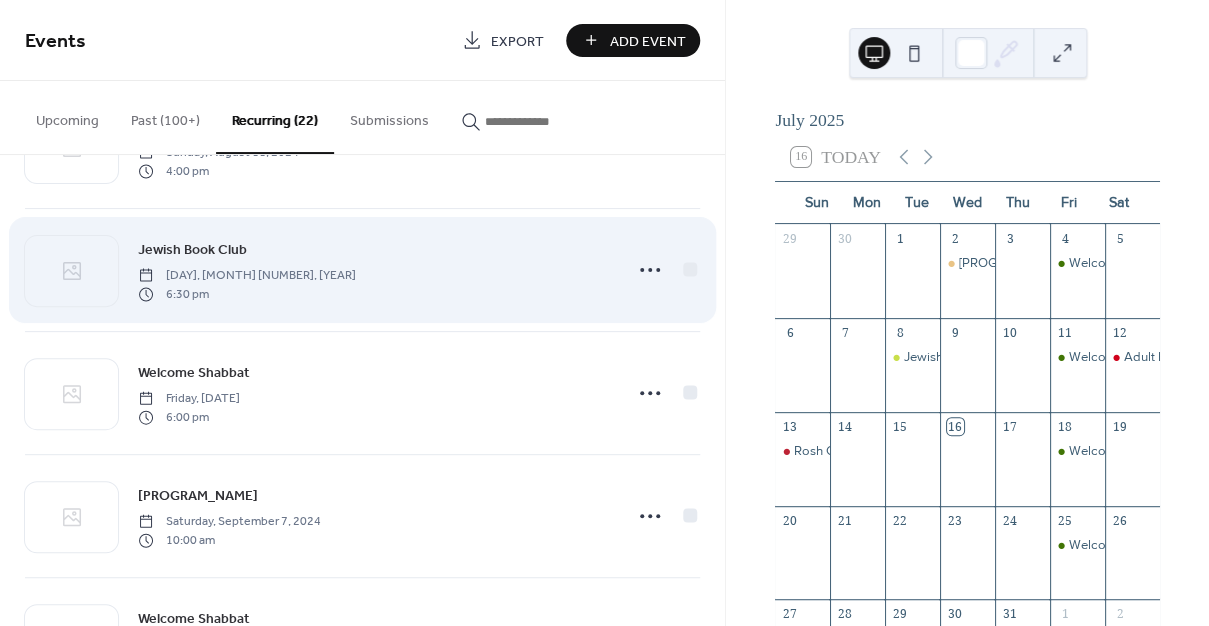 scroll, scrollTop: 121, scrollLeft: 0, axis: vertical 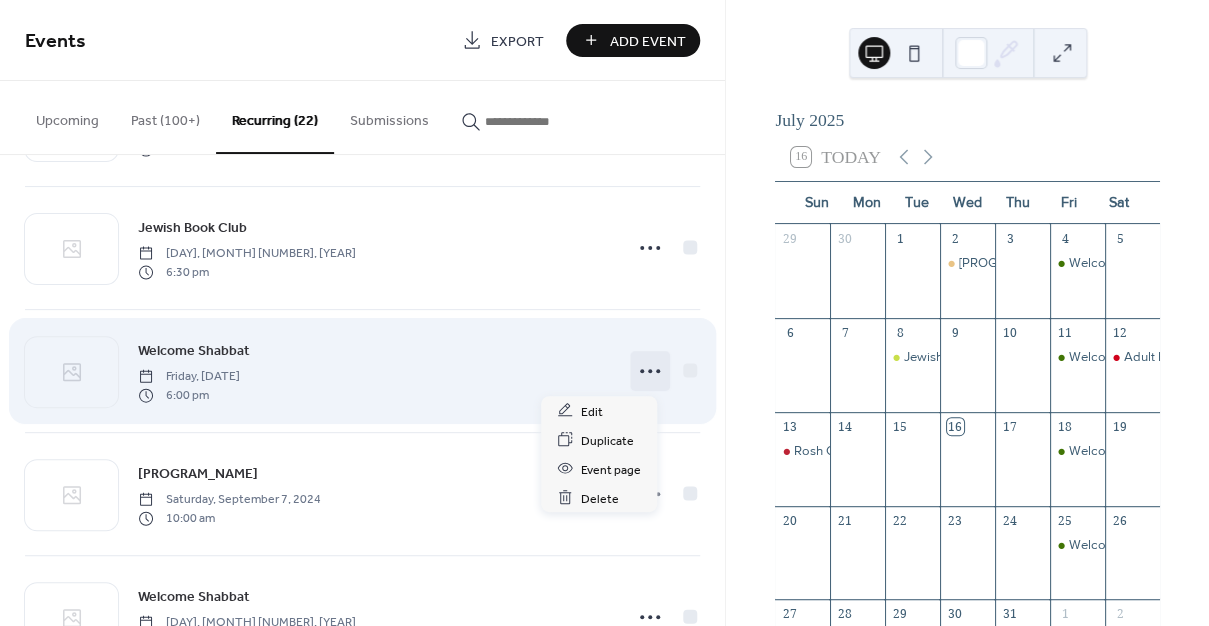 click 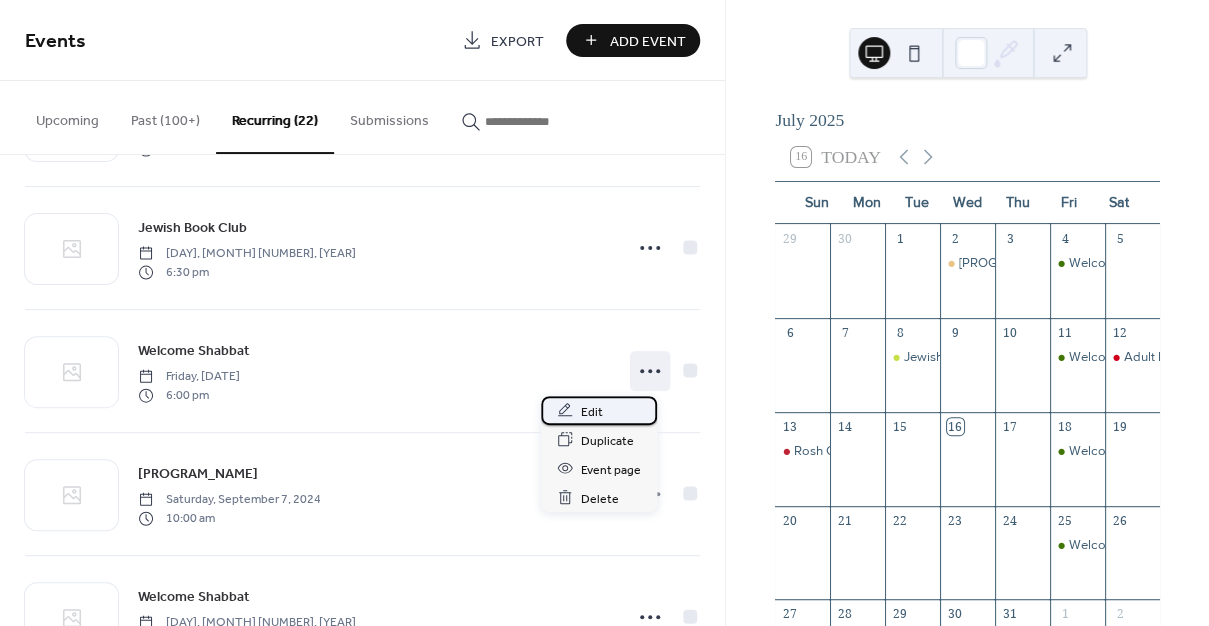 click 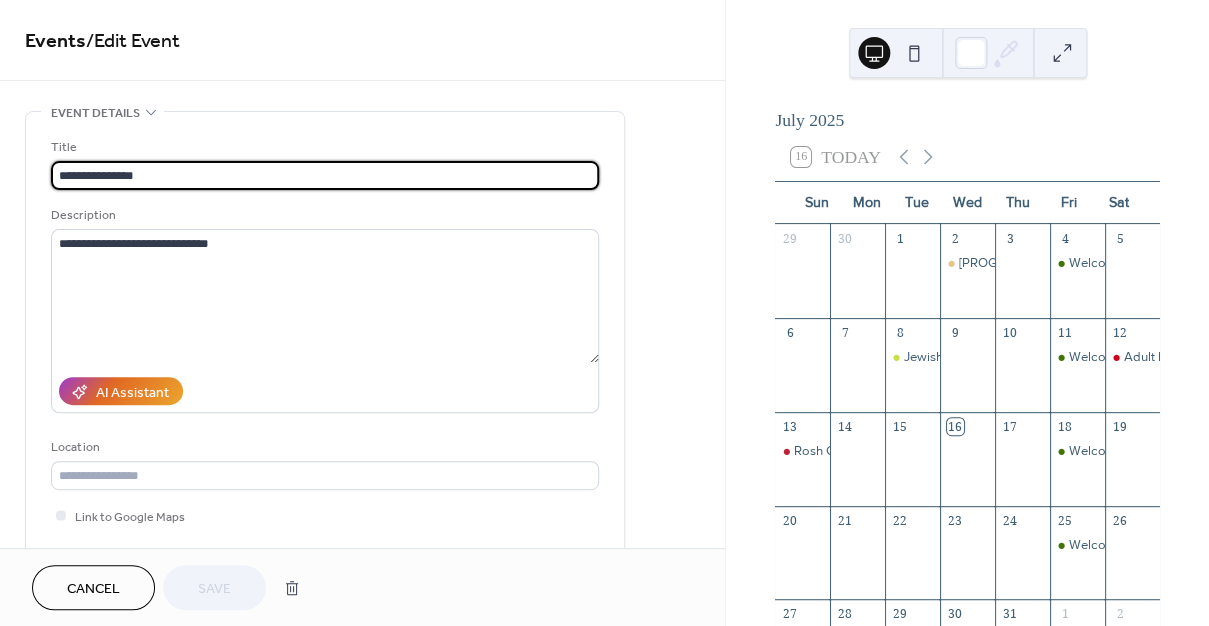 type on "**********" 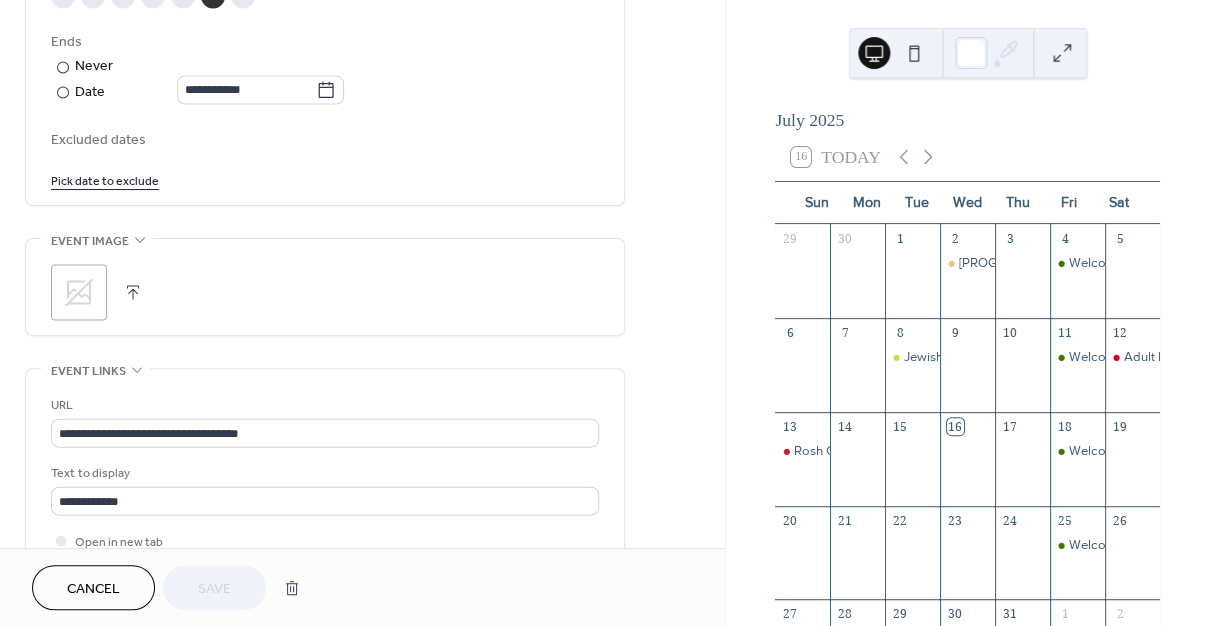 scroll, scrollTop: 1100, scrollLeft: 0, axis: vertical 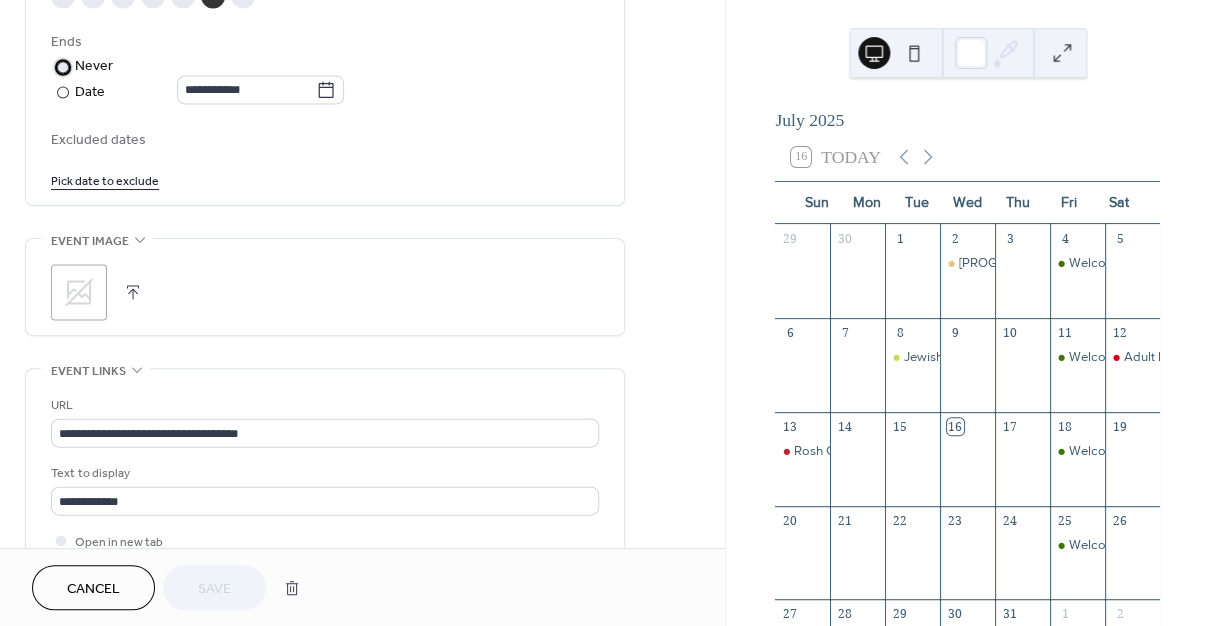 click on "Never" at bounding box center [94, 66] 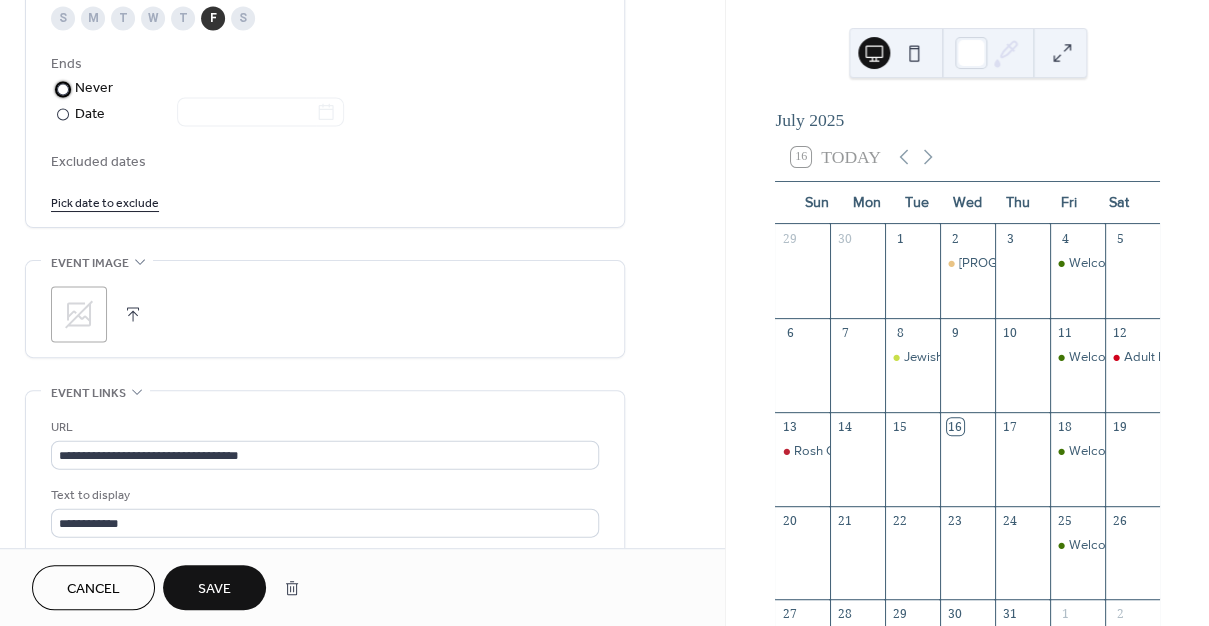 scroll, scrollTop: 1210, scrollLeft: 0, axis: vertical 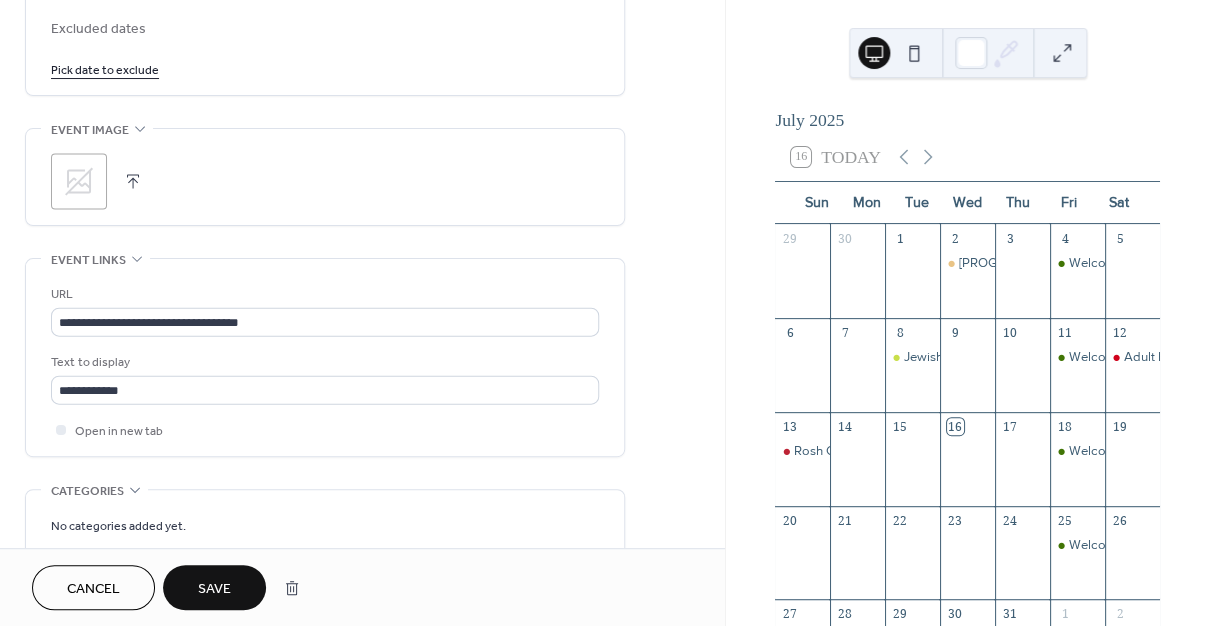 click on "Save" at bounding box center [214, 587] 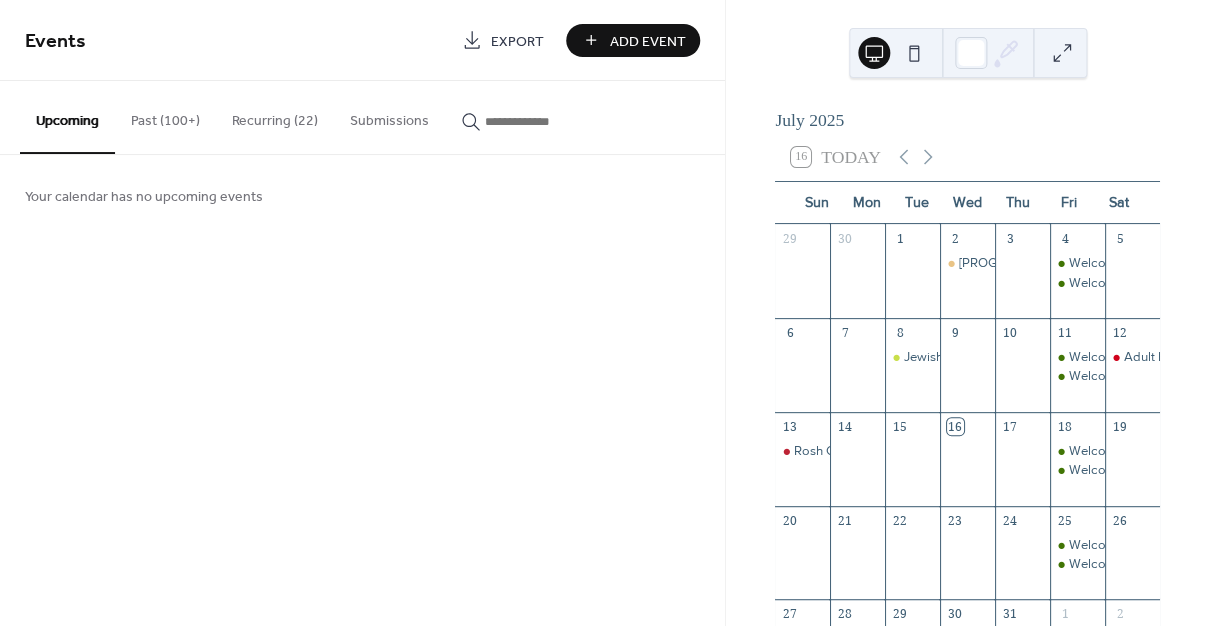 click on "Recurring (22)" at bounding box center (275, 116) 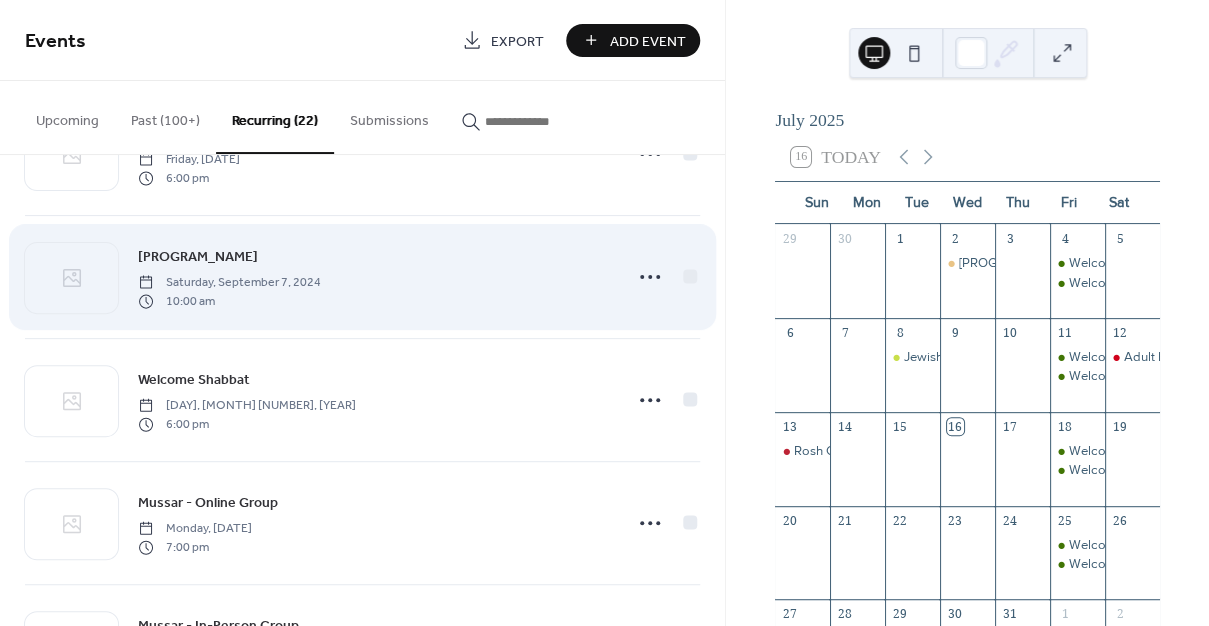 scroll, scrollTop: 352, scrollLeft: 0, axis: vertical 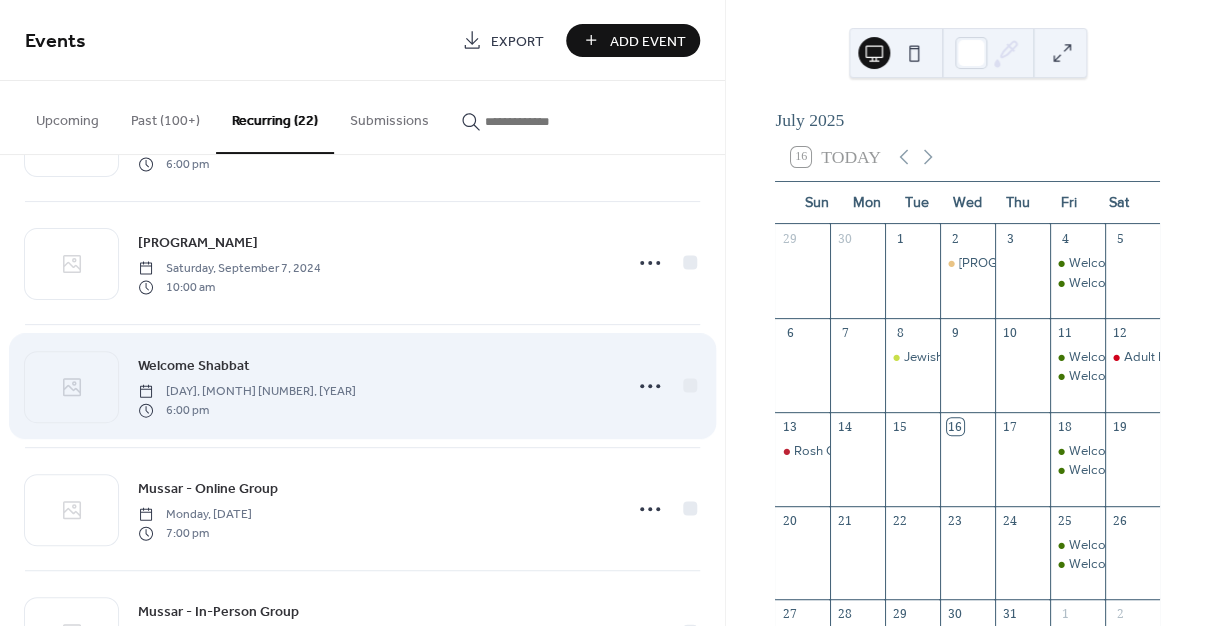 click on "Welcome Shabbat Friday, [DATE] [TIME]" at bounding box center [374, 386] 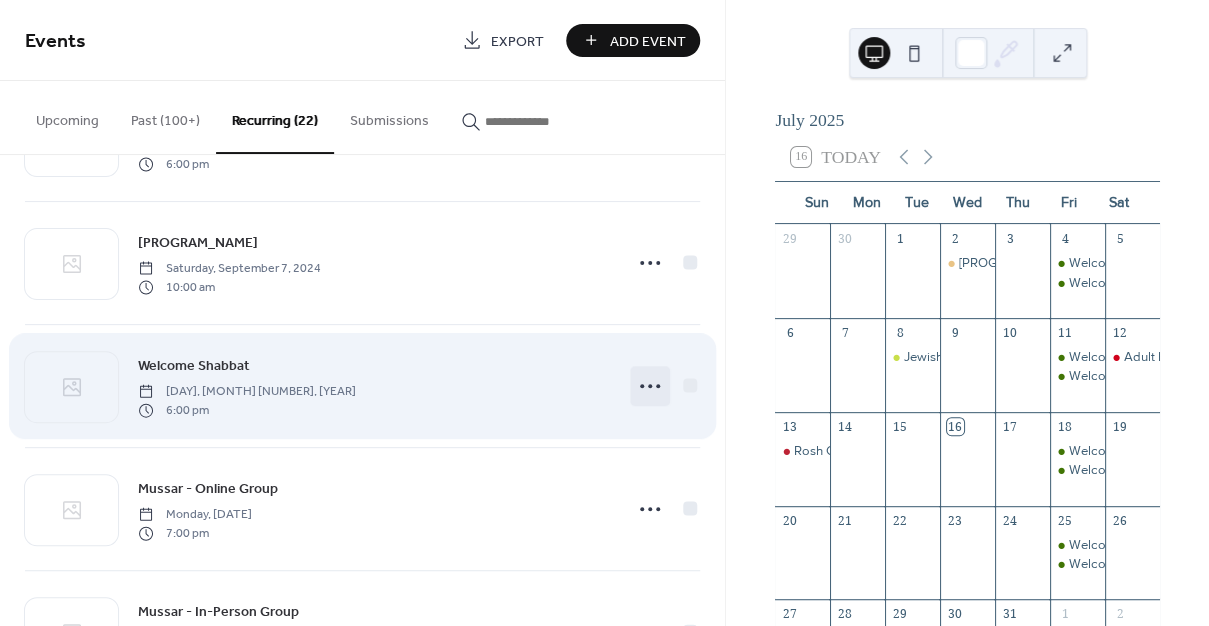 click 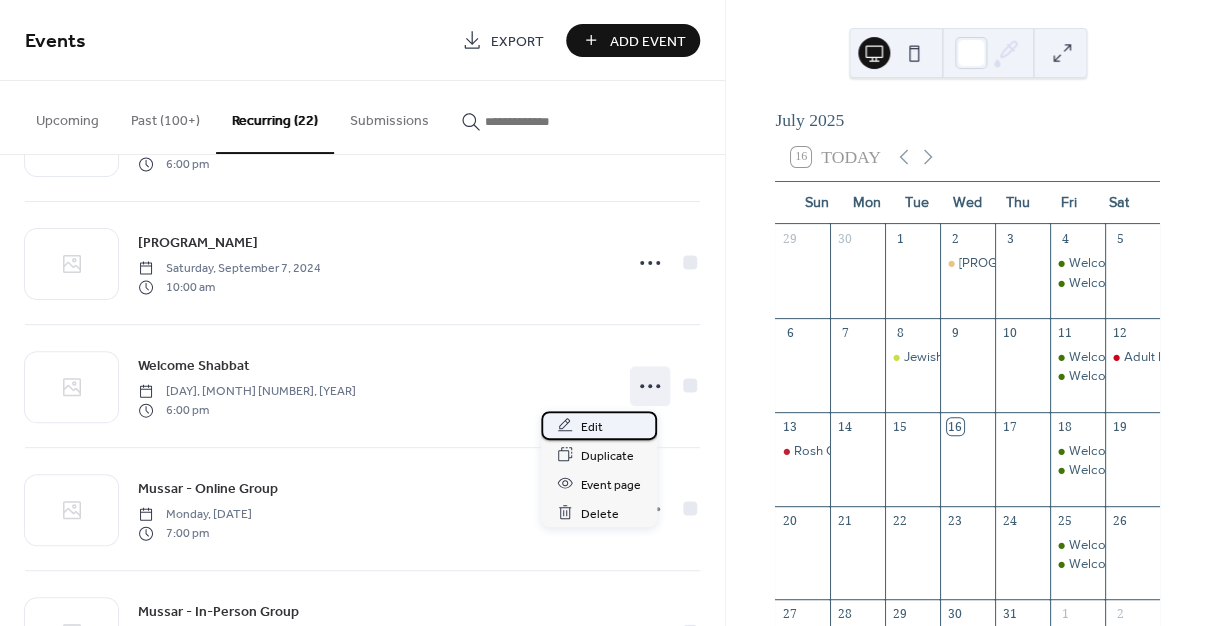 click on "Edit" at bounding box center (592, 426) 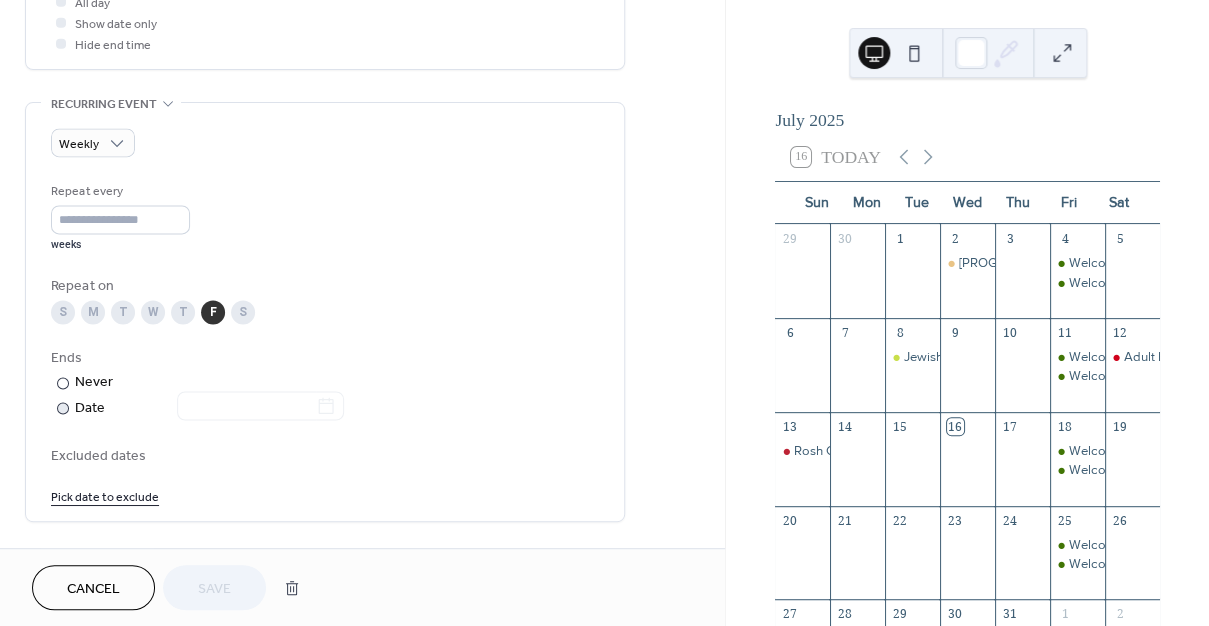 scroll, scrollTop: 792, scrollLeft: 0, axis: vertical 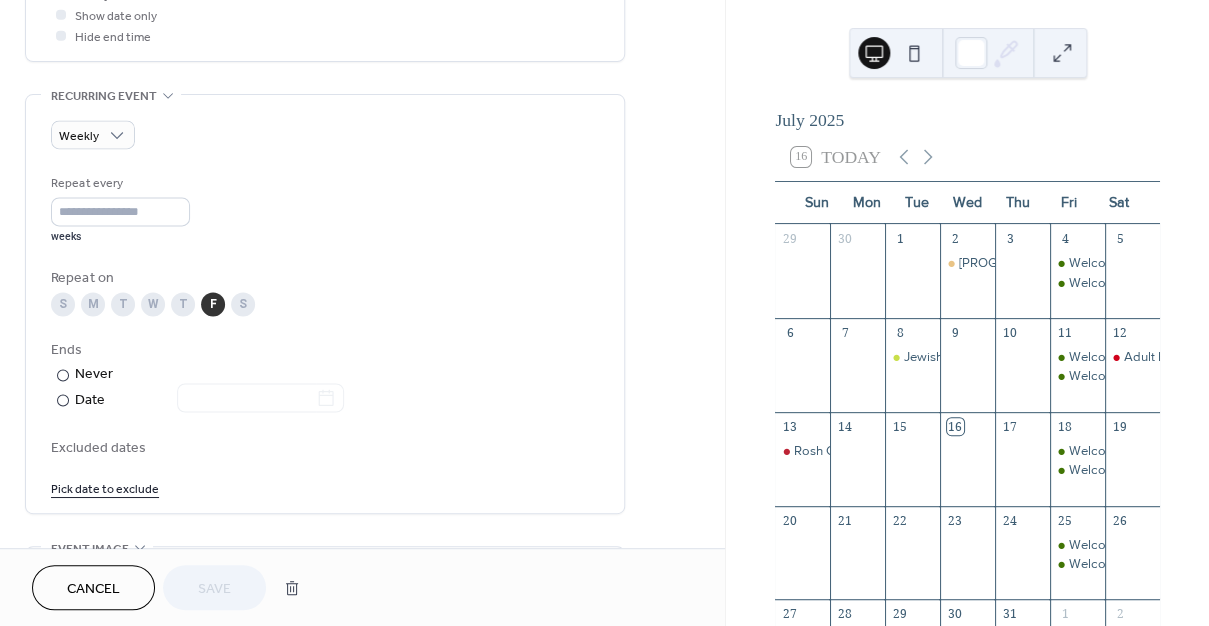 click on "Cancel" at bounding box center [93, 589] 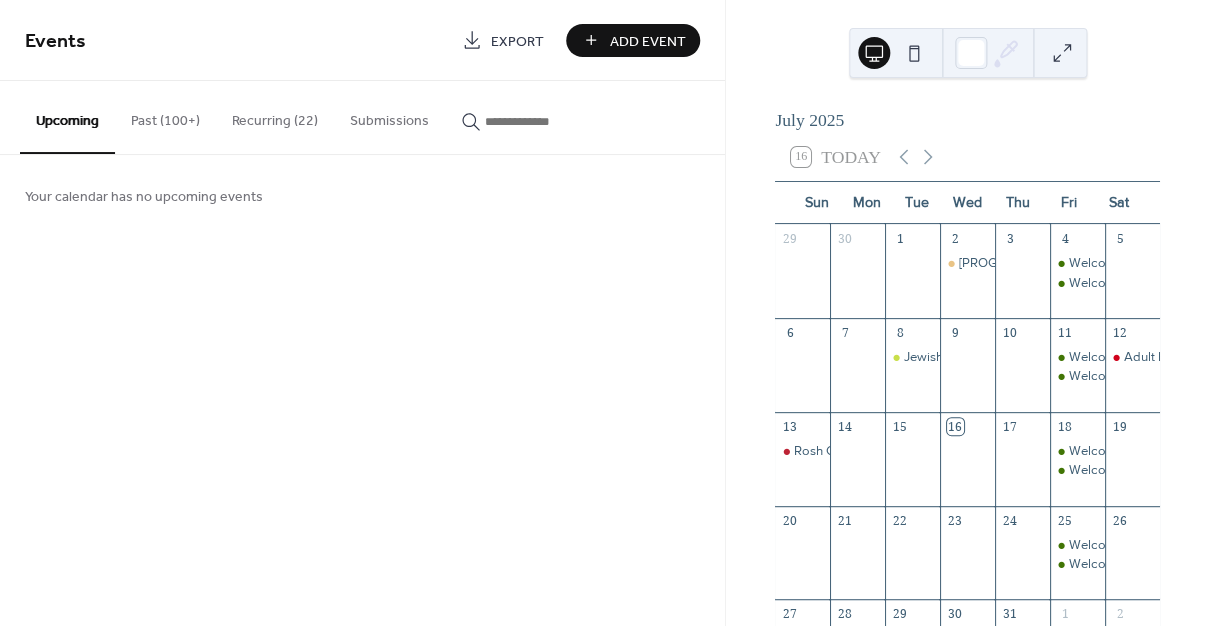 click on "Recurring (22)" at bounding box center [275, 116] 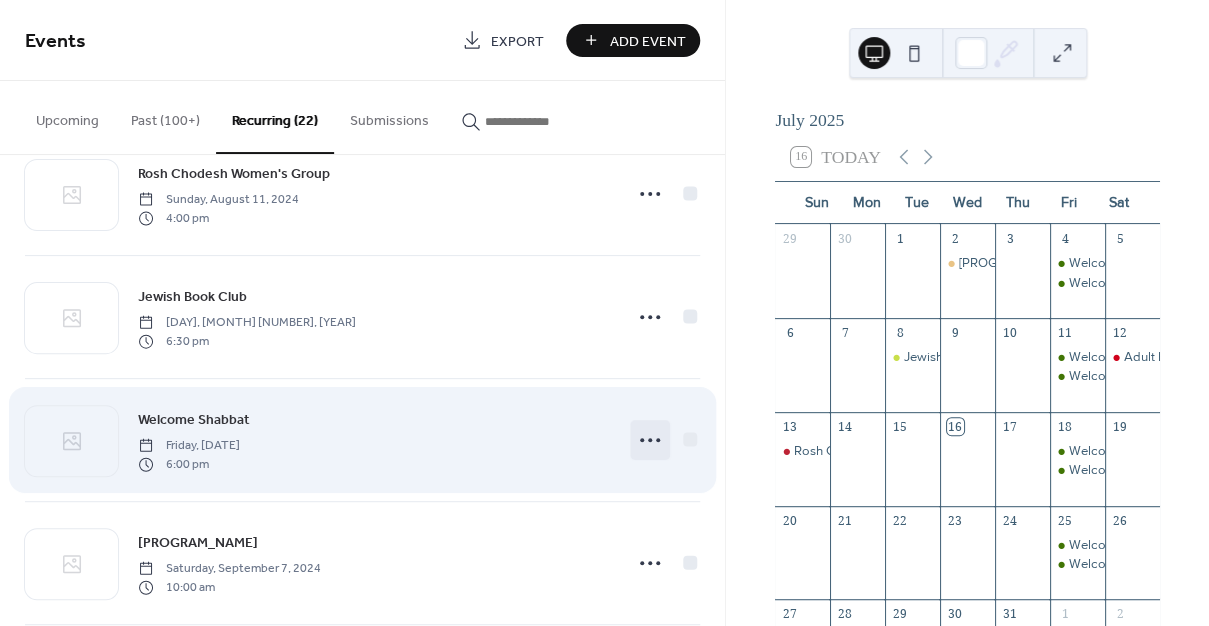 scroll, scrollTop: 55, scrollLeft: 0, axis: vertical 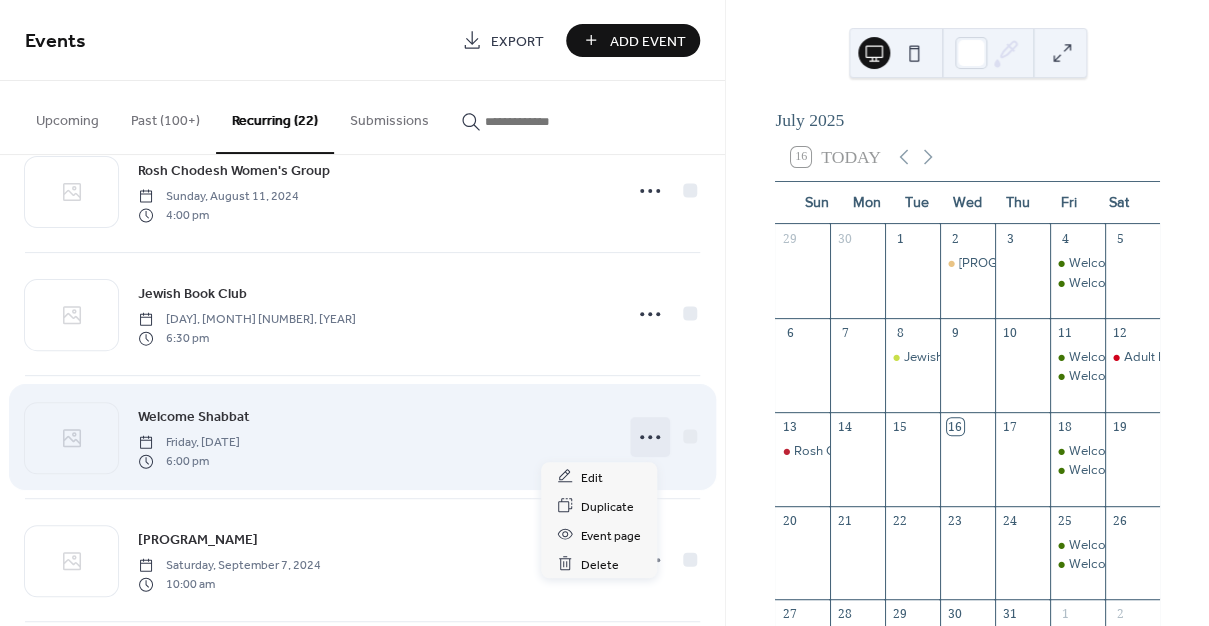 click 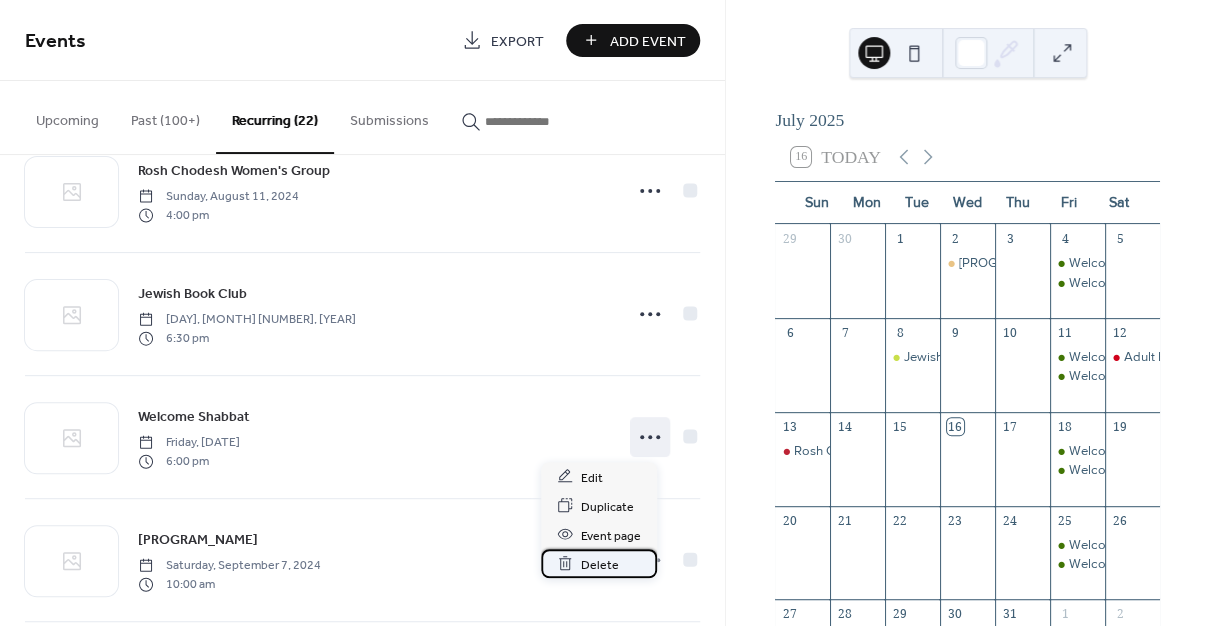 click on "Delete" at bounding box center [600, 564] 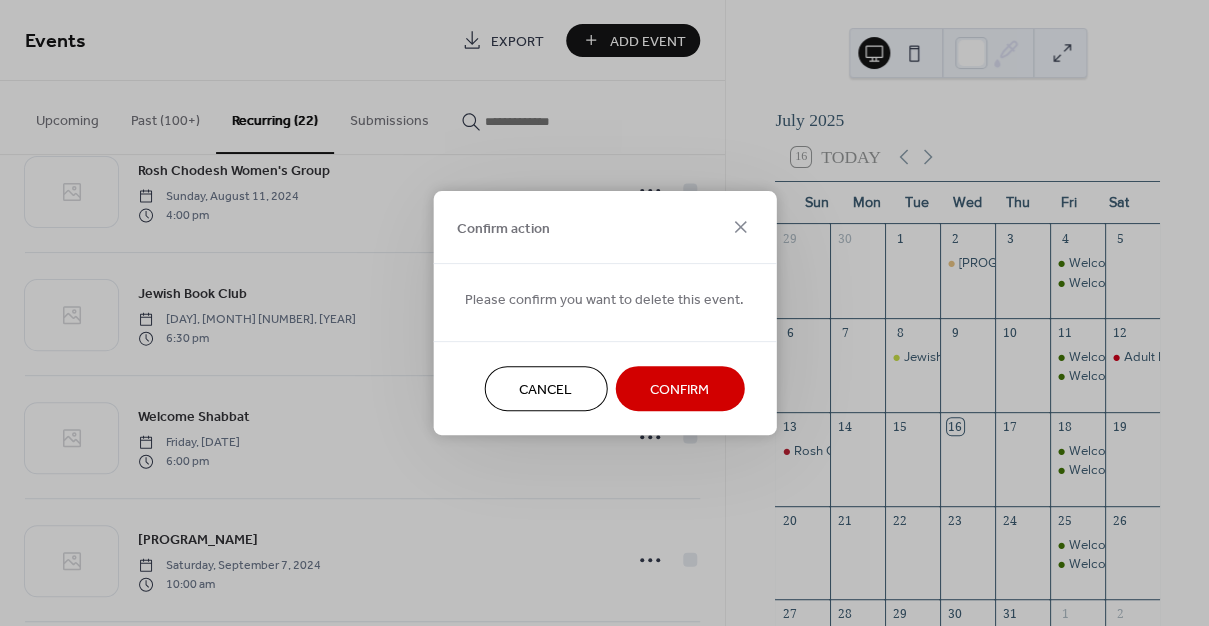 click on "Confirm" at bounding box center [679, 390] 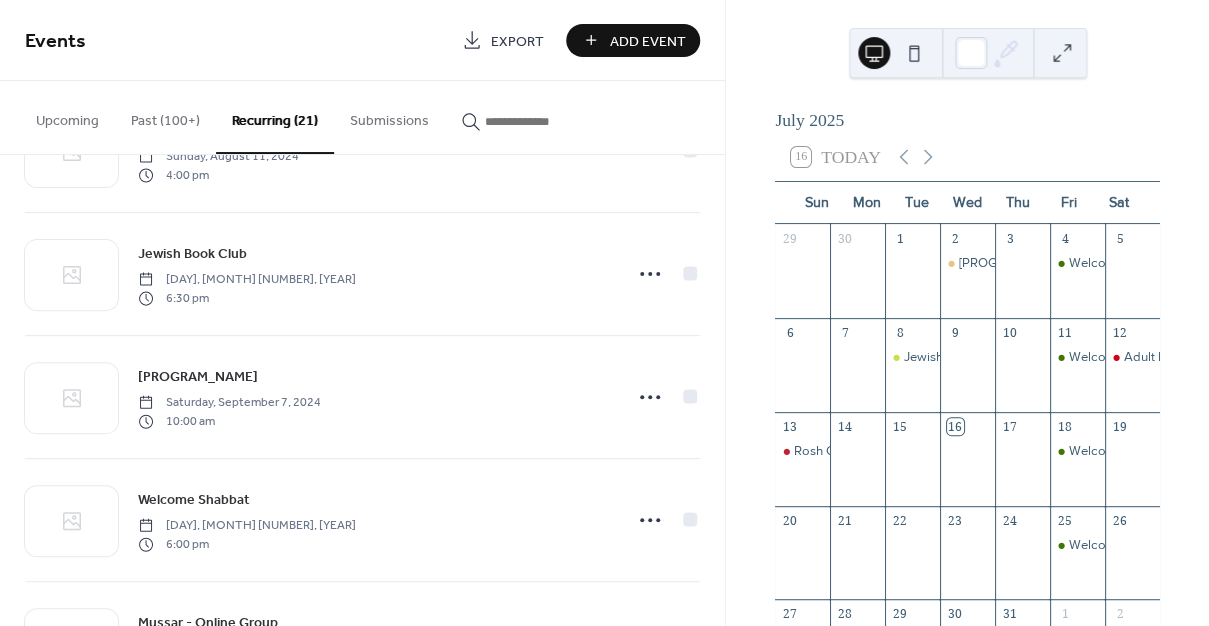 scroll, scrollTop: 0, scrollLeft: 0, axis: both 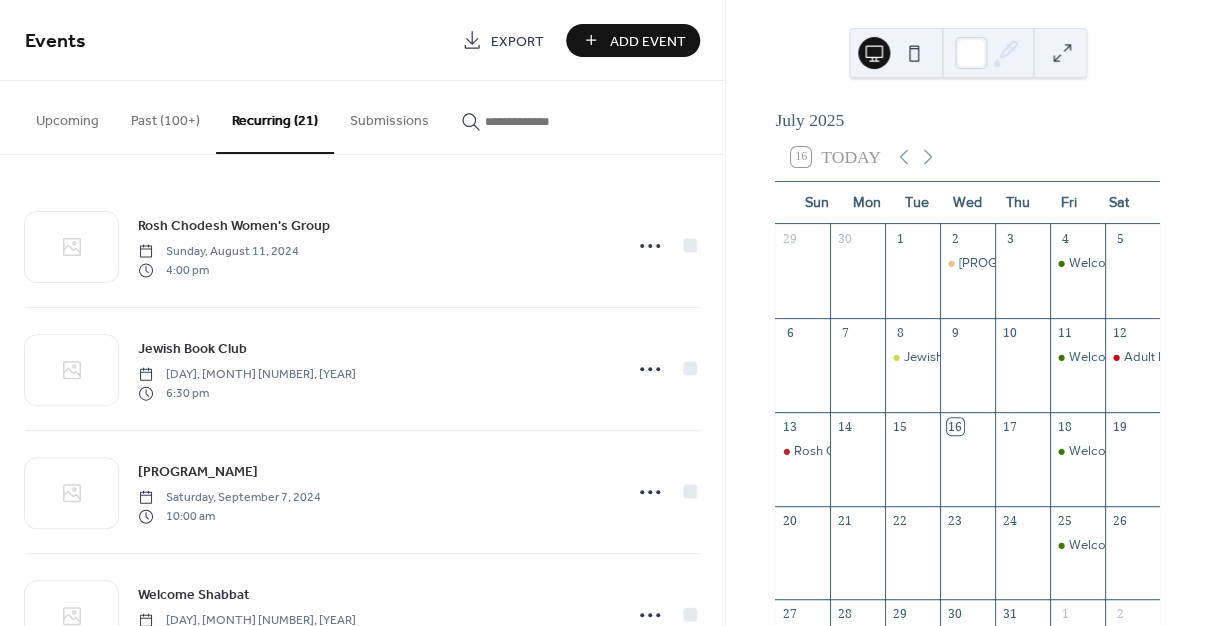 click on "Add Event" at bounding box center [647, 41] 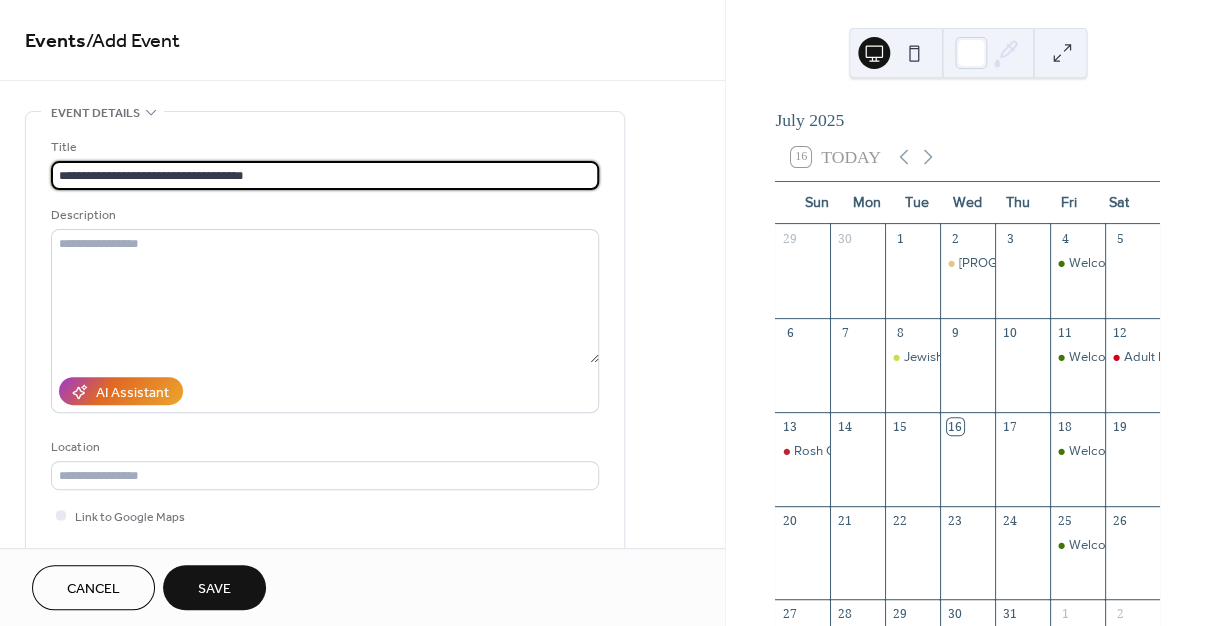 click on "**********" at bounding box center (325, 175) 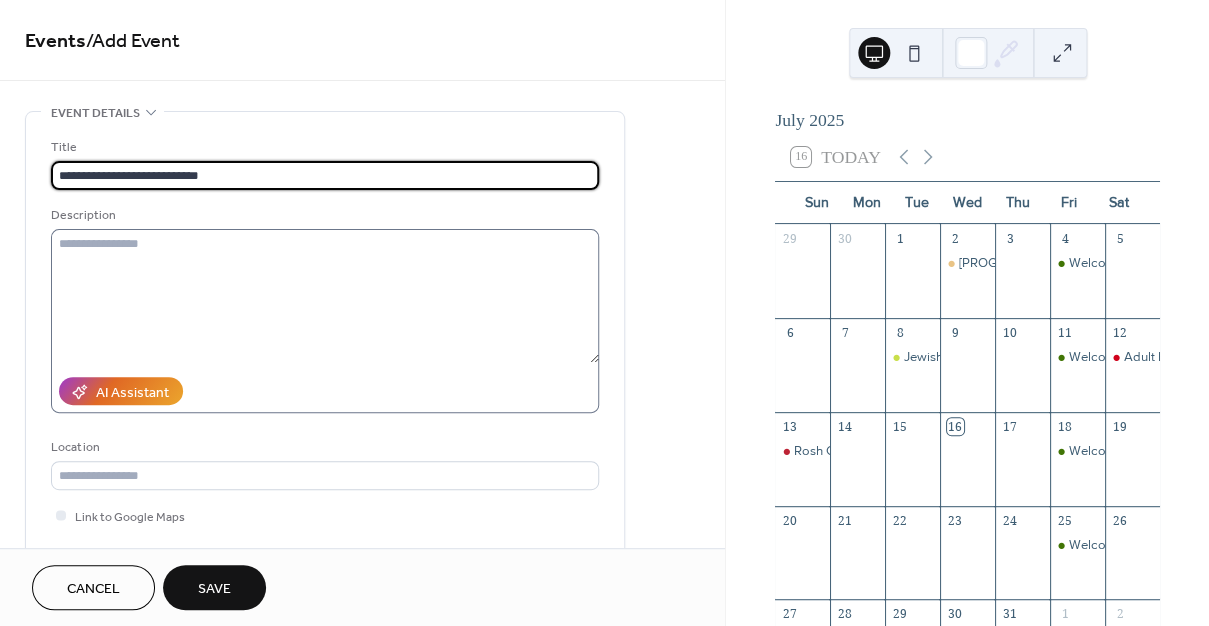 type on "**********" 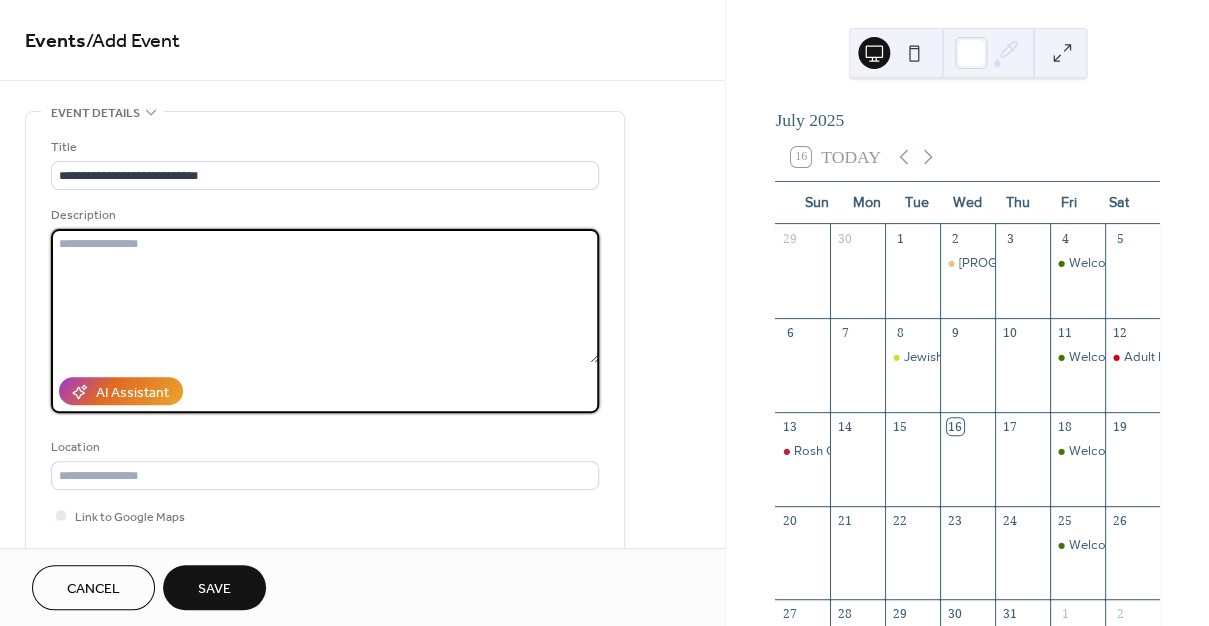 click at bounding box center [325, 296] 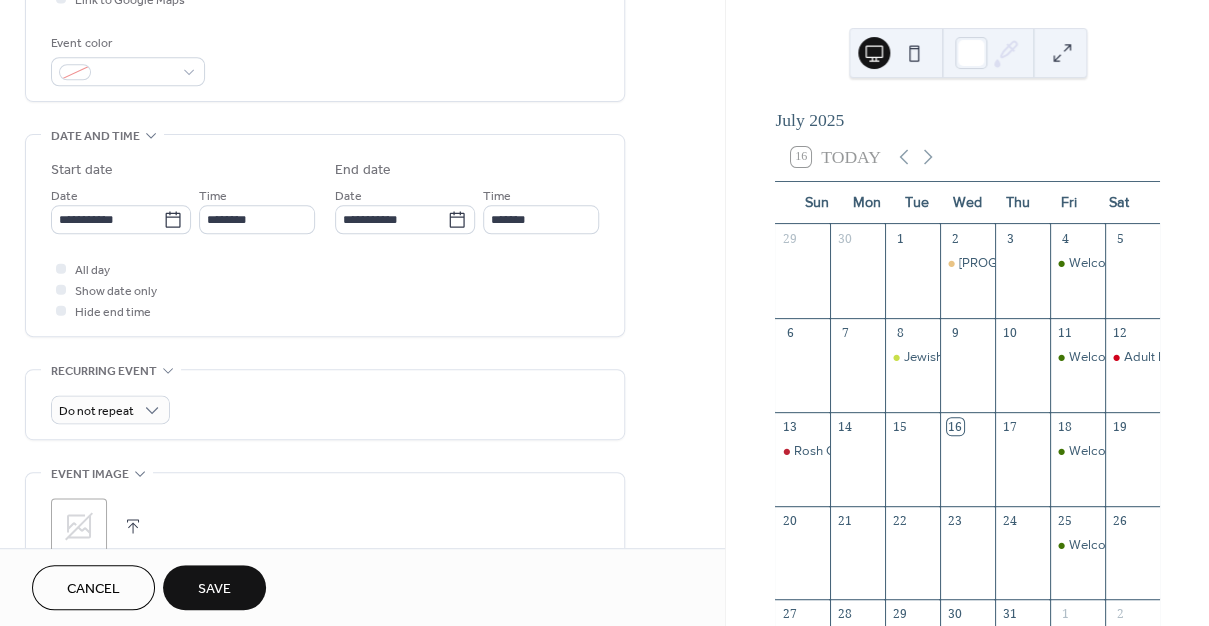 scroll, scrollTop: 781, scrollLeft: 0, axis: vertical 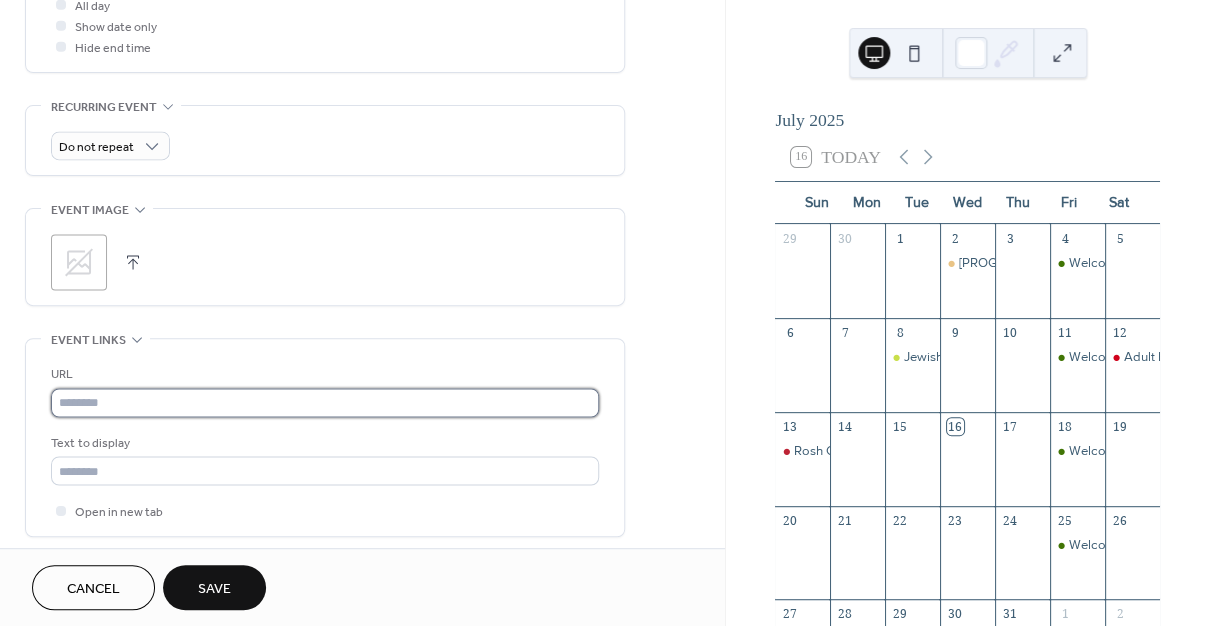 click at bounding box center (325, 402) 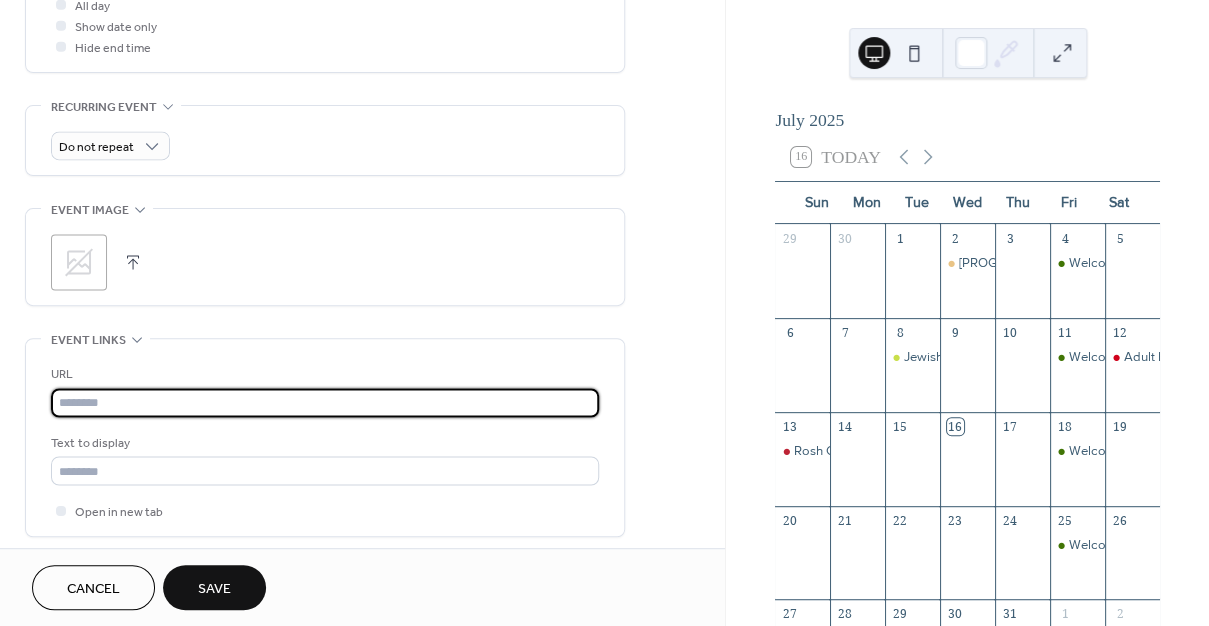 paste on "**********" 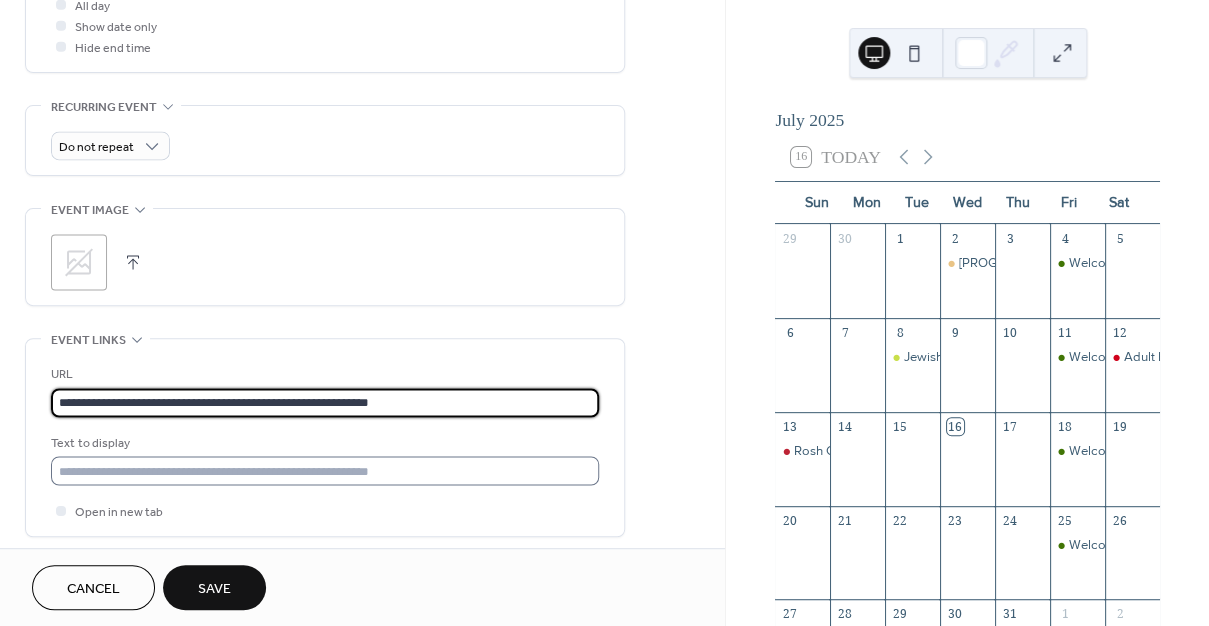 type on "**********" 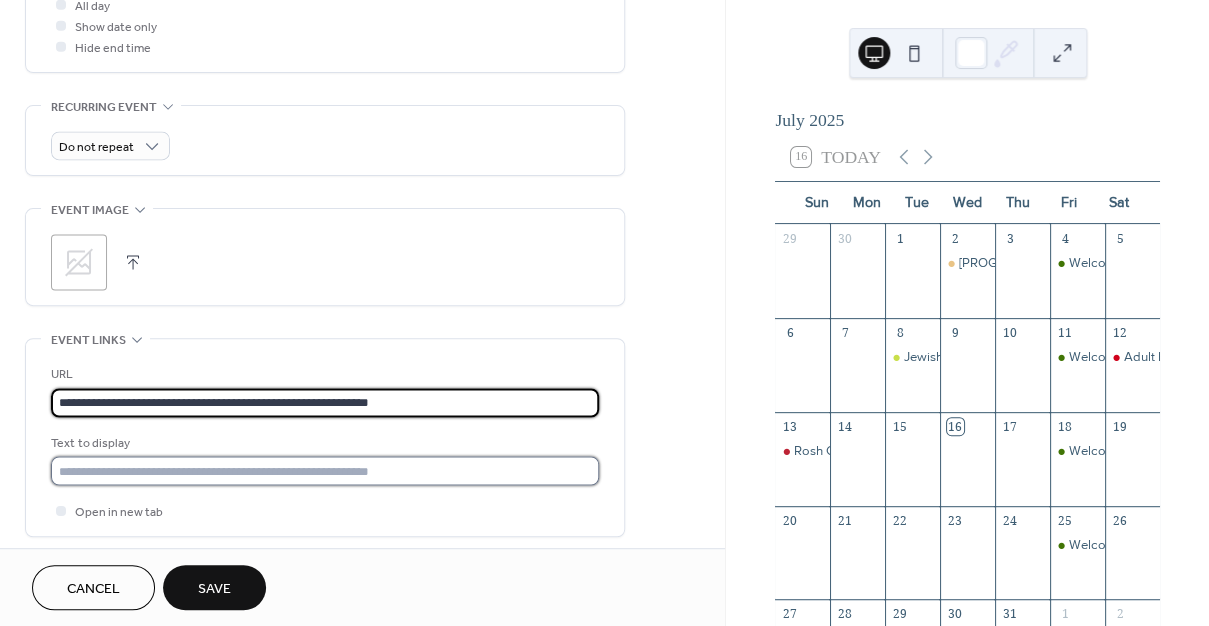 drag, startPoint x: 102, startPoint y: 485, endPoint x: 130, endPoint y: 485, distance: 28 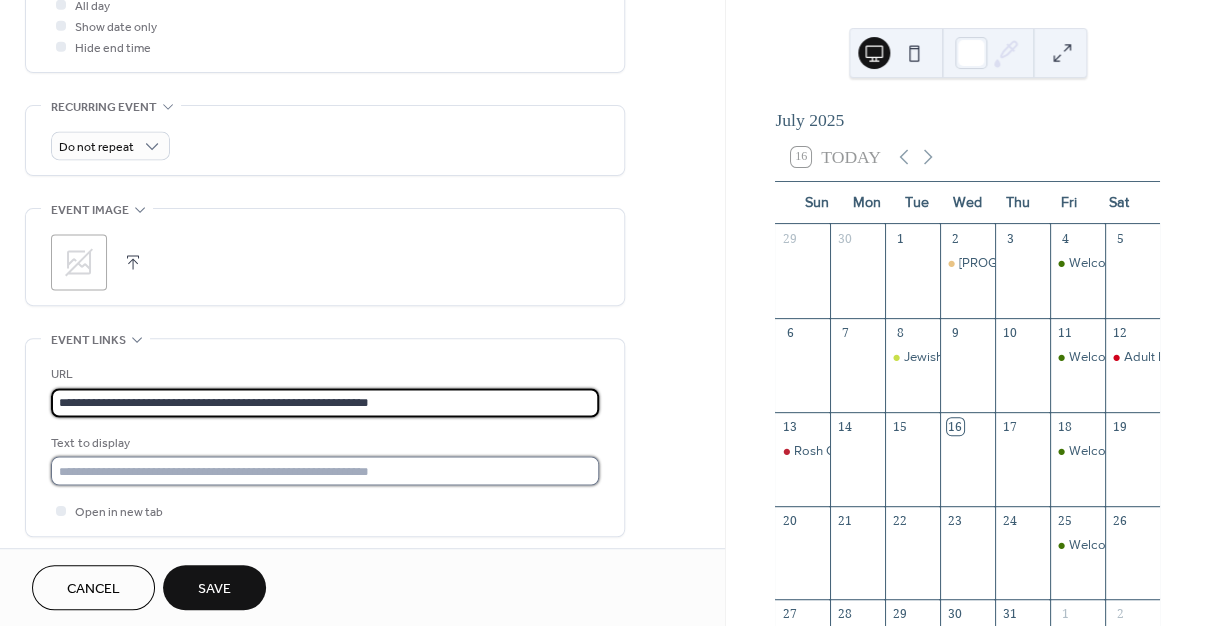 click at bounding box center (325, 470) 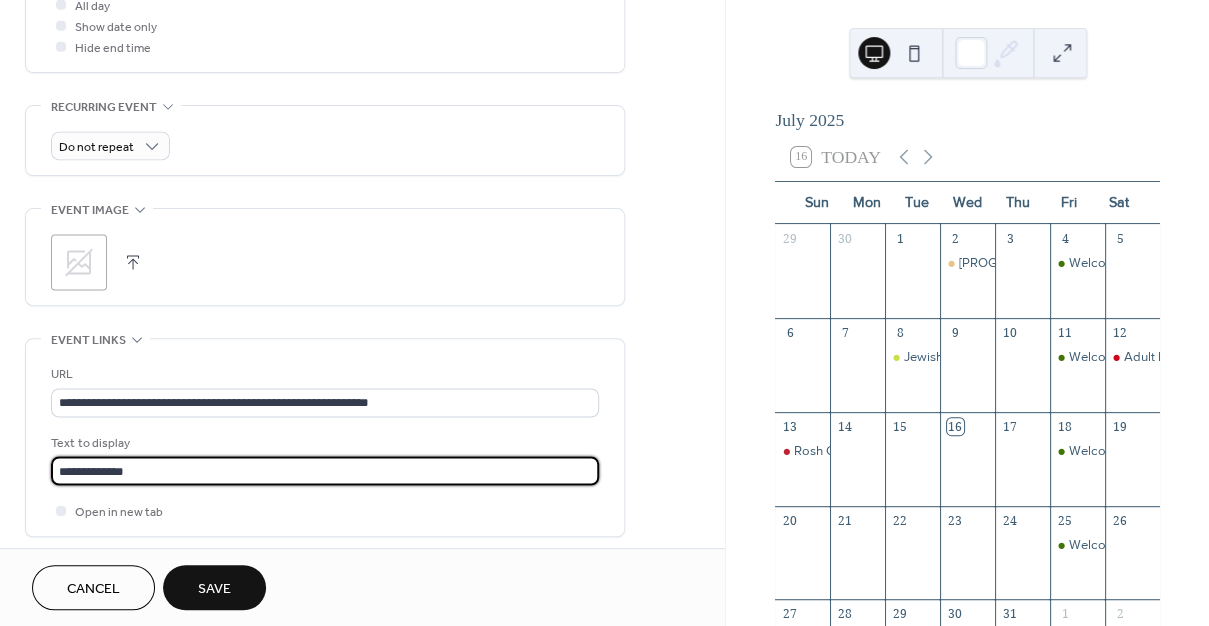 scroll, scrollTop: 693, scrollLeft: 0, axis: vertical 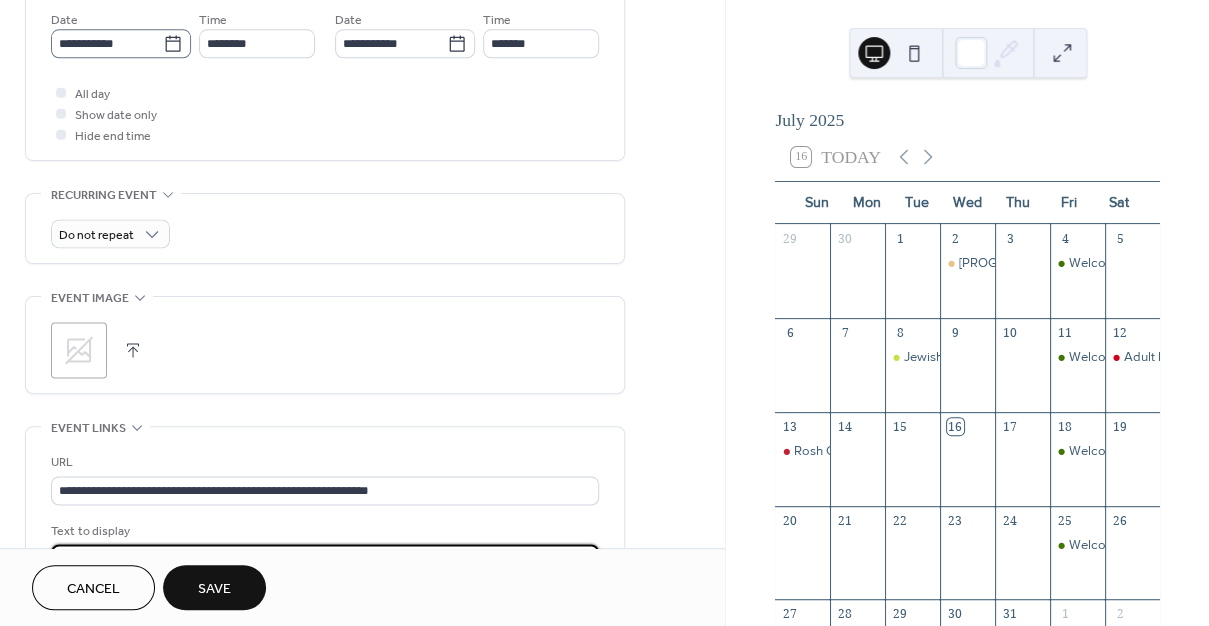type on "**********" 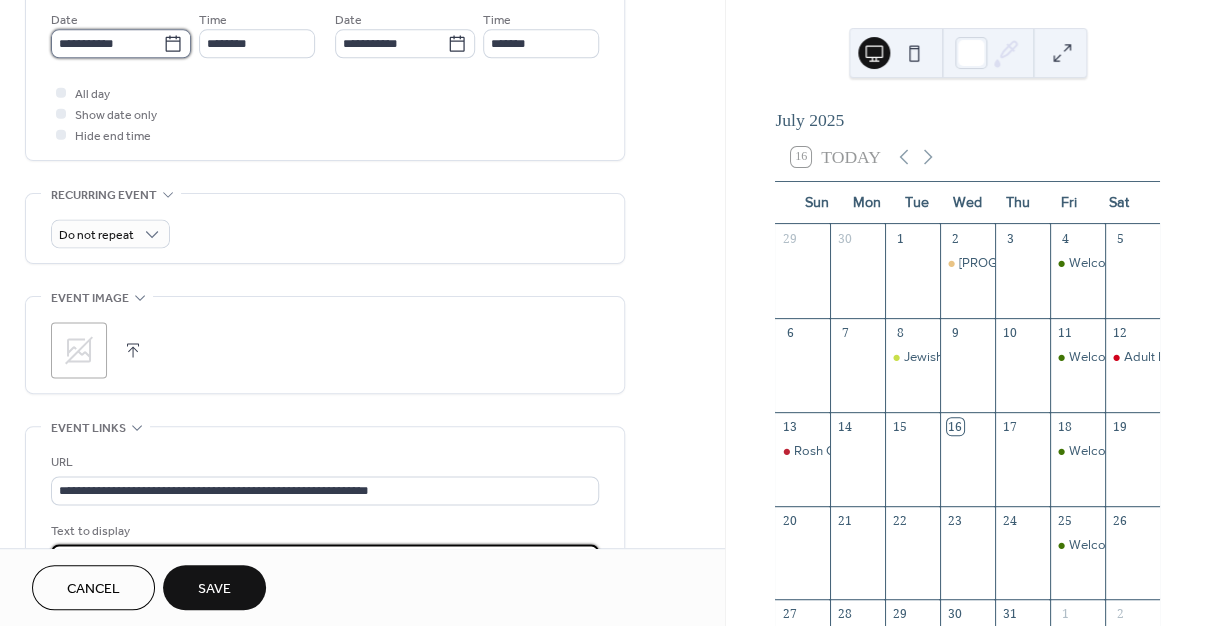 click on "**********" at bounding box center (107, 43) 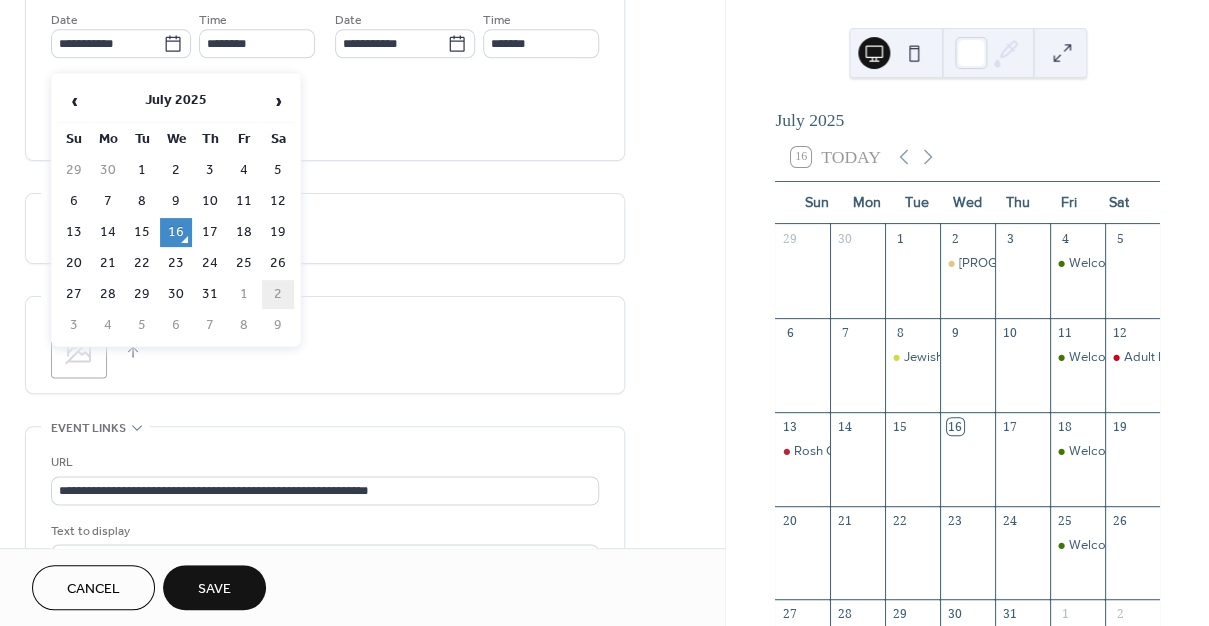 click on "2" at bounding box center (278, 294) 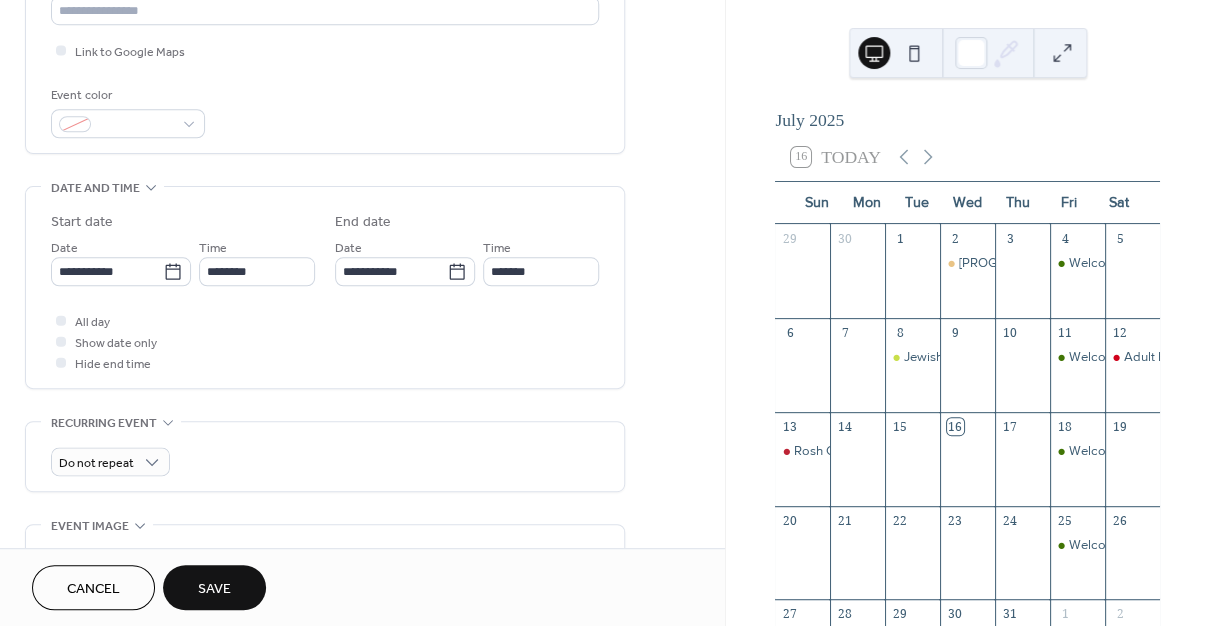 scroll, scrollTop: 451, scrollLeft: 0, axis: vertical 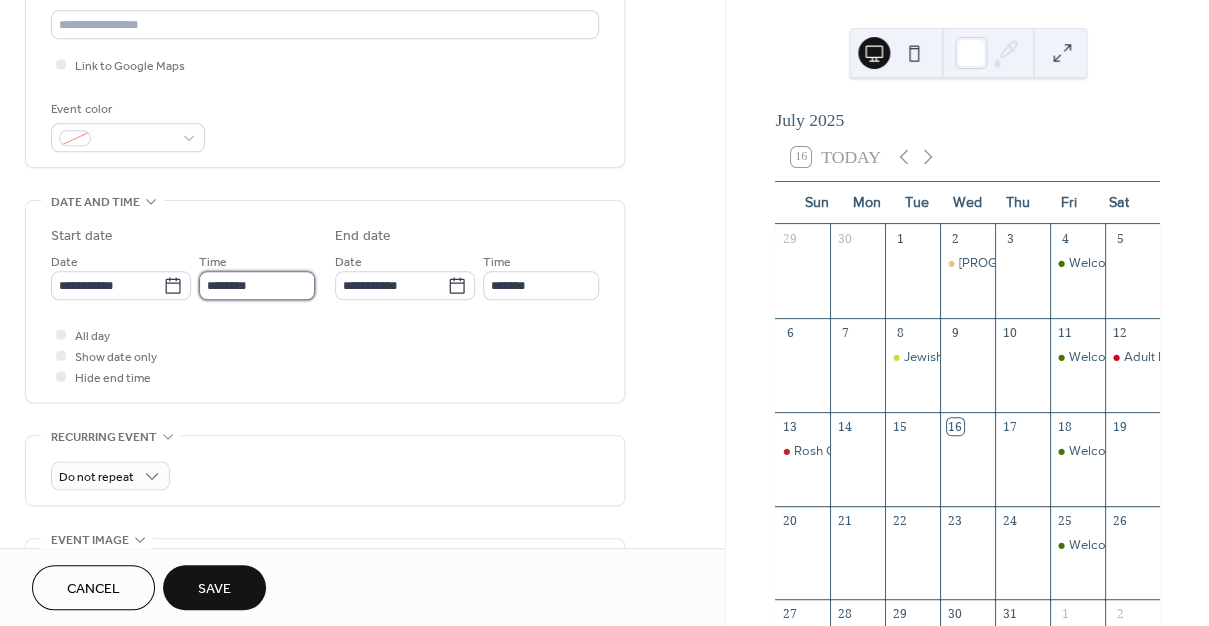 click on "********" at bounding box center [257, 285] 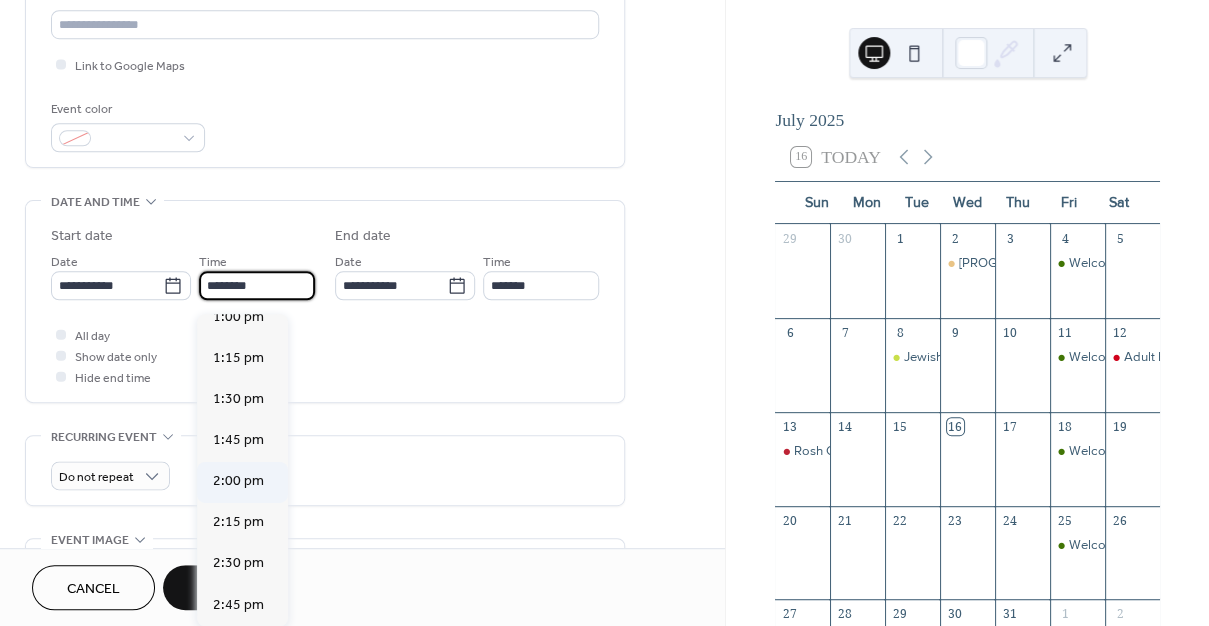 scroll, scrollTop: 2151, scrollLeft: 0, axis: vertical 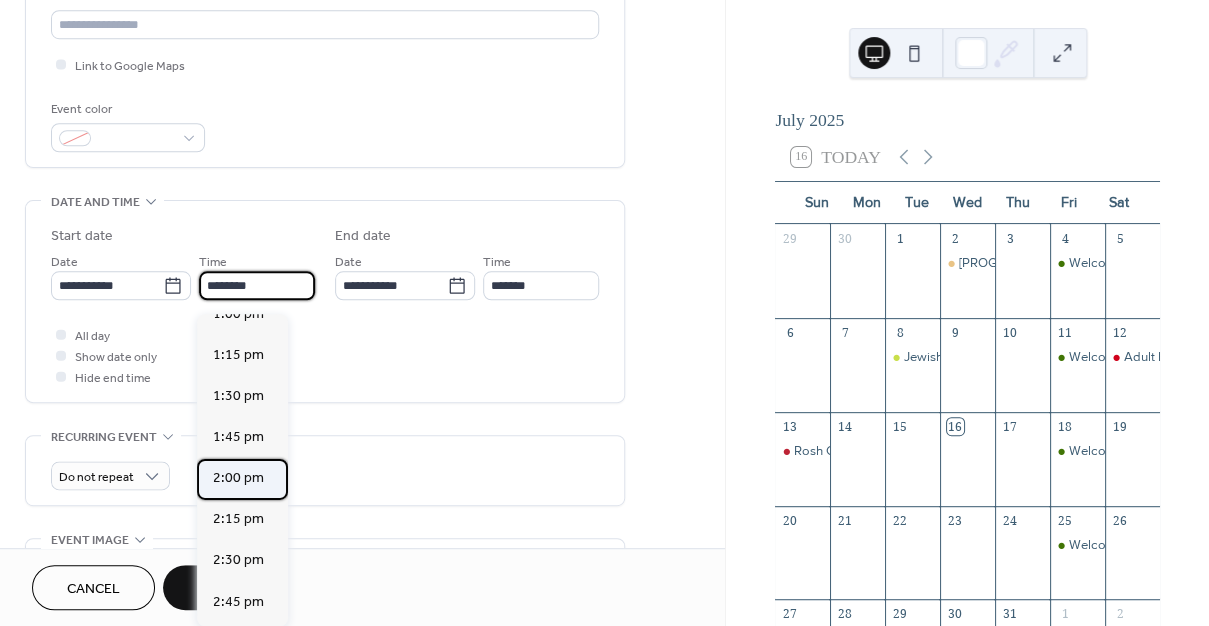 click on "2:00 pm" at bounding box center (242, 479) 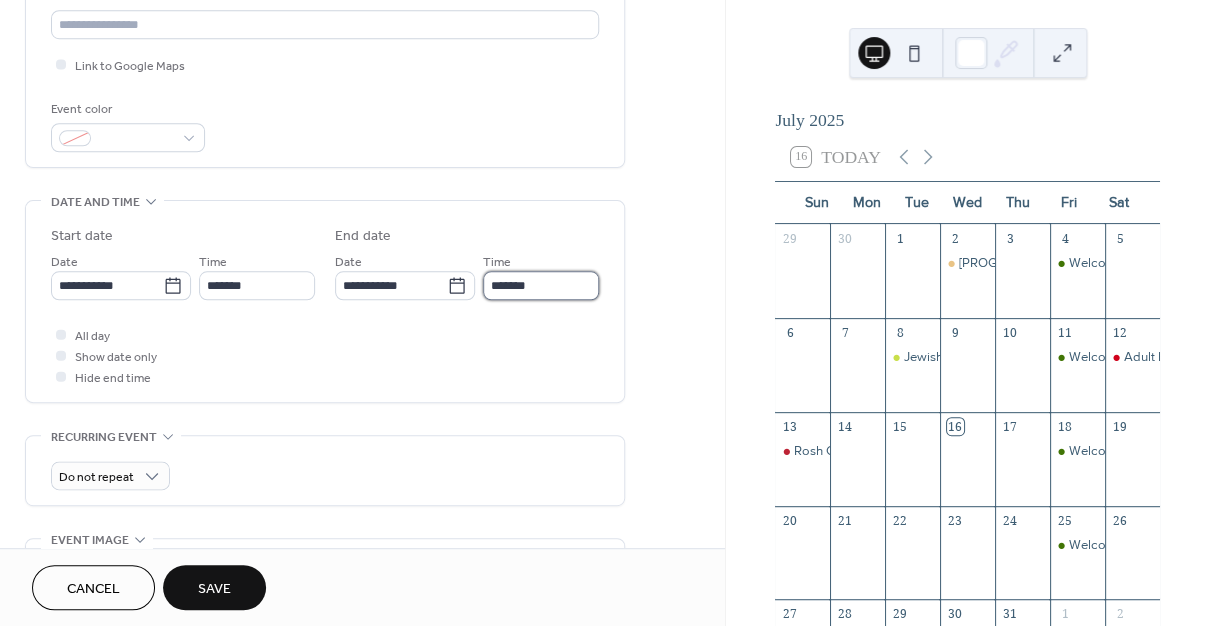 click on "*******" at bounding box center [541, 285] 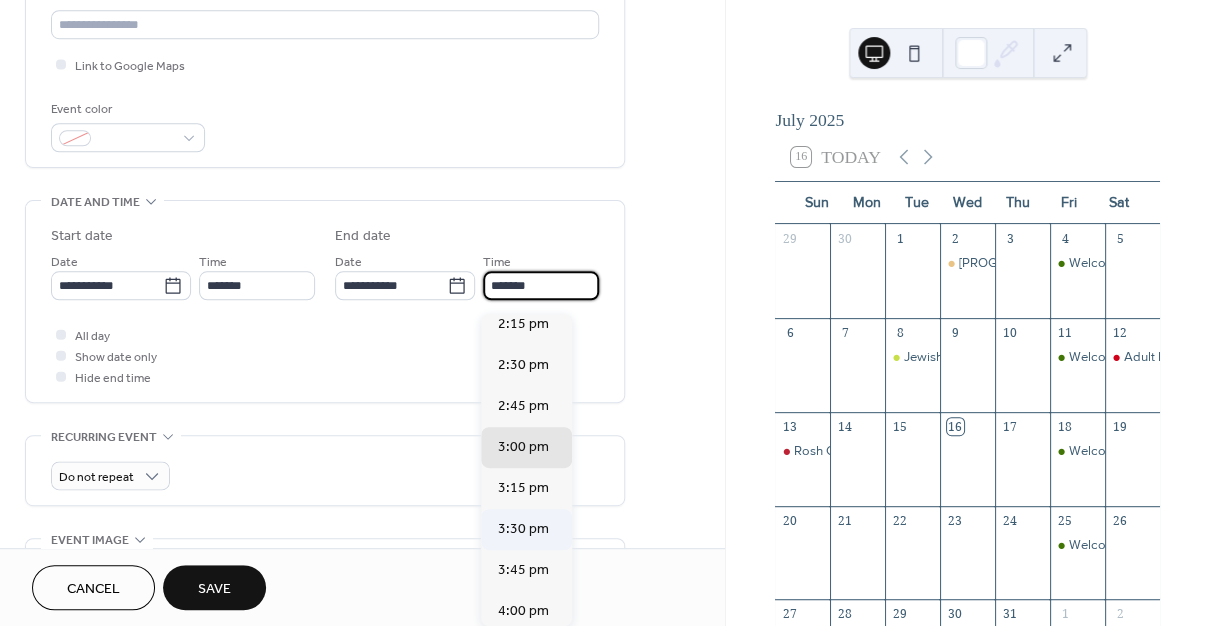 scroll, scrollTop: 14, scrollLeft: 0, axis: vertical 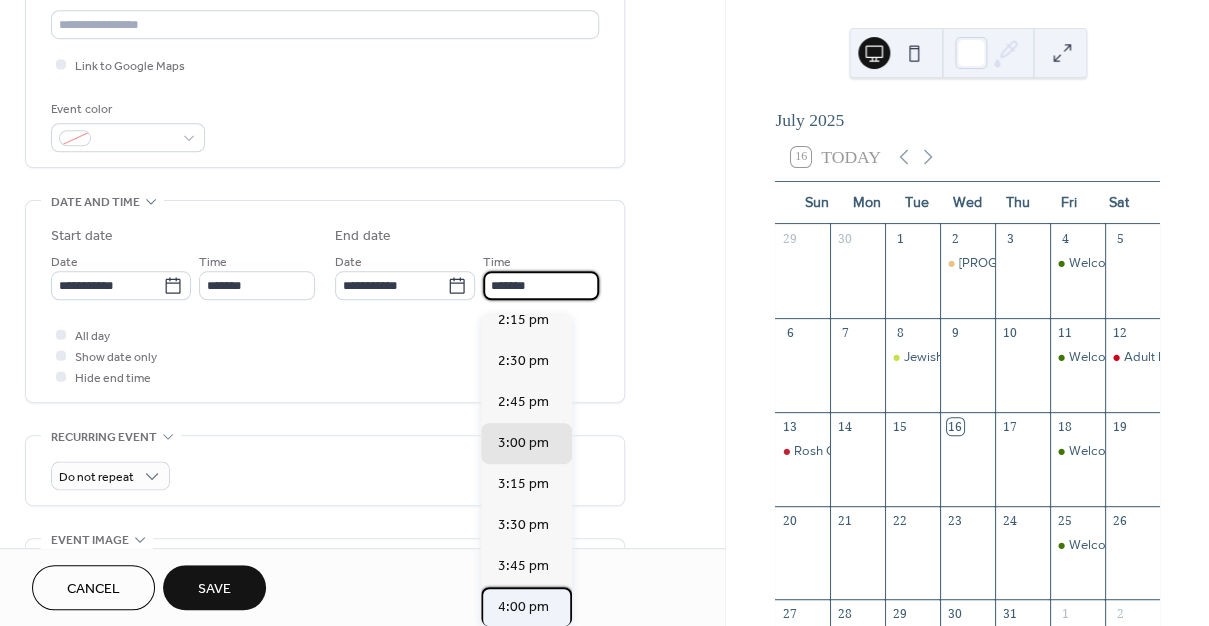 click on "4:00 pm" at bounding box center (526, 607) 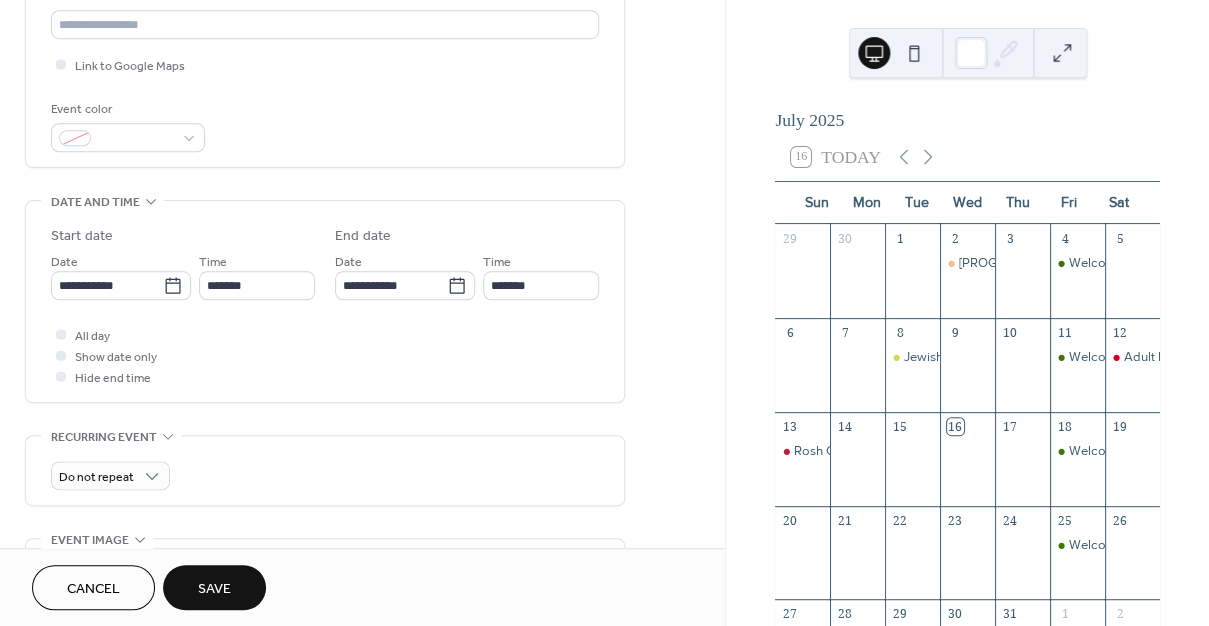 click on "**********" at bounding box center [325, -86] 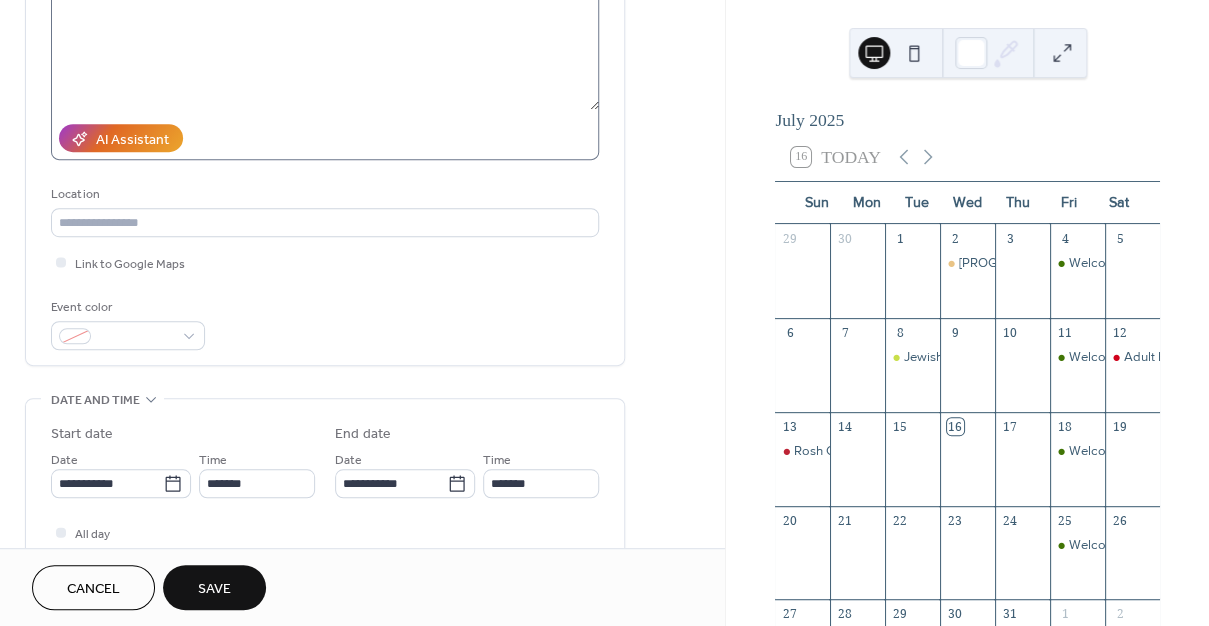 scroll, scrollTop: 198, scrollLeft: 0, axis: vertical 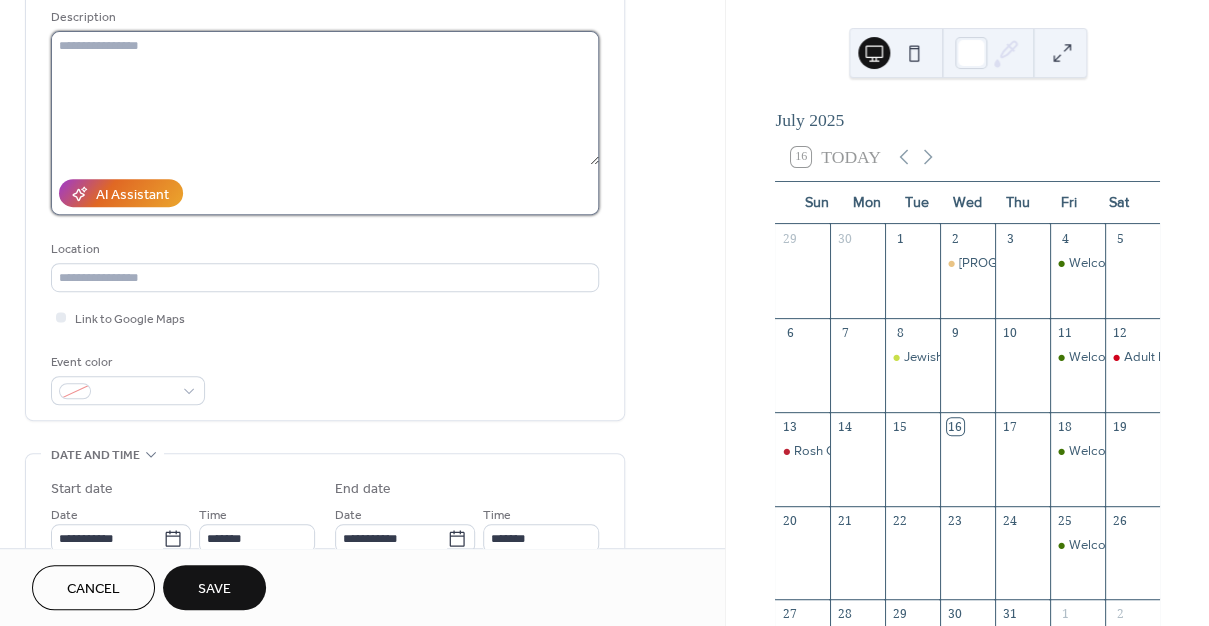 click at bounding box center [325, 98] 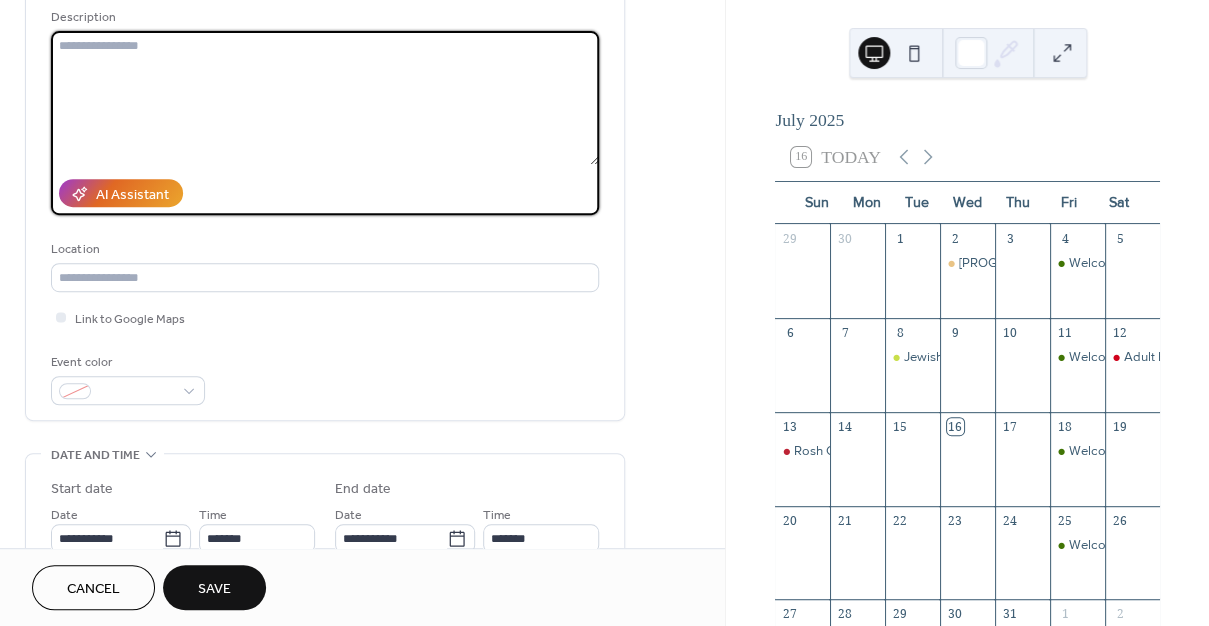 paste on "**********" 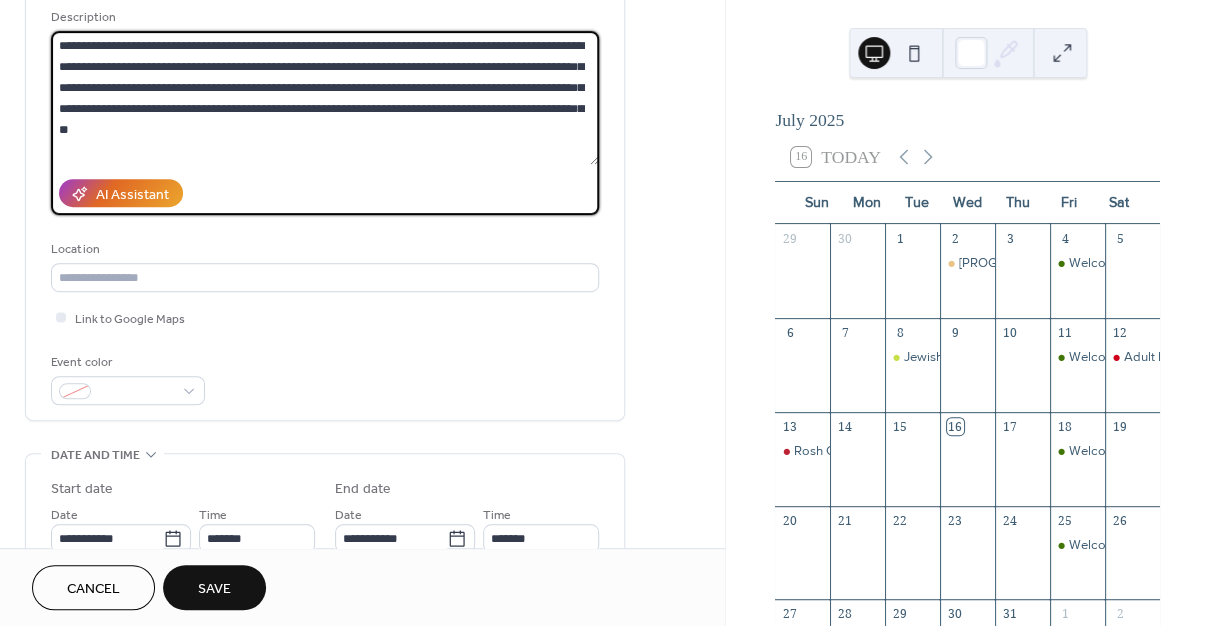scroll, scrollTop: 187, scrollLeft: 0, axis: vertical 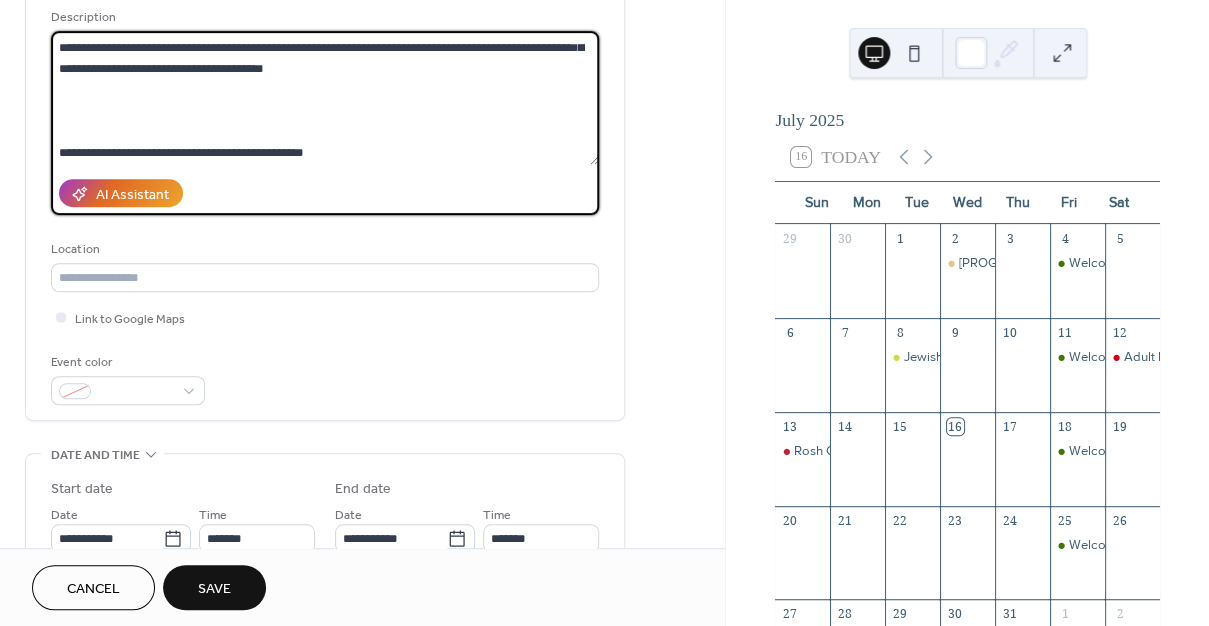 click on "**********" at bounding box center (325, 98) 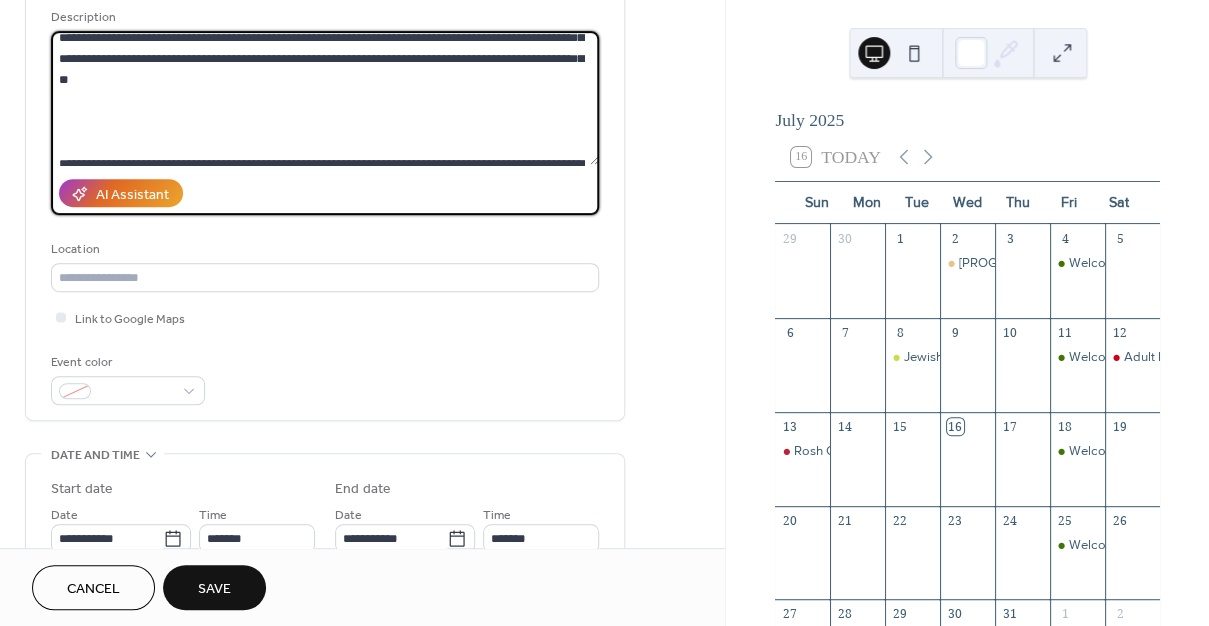 scroll, scrollTop: 0, scrollLeft: 0, axis: both 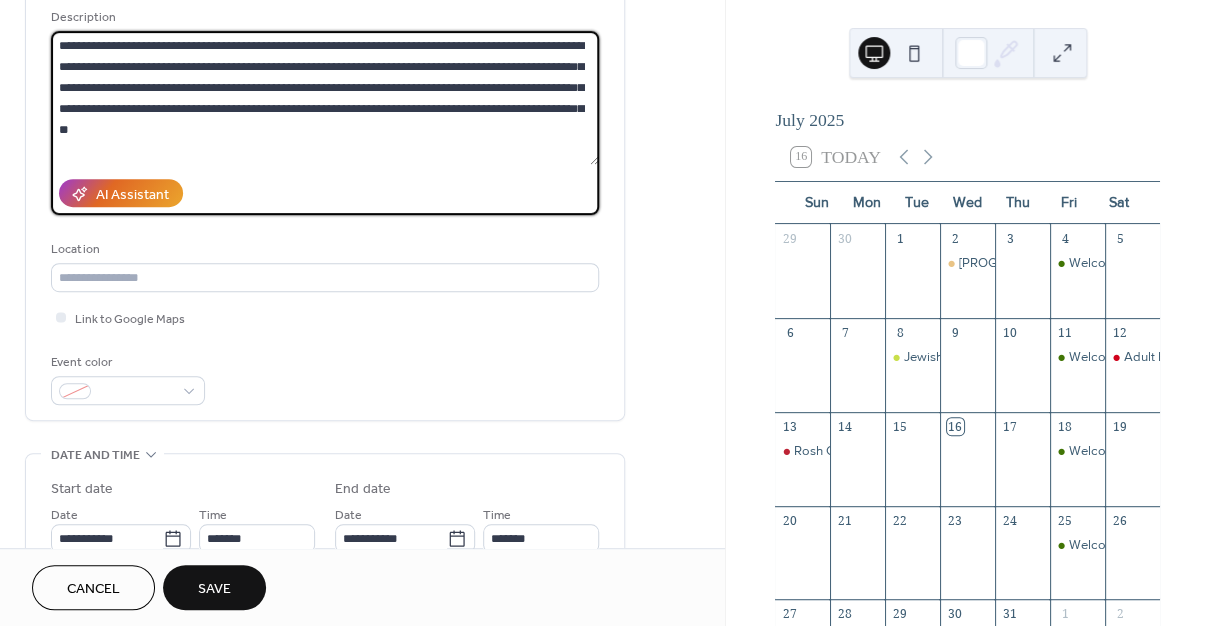 click on "**********" at bounding box center (325, 98) 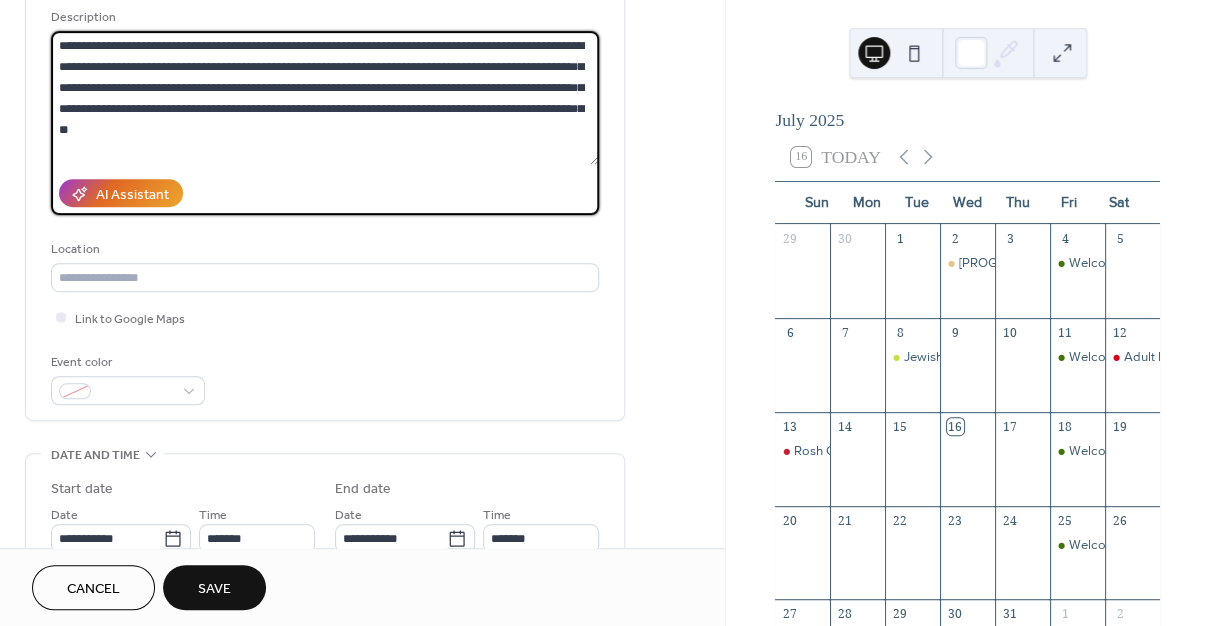 scroll, scrollTop: 19, scrollLeft: 0, axis: vertical 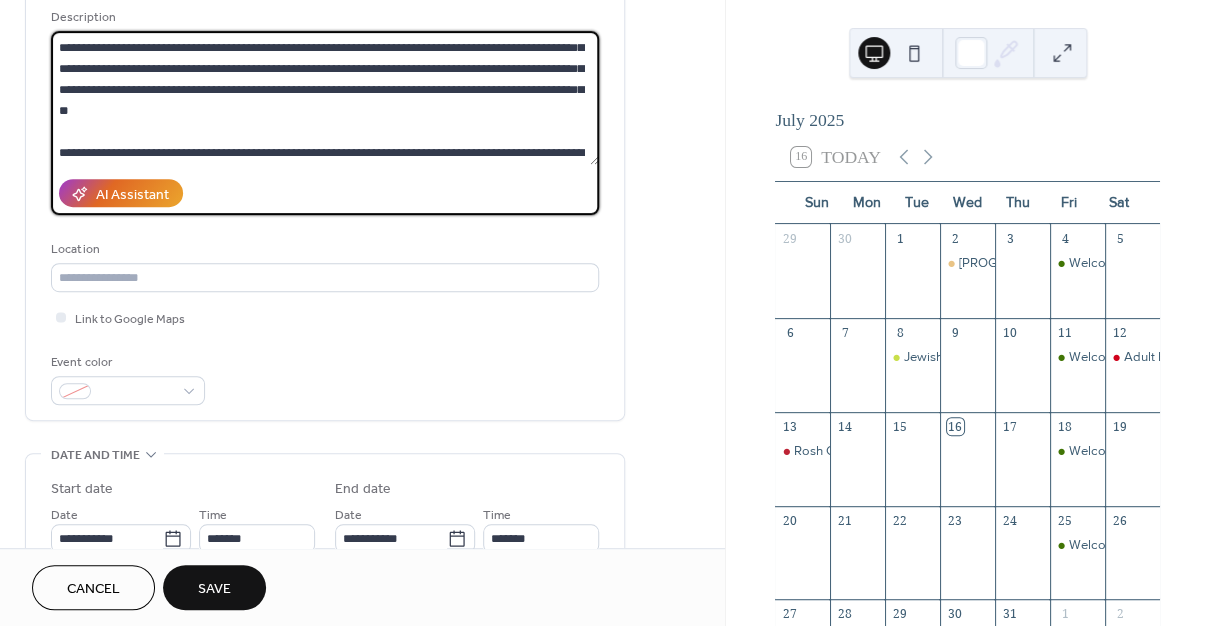 drag, startPoint x: 212, startPoint y: 117, endPoint x: 189, endPoint y: 120, distance: 23.194826 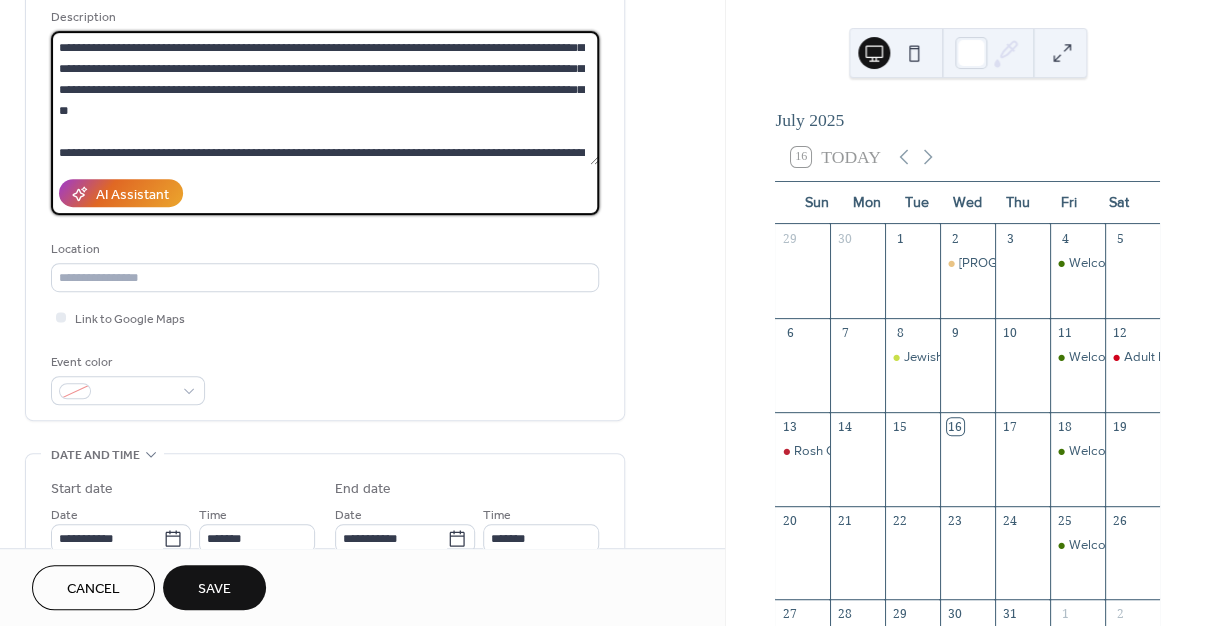 click on "**********" at bounding box center (325, 98) 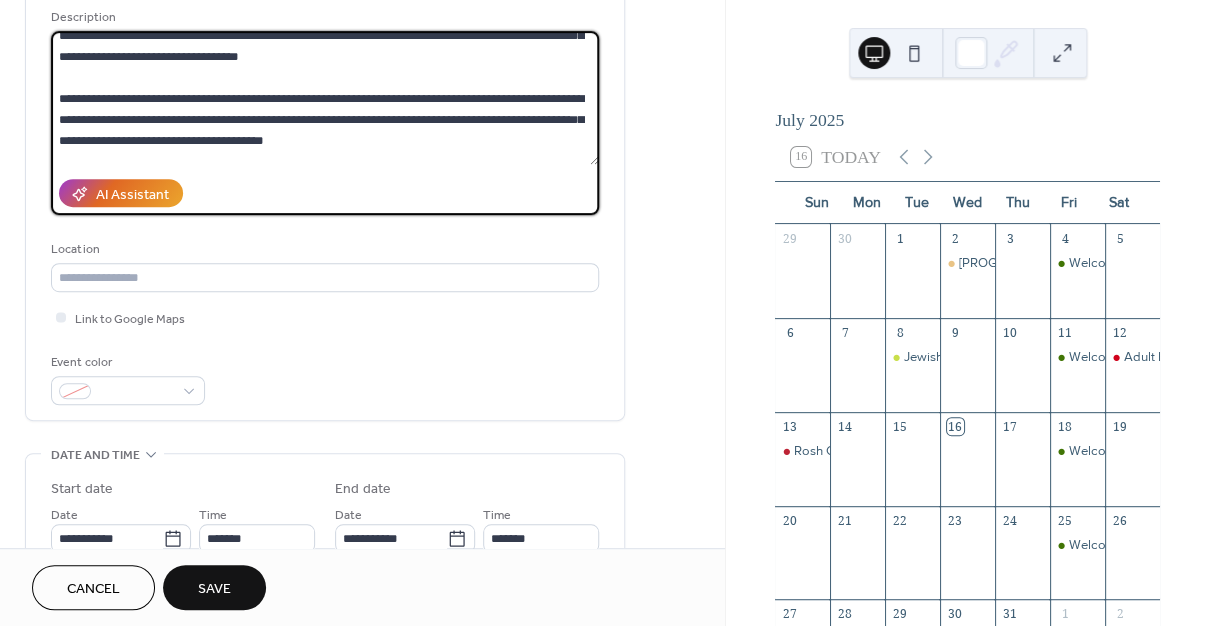 scroll, scrollTop: 105, scrollLeft: 0, axis: vertical 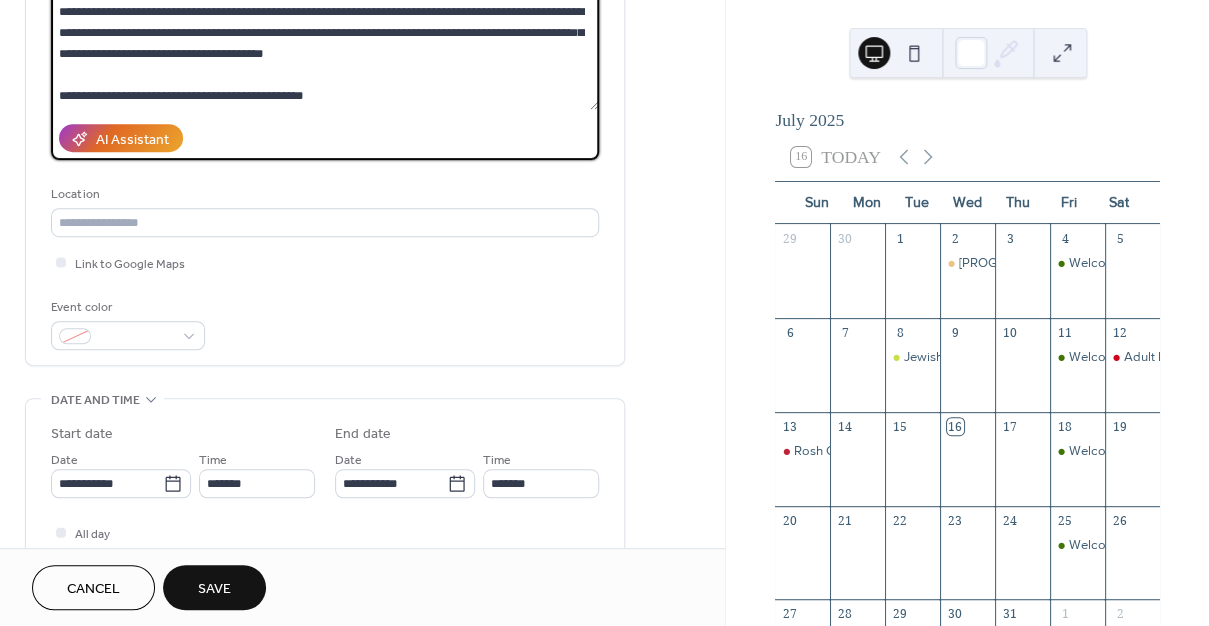 click on "**********" at bounding box center (325, 43) 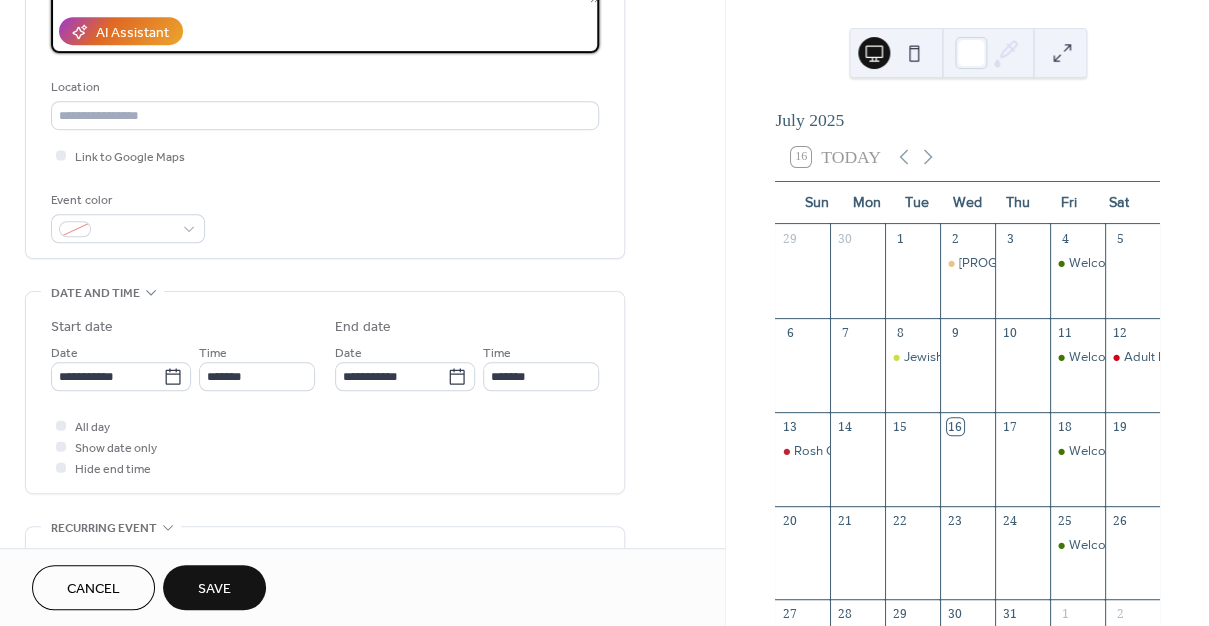 scroll, scrollTop: 396, scrollLeft: 0, axis: vertical 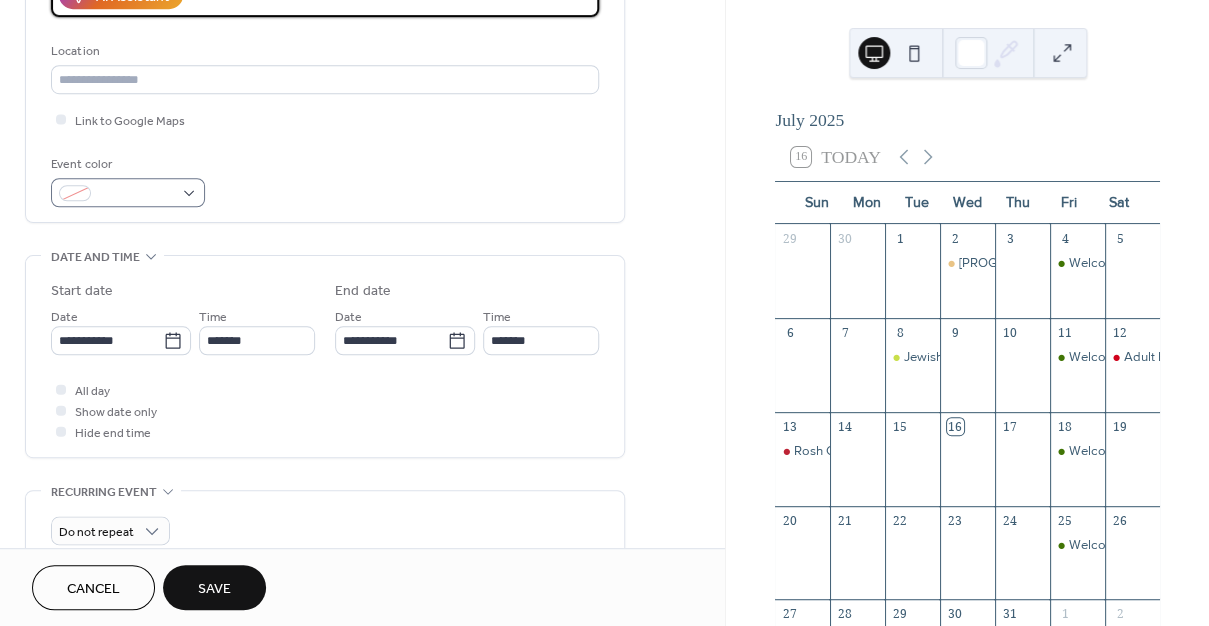type on "**********" 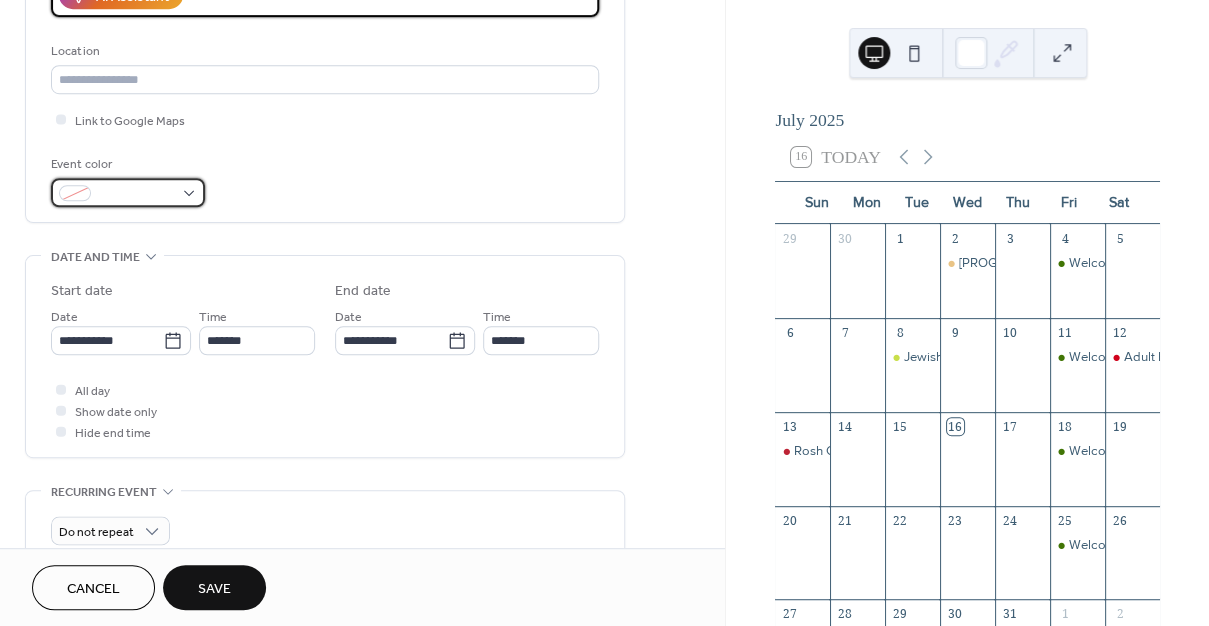 click at bounding box center (128, 192) 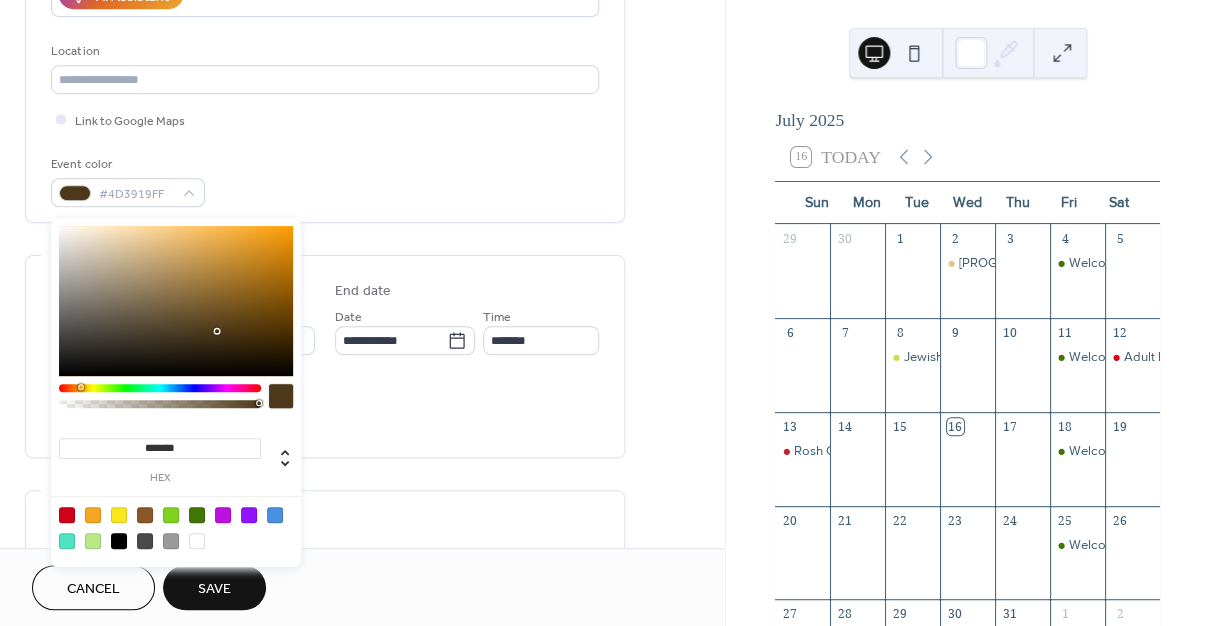 click at bounding box center [160, 388] 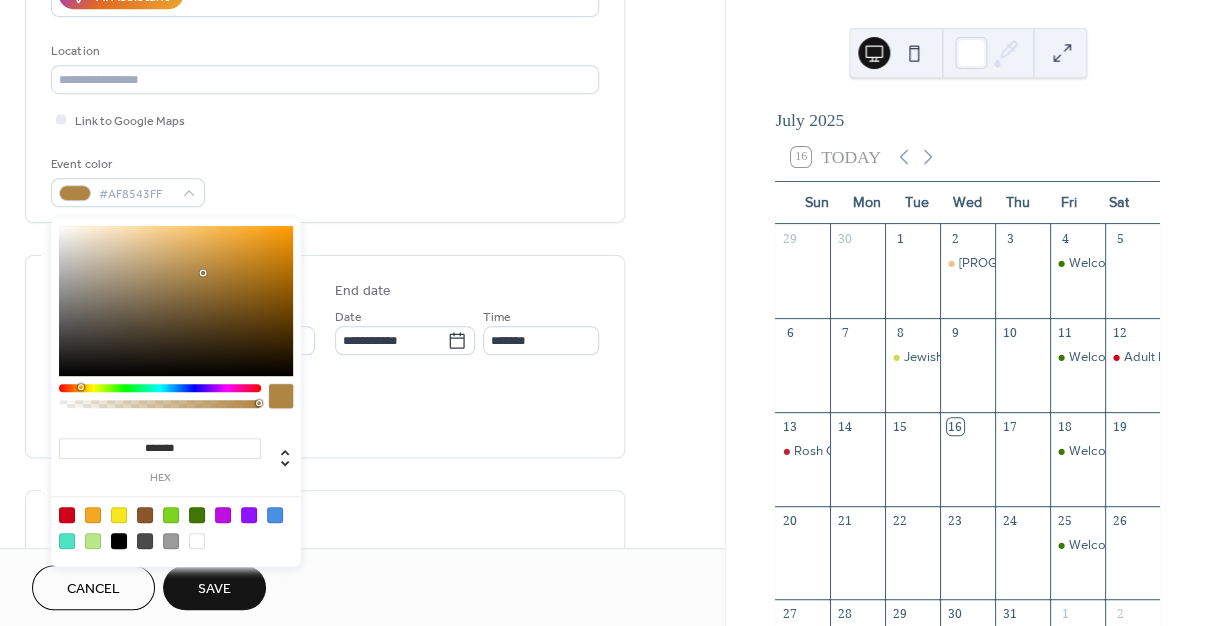 drag, startPoint x: 234, startPoint y: 280, endPoint x: 203, endPoint y: 273, distance: 31.780497 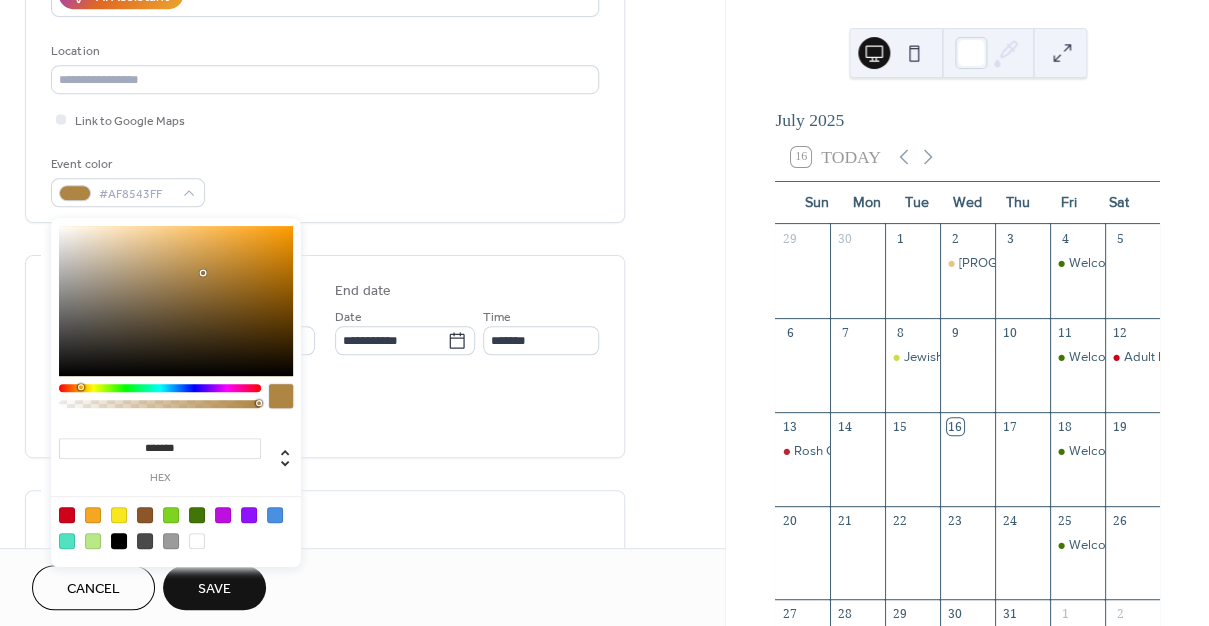 click at bounding box center [176, 301] 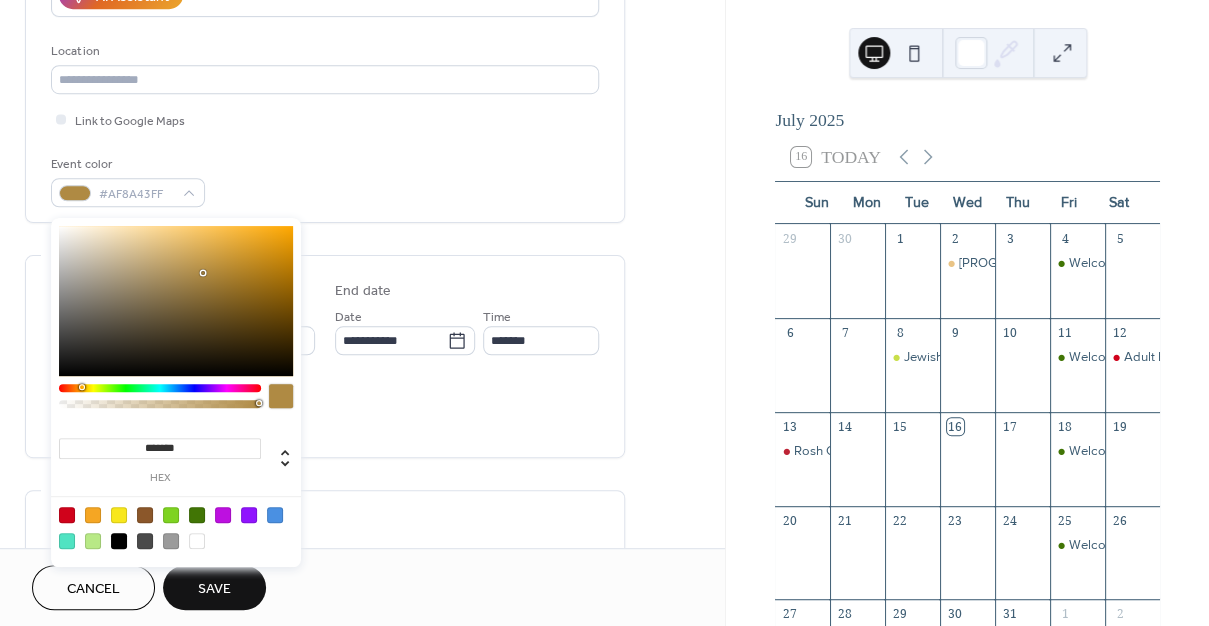 type on "*******" 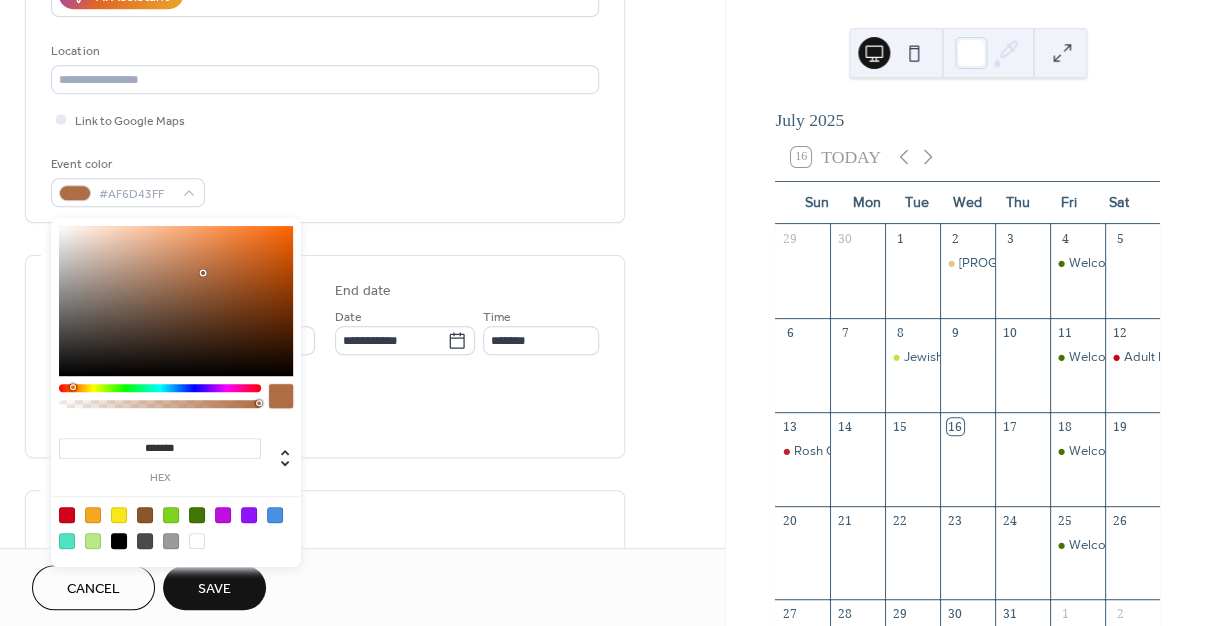 click at bounding box center (73, 387) 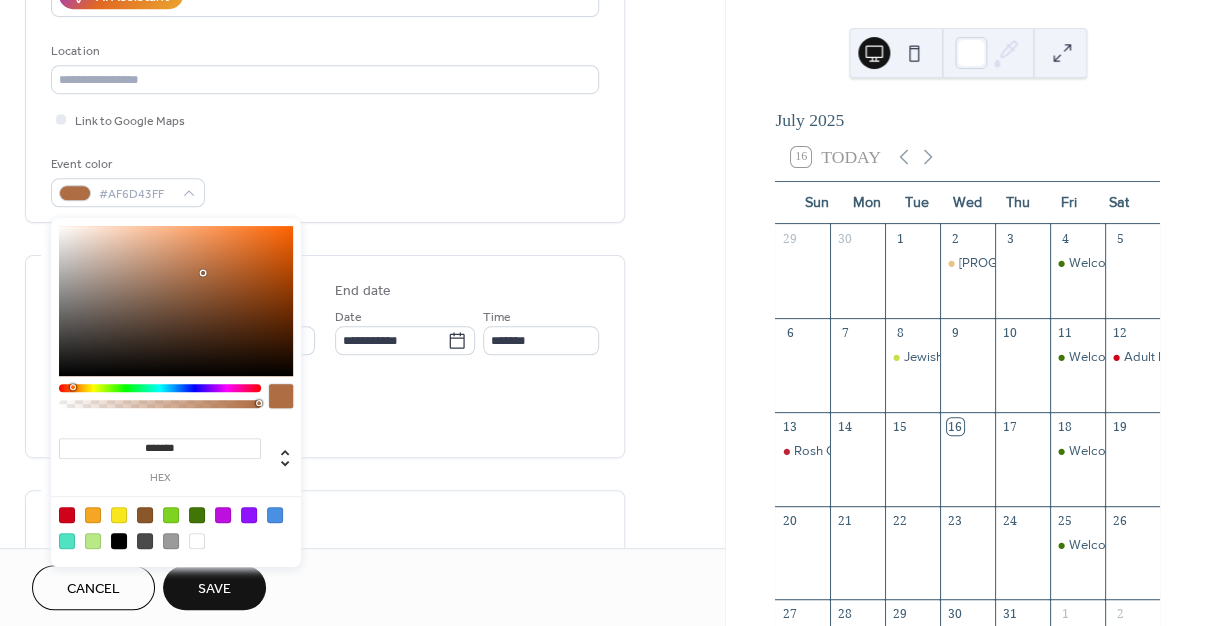 click on "Save" at bounding box center (214, 589) 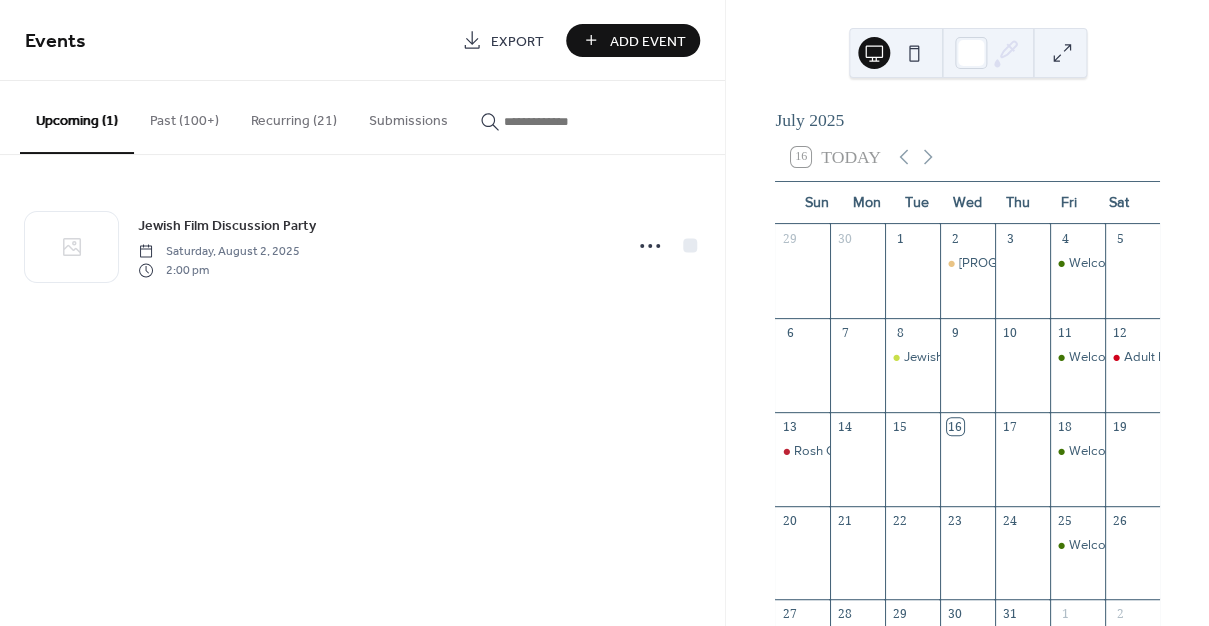 click on "Add Event" at bounding box center (633, 40) 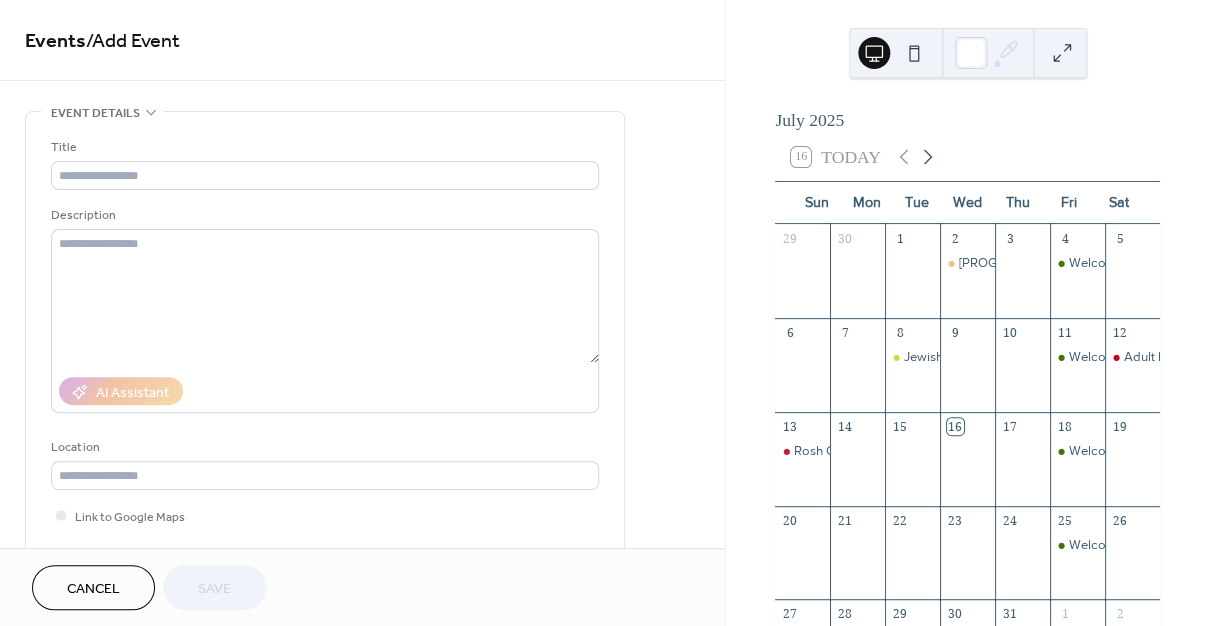 click 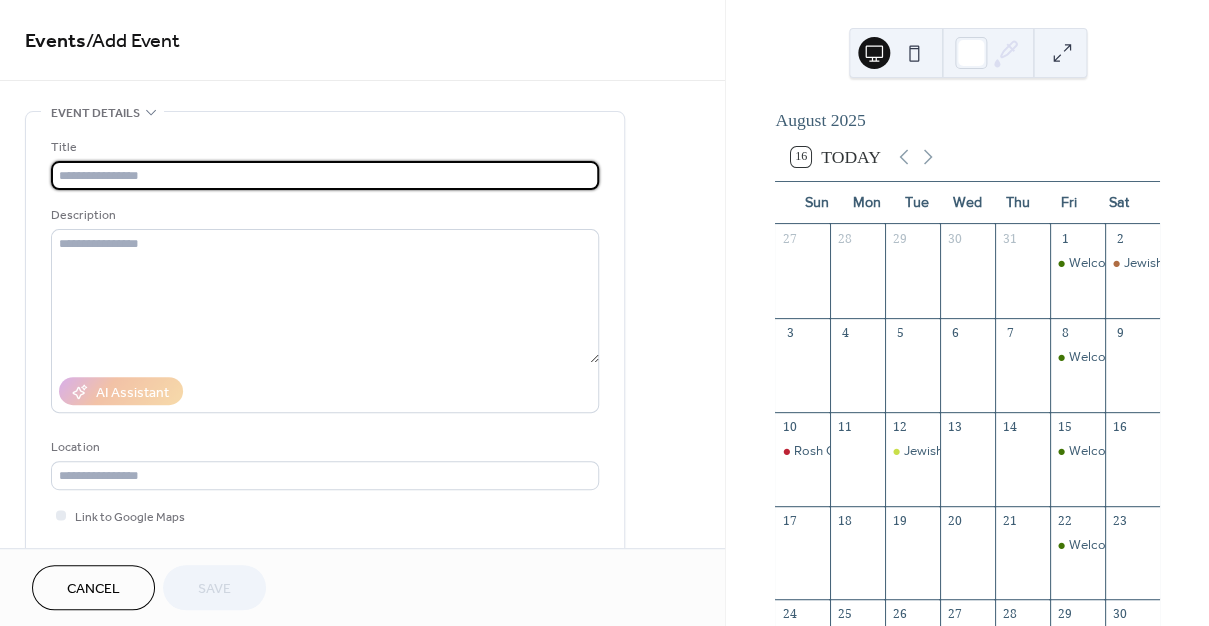 click at bounding box center (325, 175) 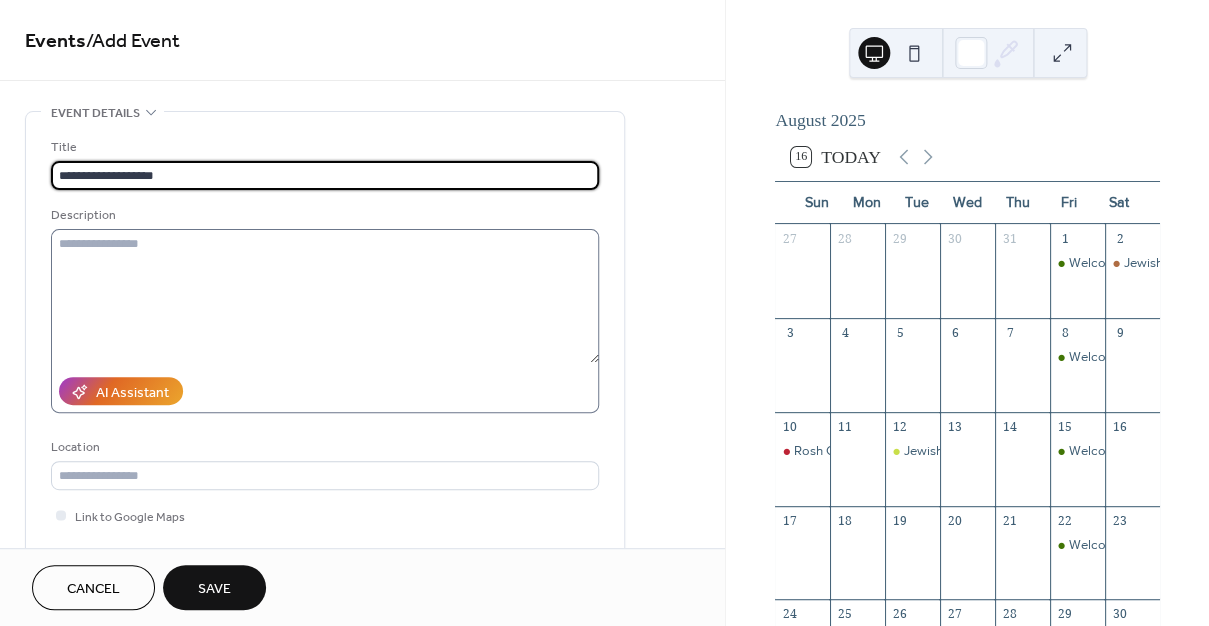 type on "**********" 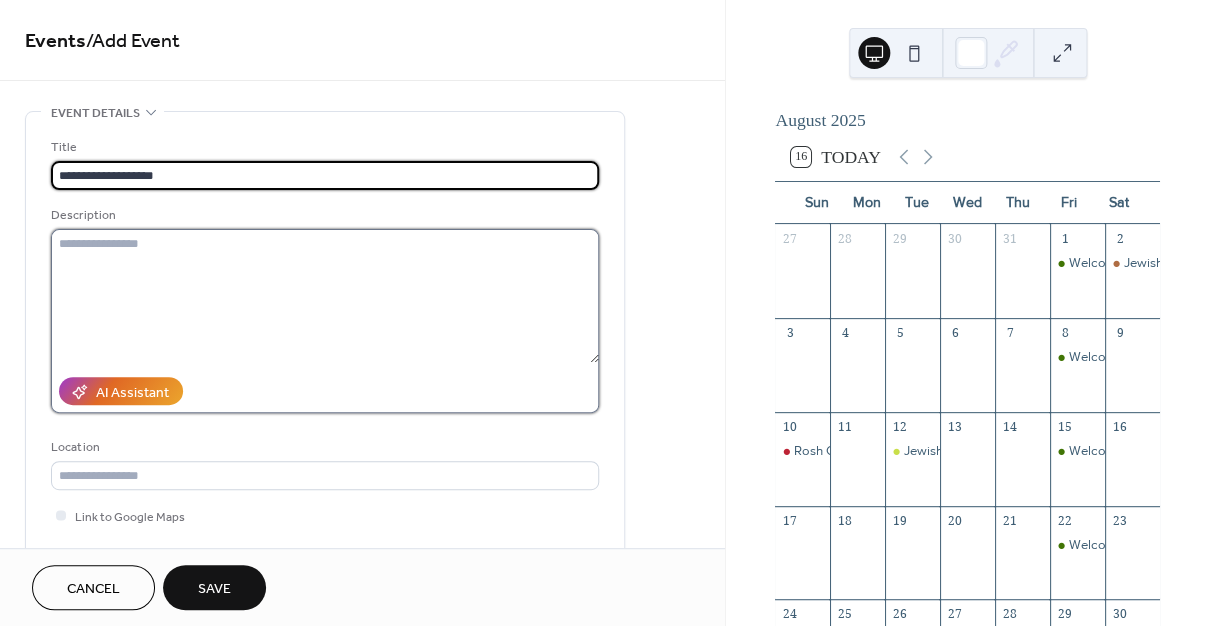 click at bounding box center (325, 296) 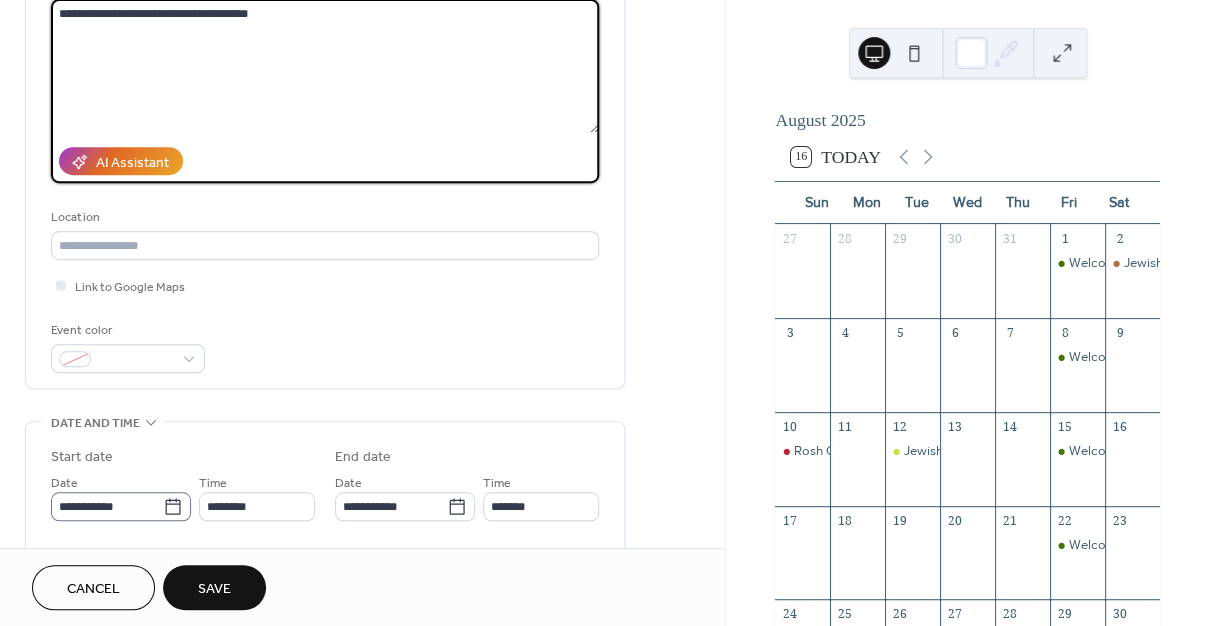 scroll, scrollTop: 341, scrollLeft: 0, axis: vertical 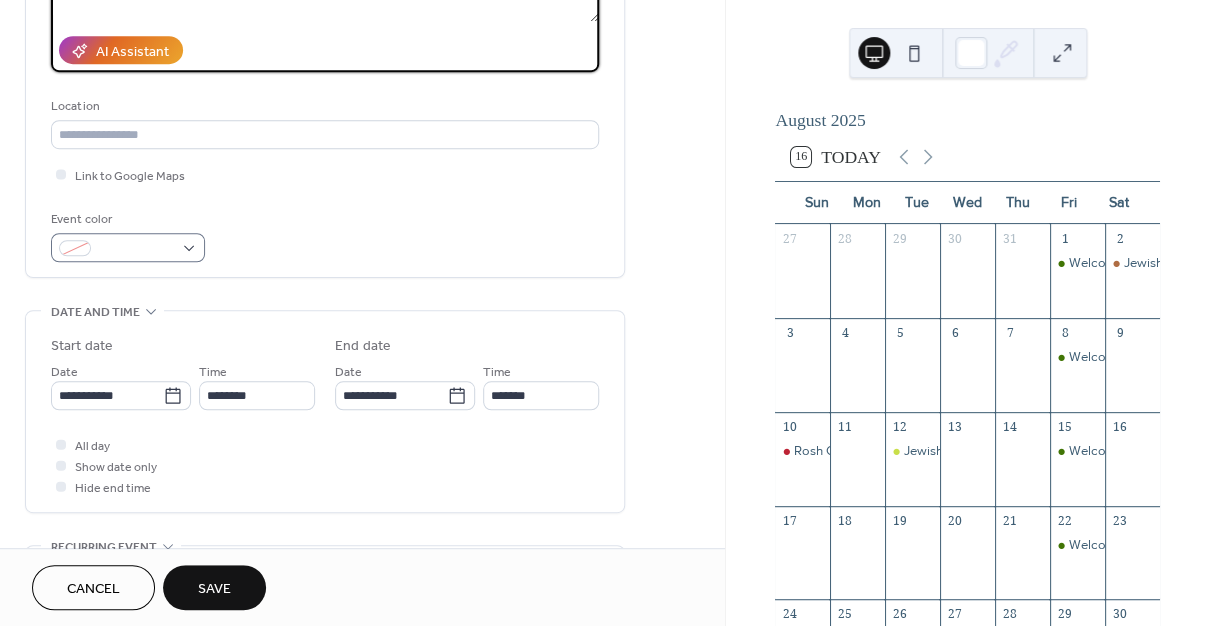 type on "**********" 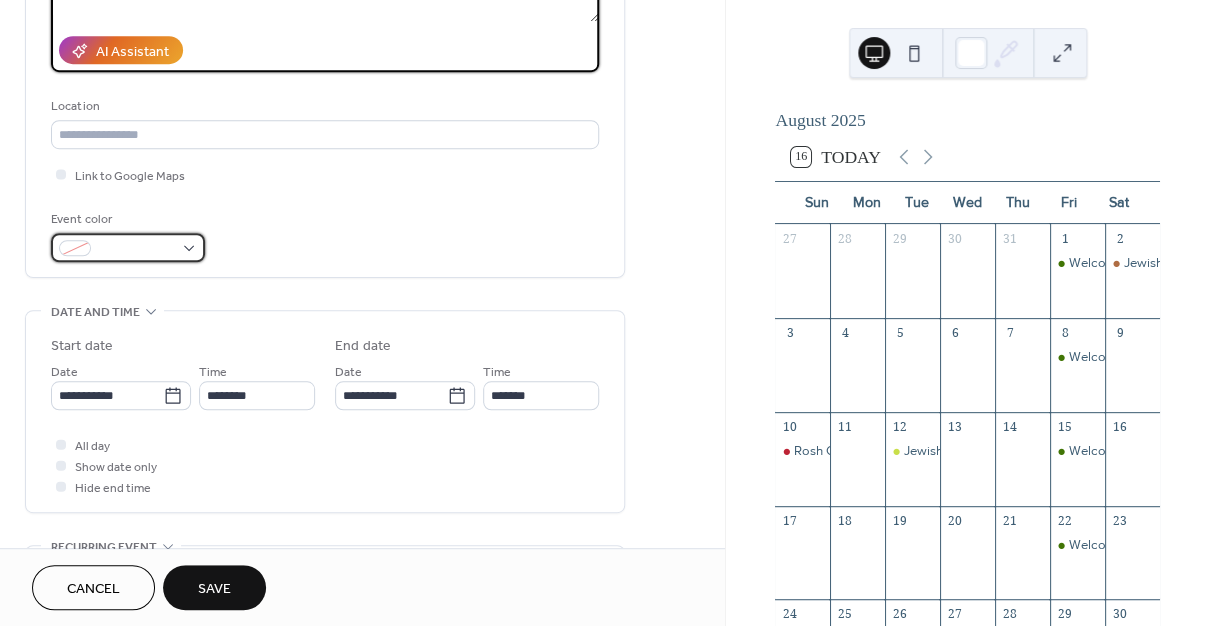 click at bounding box center [128, 247] 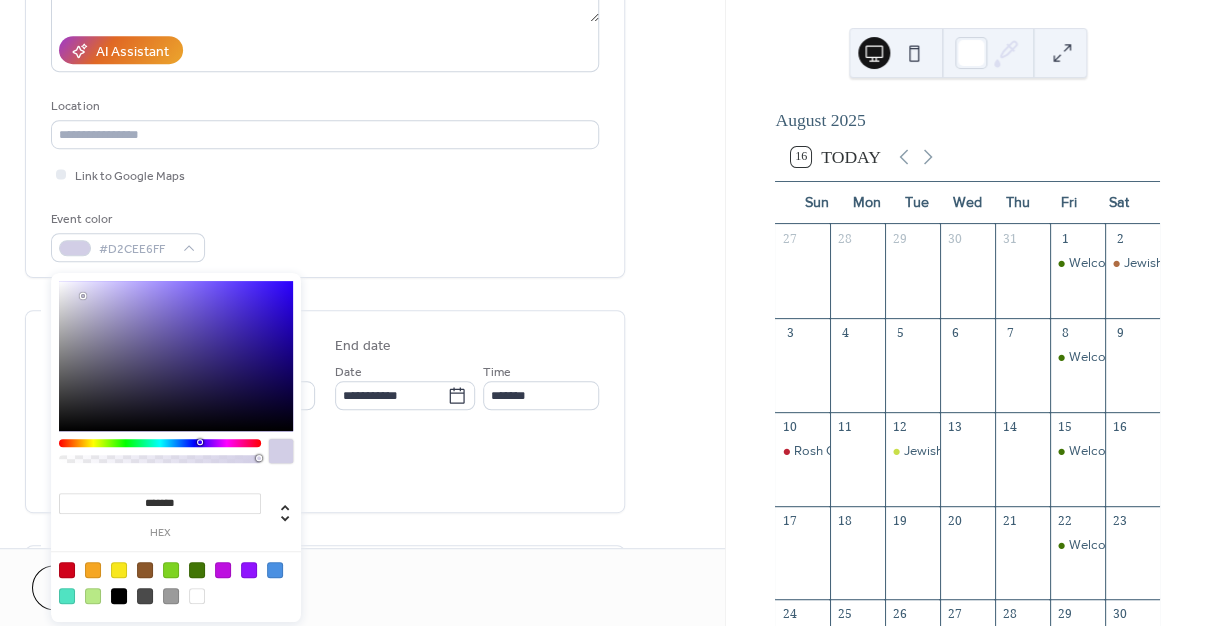click at bounding box center (176, 356) 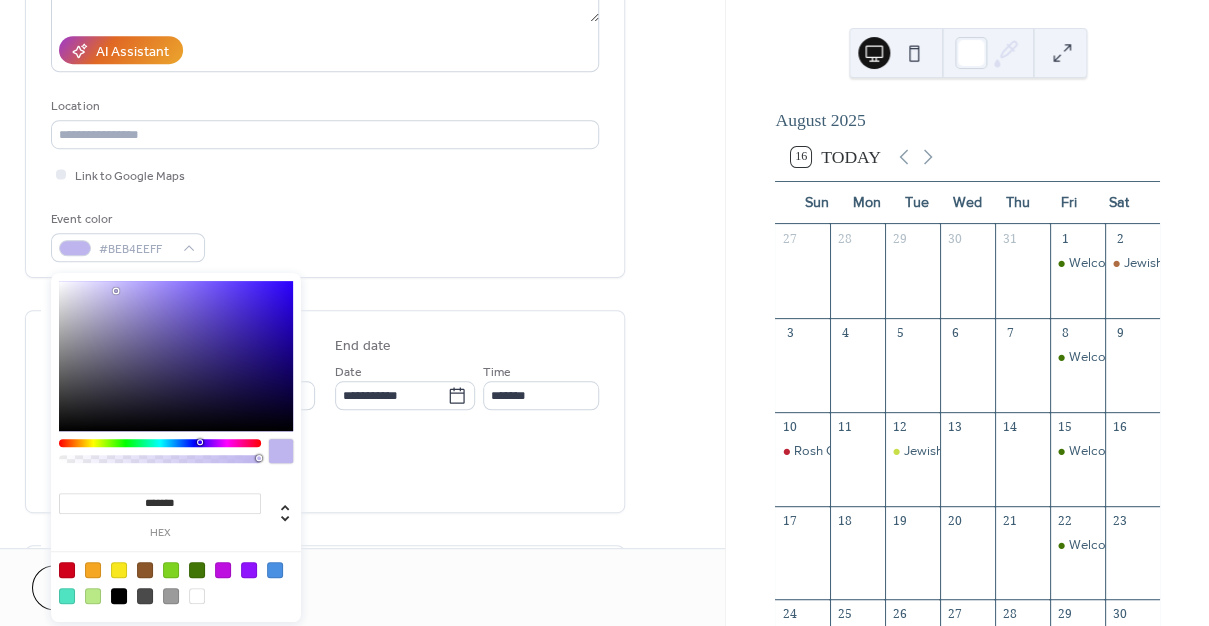 type on "*******" 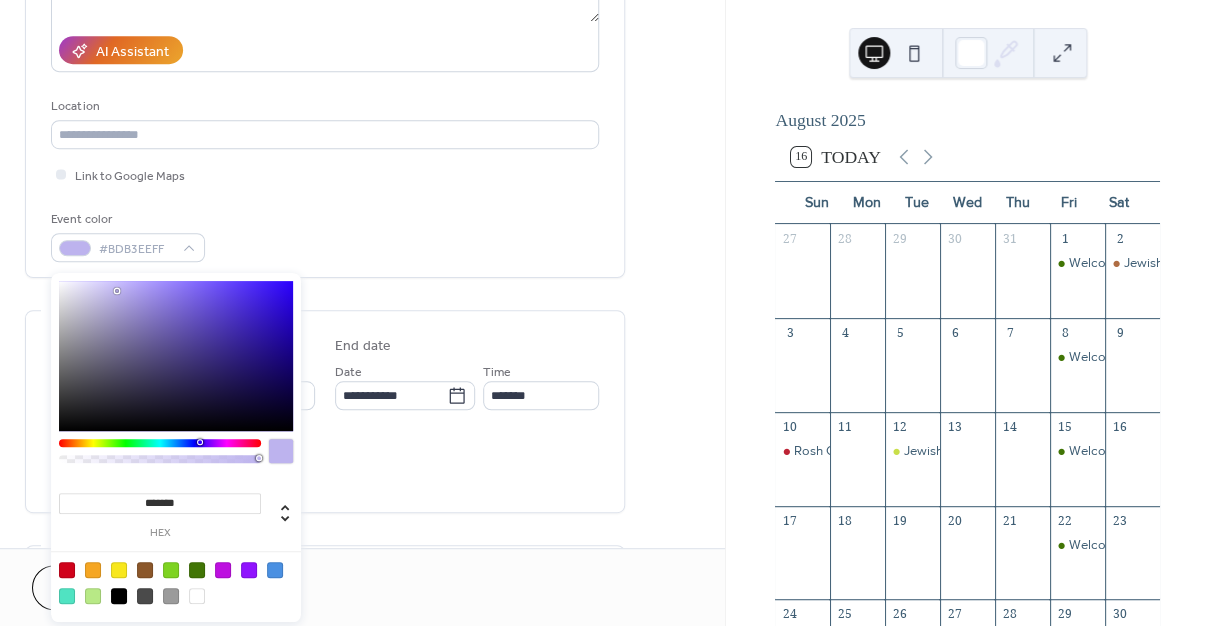 drag, startPoint x: 112, startPoint y: 302, endPoint x: 117, endPoint y: 291, distance: 12.083046 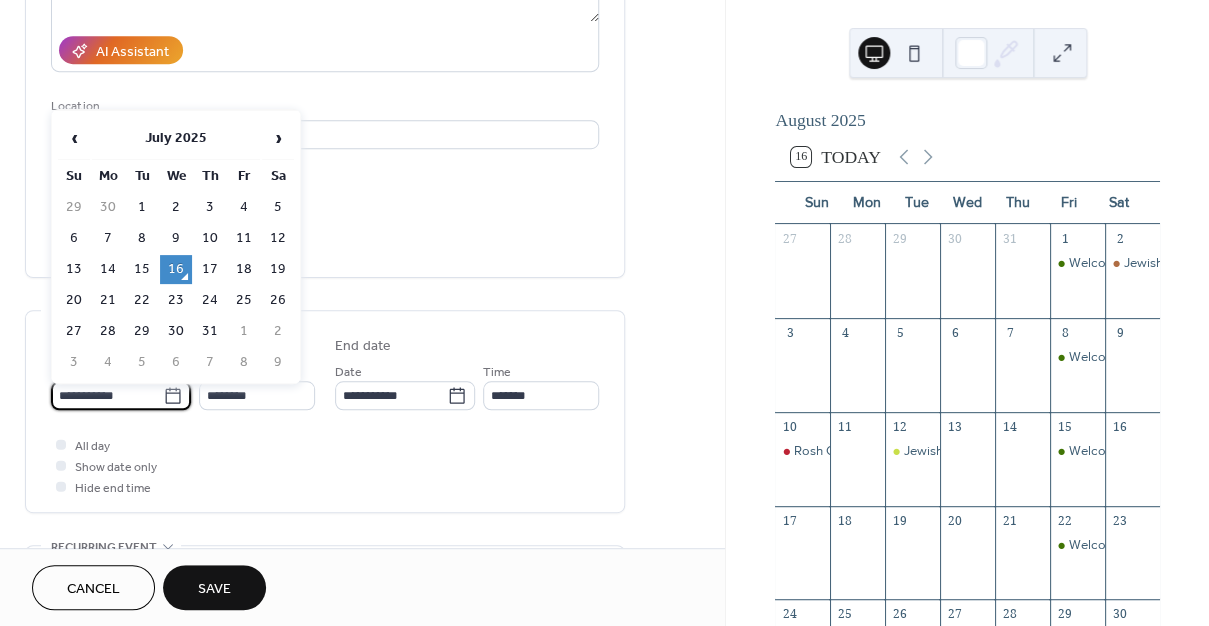 click on "**********" at bounding box center [107, 395] 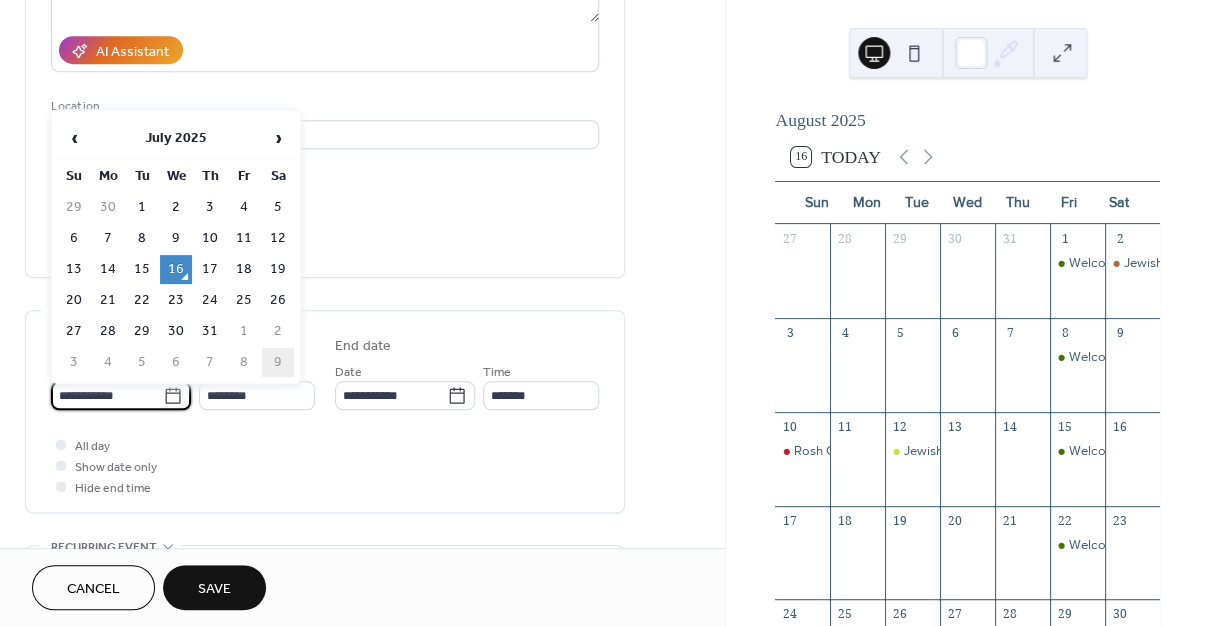 click on "9" at bounding box center [278, 362] 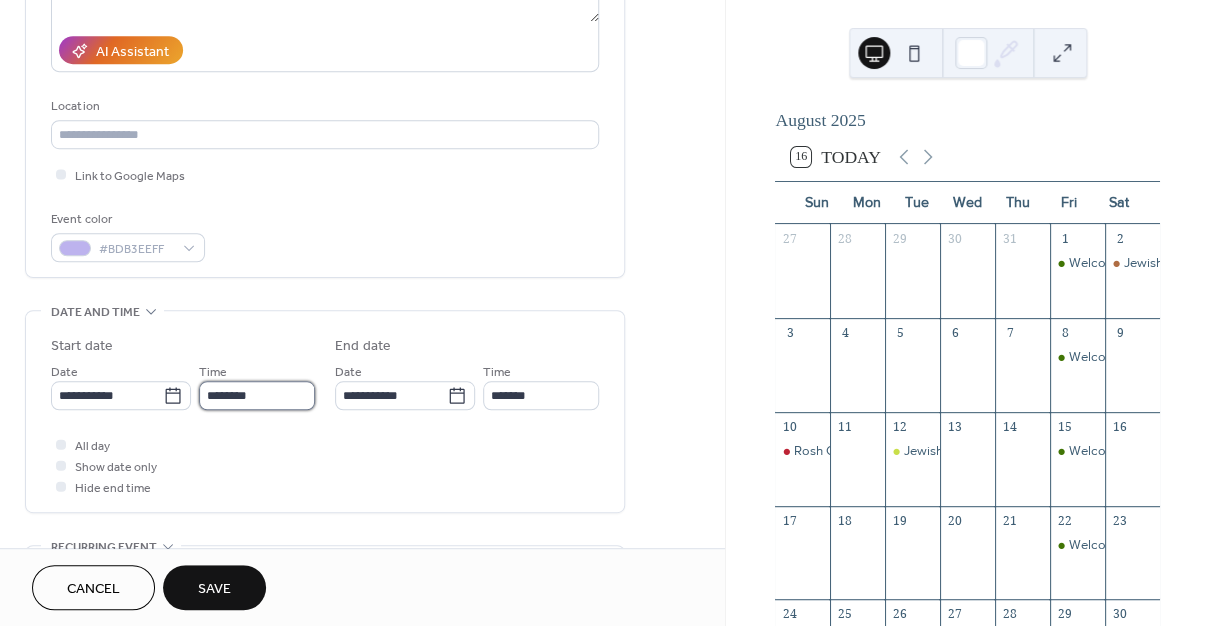 click on "********" at bounding box center (257, 395) 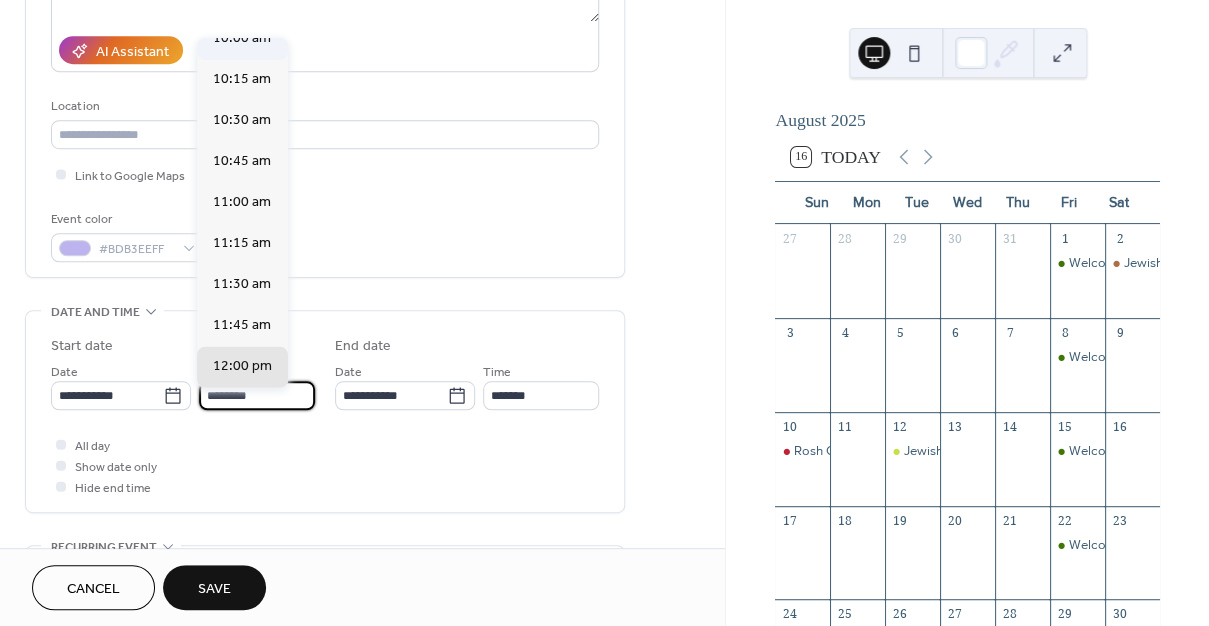 scroll, scrollTop: 1647, scrollLeft: 0, axis: vertical 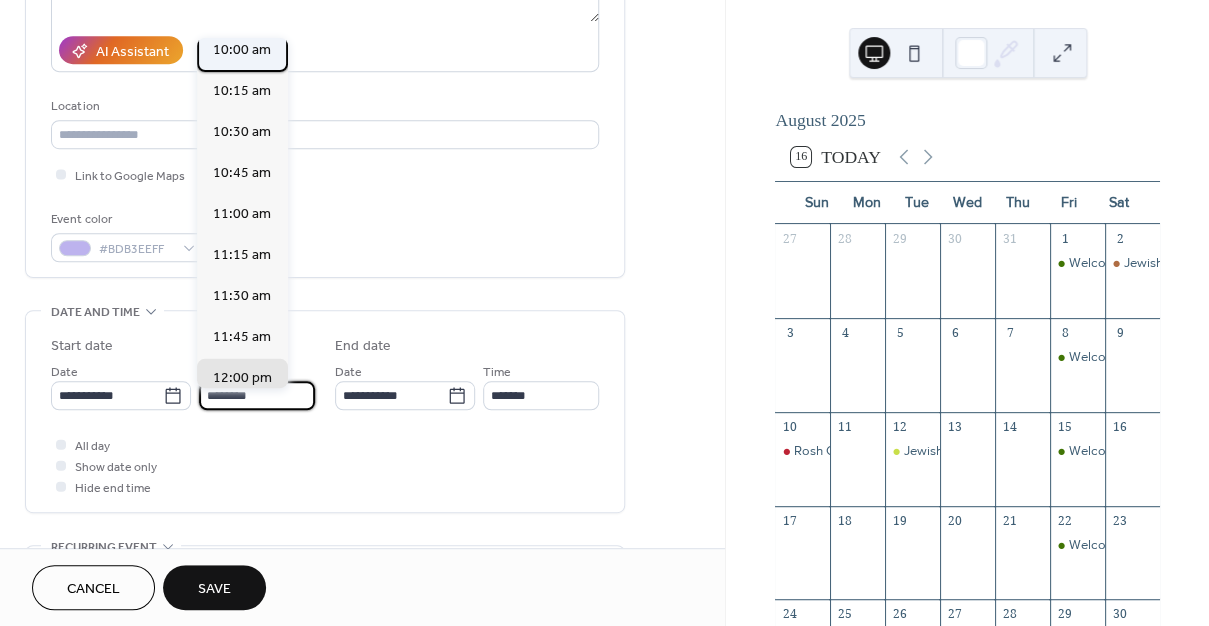 click on "10:00 am" at bounding box center (242, 51) 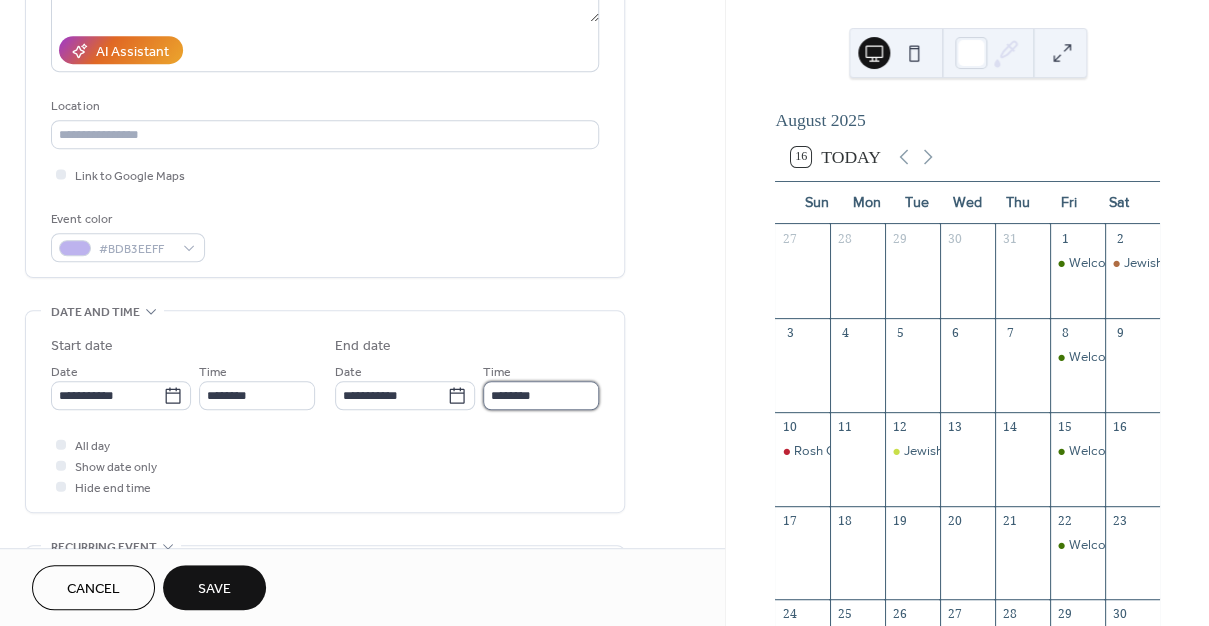click on "********" at bounding box center [541, 395] 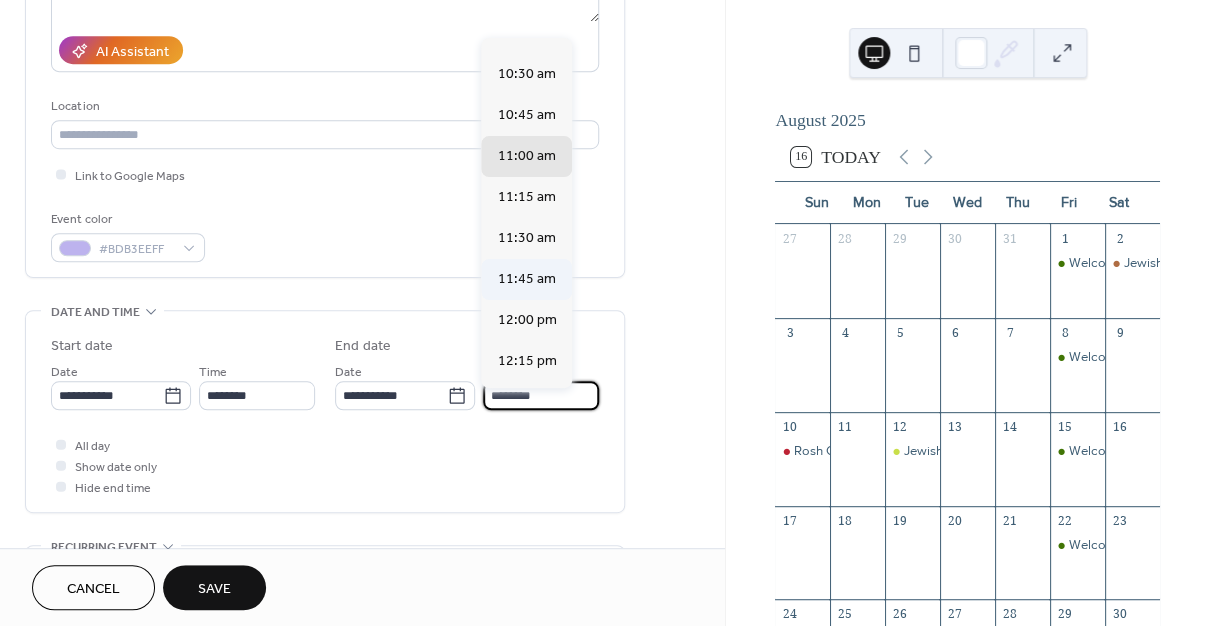 scroll, scrollTop: 28, scrollLeft: 0, axis: vertical 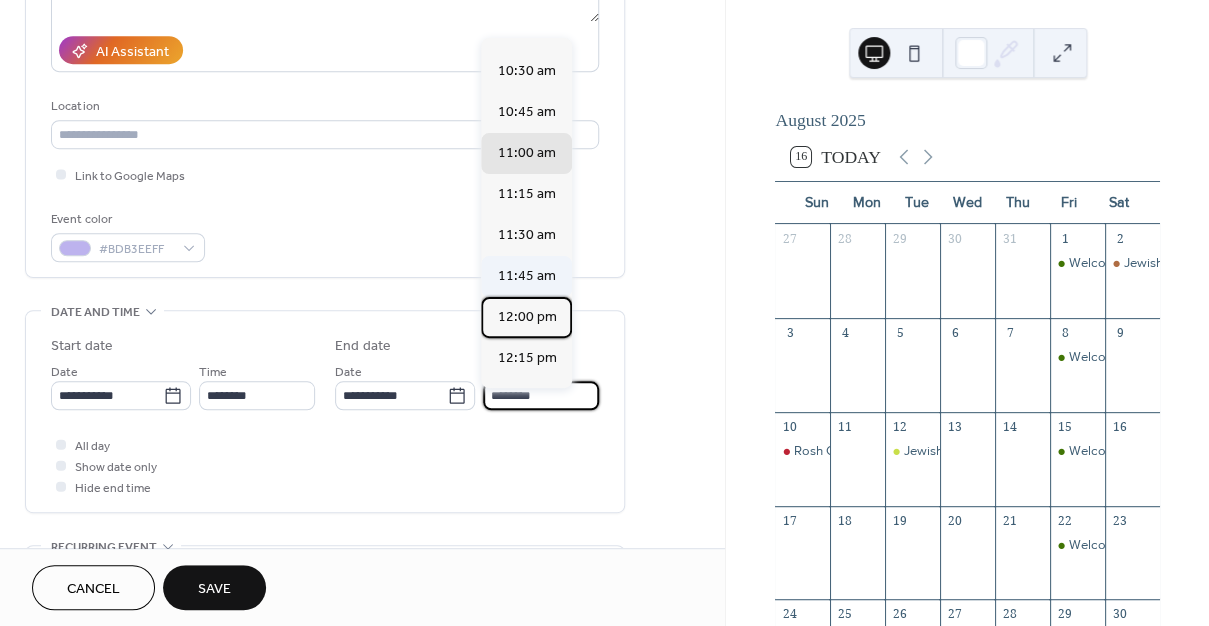 click on "12:00 pm" at bounding box center (526, 317) 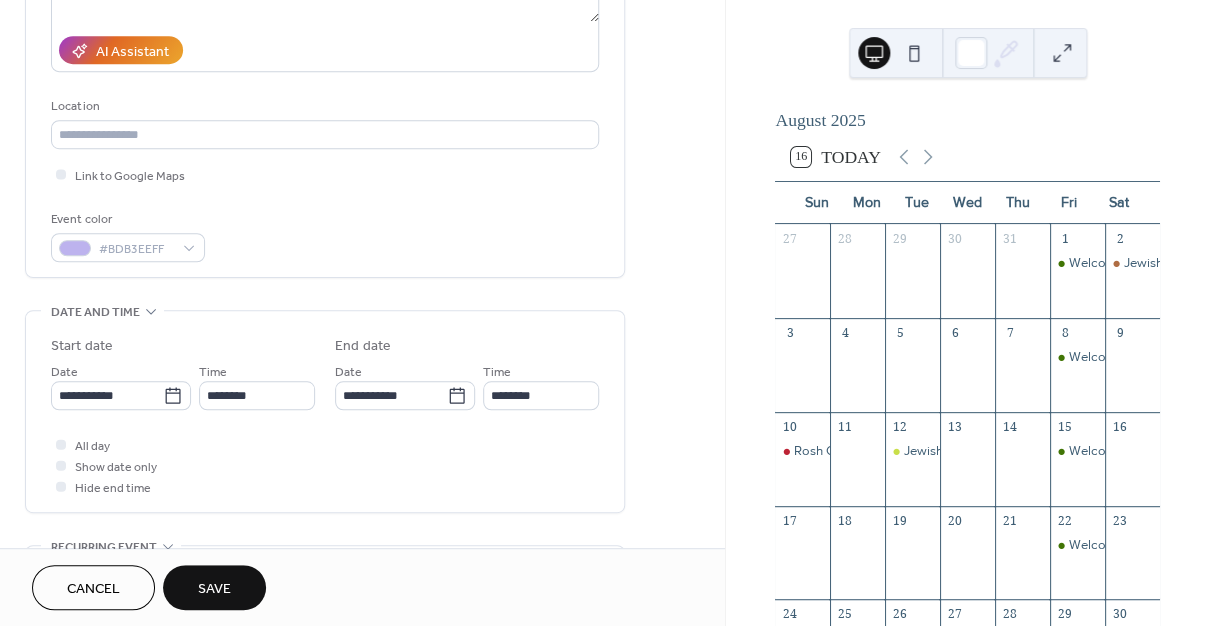 click on "**********" at bounding box center [325, 416] 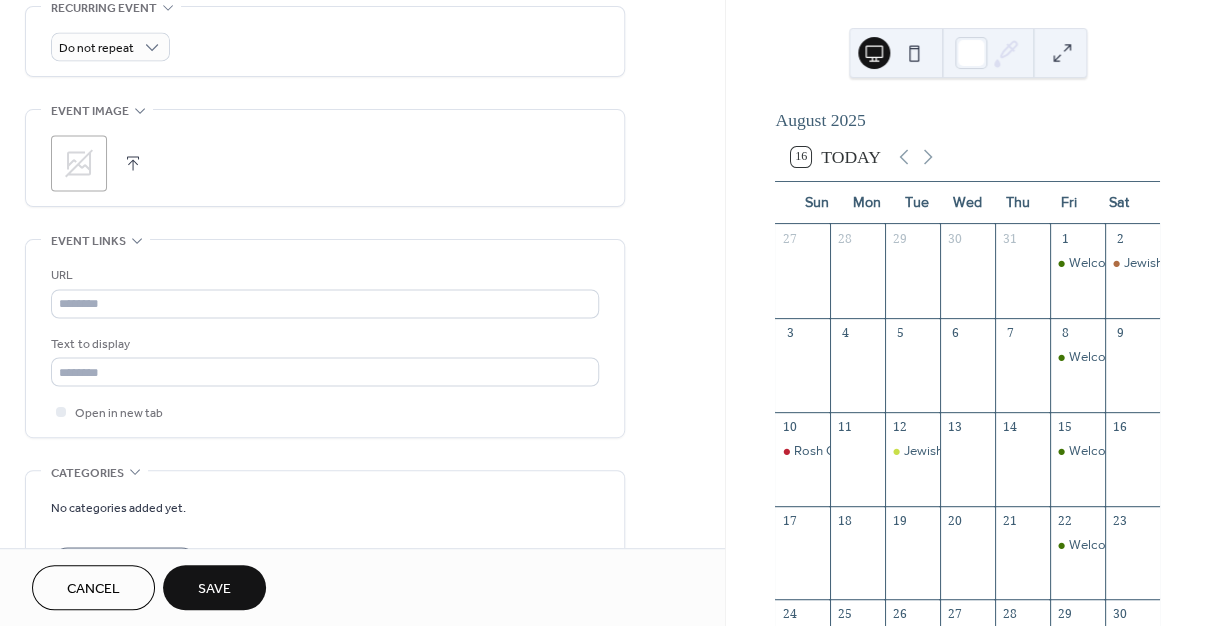scroll, scrollTop: 1023, scrollLeft: 0, axis: vertical 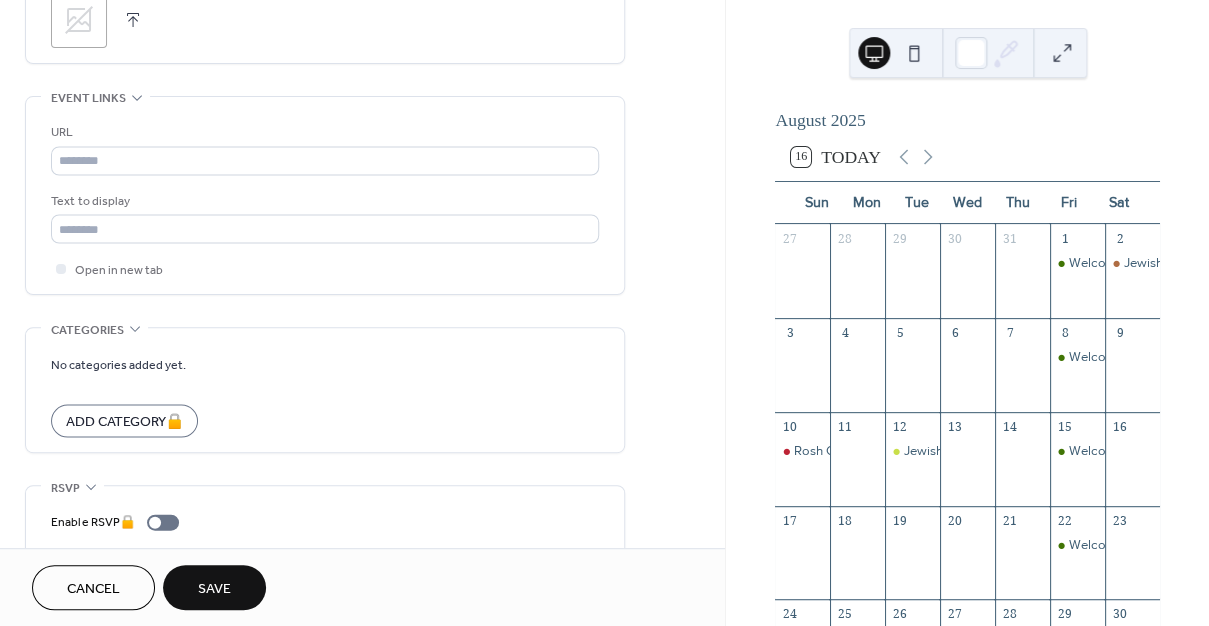 click on "Save" at bounding box center (214, 589) 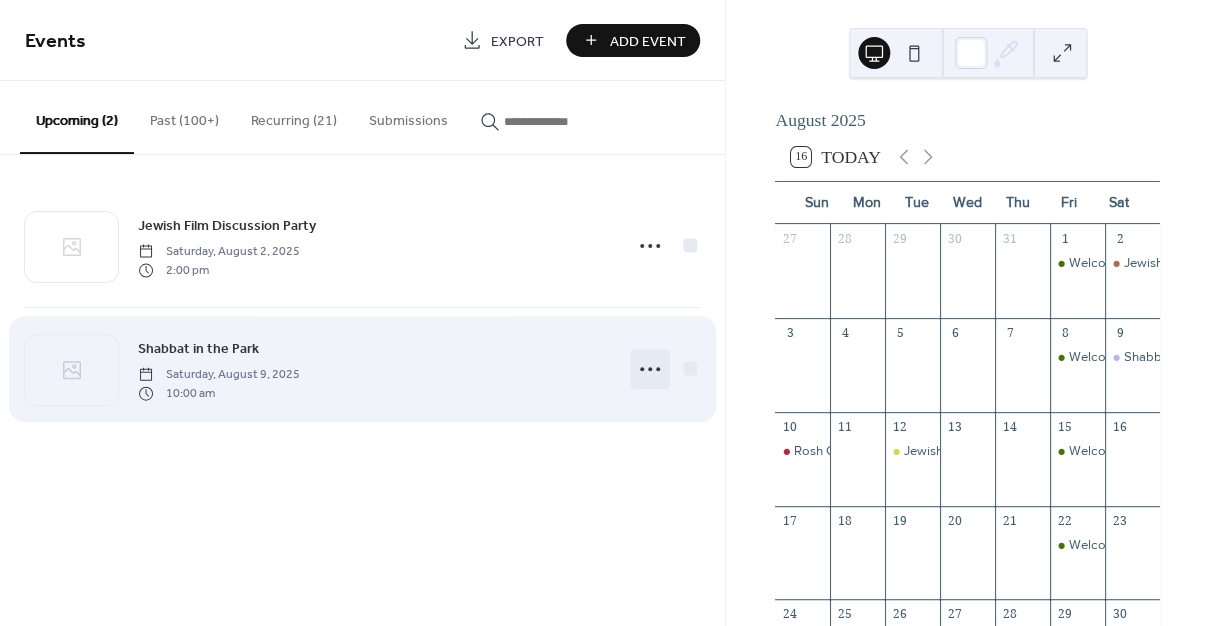 click 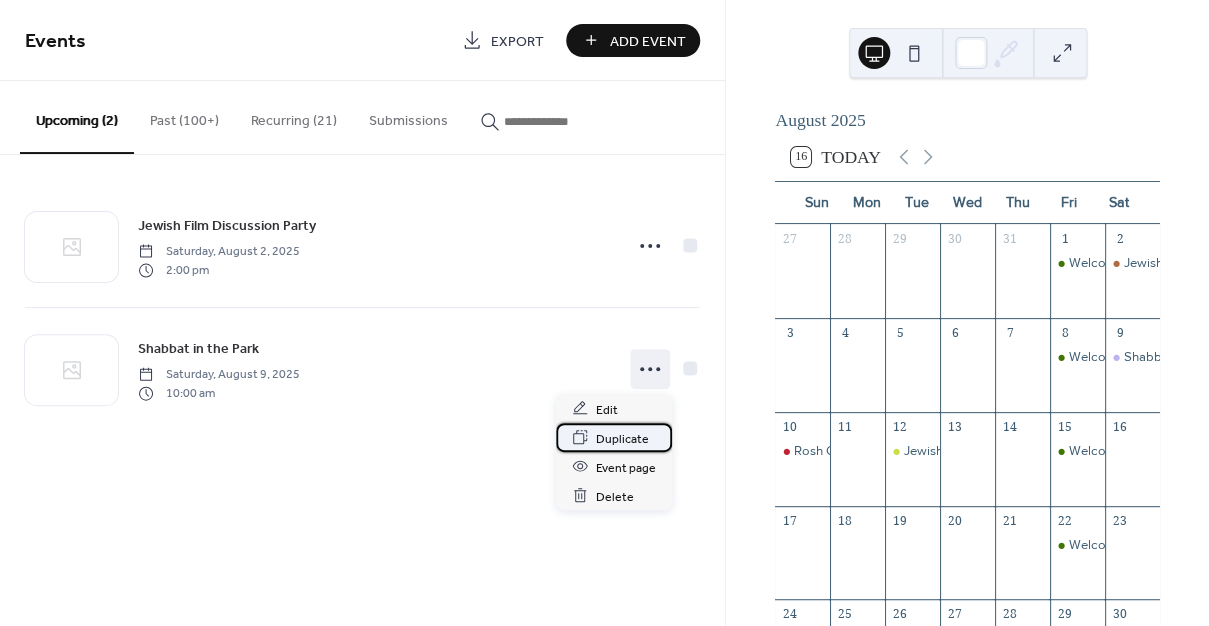 click on "Duplicate" at bounding box center [622, 438] 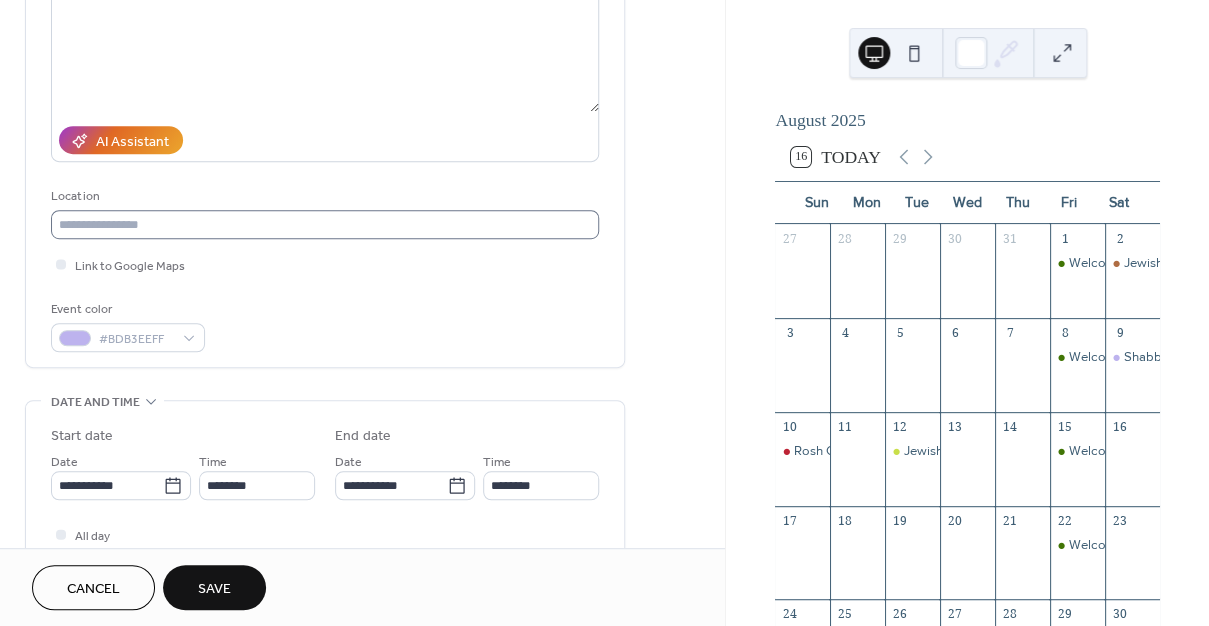 scroll, scrollTop: 253, scrollLeft: 0, axis: vertical 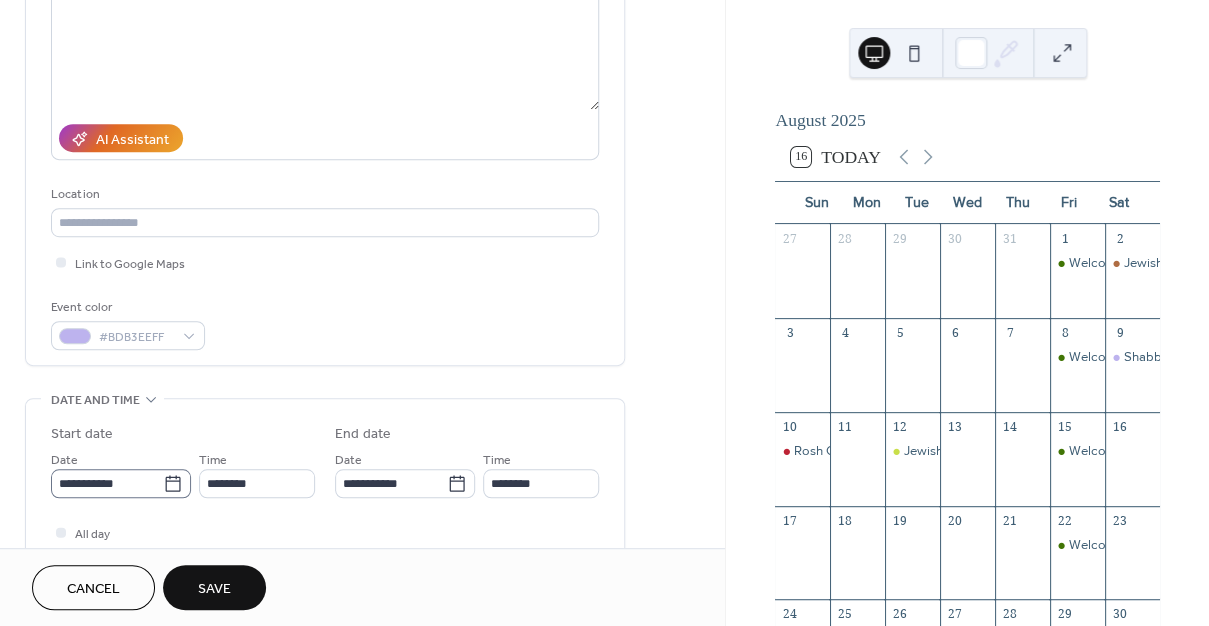 type on "**********" 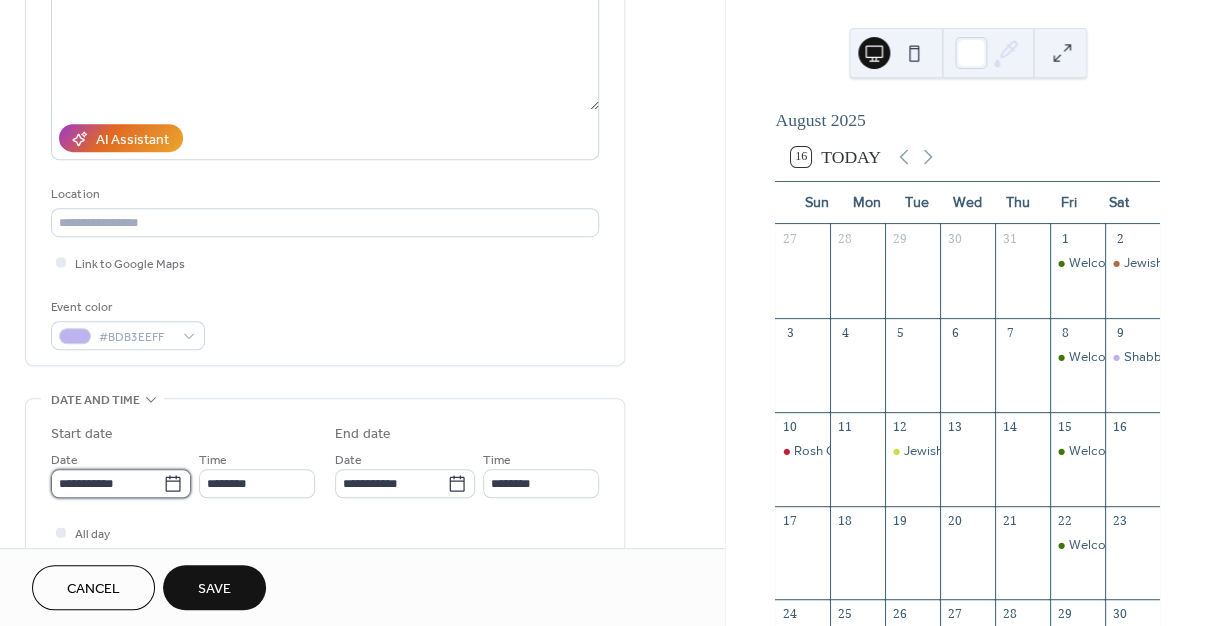 click on "**********" at bounding box center [107, 483] 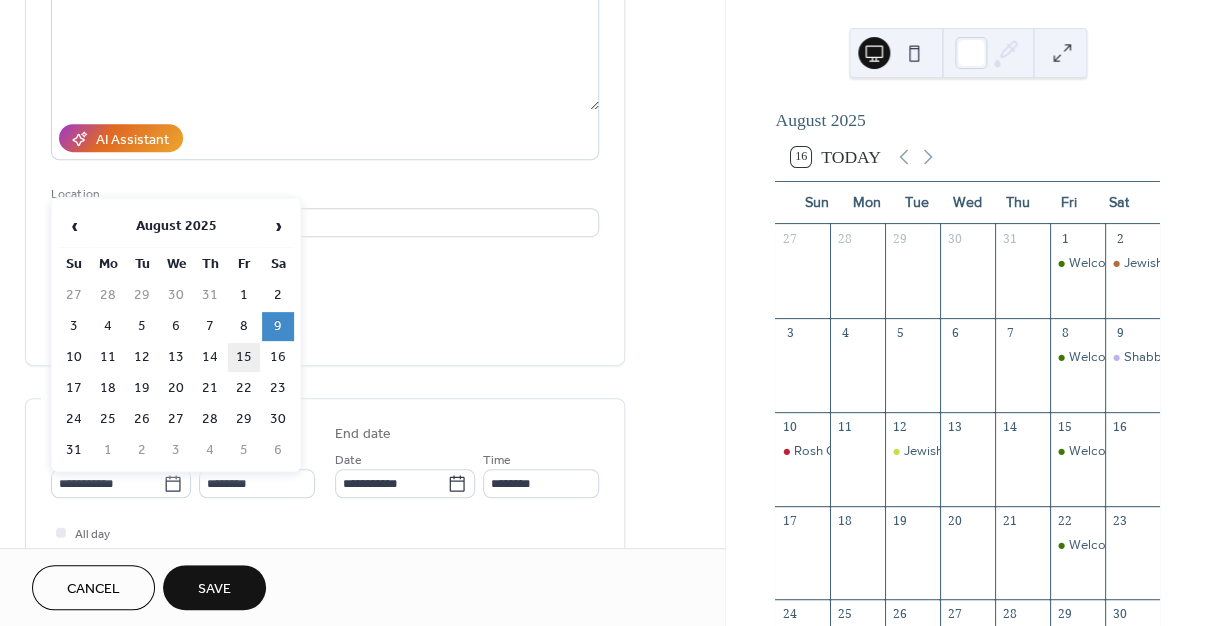 click on "15" at bounding box center (244, 357) 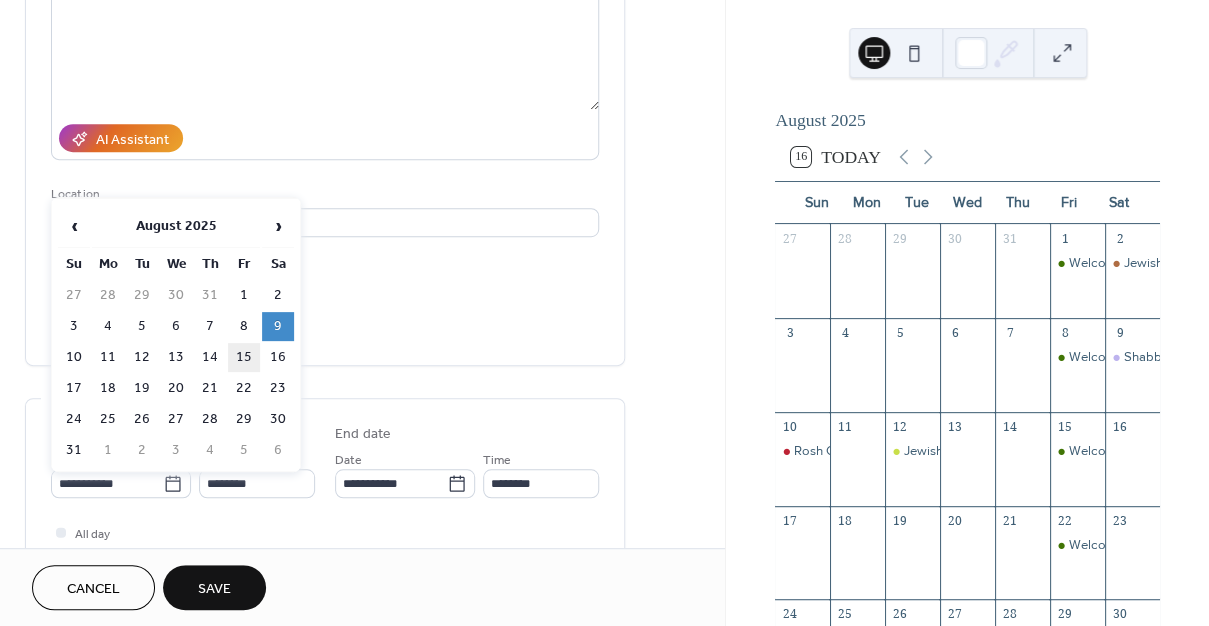 type on "**********" 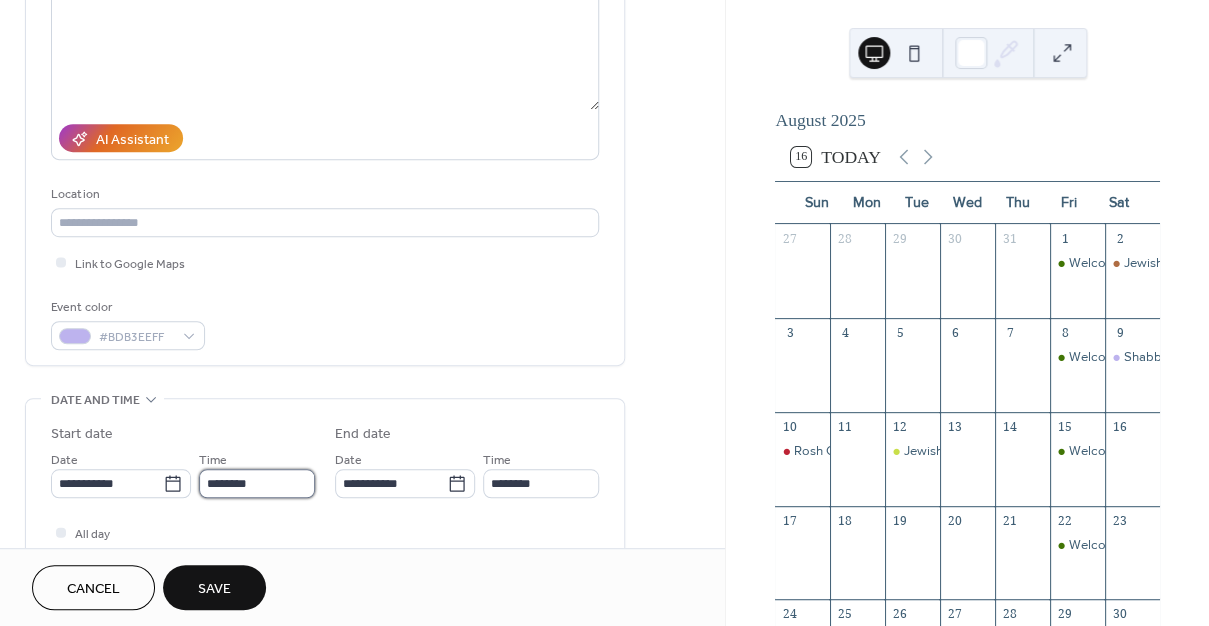 click on "********" at bounding box center (257, 483) 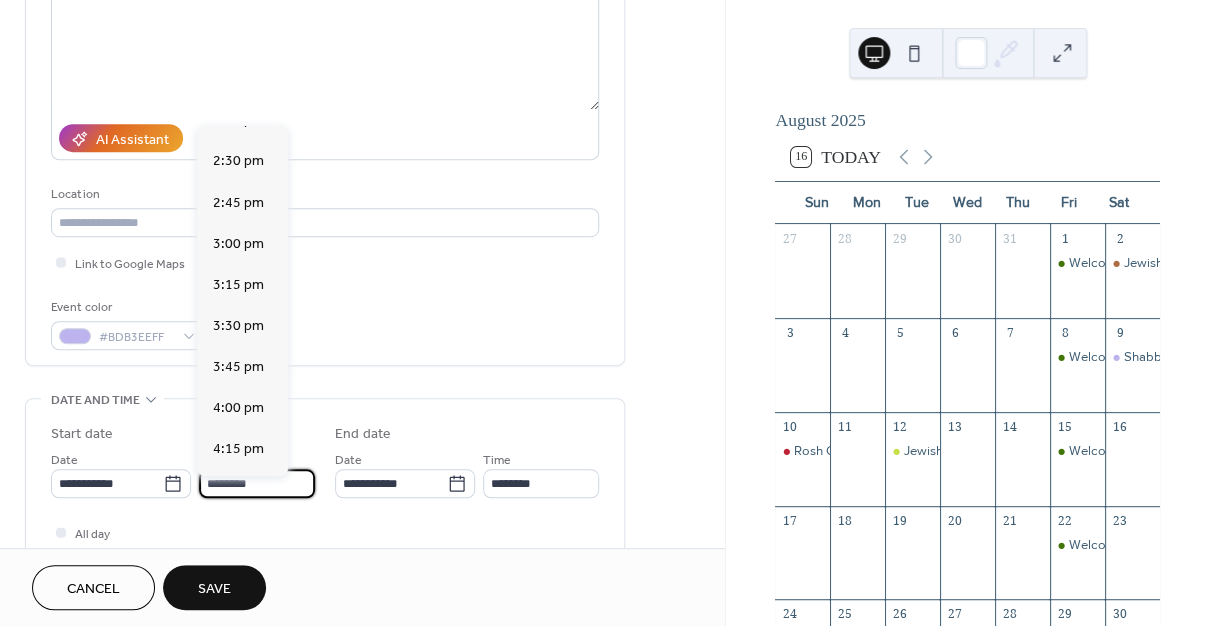 scroll, scrollTop: 2544, scrollLeft: 0, axis: vertical 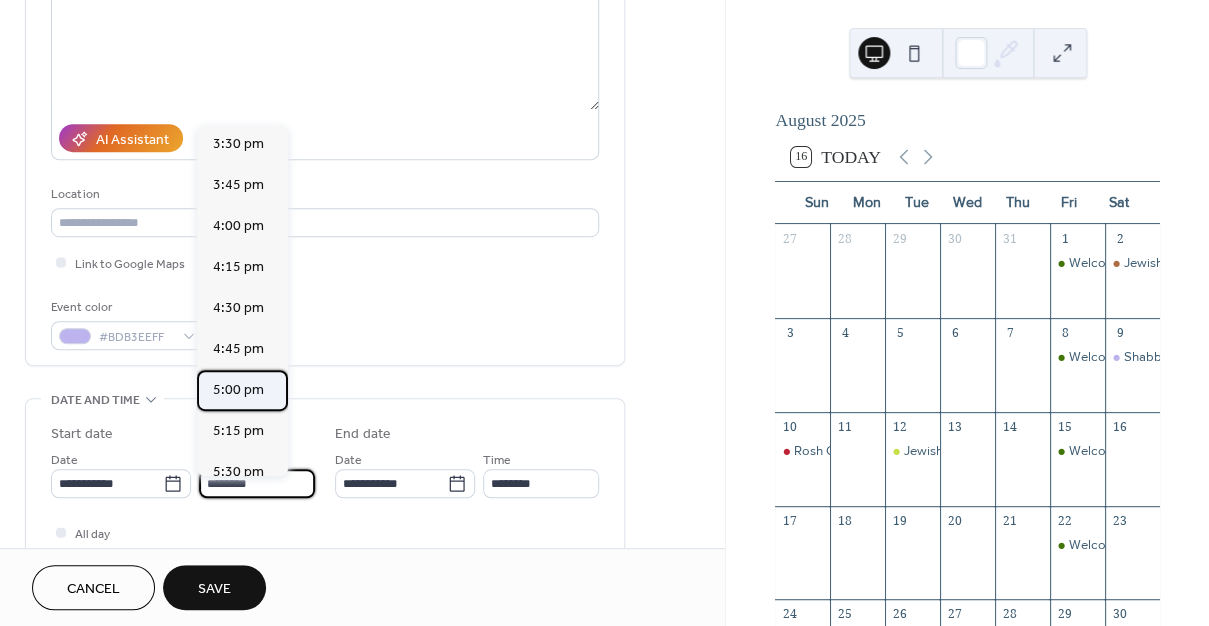 click on "5:00 pm" at bounding box center [238, 390] 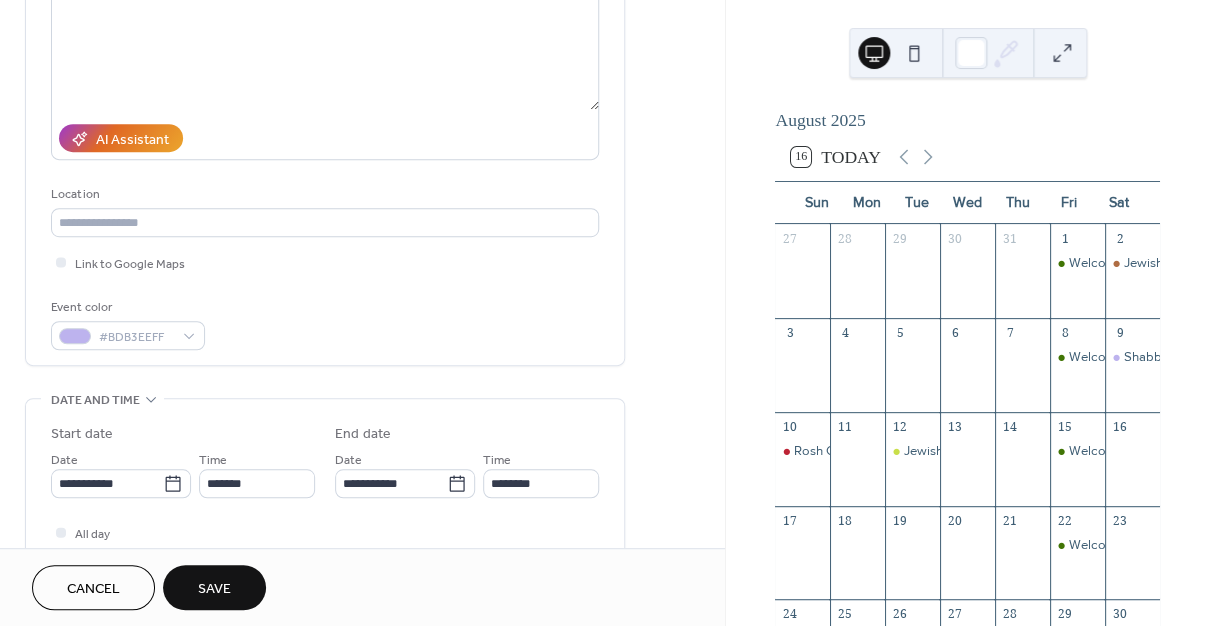 type on "*******" 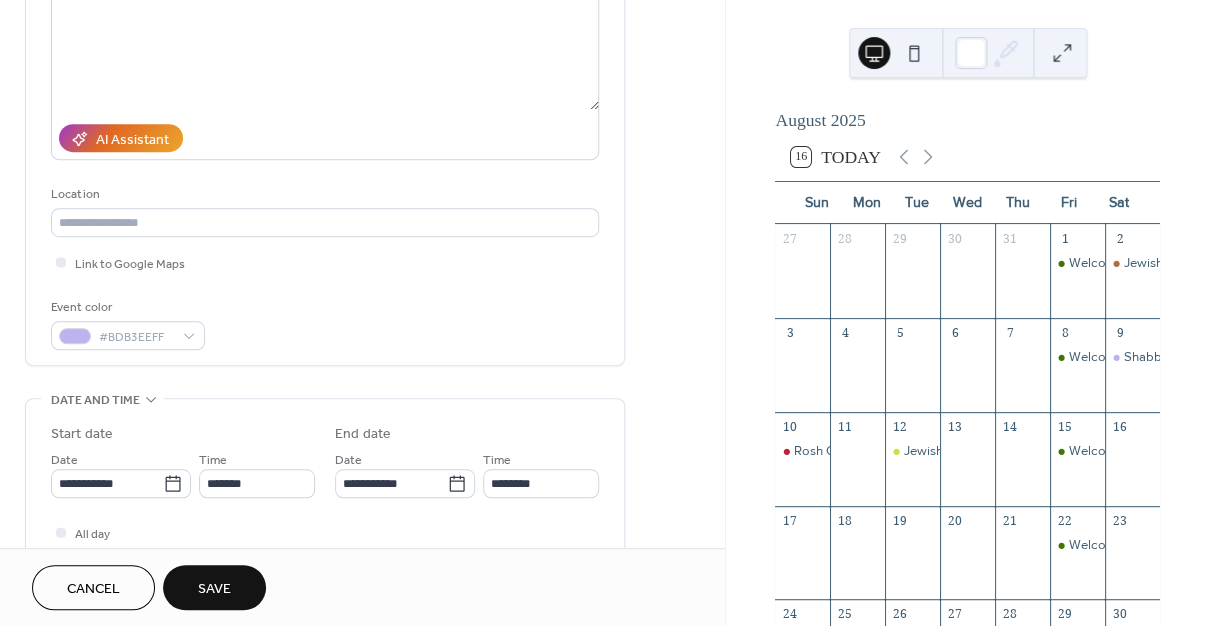 type on "*******" 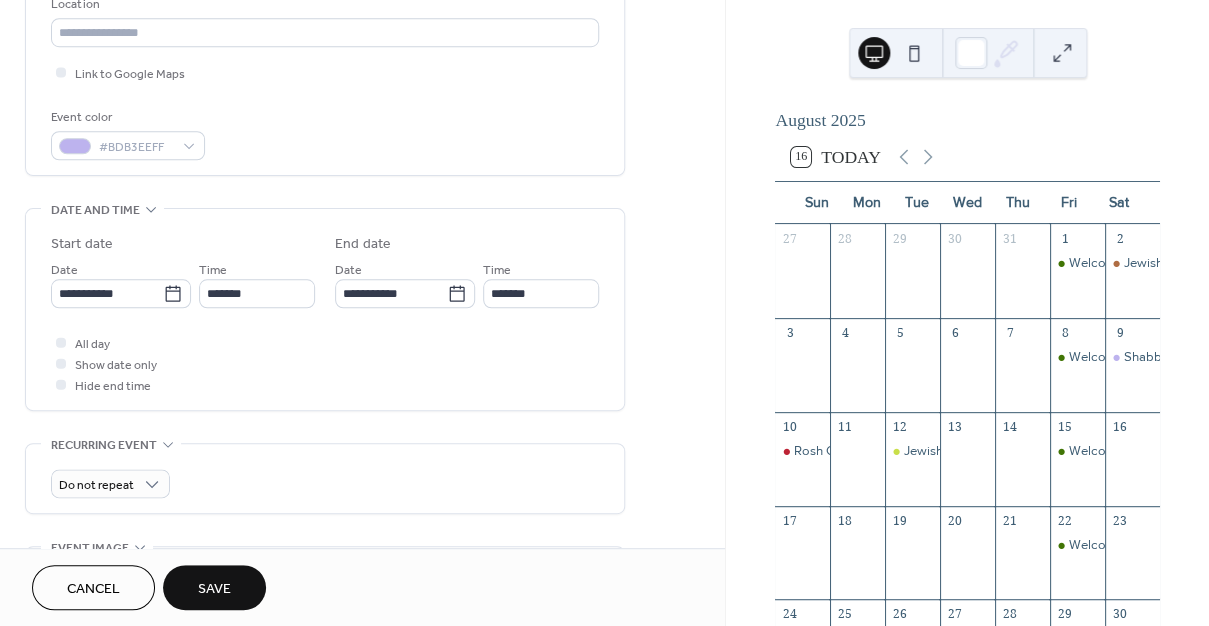 scroll, scrollTop: 462, scrollLeft: 0, axis: vertical 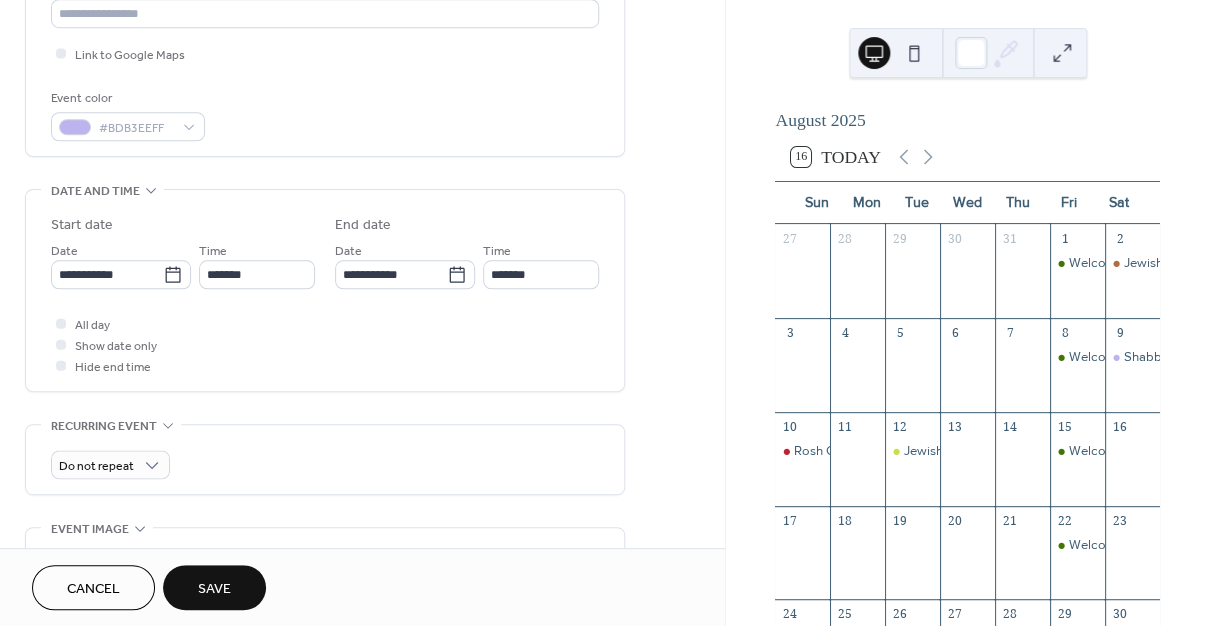 click on "Save" at bounding box center [214, 589] 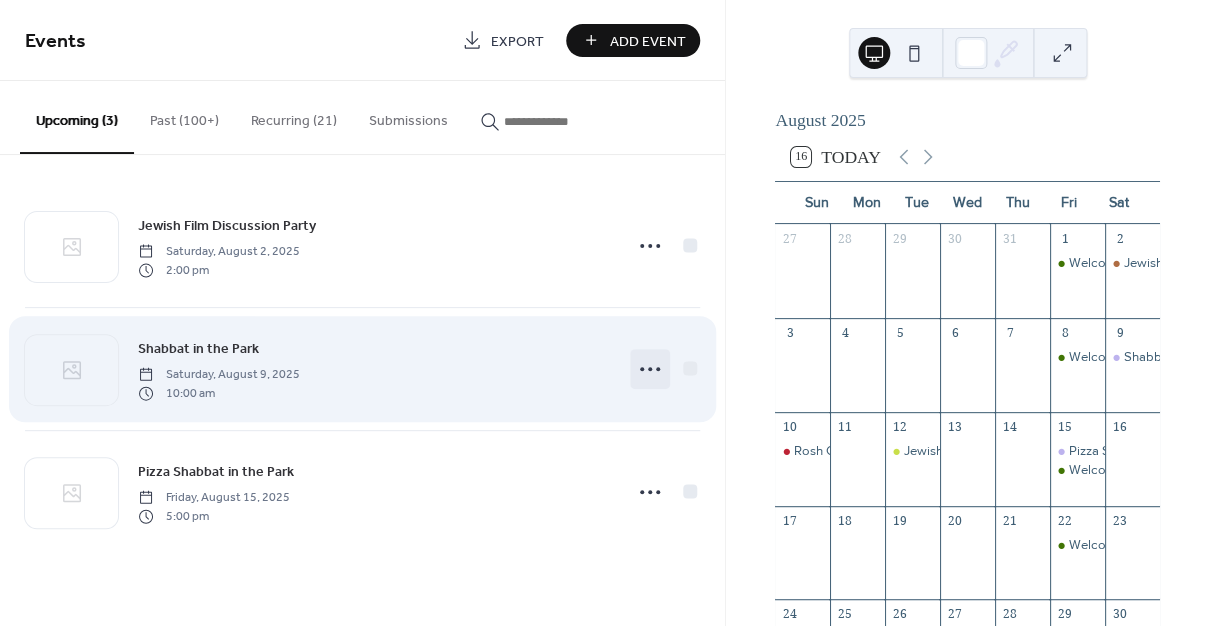 click 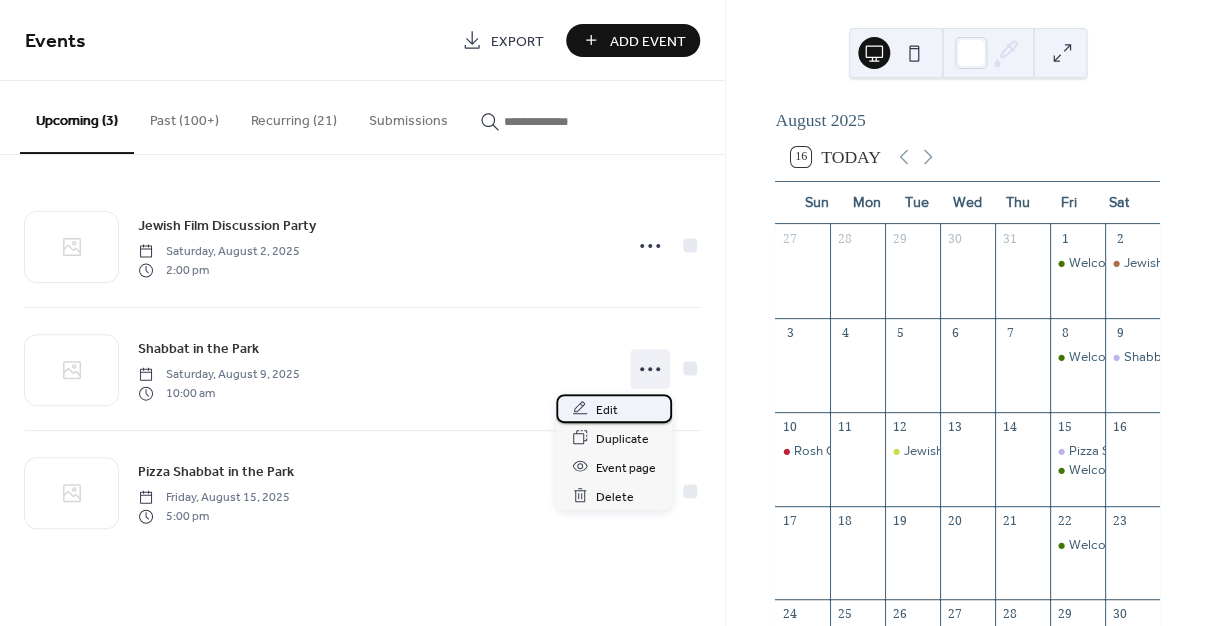 click on "Edit" at bounding box center (614, 408) 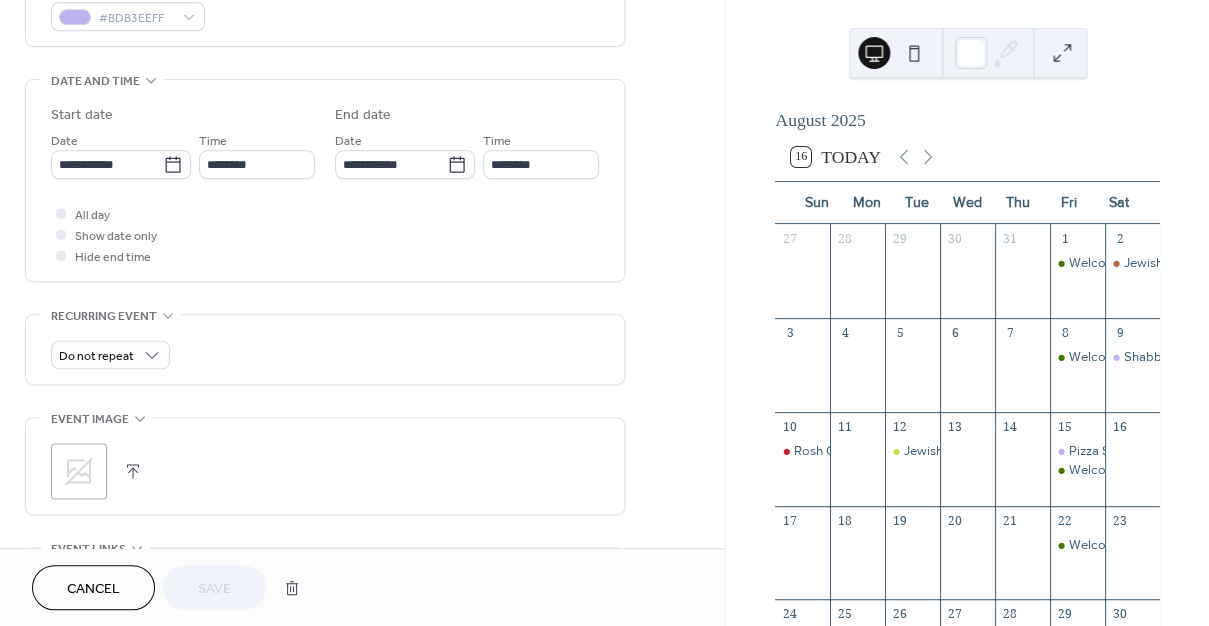 scroll, scrollTop: 781, scrollLeft: 0, axis: vertical 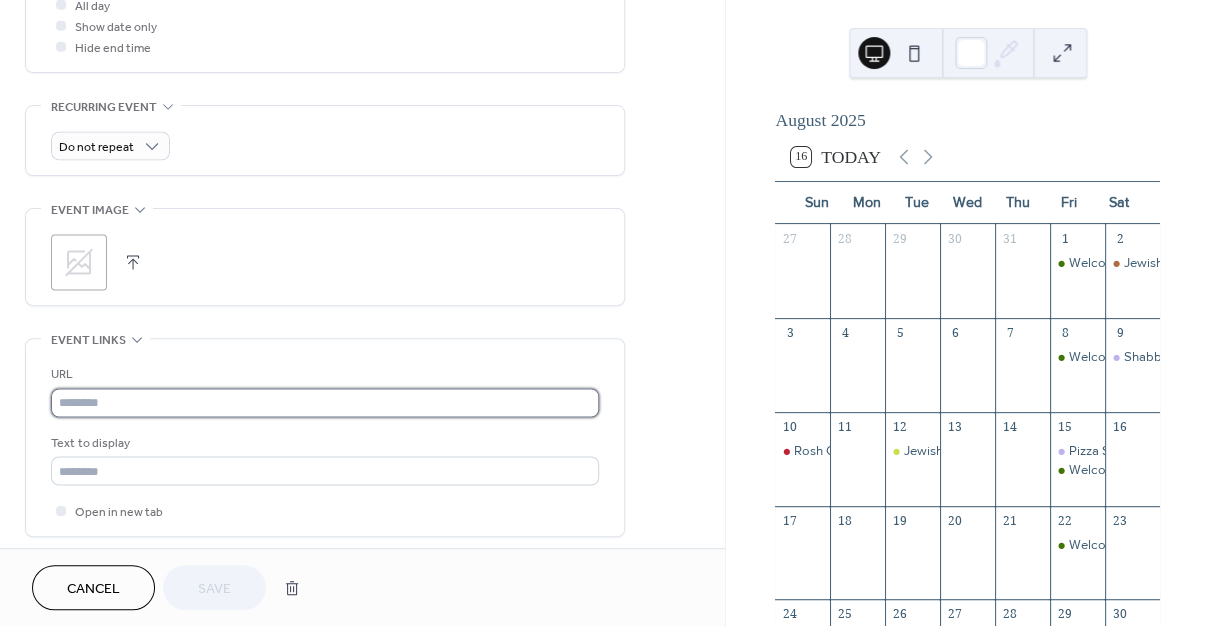 click at bounding box center (325, 402) 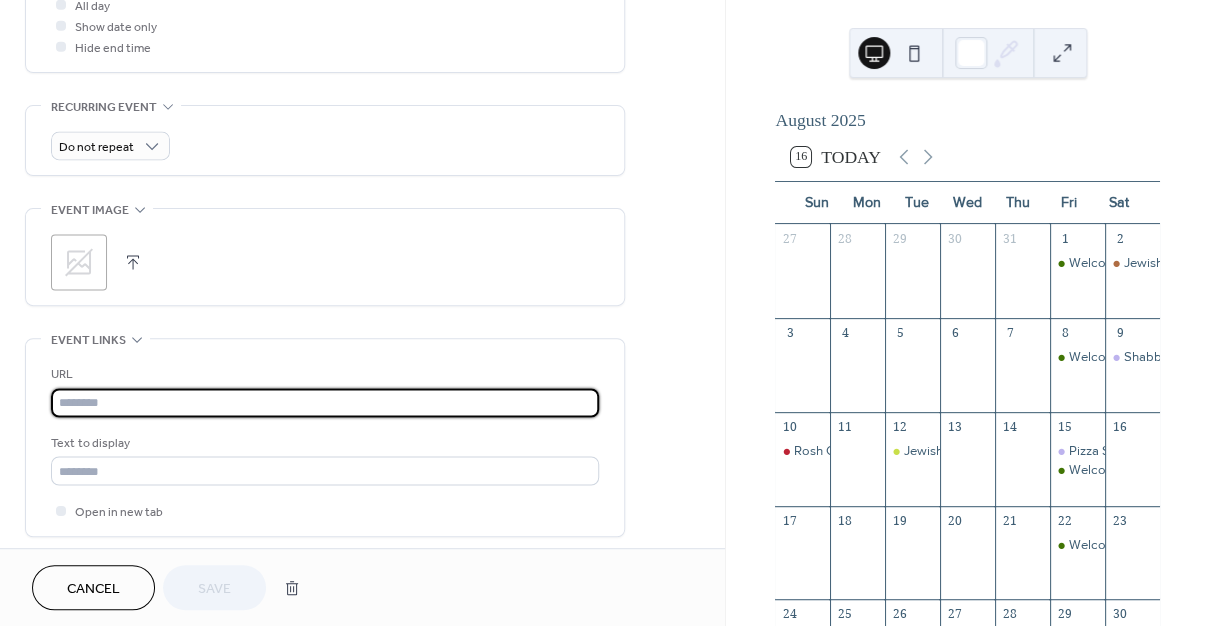 paste on "**********" 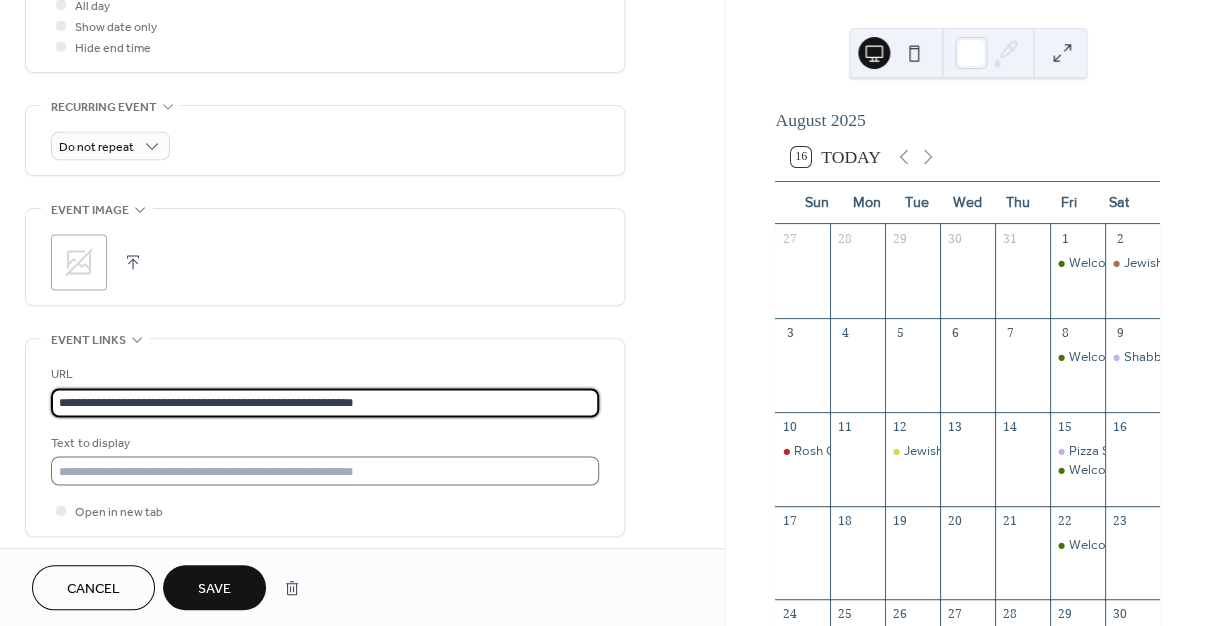 type on "**********" 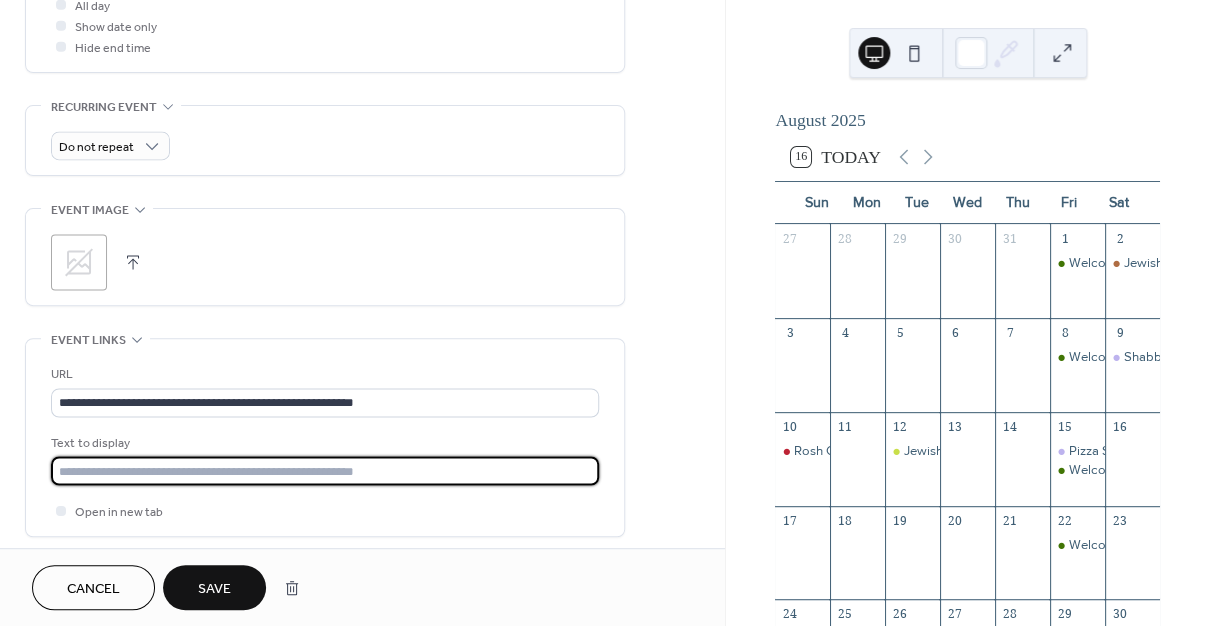 click at bounding box center (325, 470) 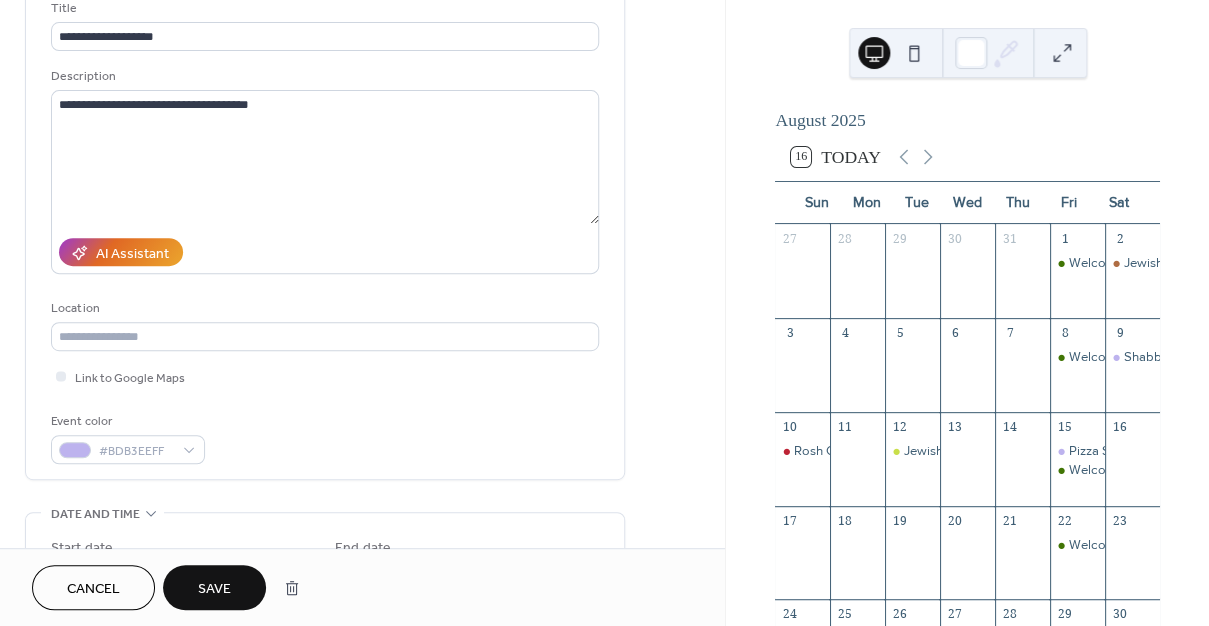 scroll, scrollTop: 121, scrollLeft: 0, axis: vertical 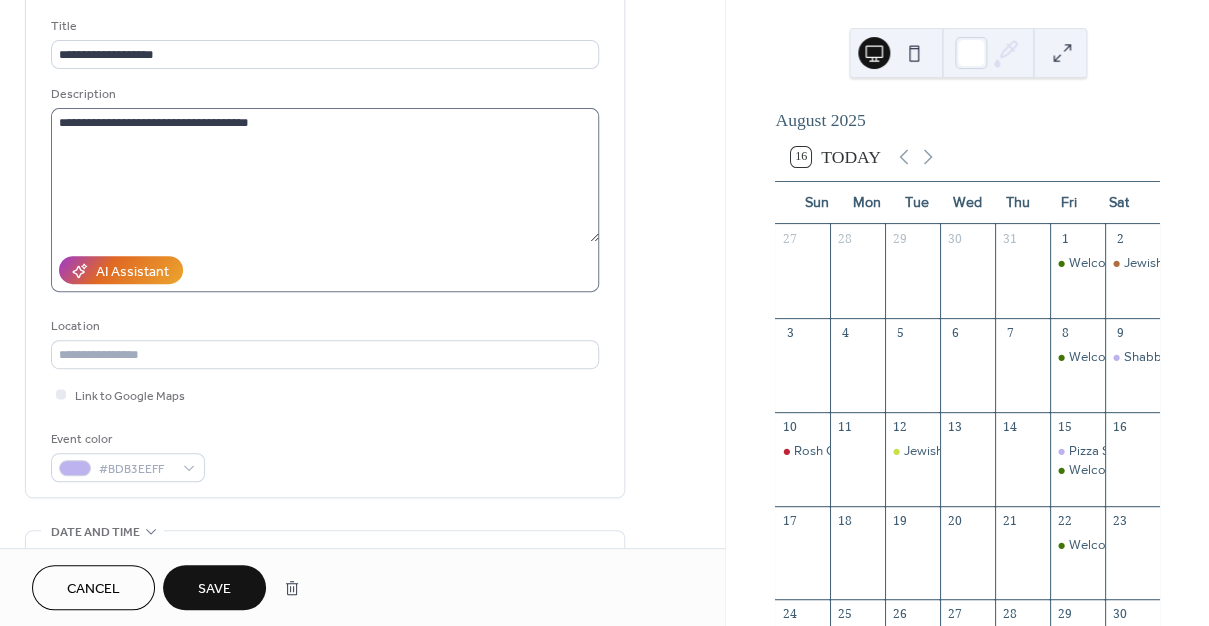 type on "**********" 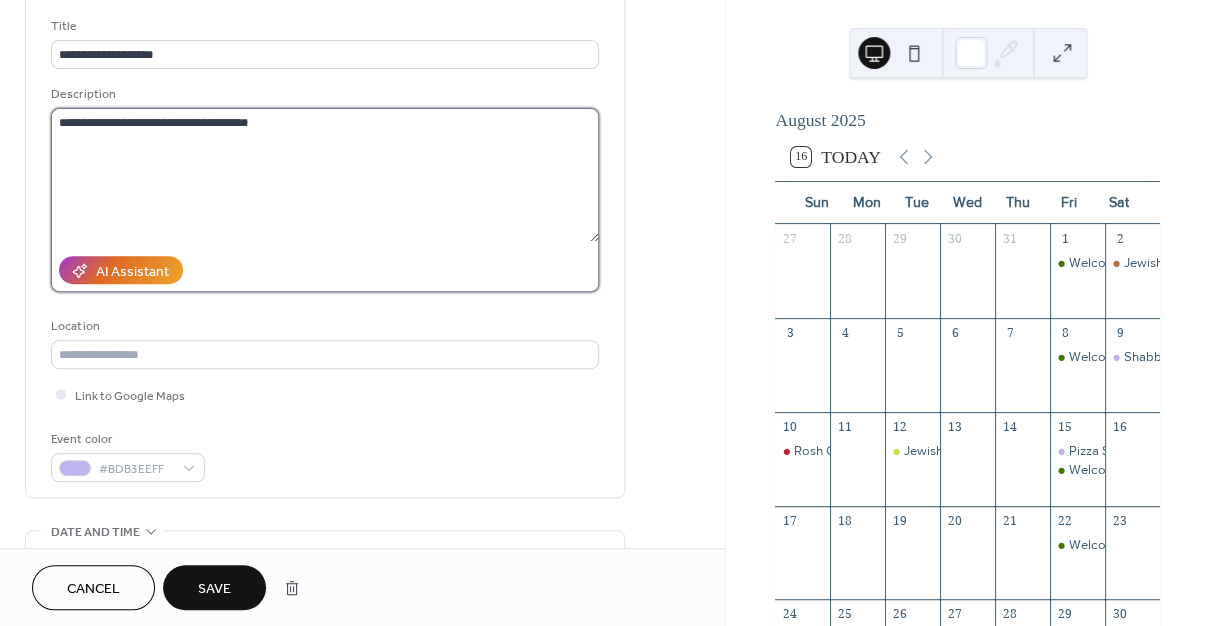 click on "**********" at bounding box center (325, 175) 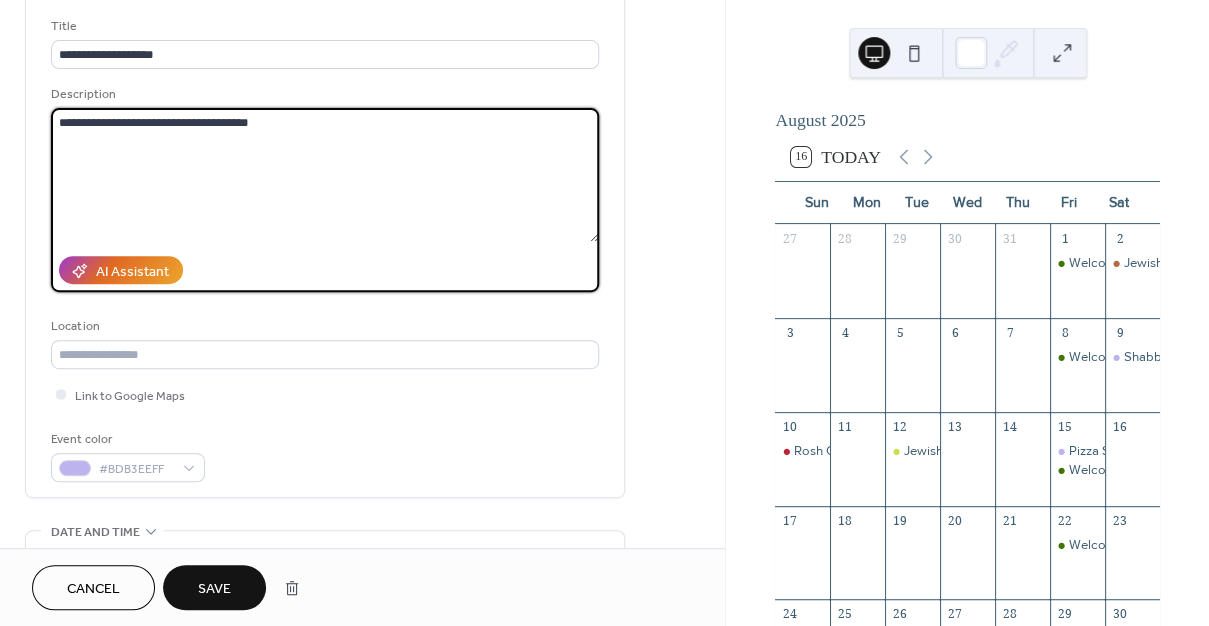click on "**********" at bounding box center [325, 175] 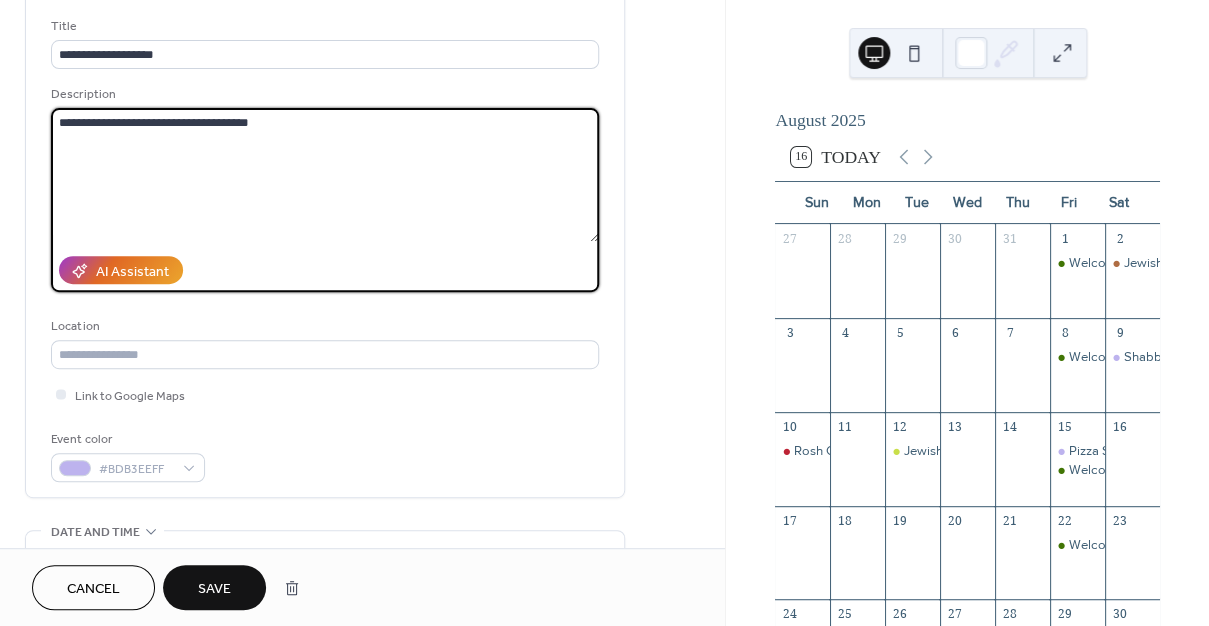 paste on "**********" 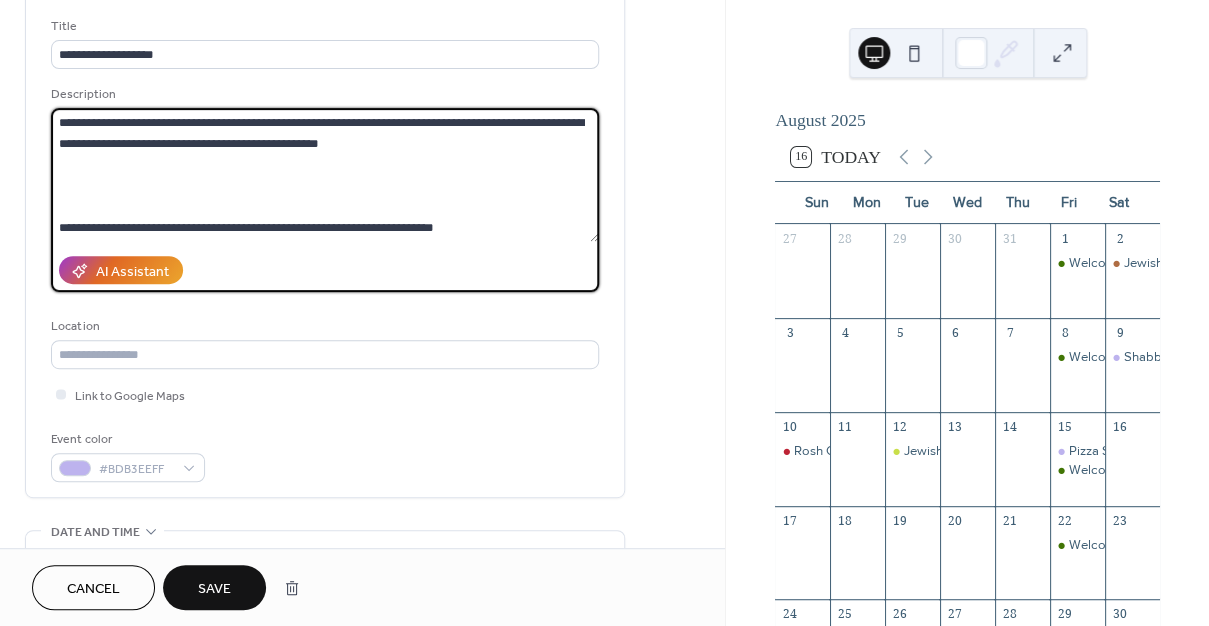 scroll, scrollTop: 166, scrollLeft: 0, axis: vertical 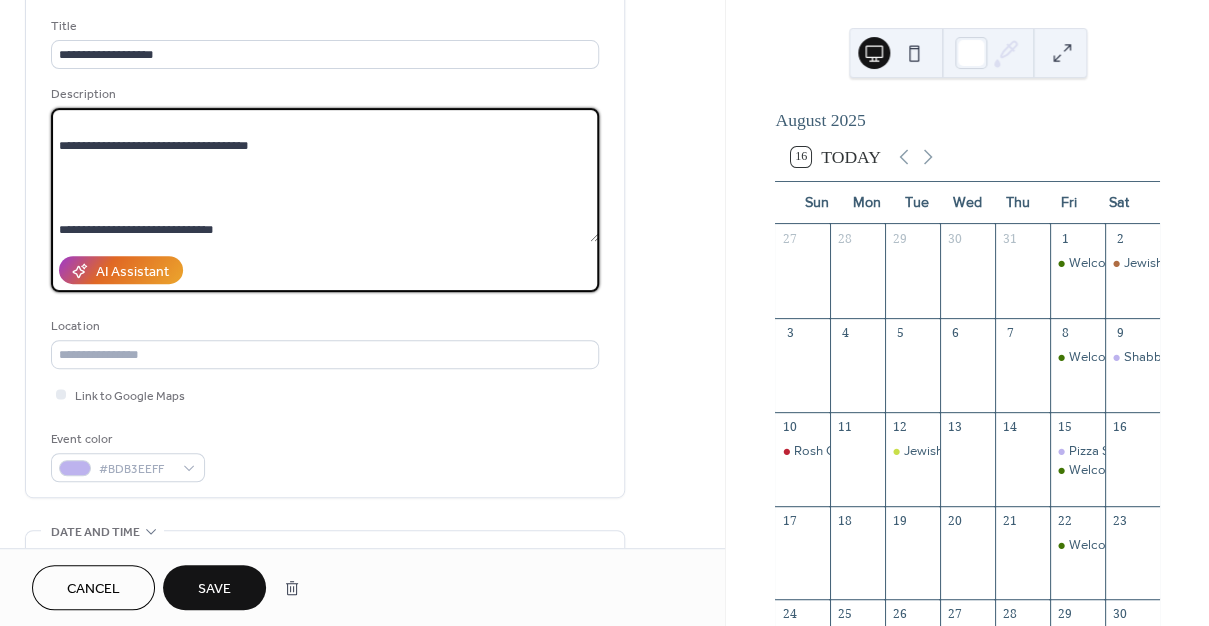 click on "**********" at bounding box center [325, 175] 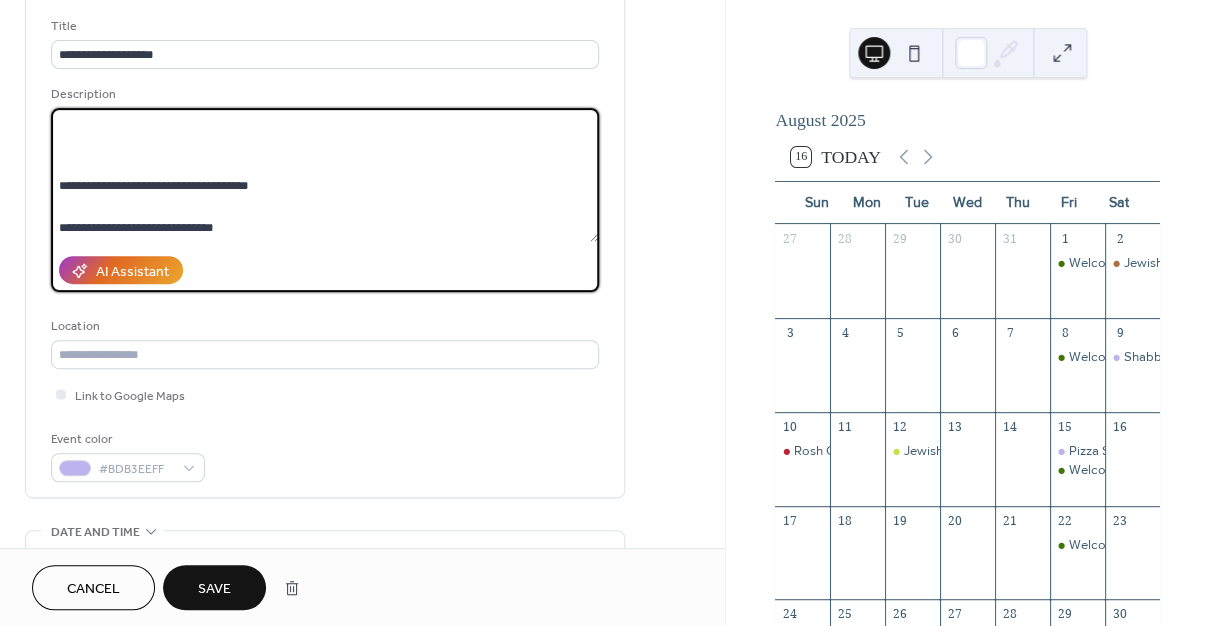 scroll, scrollTop: 126, scrollLeft: 0, axis: vertical 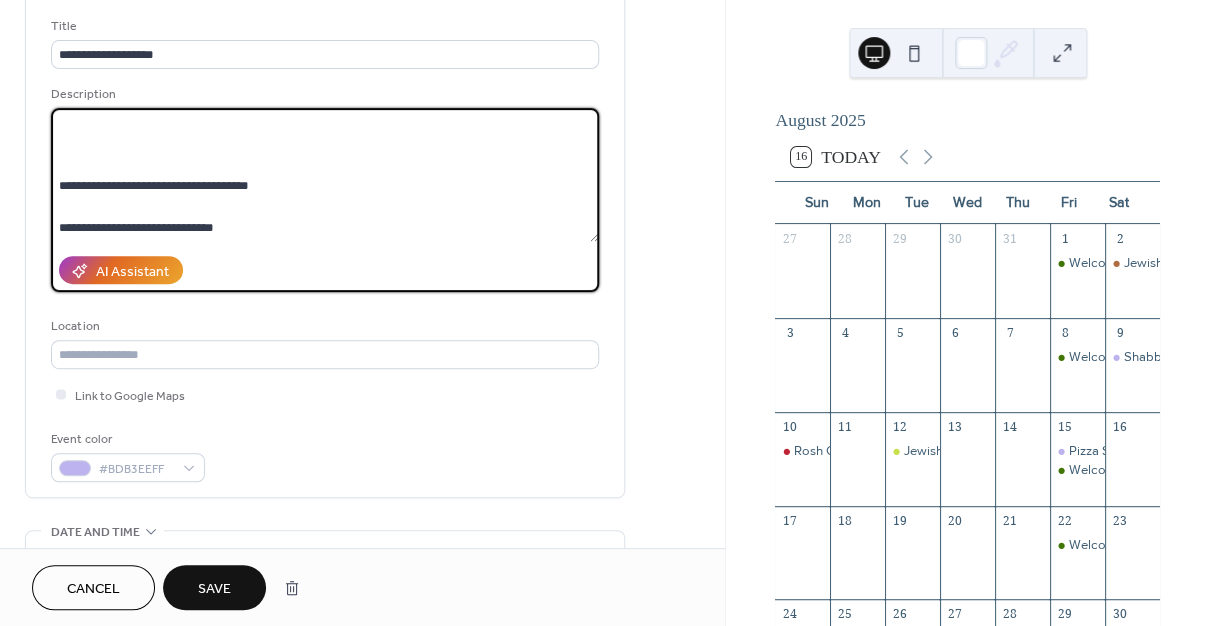 click on "**********" at bounding box center [325, 175] 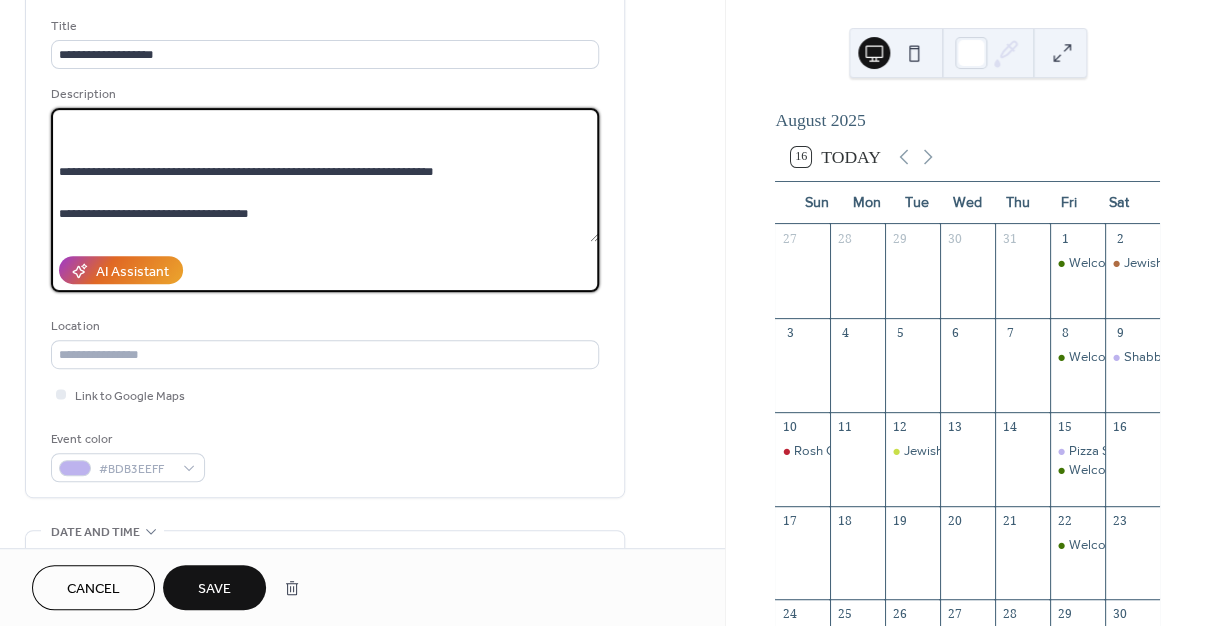 scroll, scrollTop: 37, scrollLeft: 0, axis: vertical 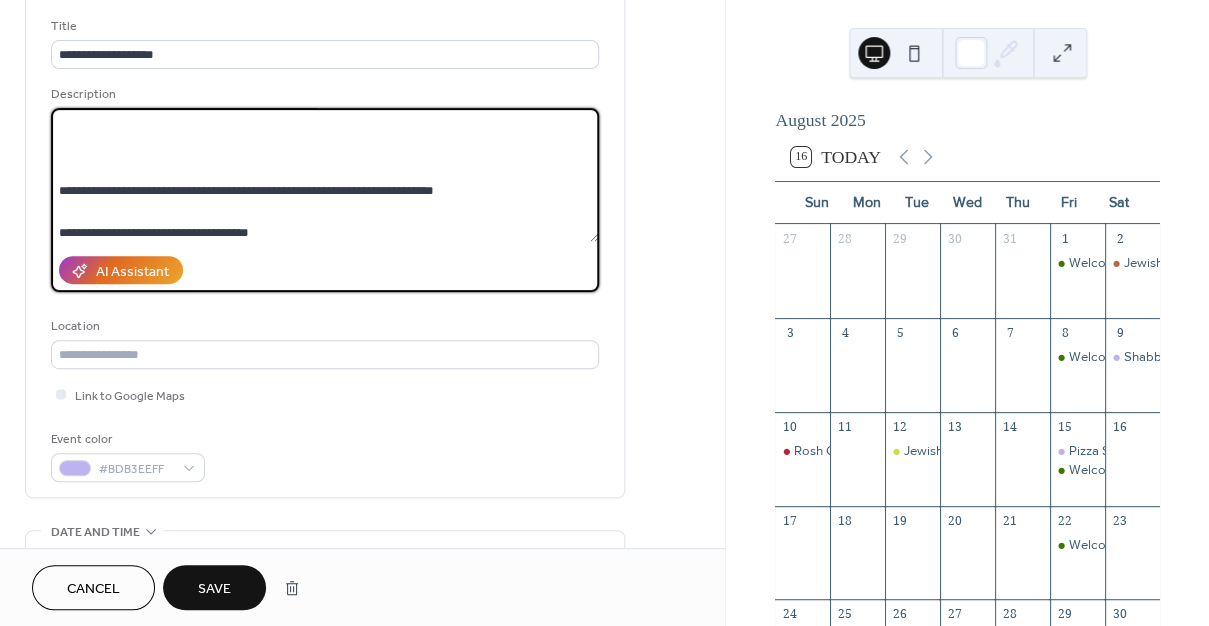 click on "**********" at bounding box center (325, 175) 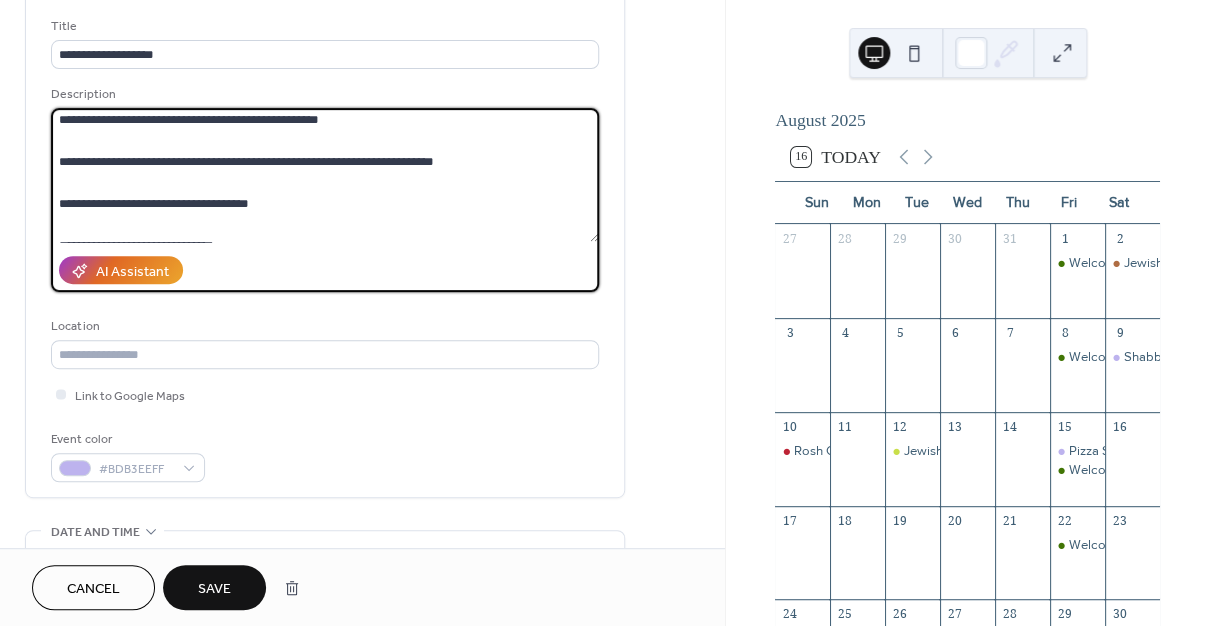 scroll, scrollTop: 0, scrollLeft: 0, axis: both 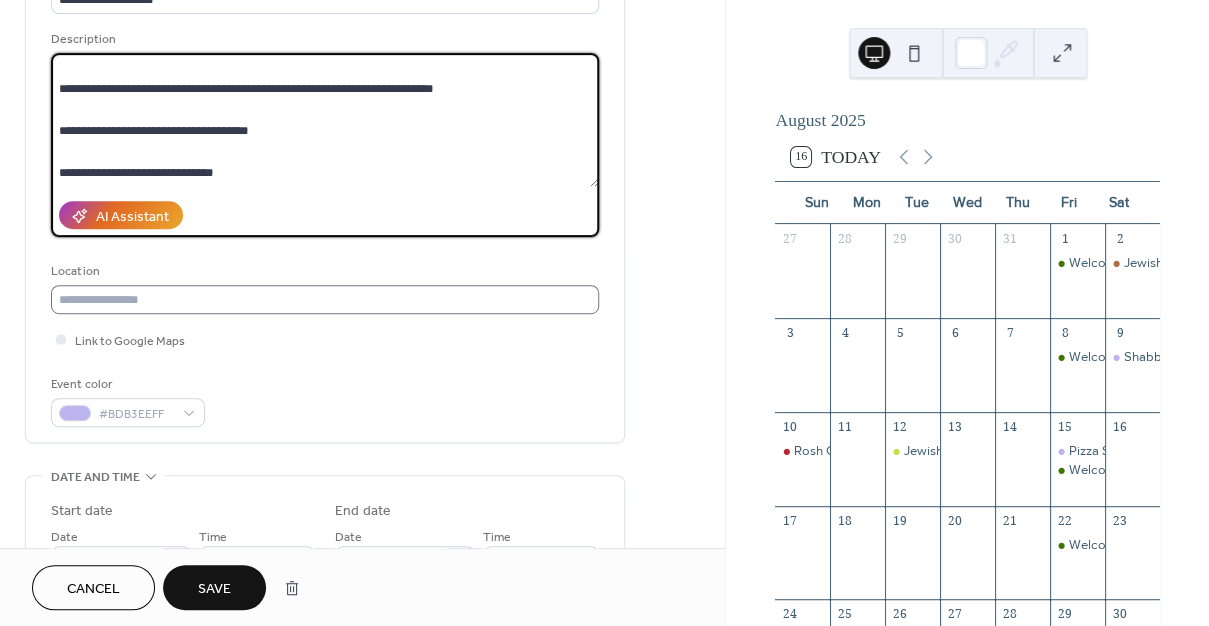 type on "**********" 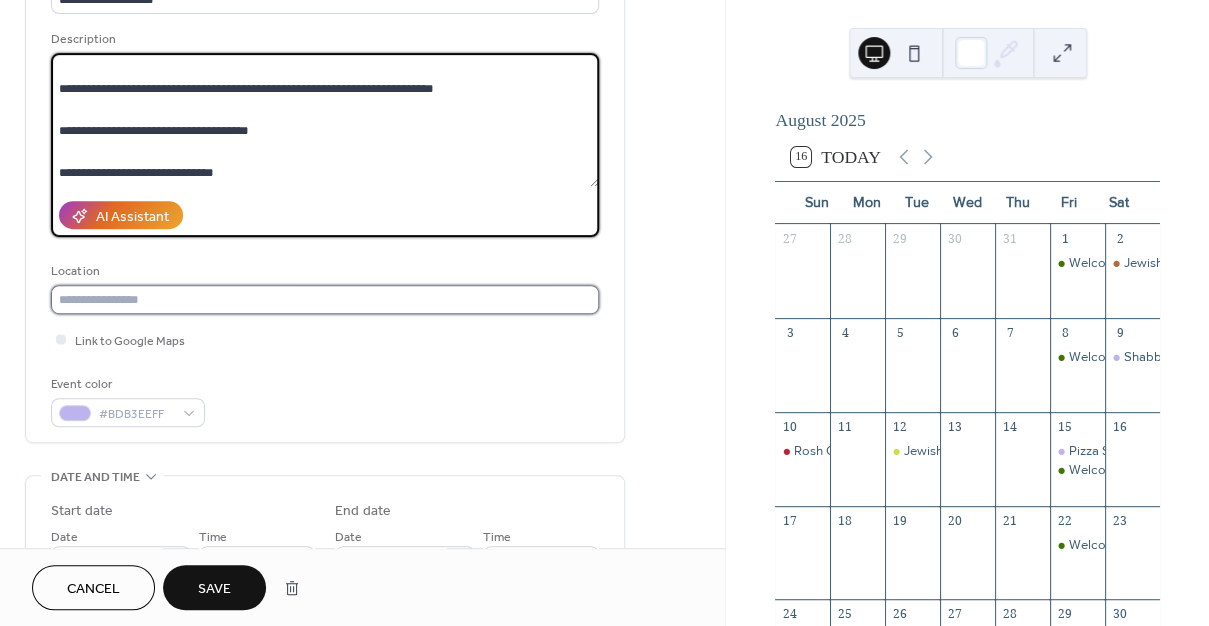 click at bounding box center [325, 299] 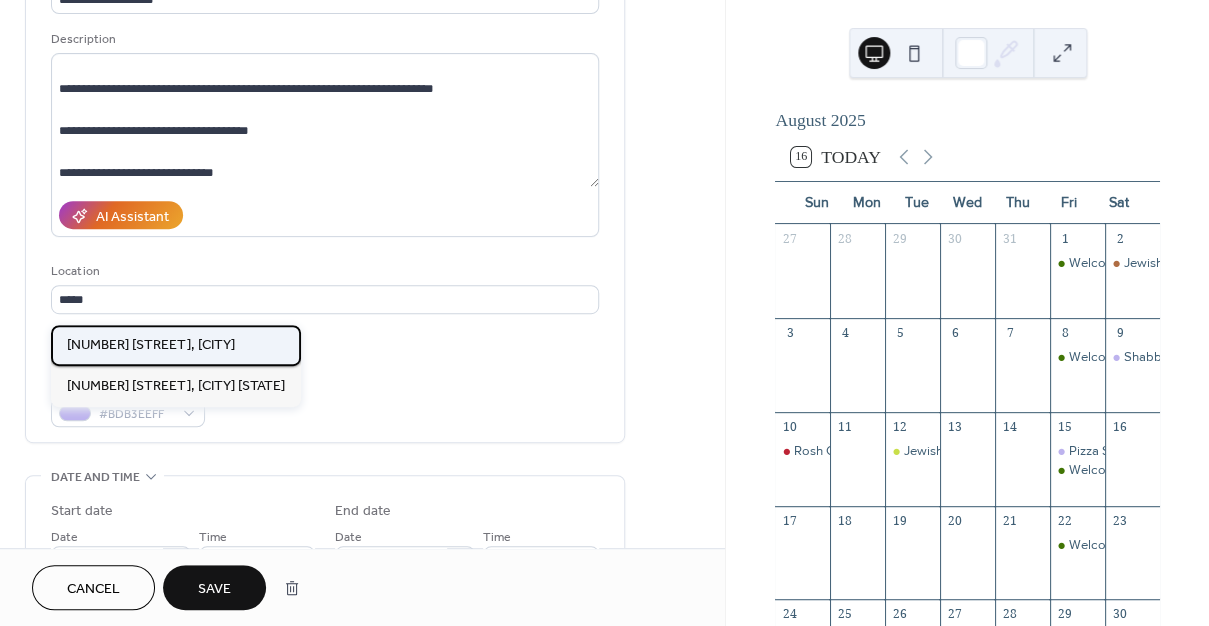 click on "[NUMBER] [STREET], [CITY]" at bounding box center [151, 345] 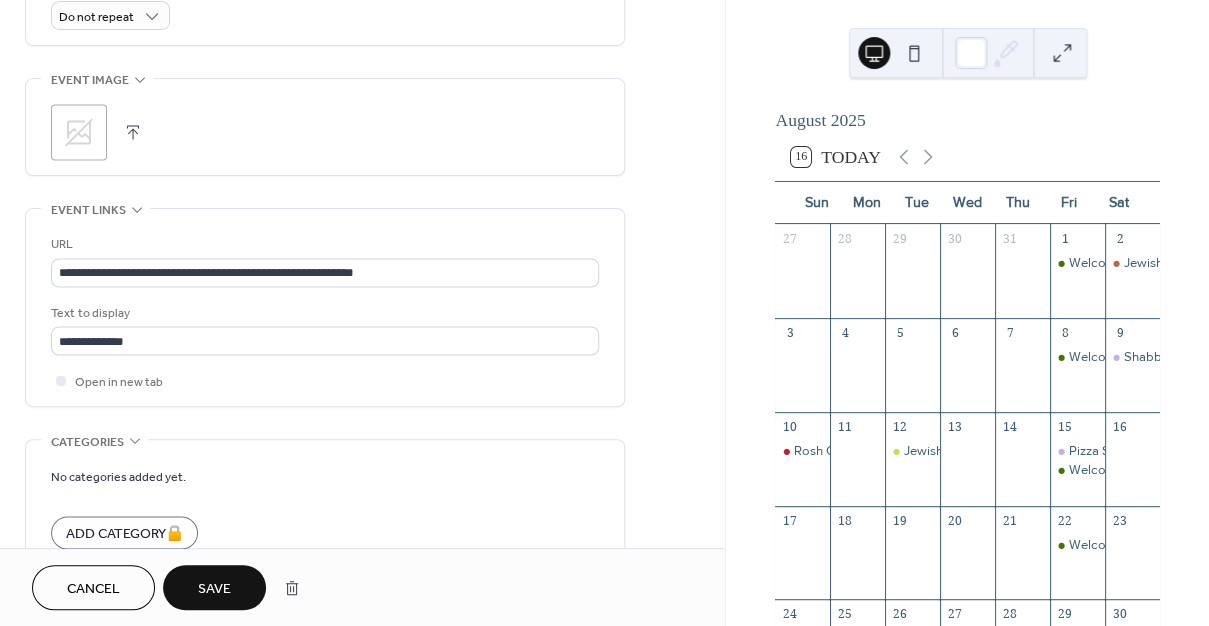scroll, scrollTop: 935, scrollLeft: 0, axis: vertical 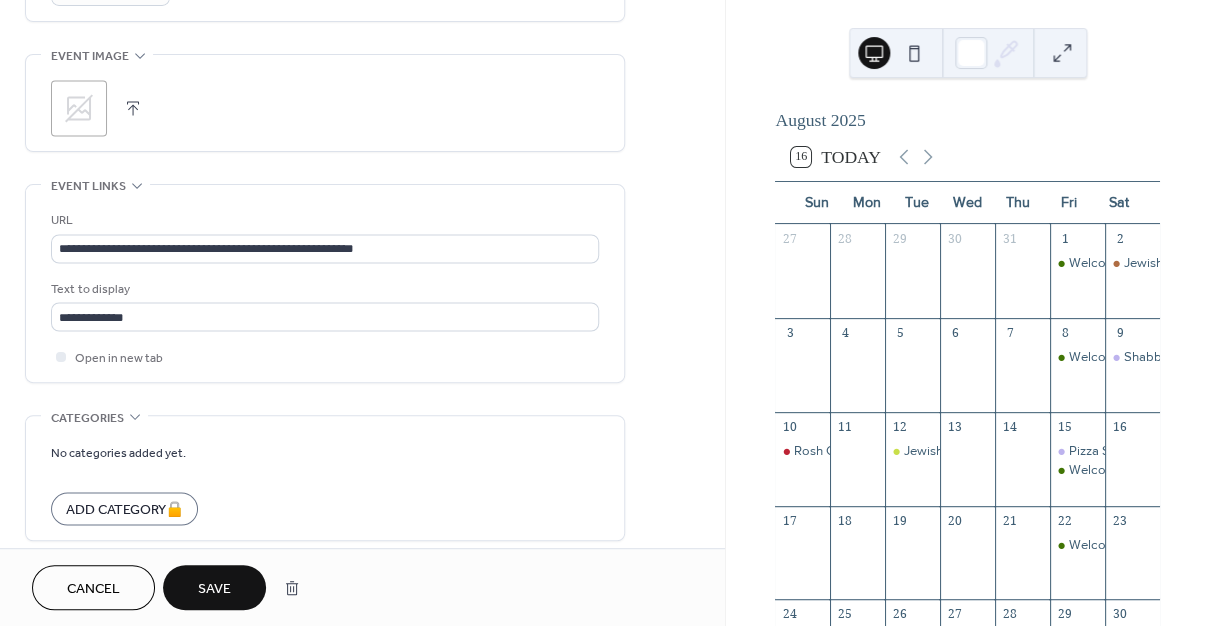 click on "Save" at bounding box center [214, 587] 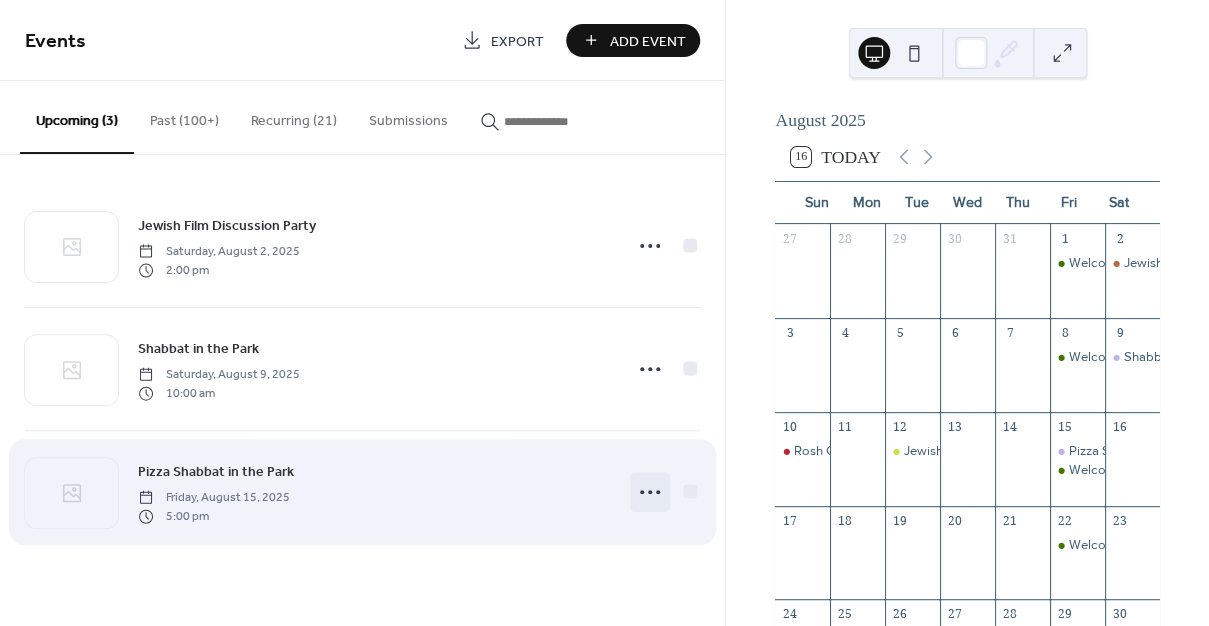 click 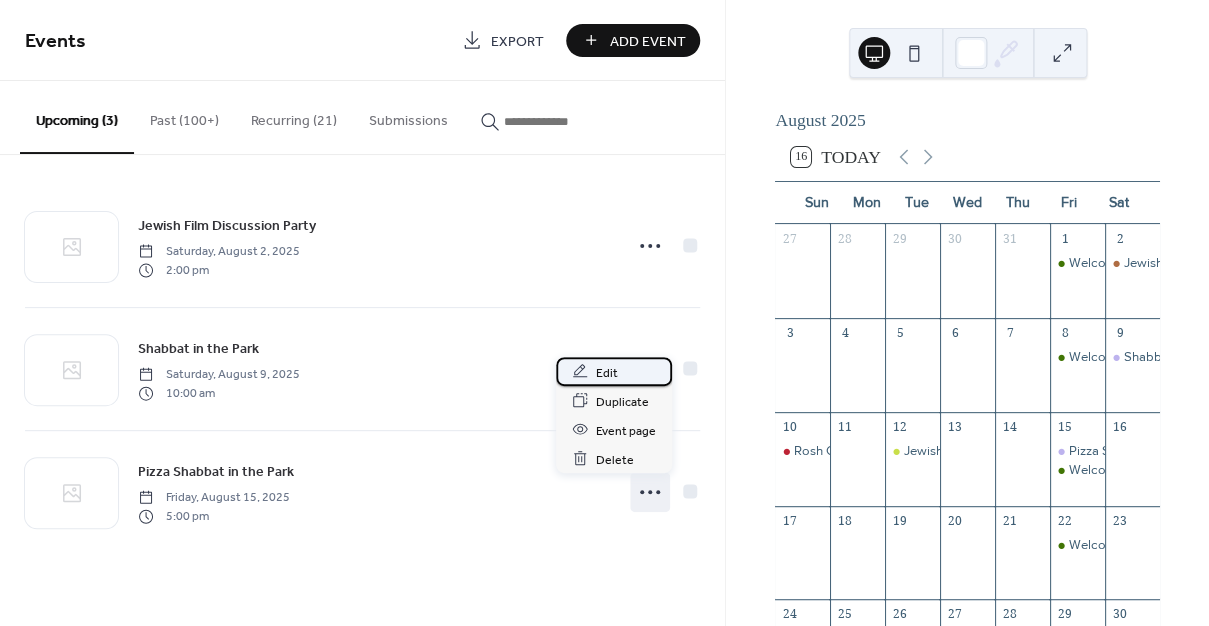 click on "Edit" at bounding box center (614, 371) 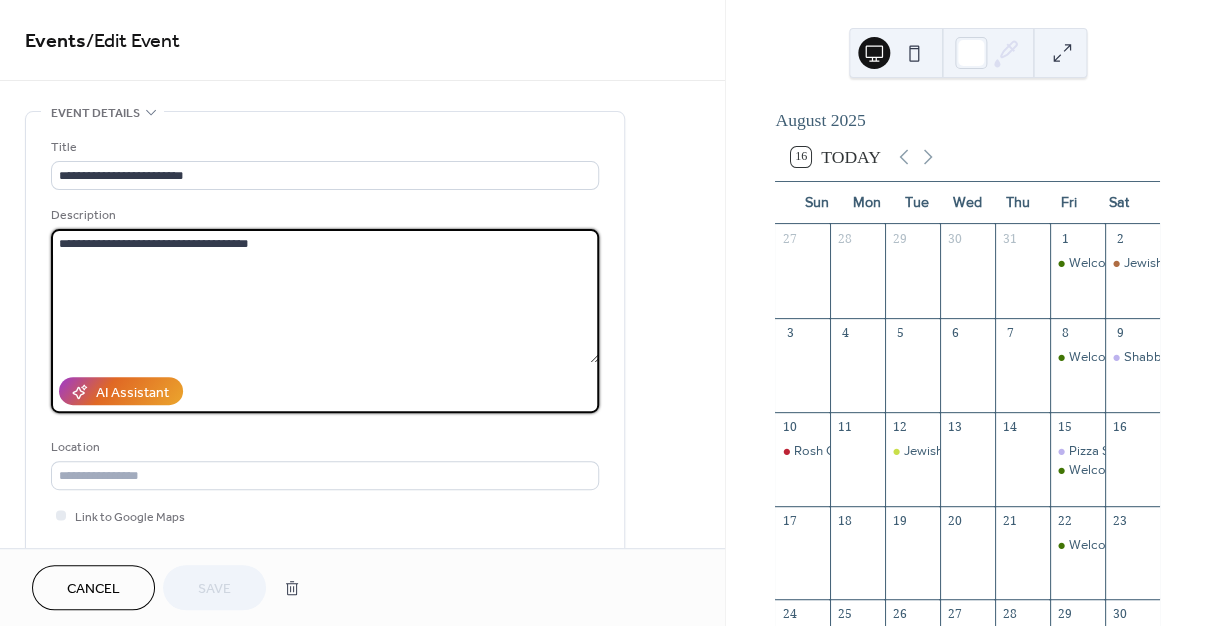 click on "**********" at bounding box center (325, 296) 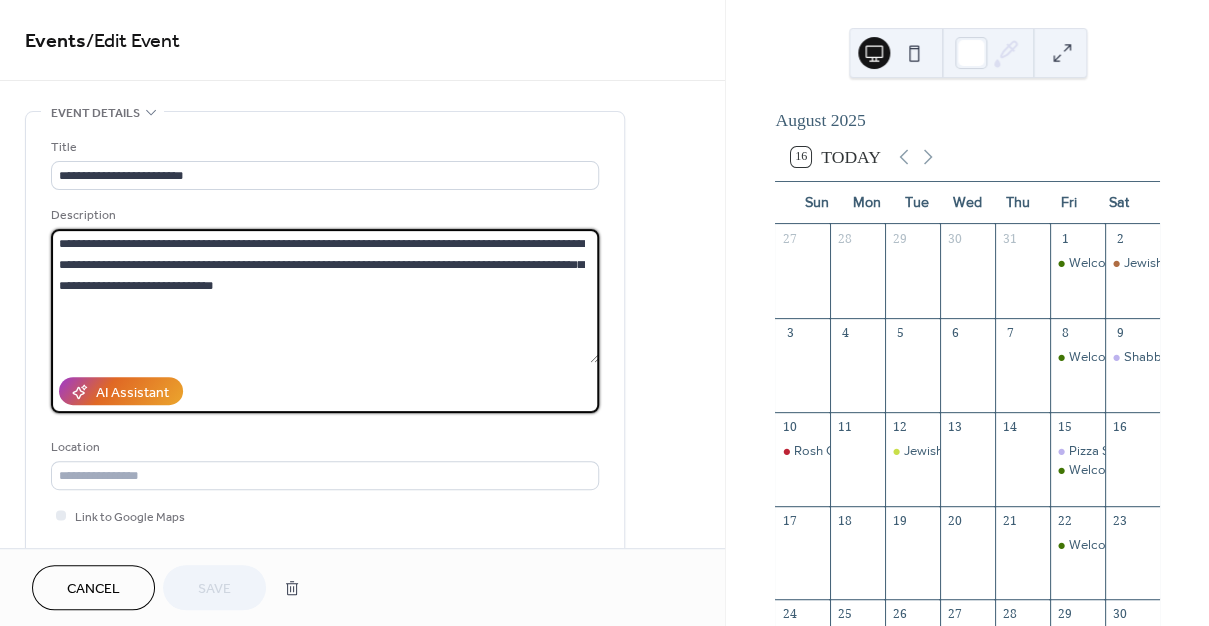 scroll, scrollTop: 124, scrollLeft: 0, axis: vertical 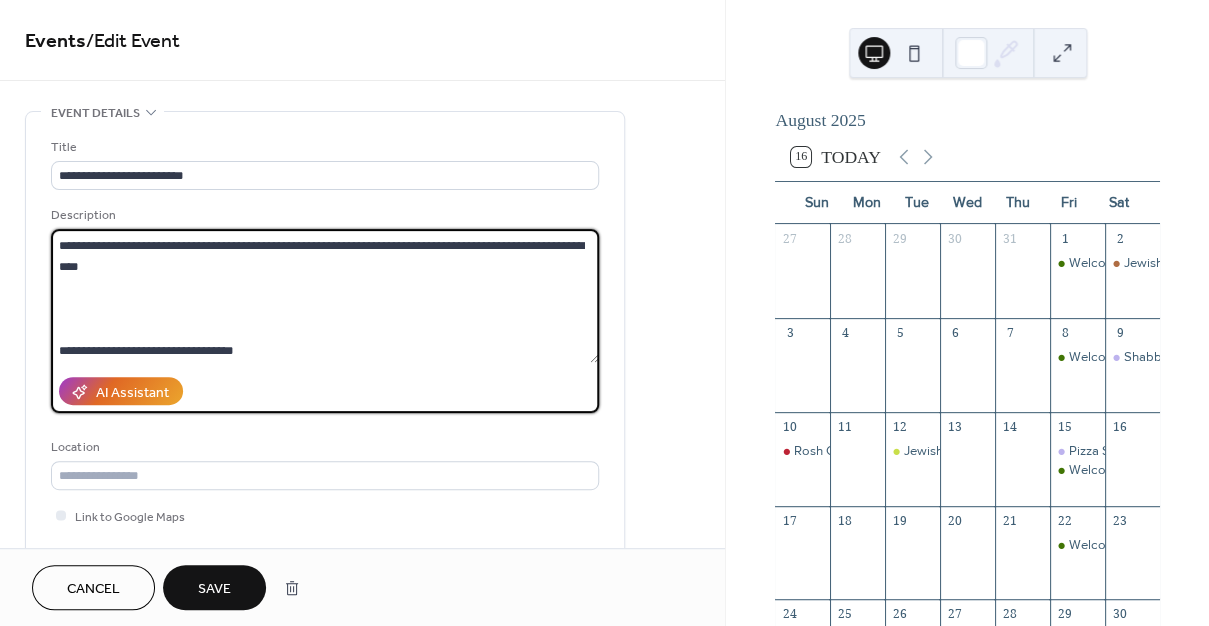 click on "**********" at bounding box center [325, 296] 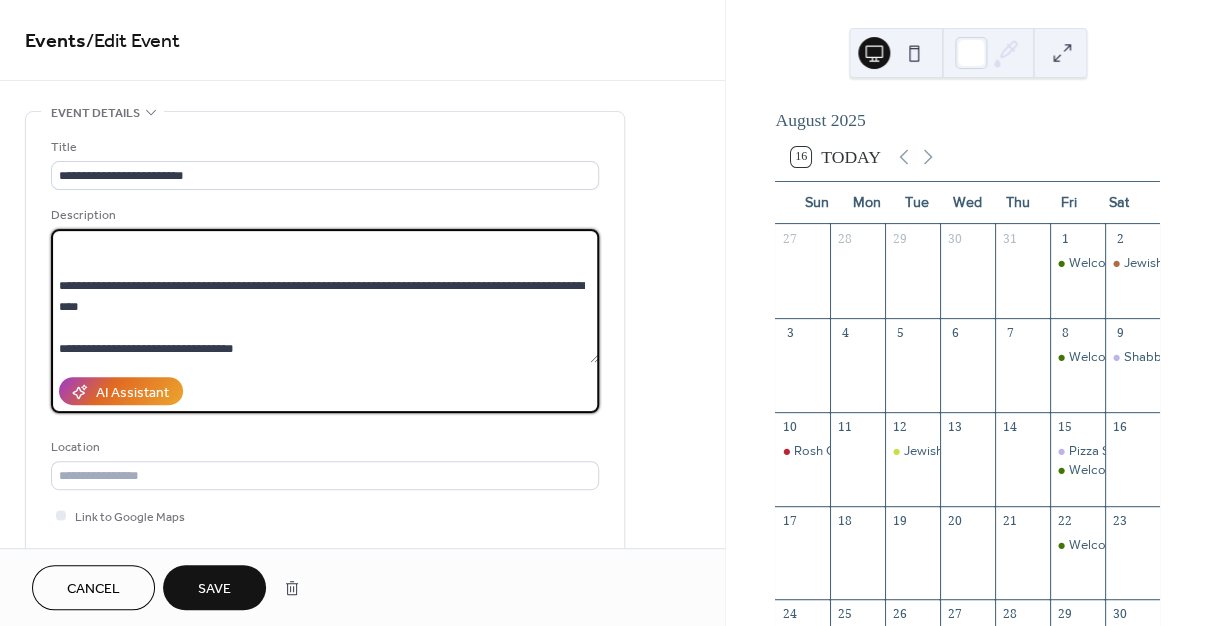 scroll, scrollTop: 84, scrollLeft: 0, axis: vertical 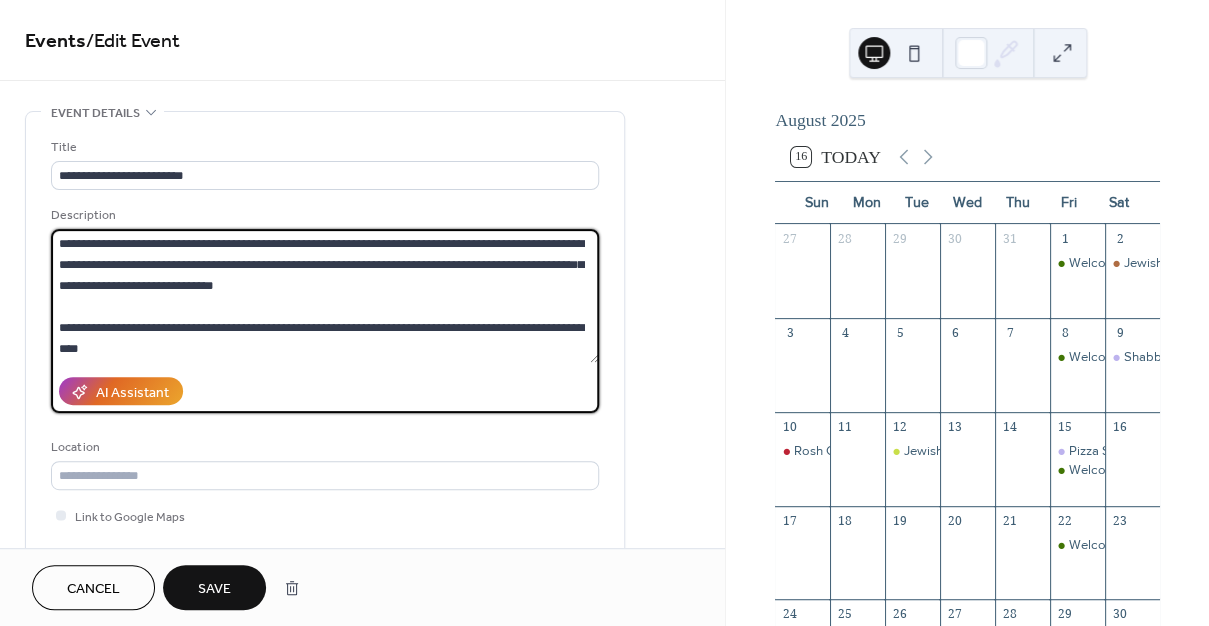 drag, startPoint x: 525, startPoint y: 245, endPoint x: 500, endPoint y: 243, distance: 25.079872 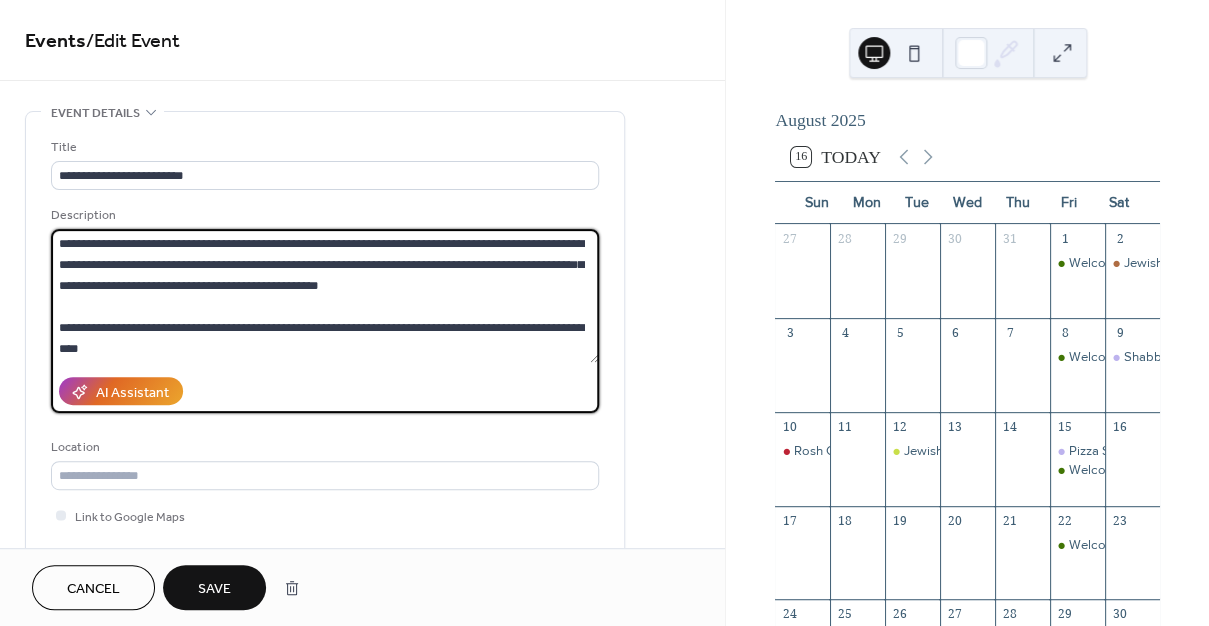 scroll, scrollTop: 42, scrollLeft: 0, axis: vertical 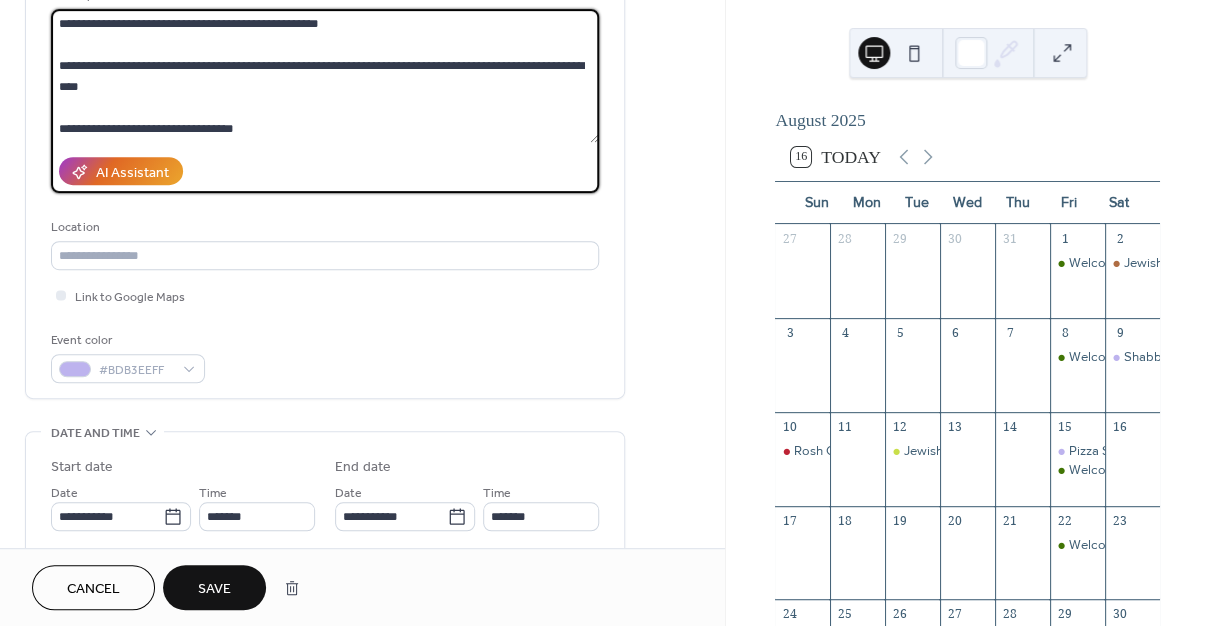 type on "**********" 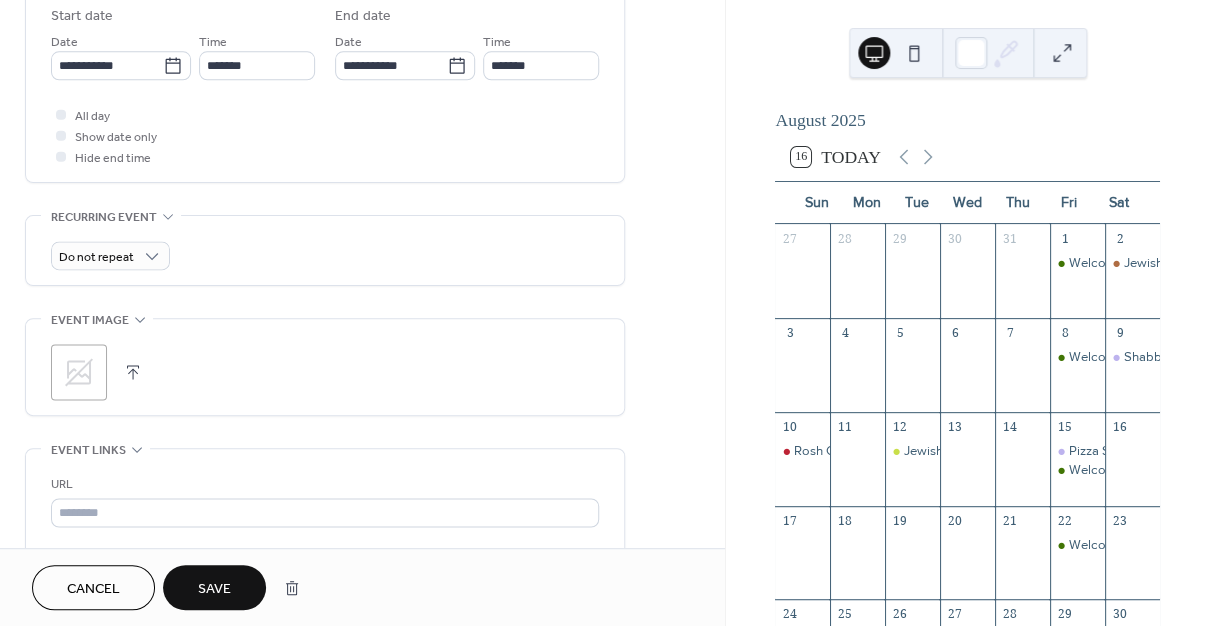 scroll, scrollTop: 770, scrollLeft: 0, axis: vertical 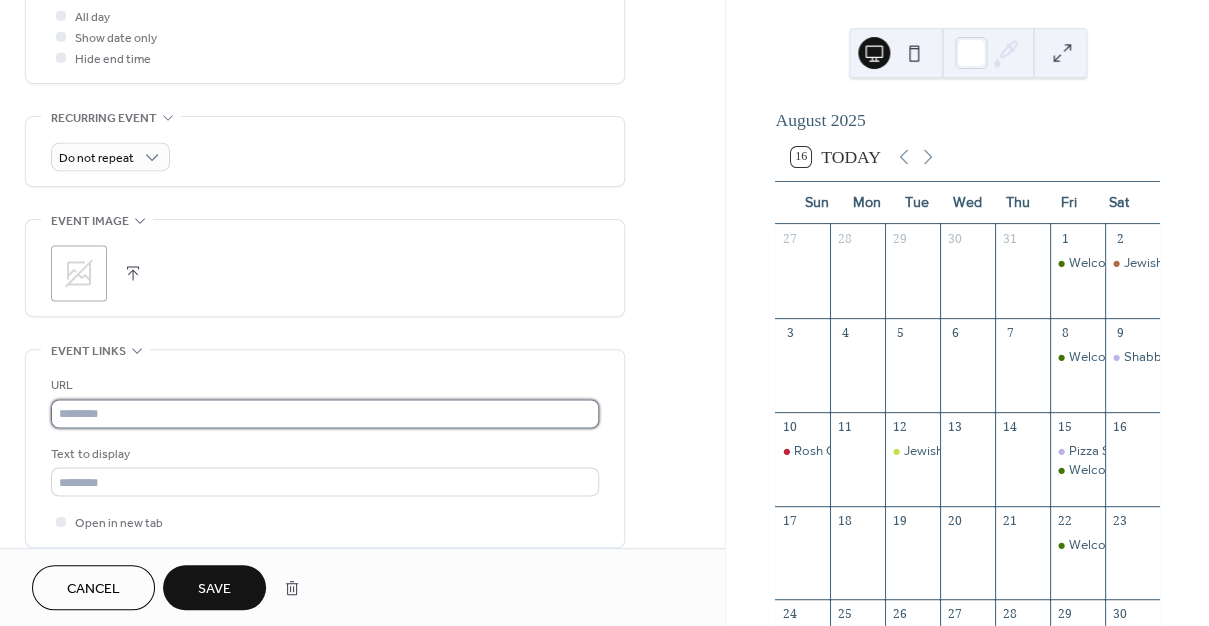 click at bounding box center (325, 413) 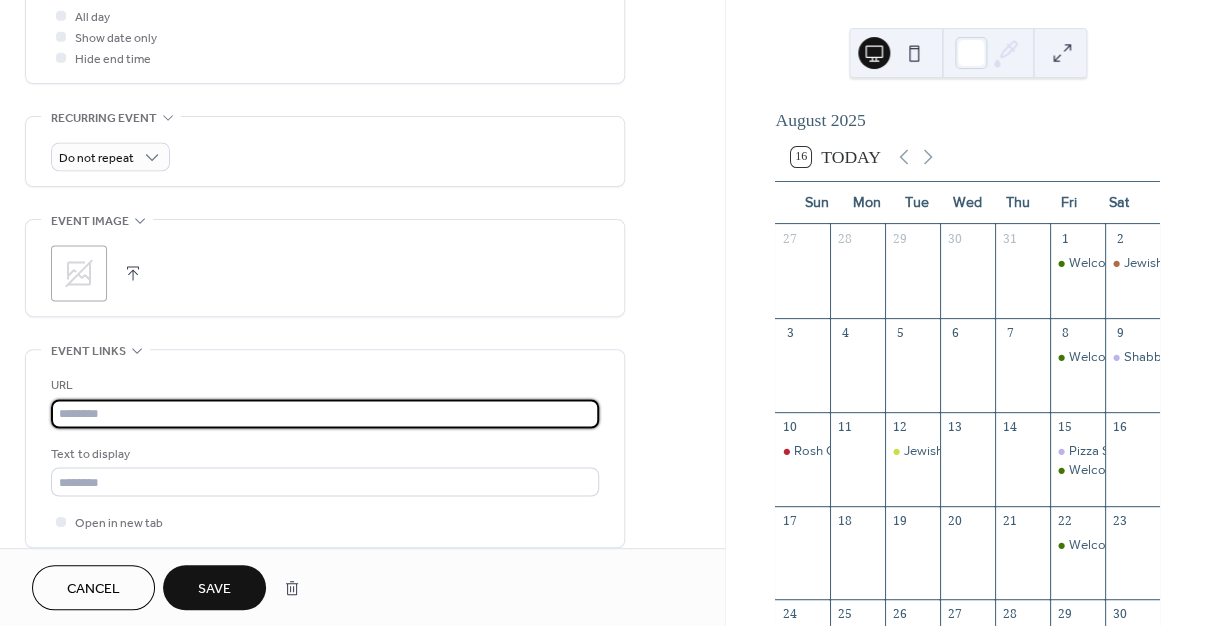 paste on "**********" 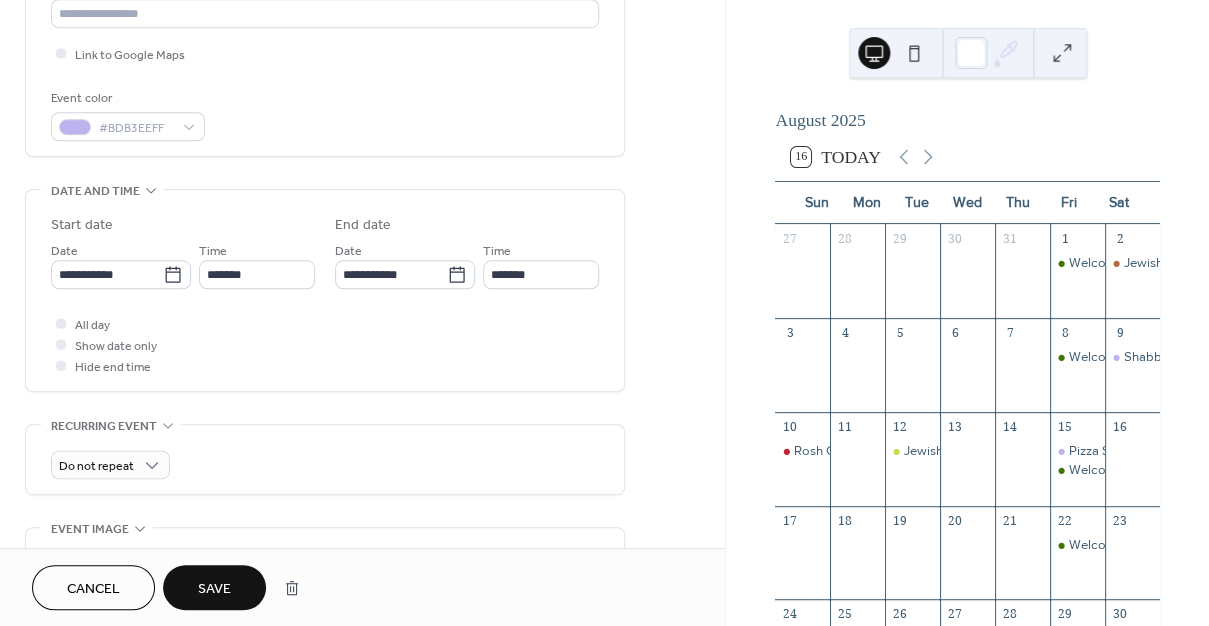 scroll, scrollTop: 924, scrollLeft: 0, axis: vertical 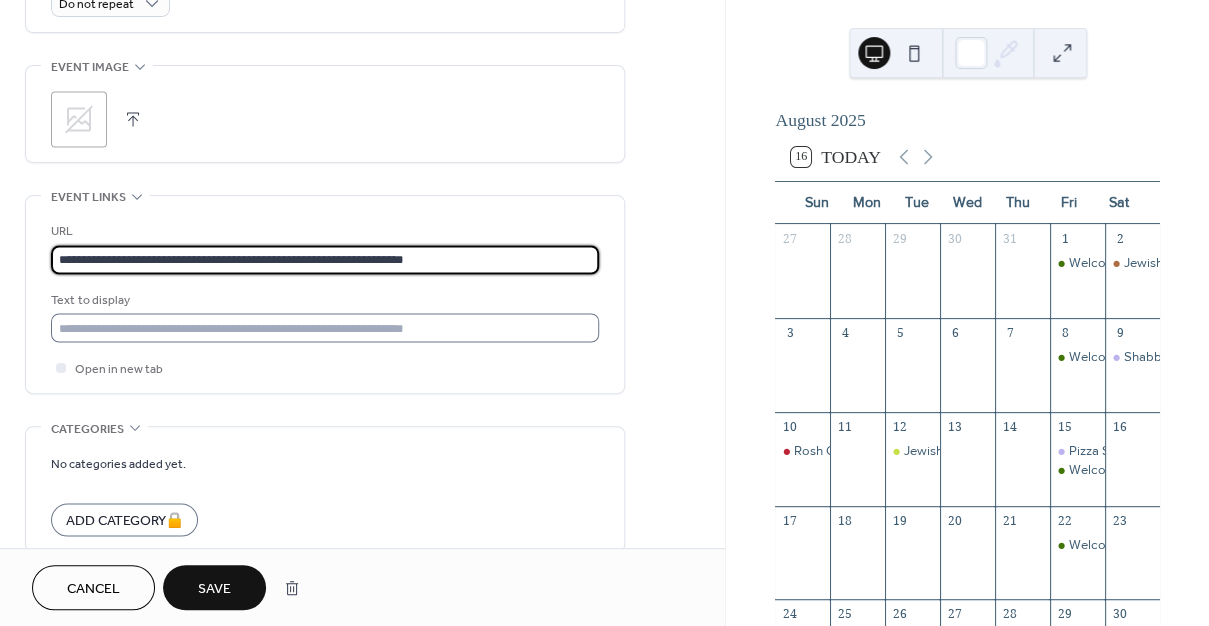 type on "**********" 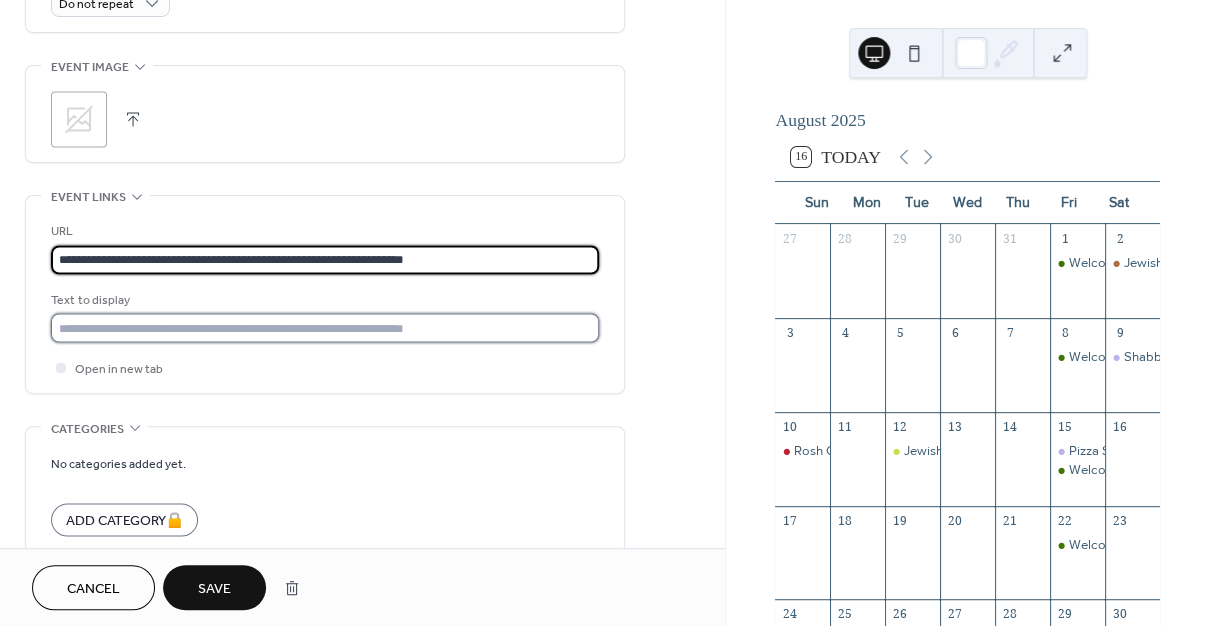 click at bounding box center [325, 327] 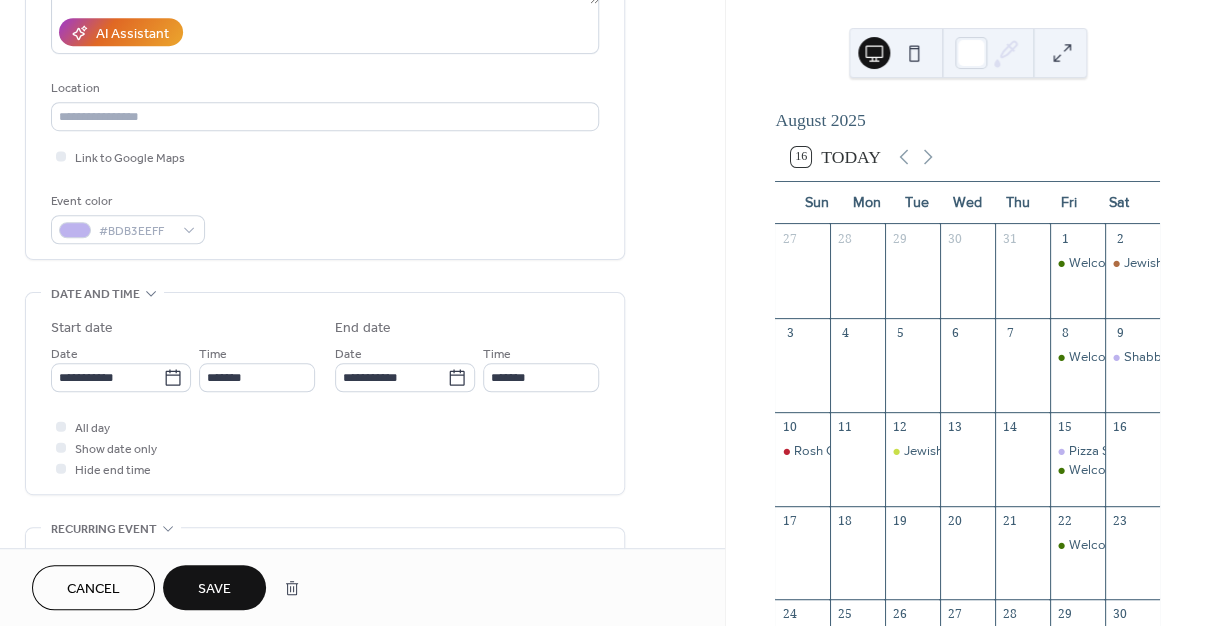 scroll, scrollTop: 330, scrollLeft: 0, axis: vertical 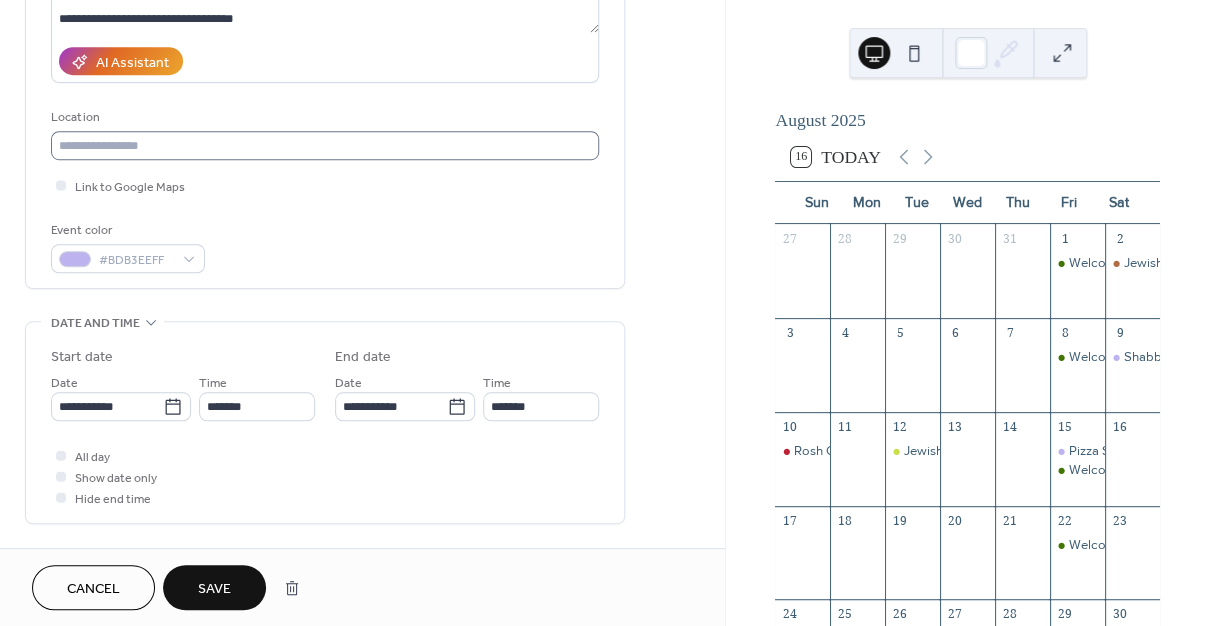 type on "**********" 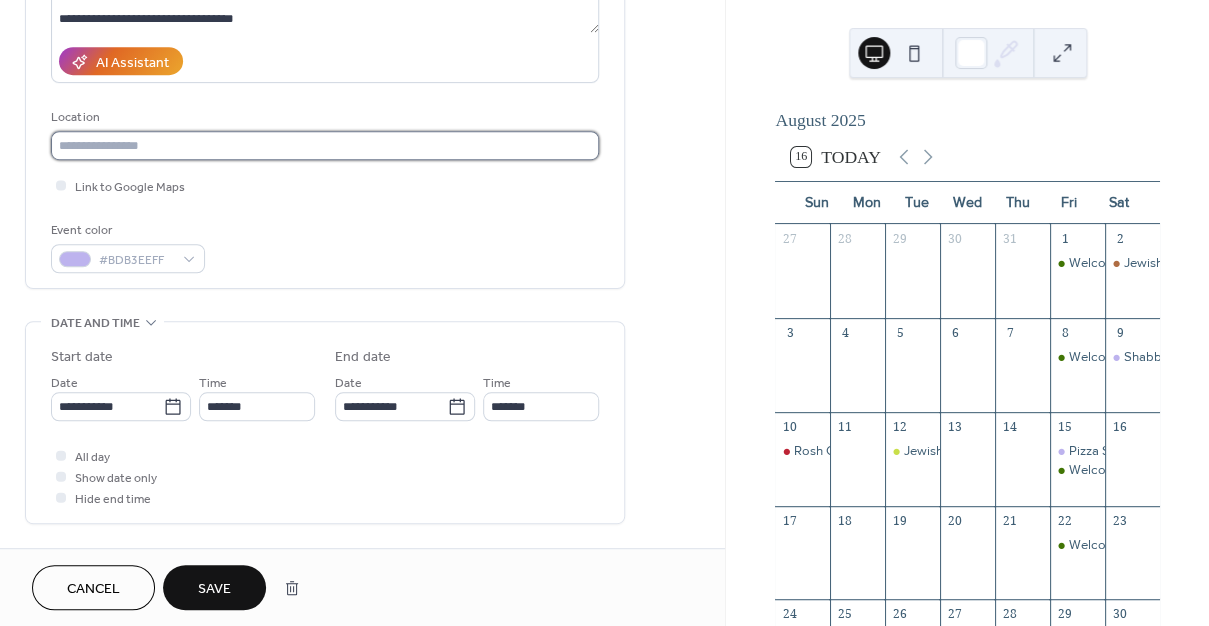 click at bounding box center [325, 145] 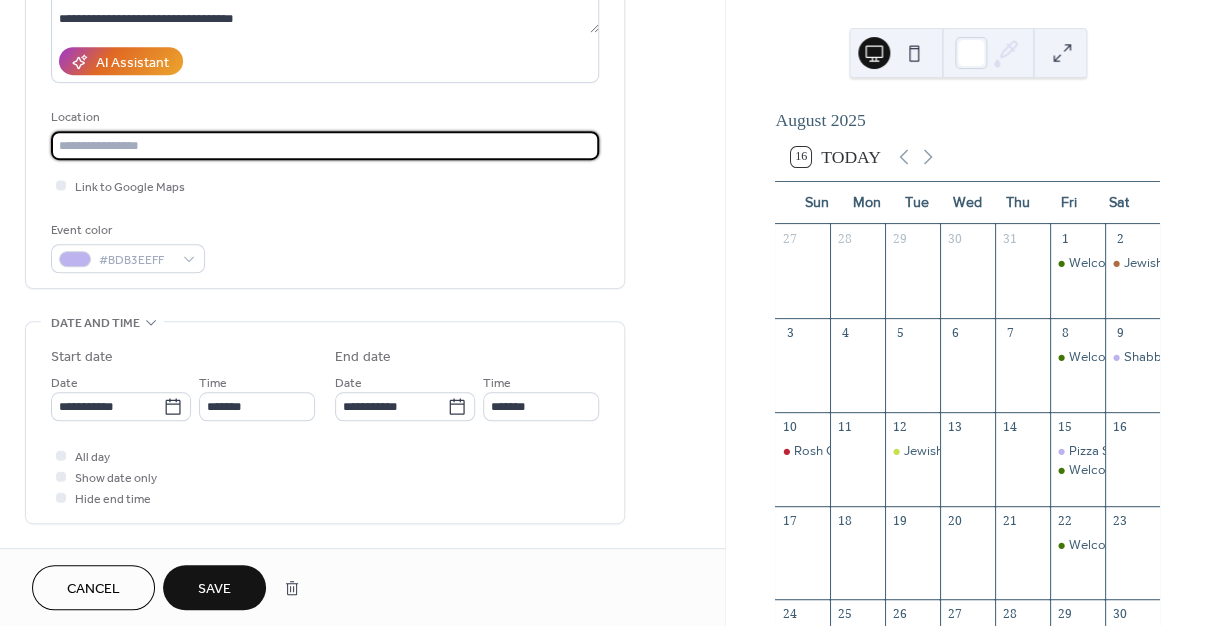 click at bounding box center (325, 145) 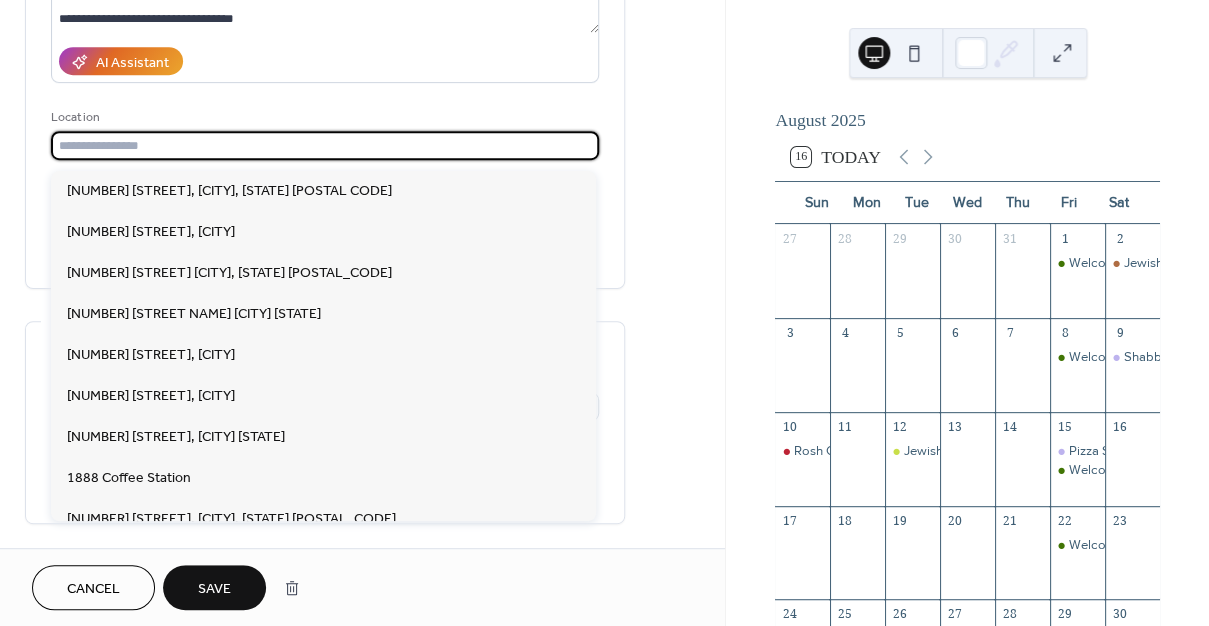 paste on "**********" 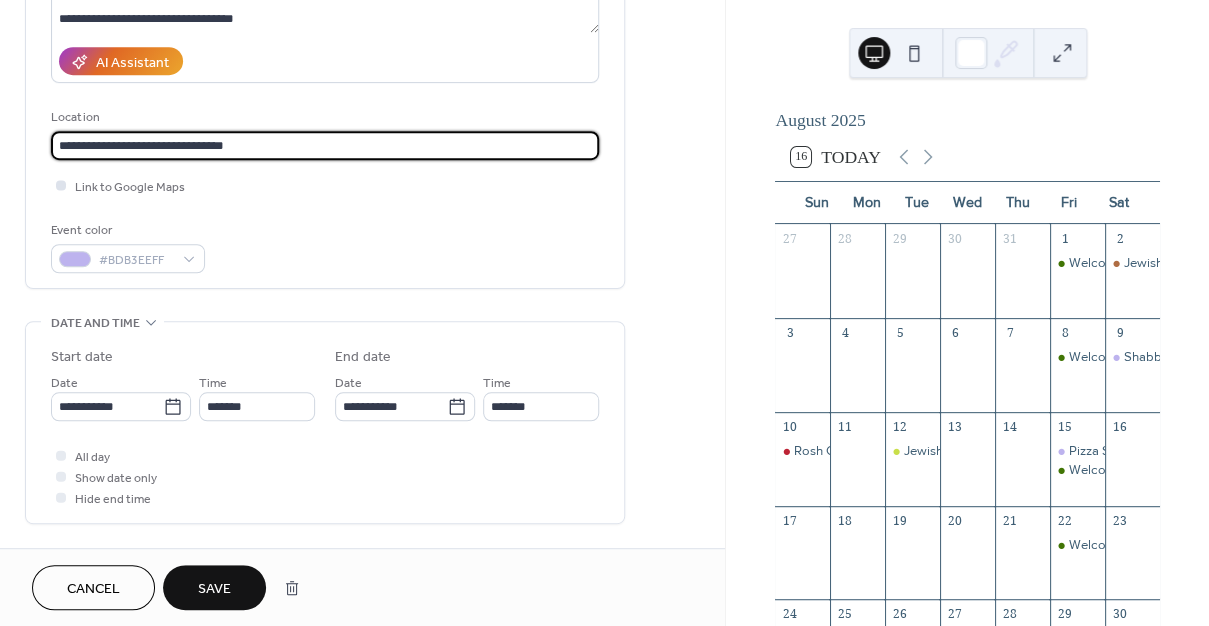 type on "**********" 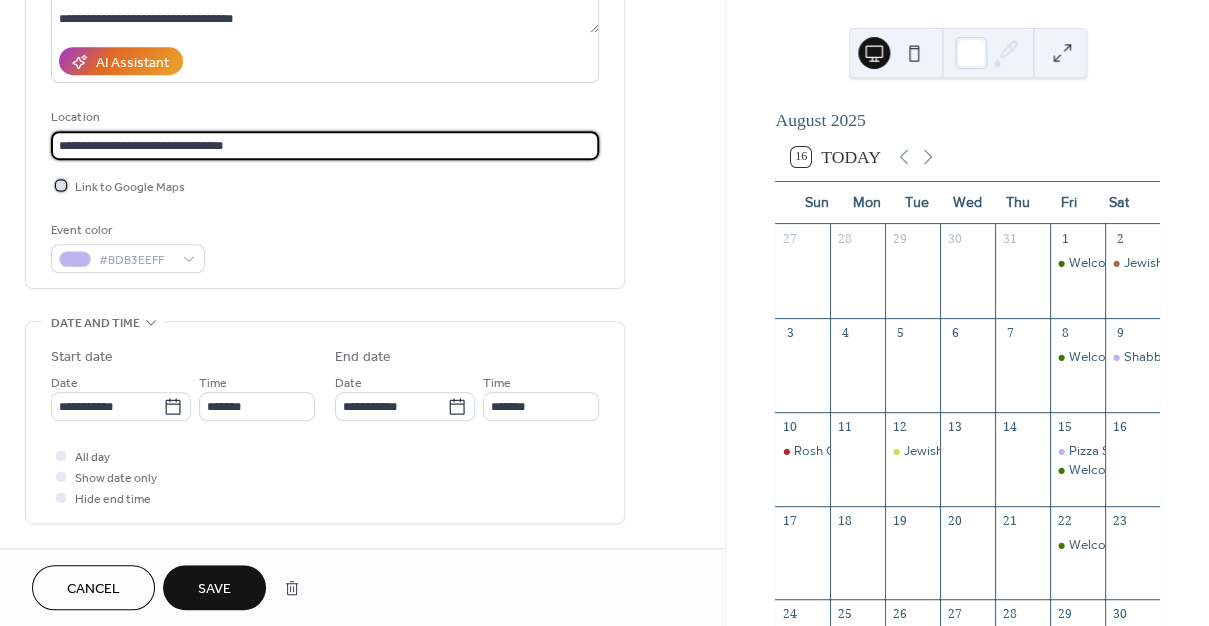 click on "Link to Google Maps" at bounding box center (130, 187) 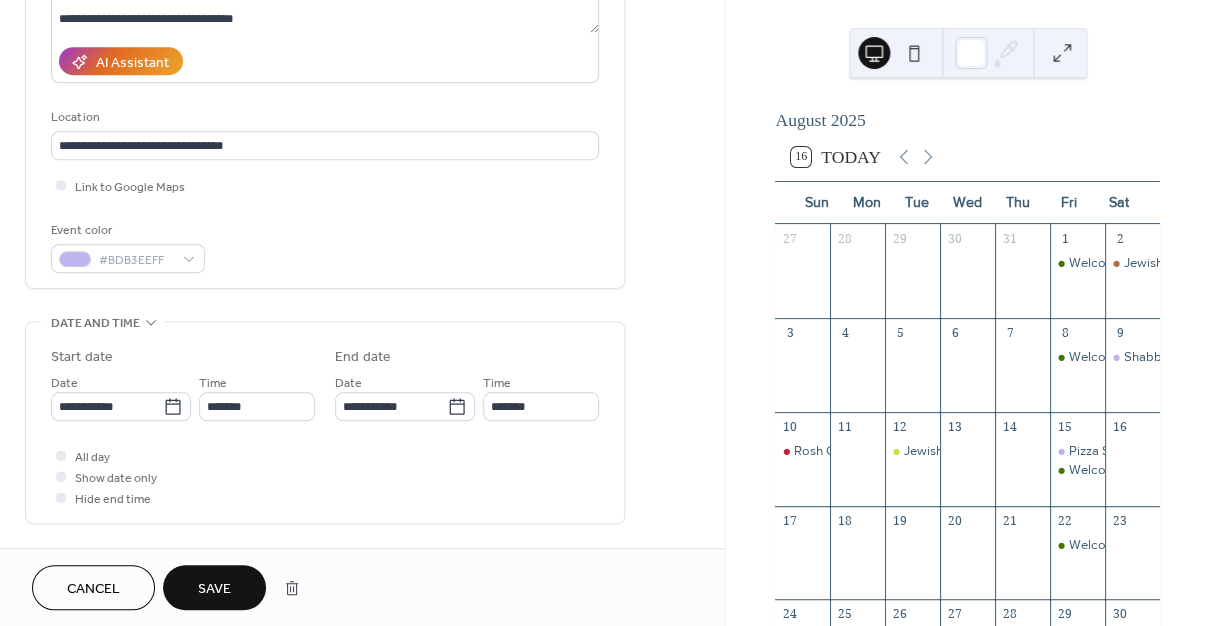 click on "Save" at bounding box center (214, 589) 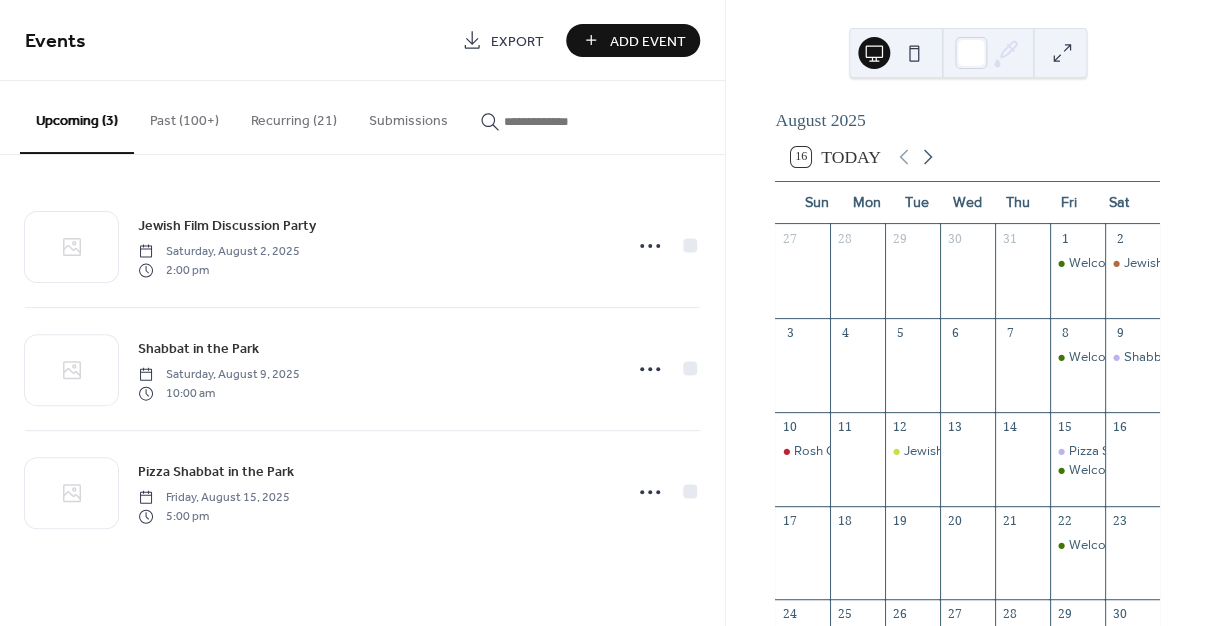 click 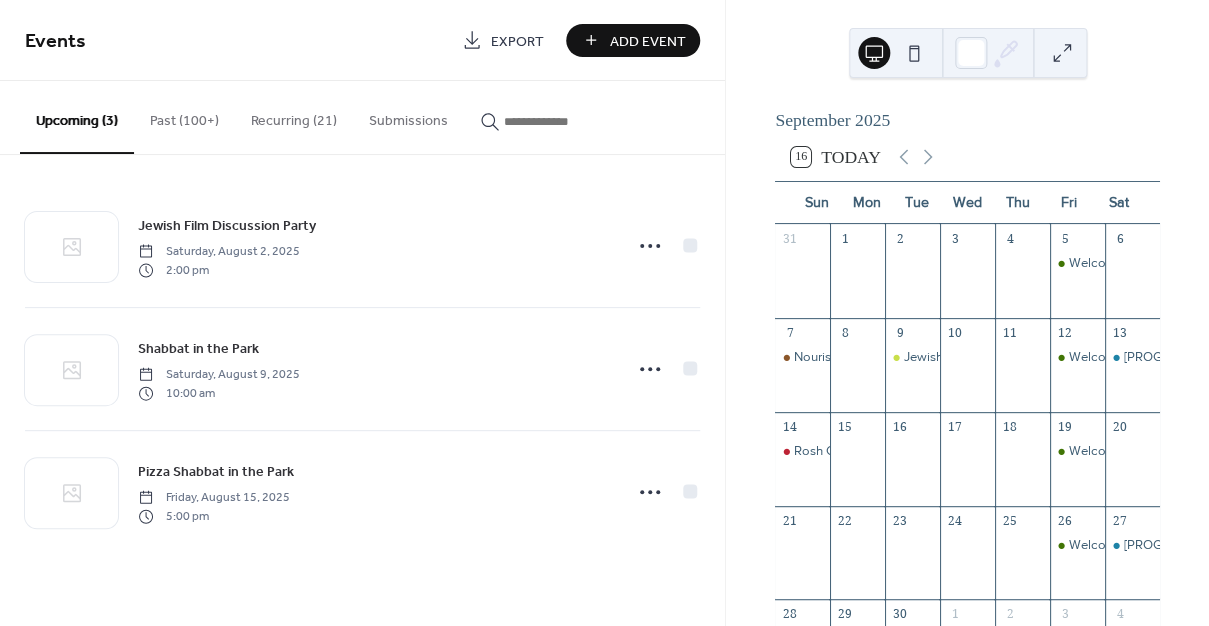 click on "Add Event" at bounding box center [647, 41] 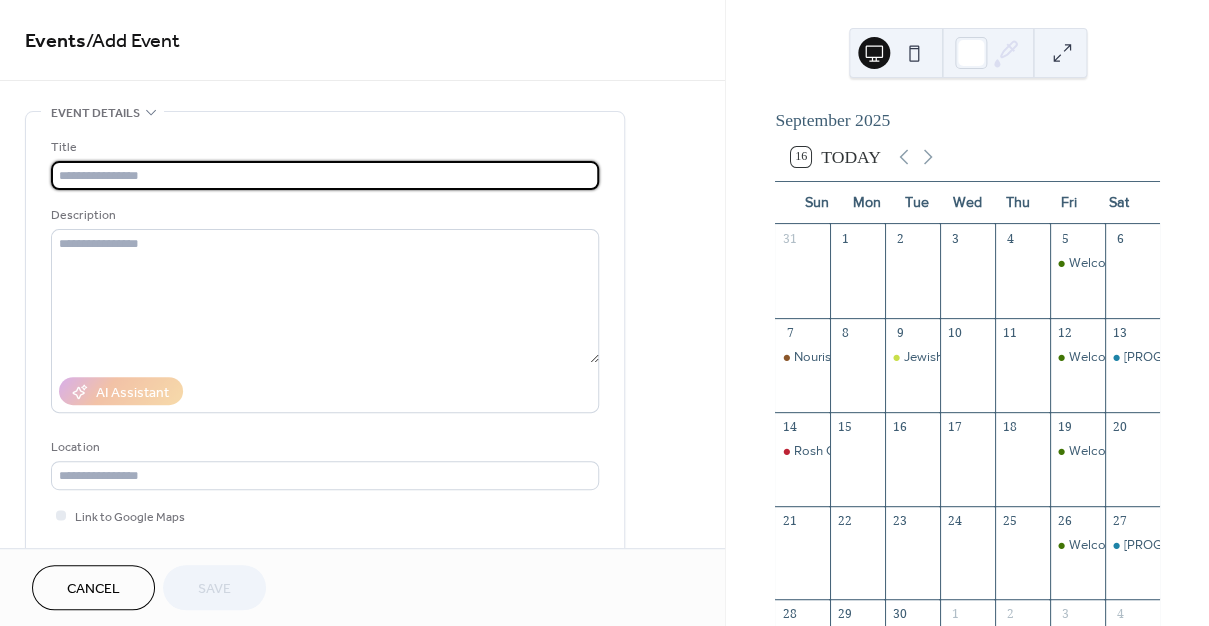 click at bounding box center [325, 175] 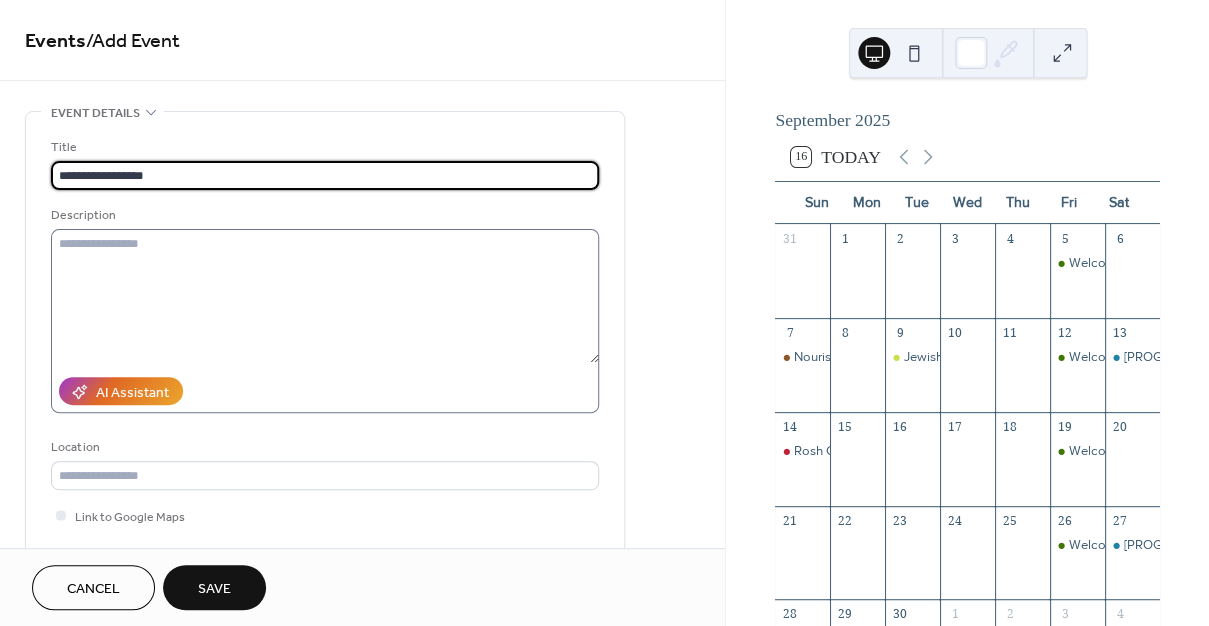 type on "**********" 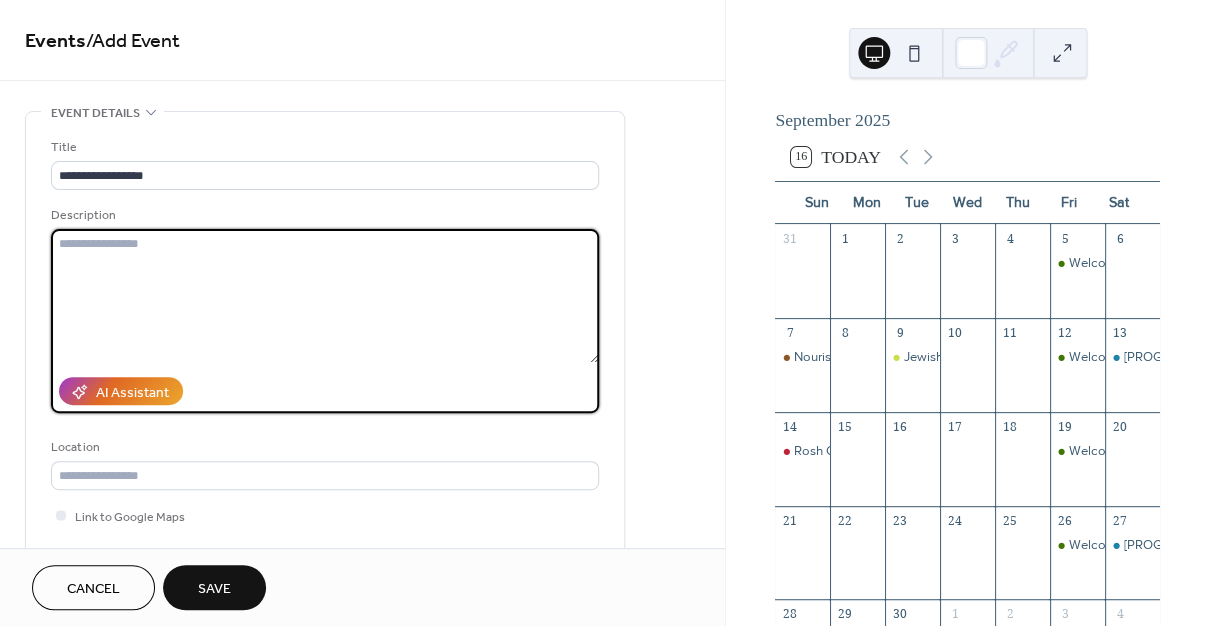 click at bounding box center [325, 296] 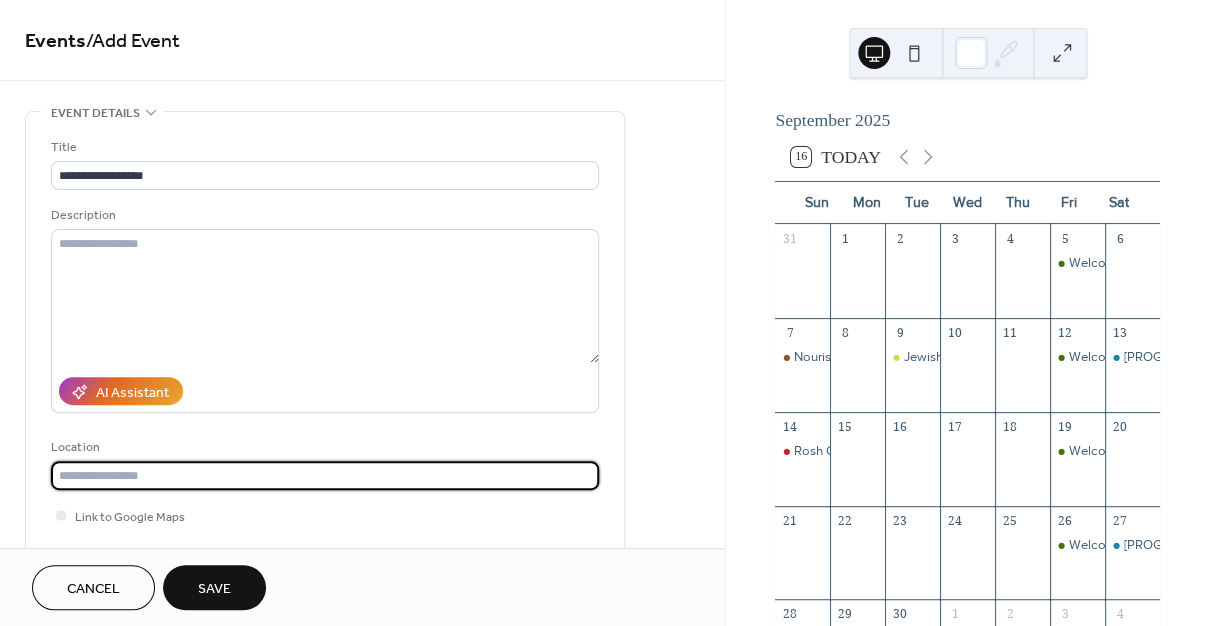 click at bounding box center (325, 475) 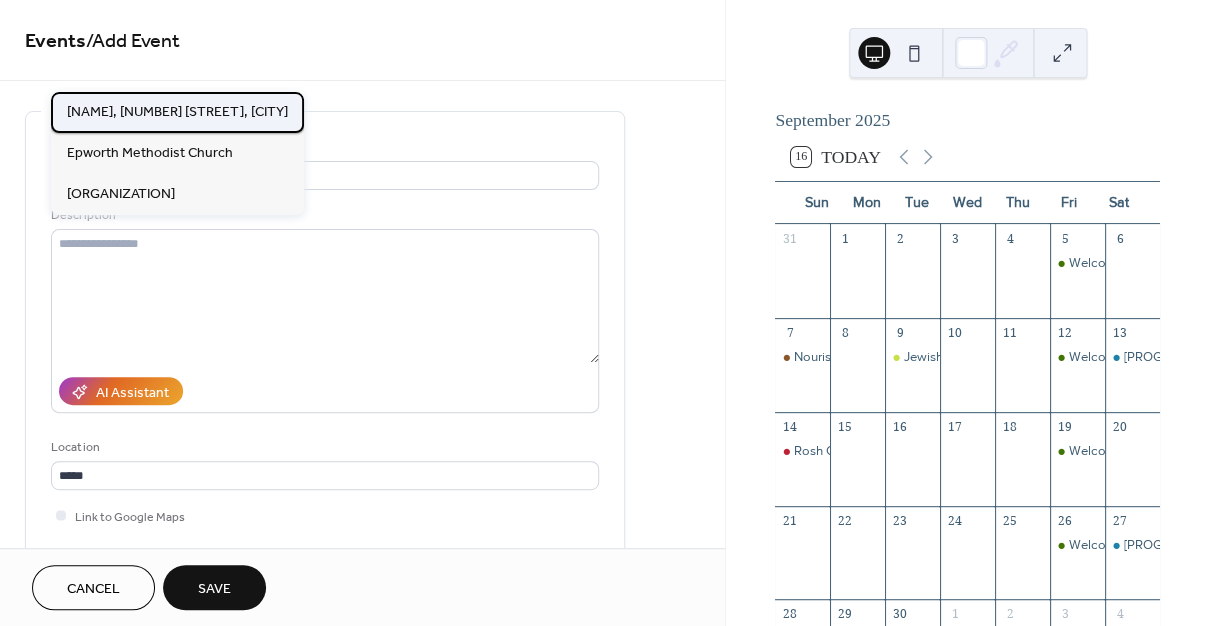 click on "[NAME], [NUMBER] [STREET], [CITY]" at bounding box center [177, 111] 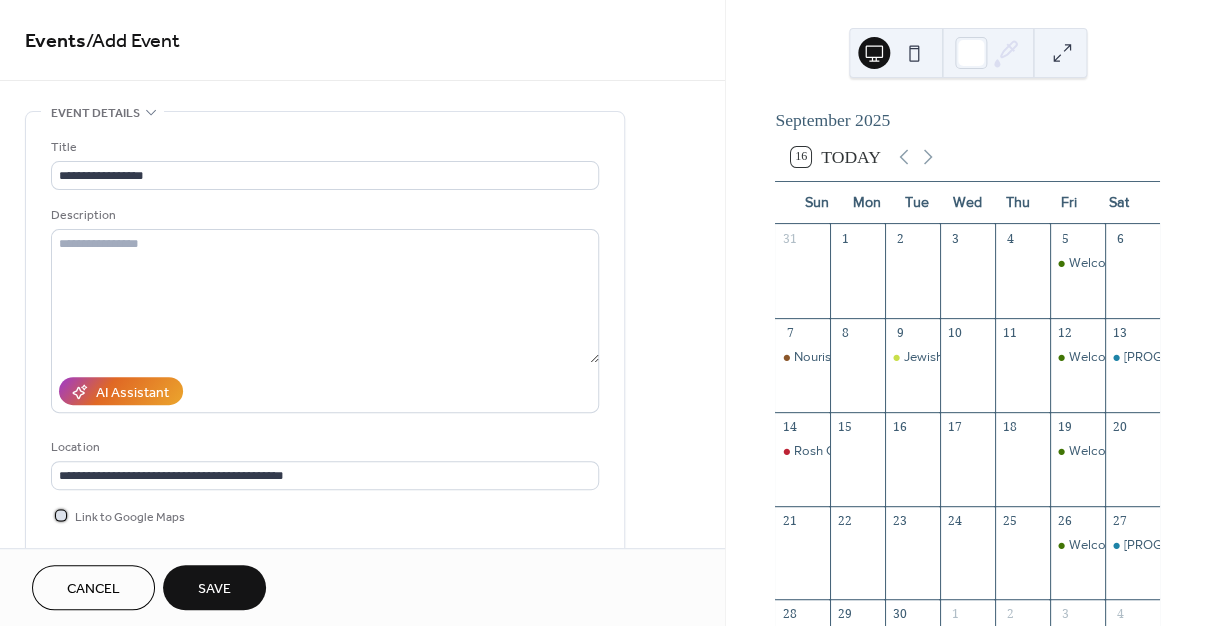 click at bounding box center (61, 515) 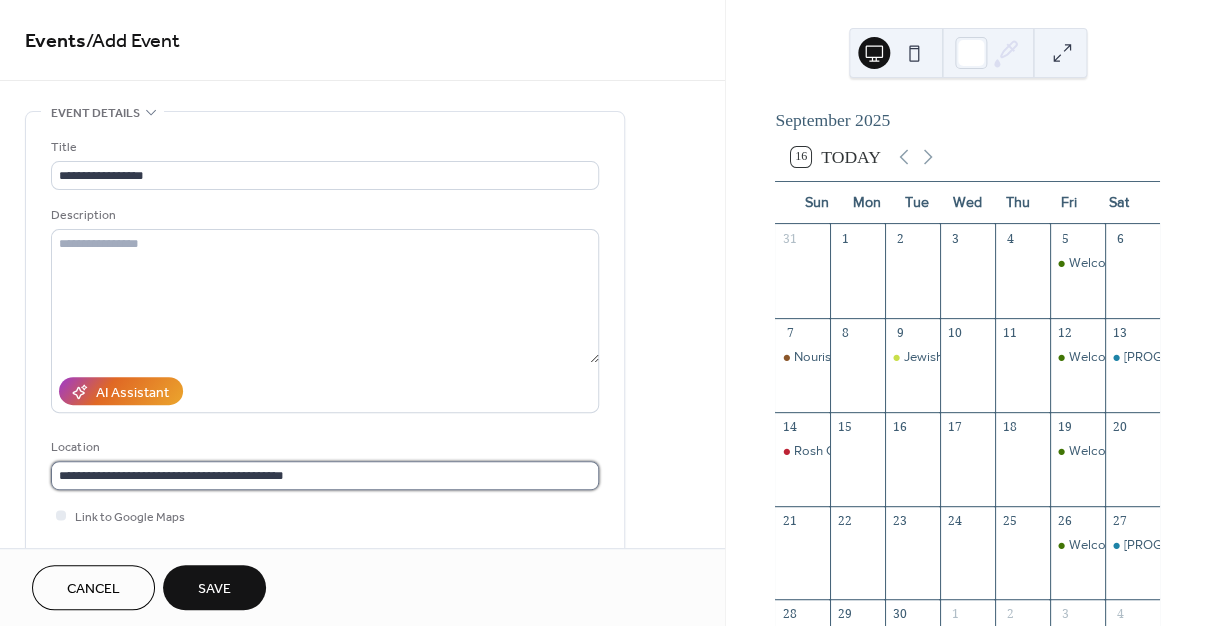 click on "**********" at bounding box center [325, 475] 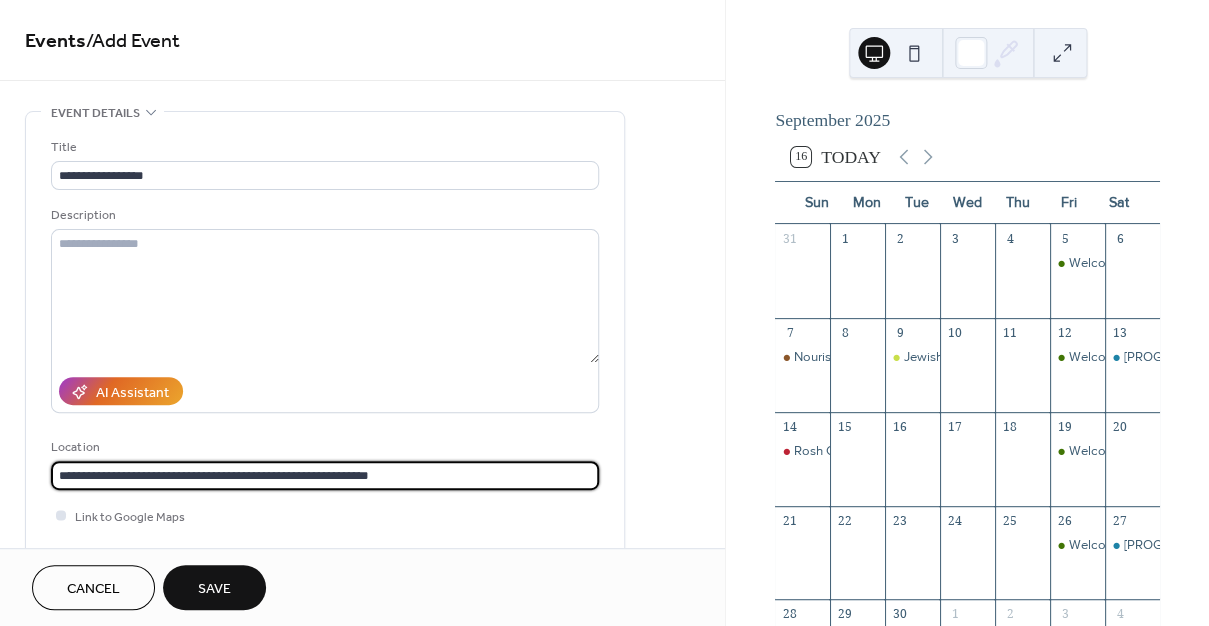 type on "**********" 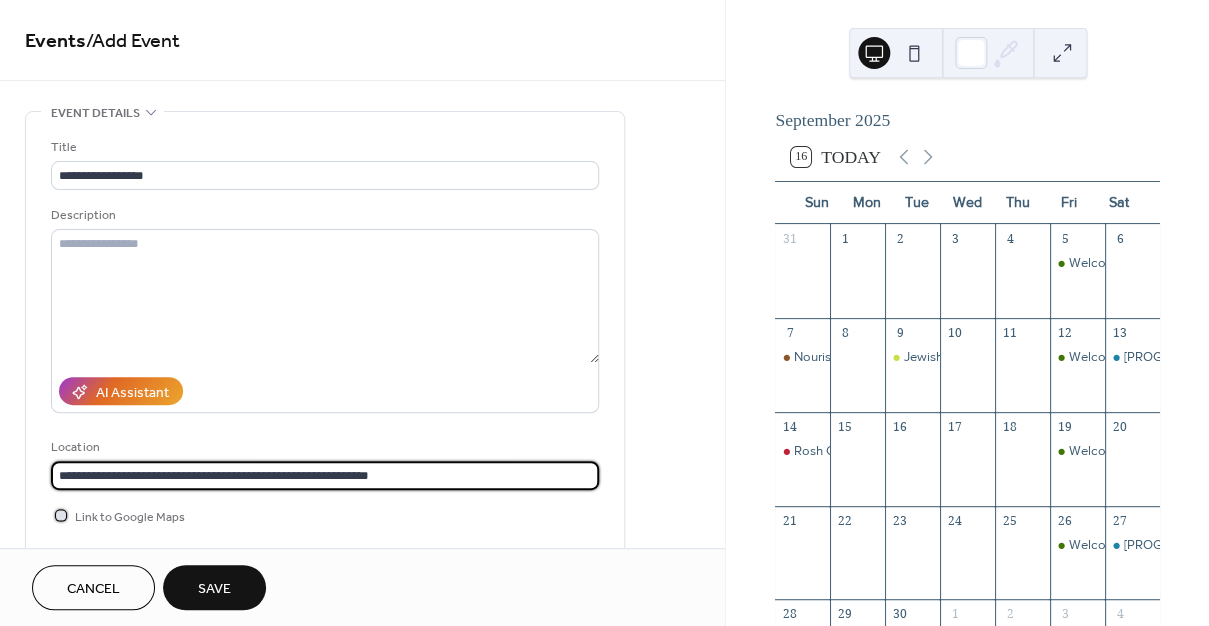 click on "Link to Google Maps" at bounding box center (130, 517) 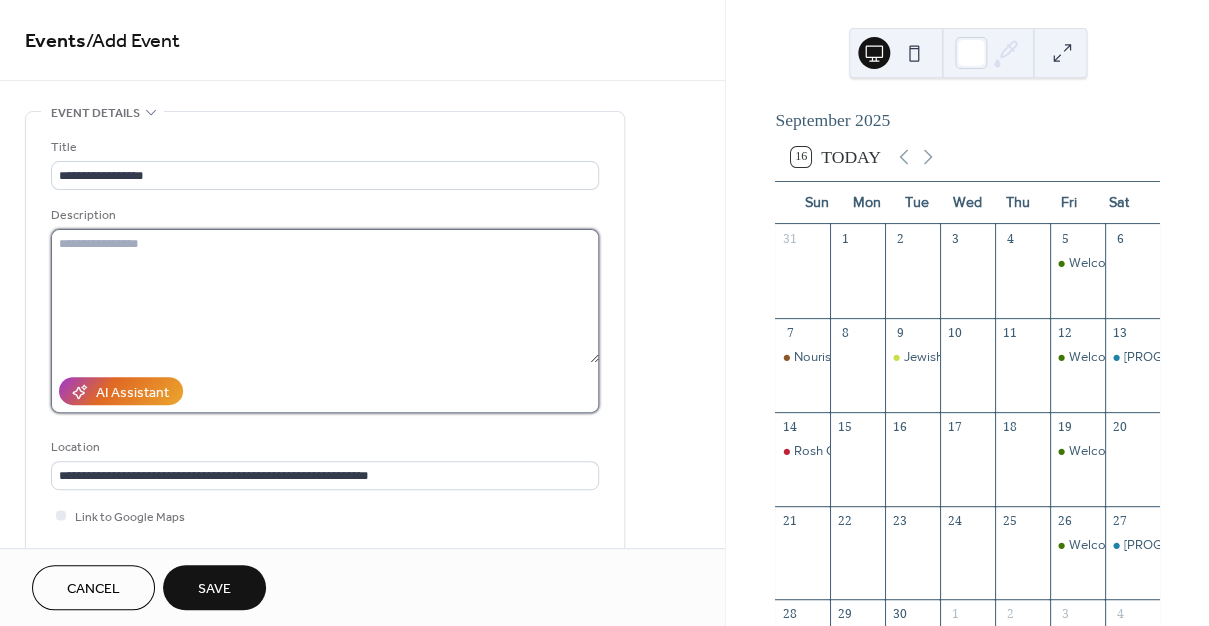 click at bounding box center (325, 296) 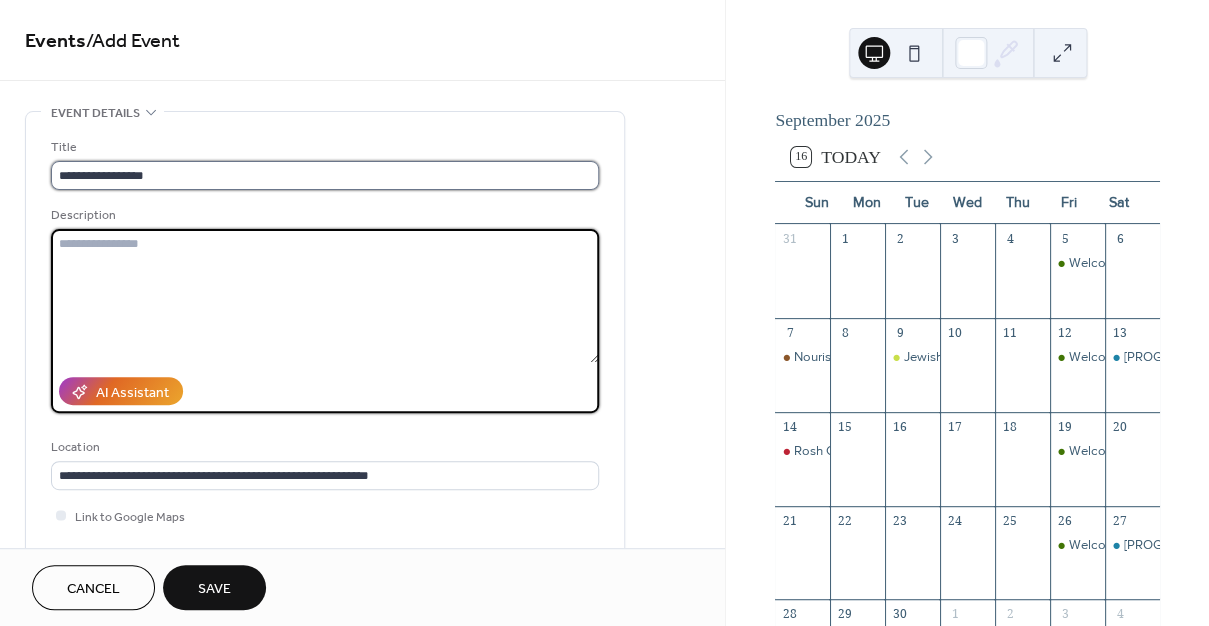 click on "**********" at bounding box center [325, 175] 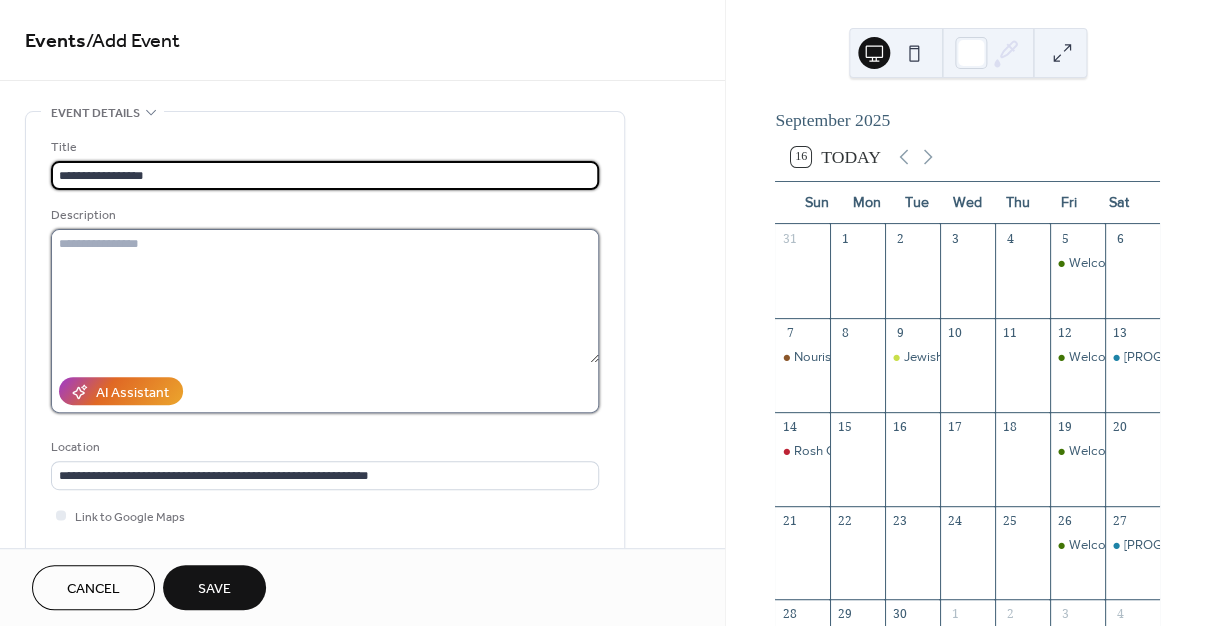 click at bounding box center (325, 296) 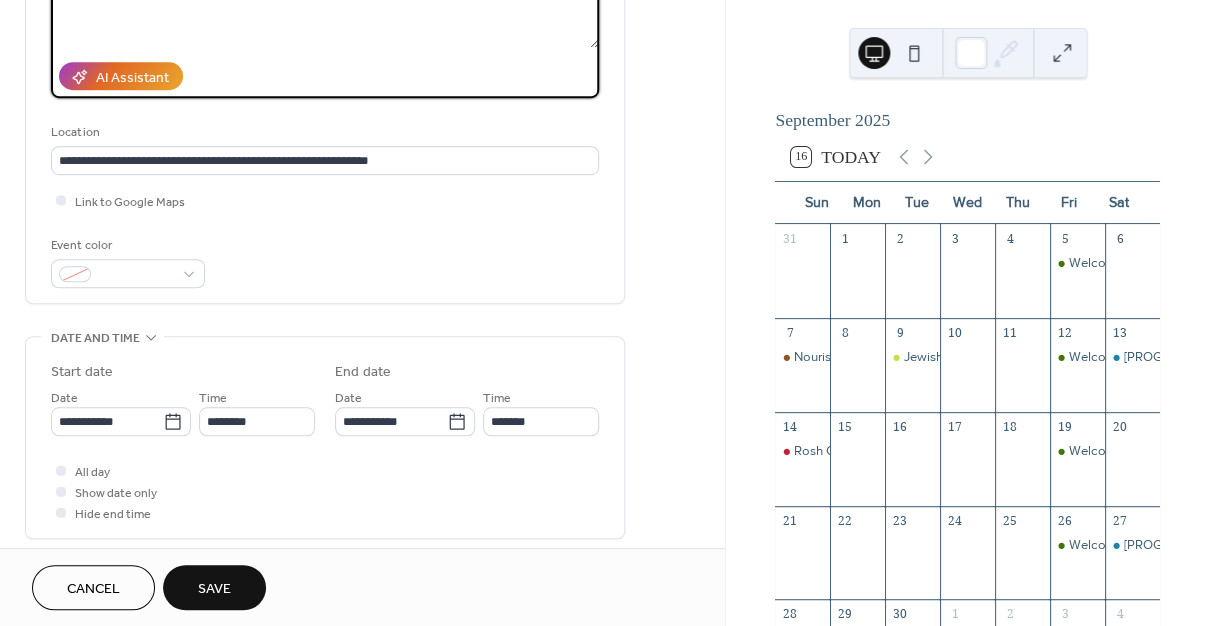 scroll, scrollTop: 352, scrollLeft: 0, axis: vertical 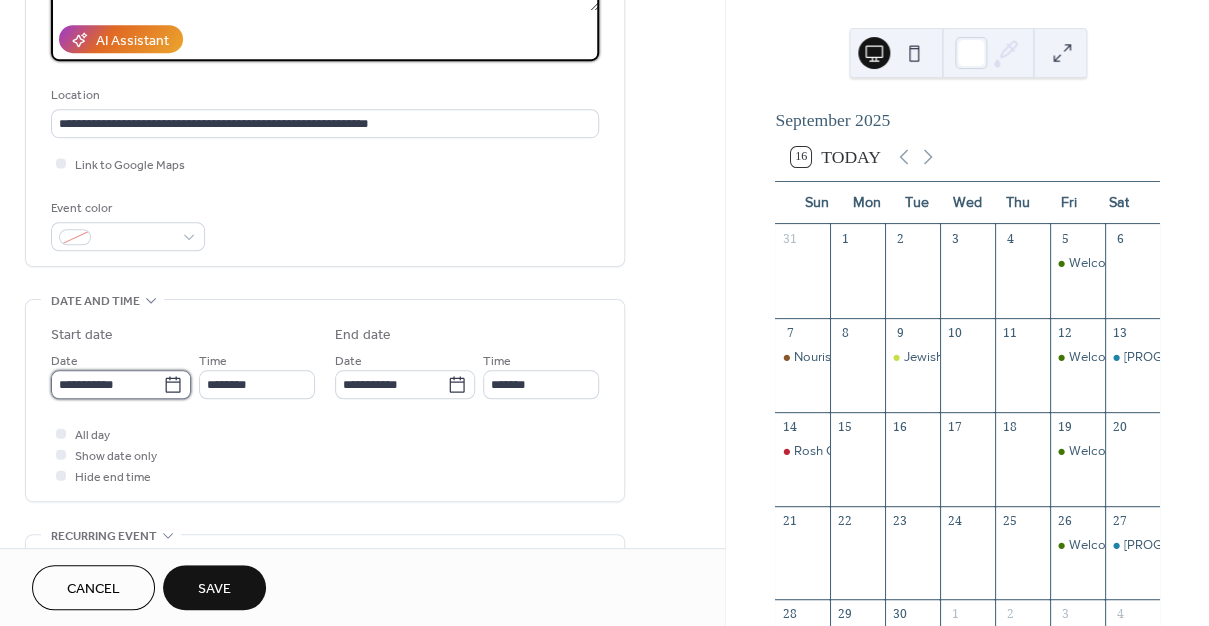click on "**********" at bounding box center [107, 384] 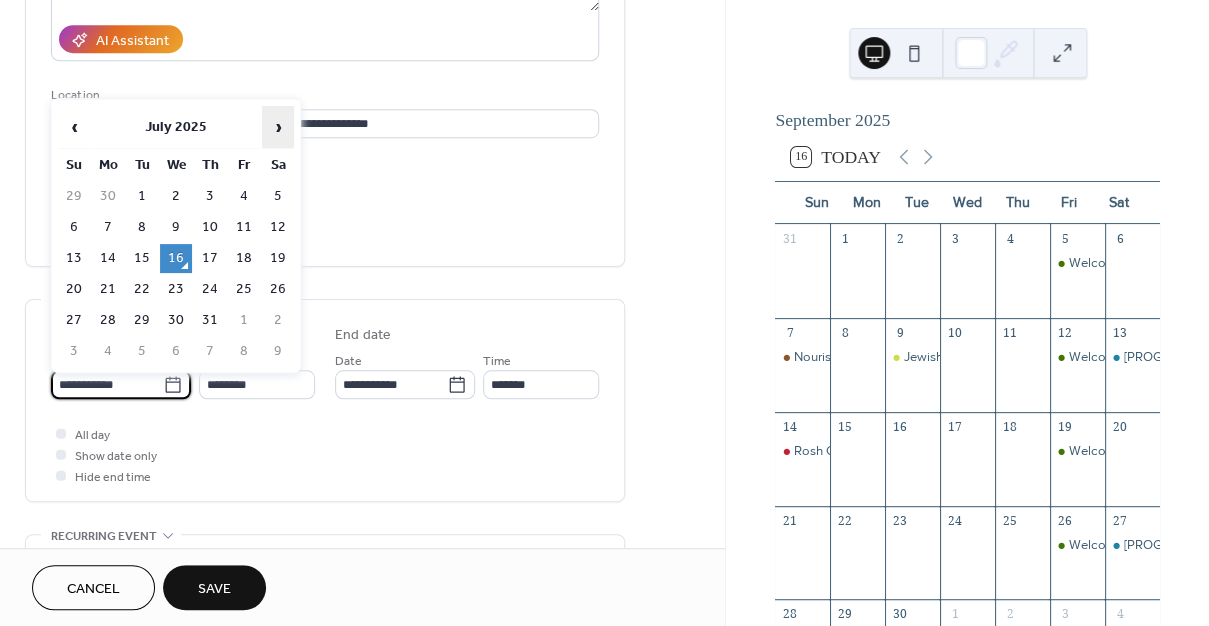 click on "›" at bounding box center [278, 127] 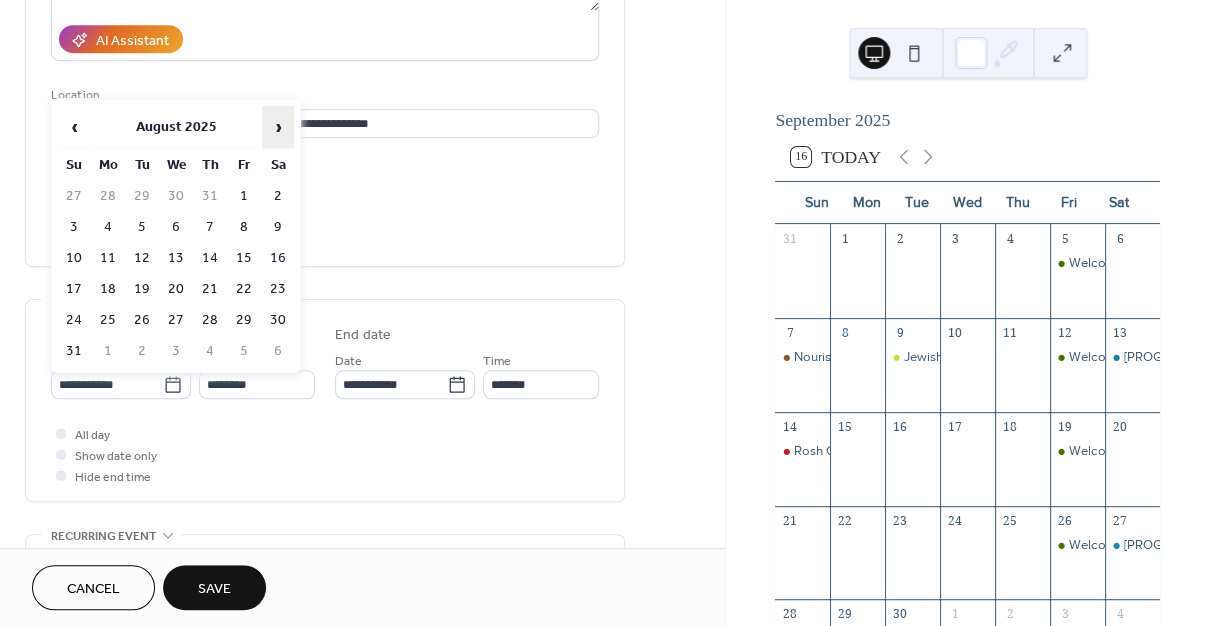 click on "›" at bounding box center [278, 127] 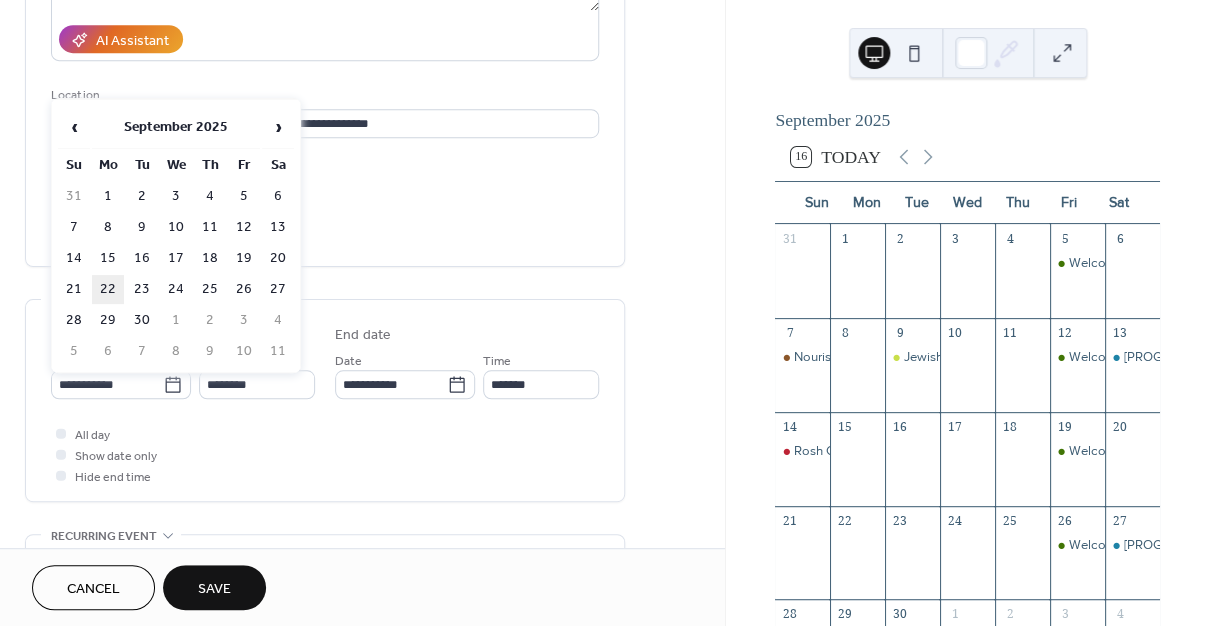 click on "22" at bounding box center (108, 289) 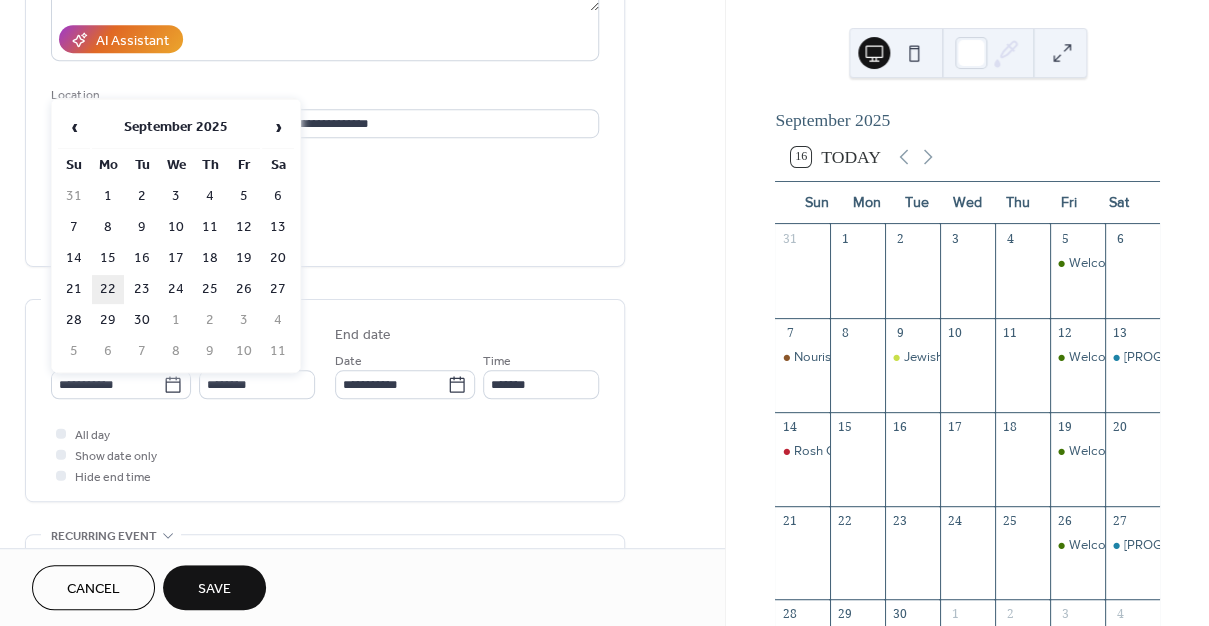 type on "**********" 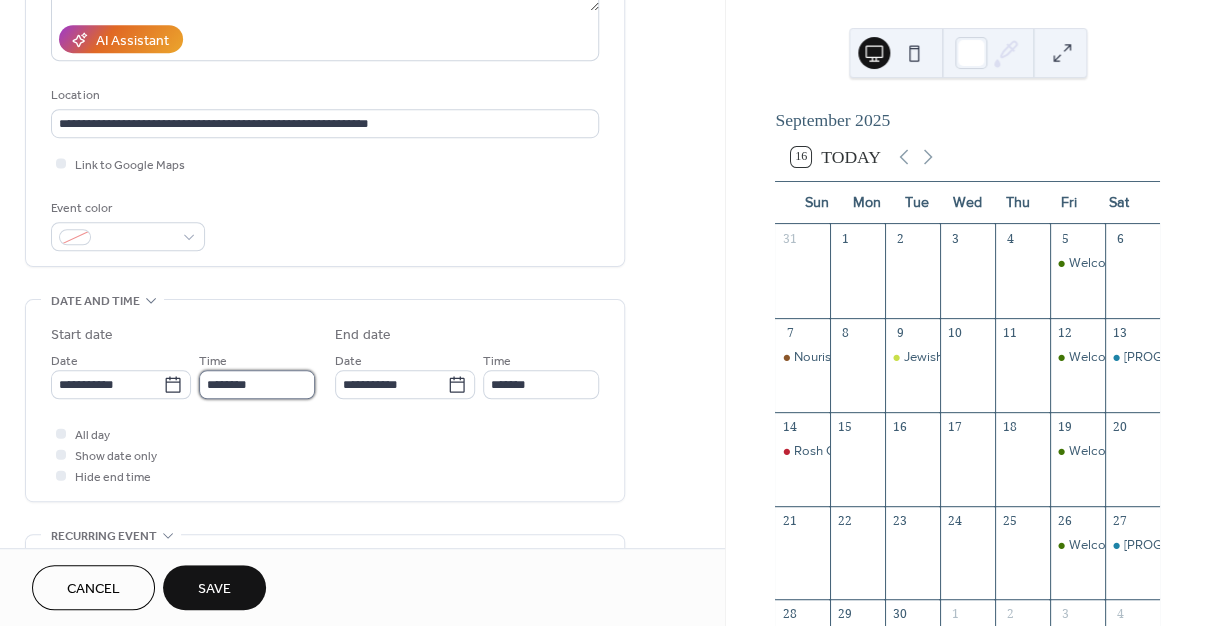 click on "********" at bounding box center [257, 384] 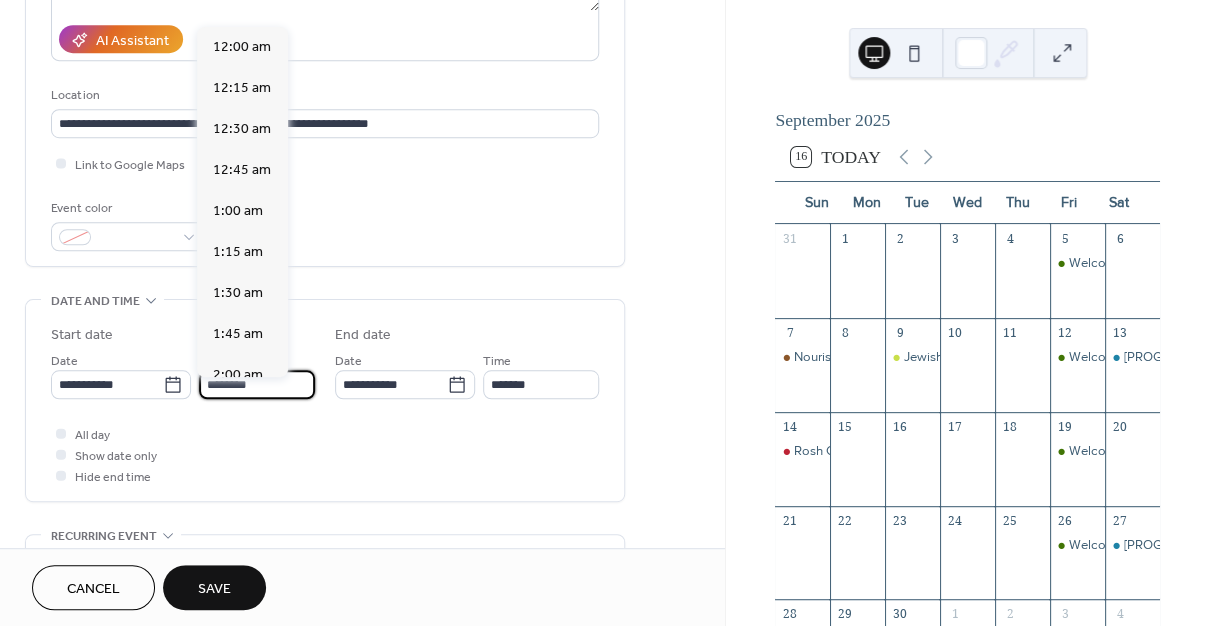 scroll, scrollTop: 2011, scrollLeft: 0, axis: vertical 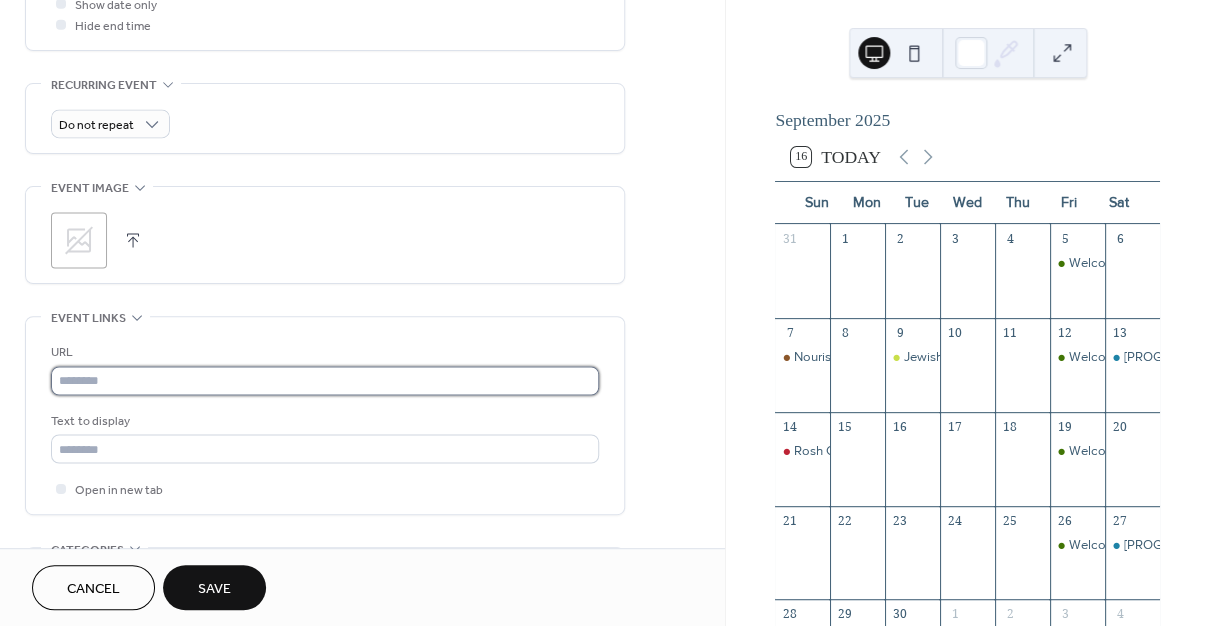 click at bounding box center [325, 380] 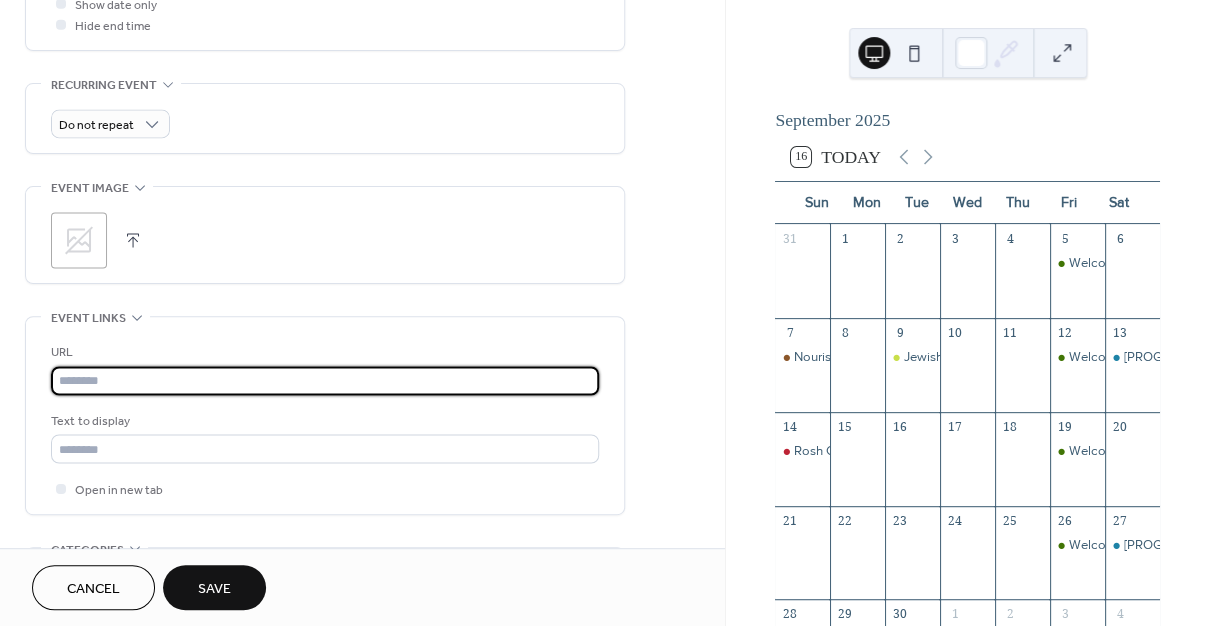 paste on "**********" 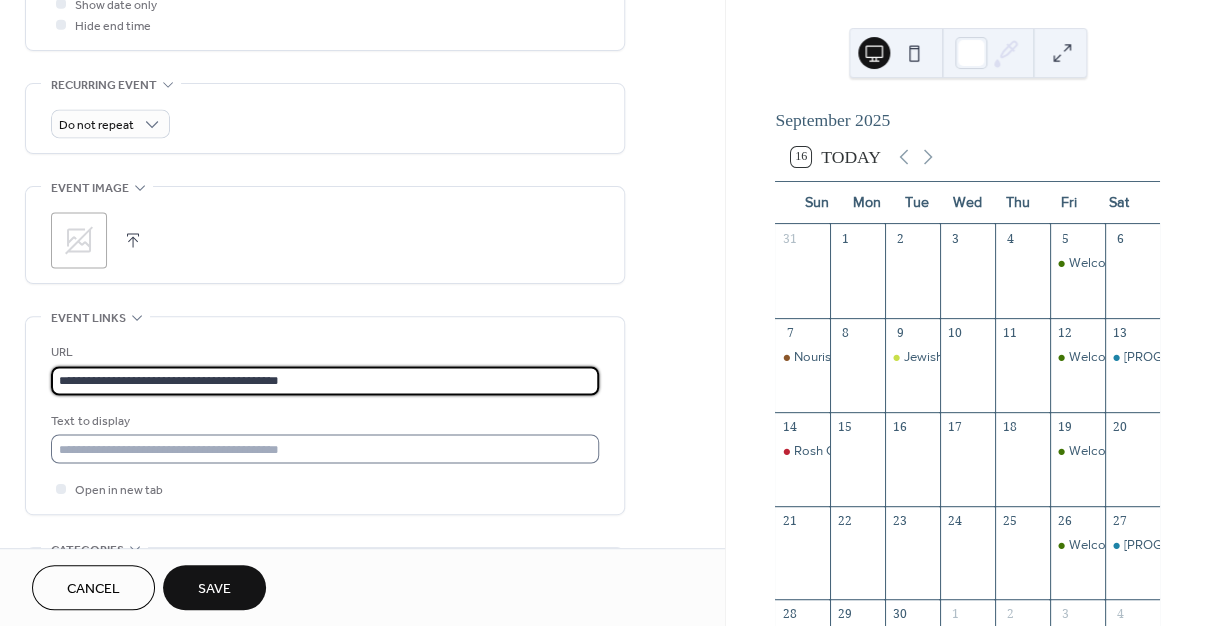 type on "**********" 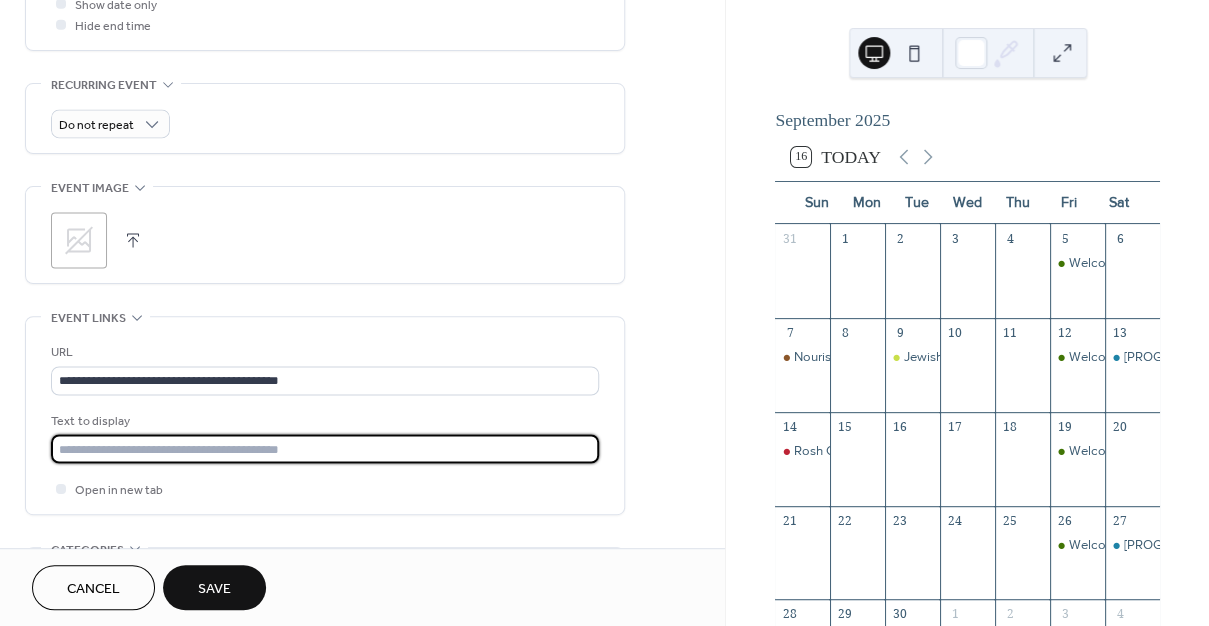 click at bounding box center (325, 448) 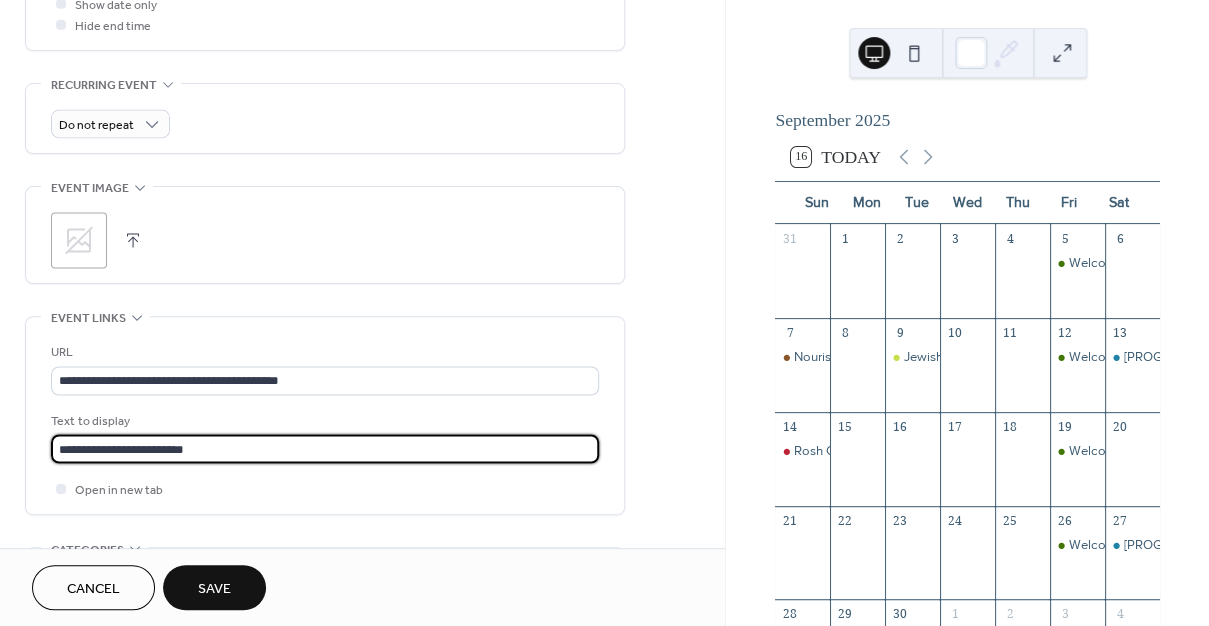 click on "**********" at bounding box center (325, 448) 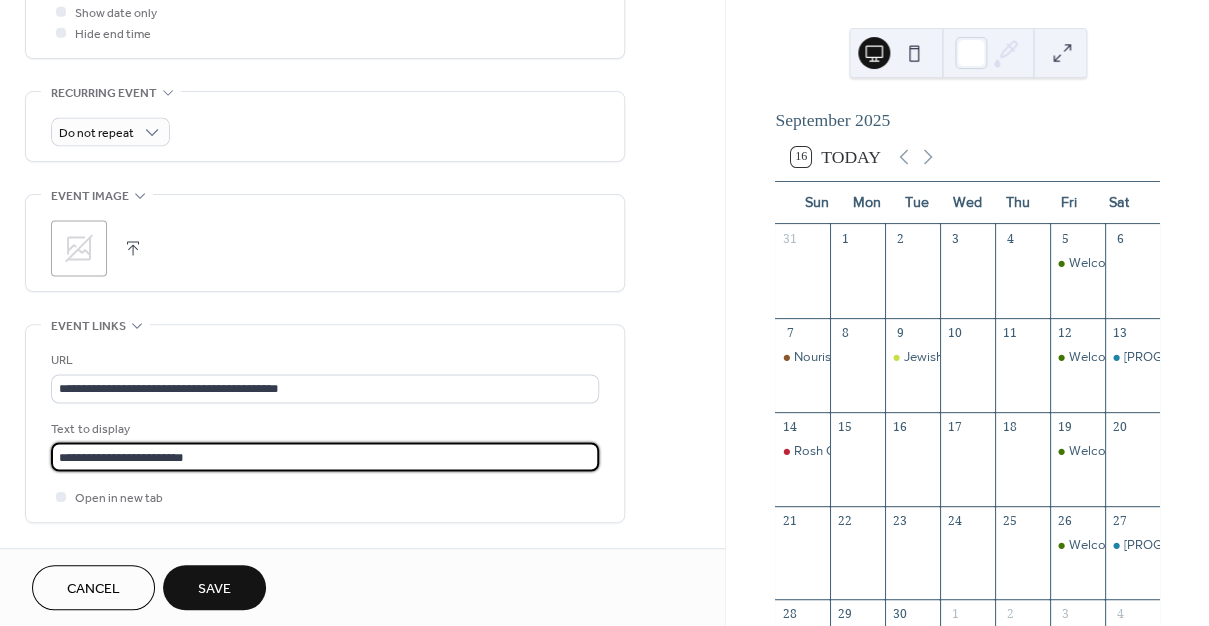 scroll, scrollTop: 792, scrollLeft: 0, axis: vertical 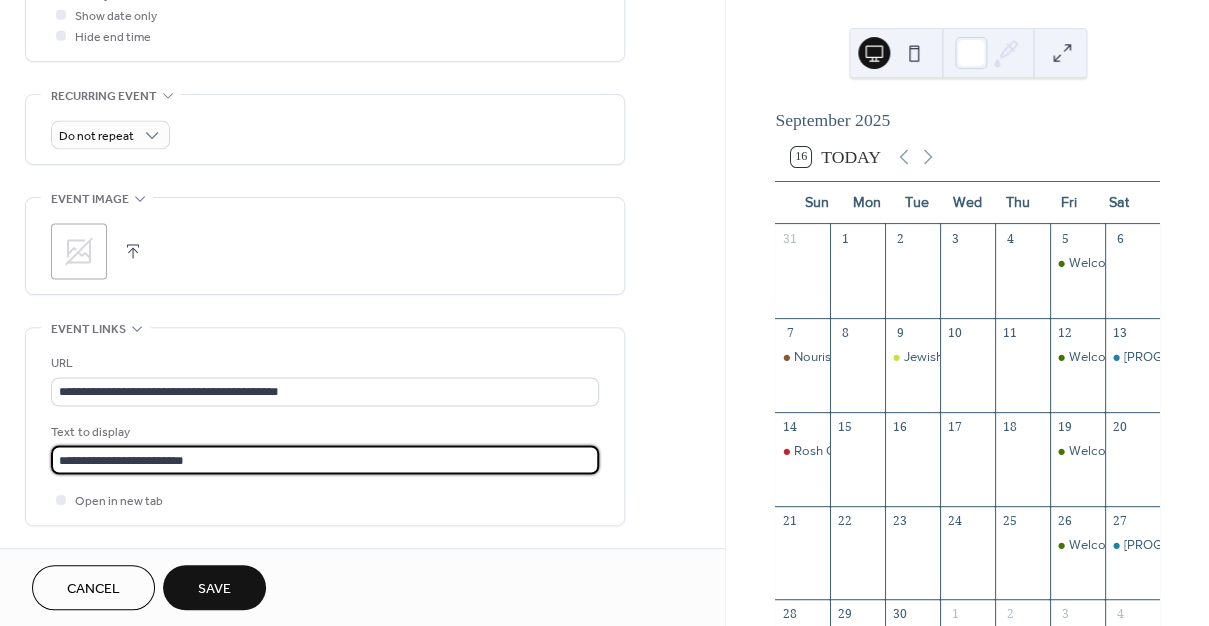 drag, startPoint x: 129, startPoint y: 473, endPoint x: 360, endPoint y: 484, distance: 231.26175 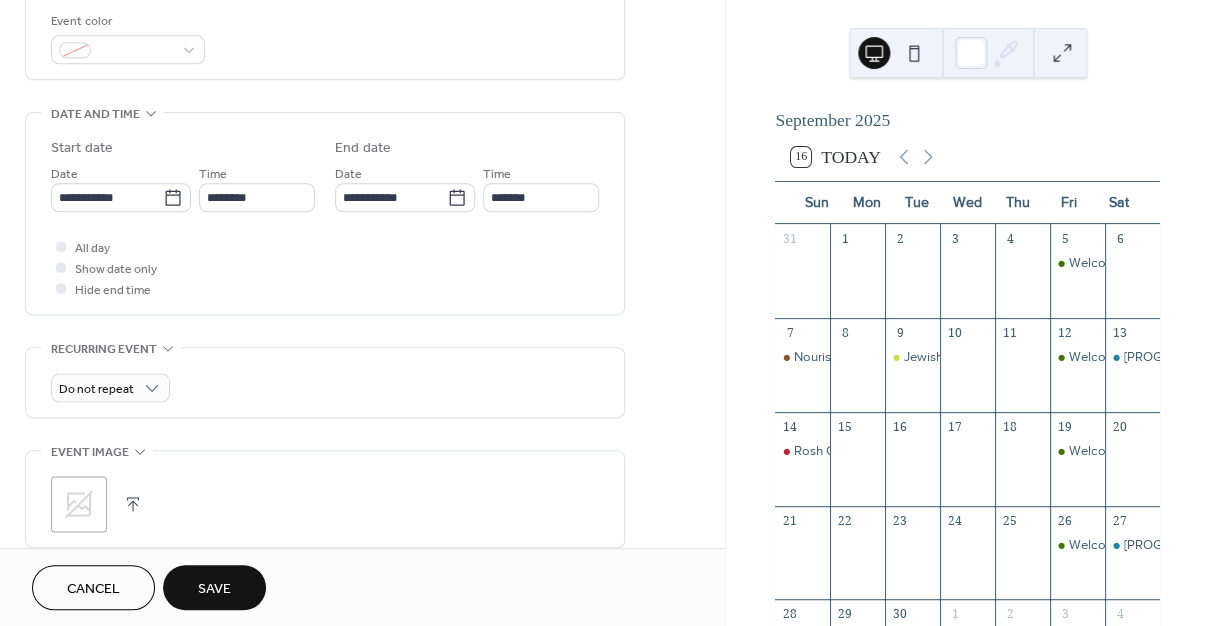 scroll, scrollTop: 341, scrollLeft: 0, axis: vertical 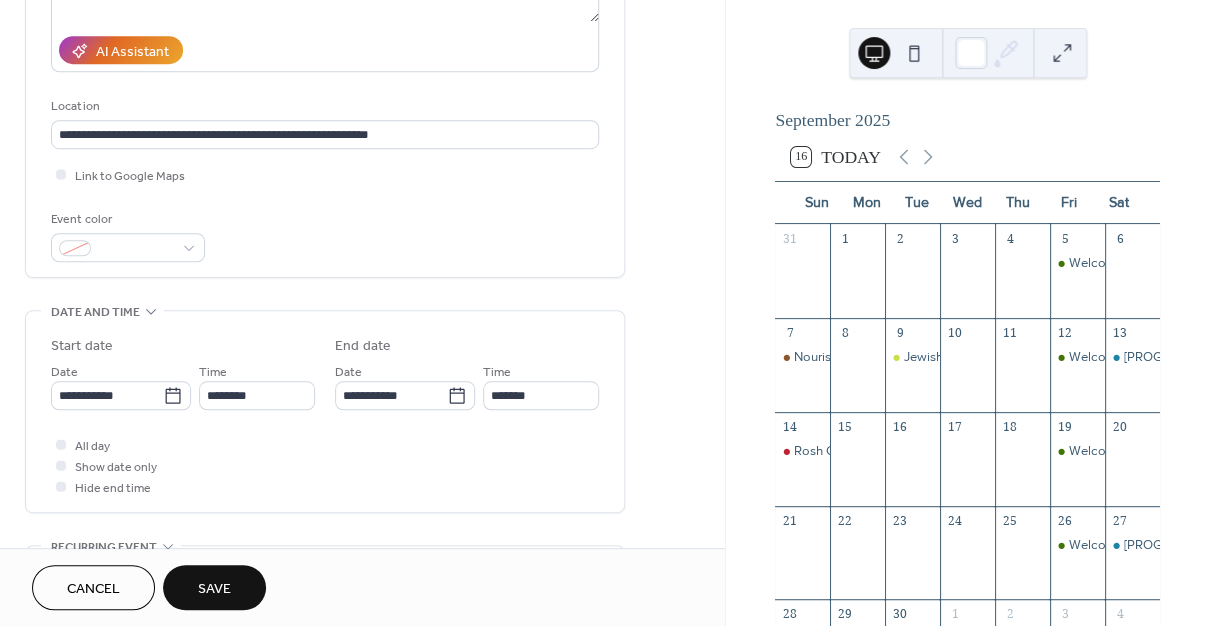 type on "**********" 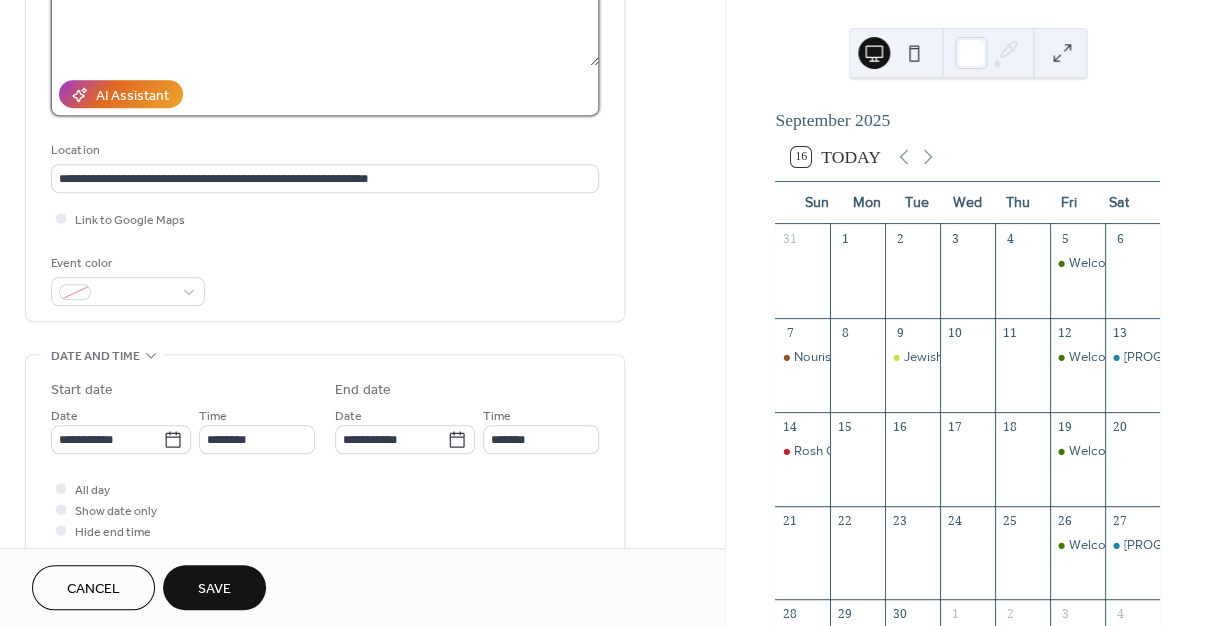click at bounding box center [325, -1] 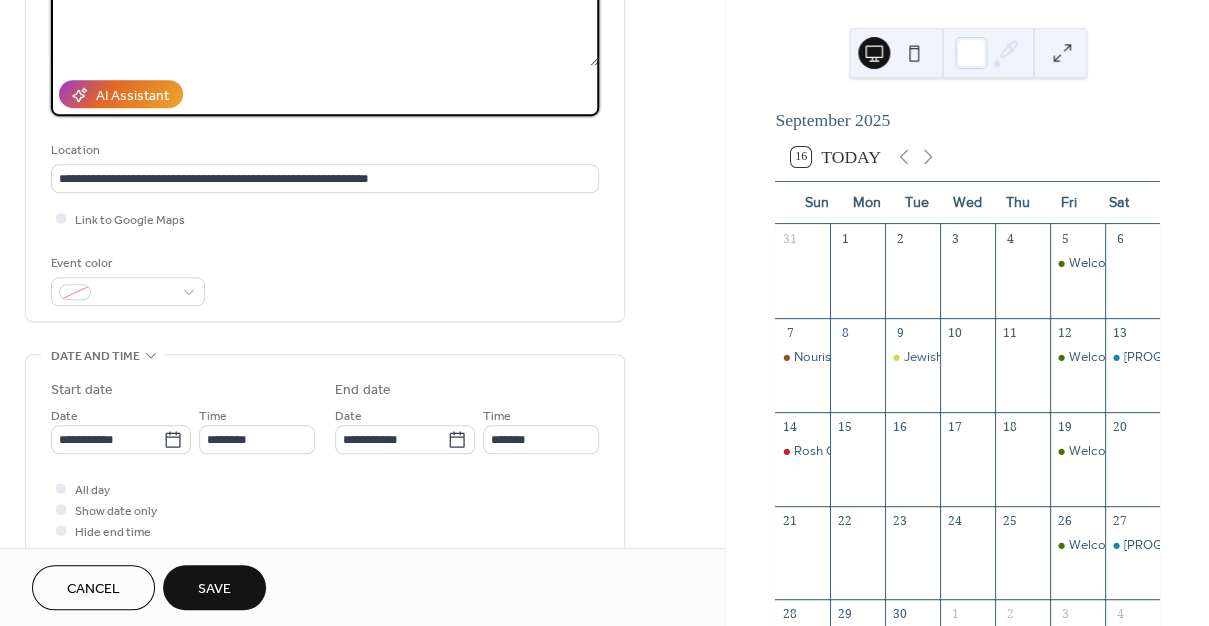 paste on "**********" 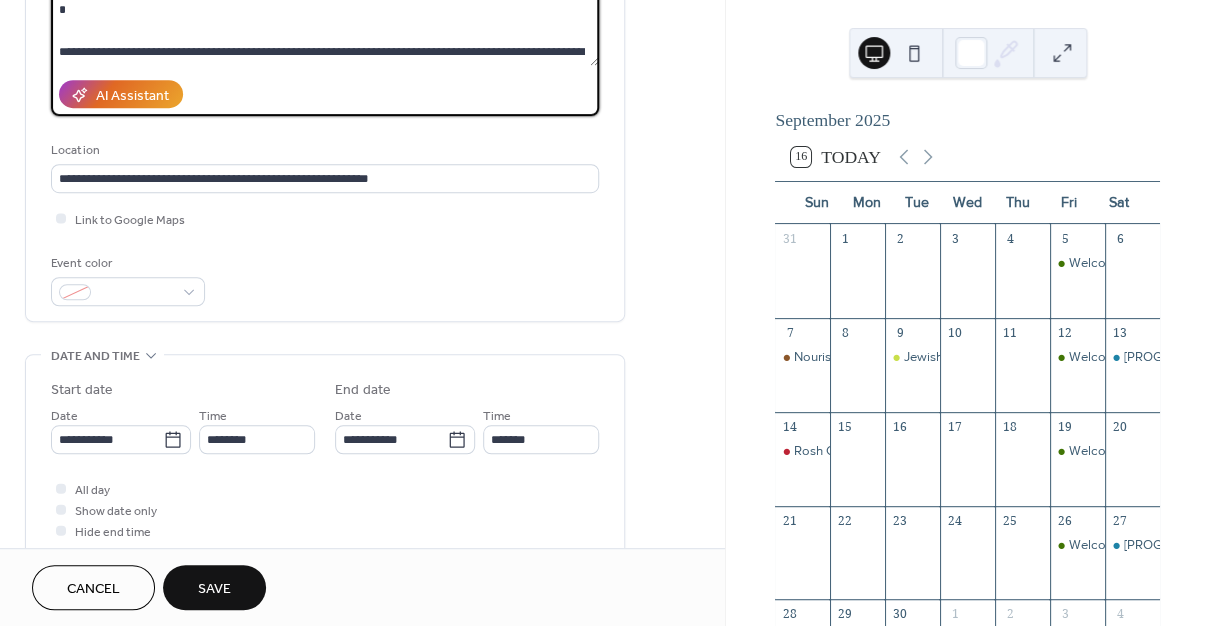 scroll, scrollTop: 40, scrollLeft: 0, axis: vertical 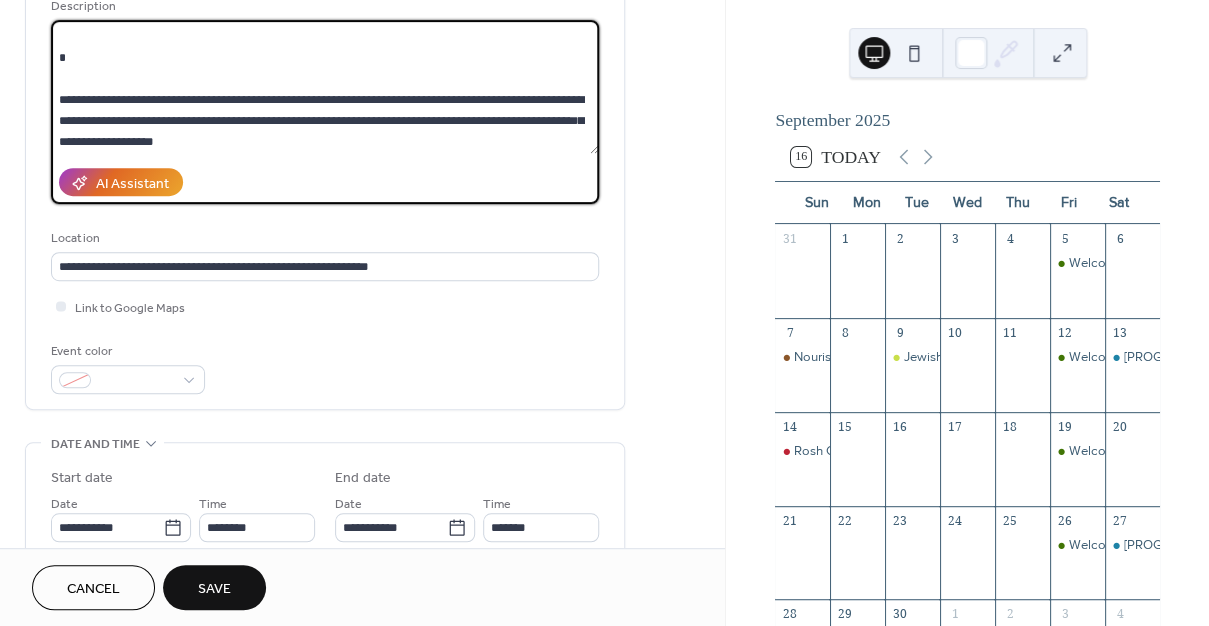 click on "**********" at bounding box center (325, 87) 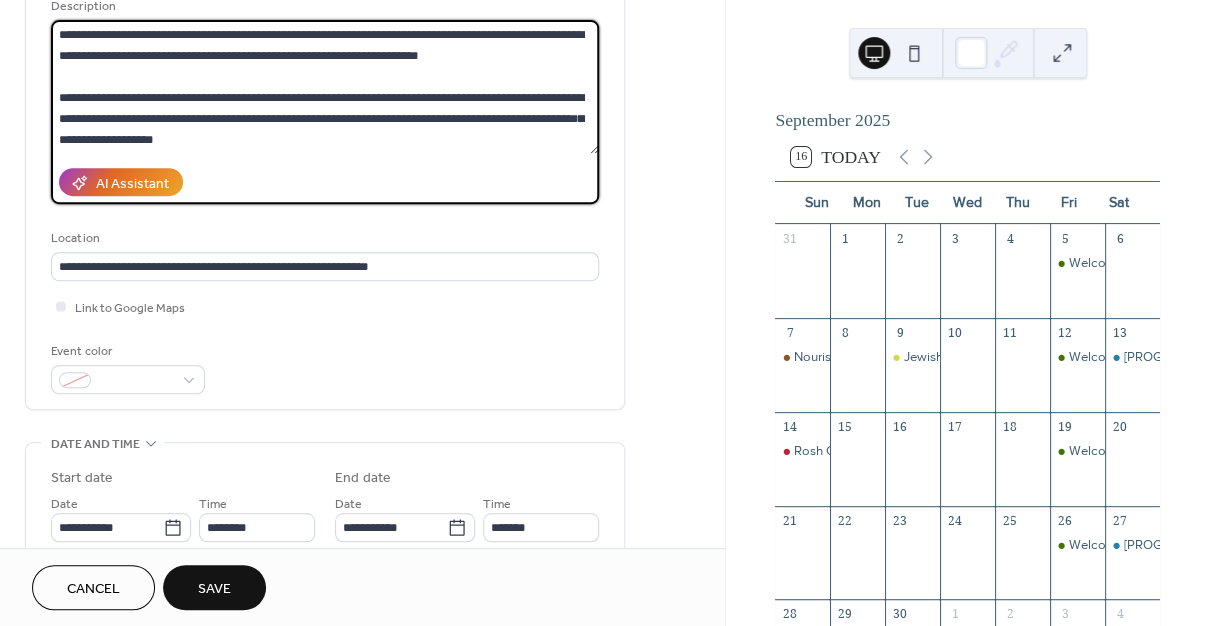 scroll, scrollTop: 0, scrollLeft: 0, axis: both 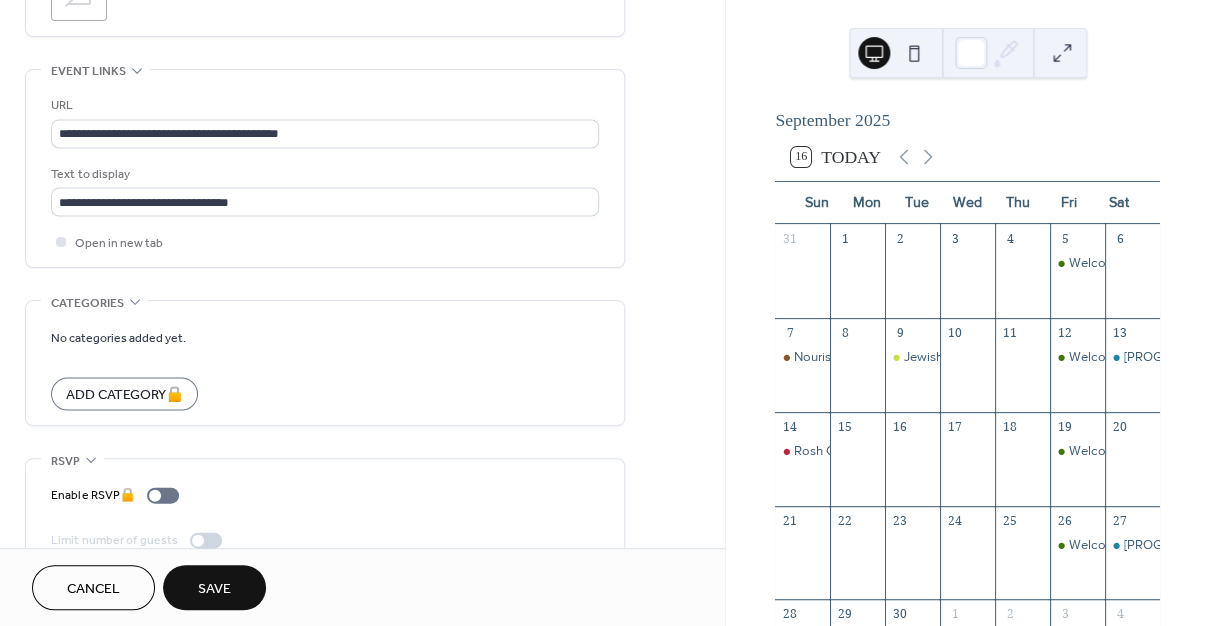 type on "**********" 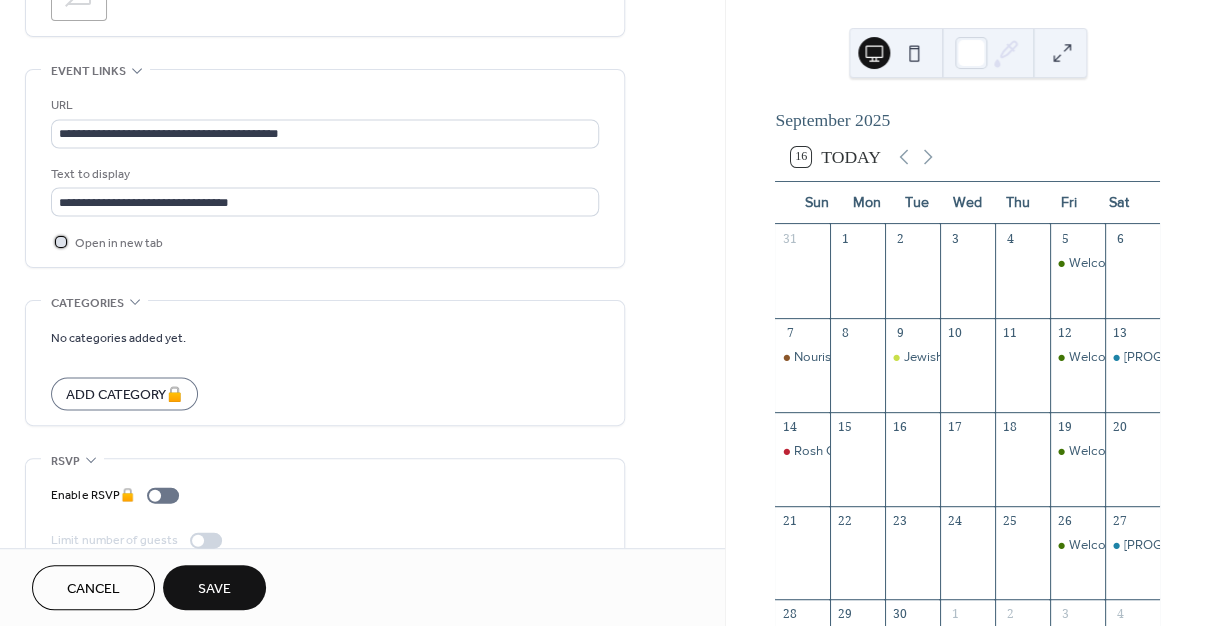click on "Open in new tab" at bounding box center [119, 243] 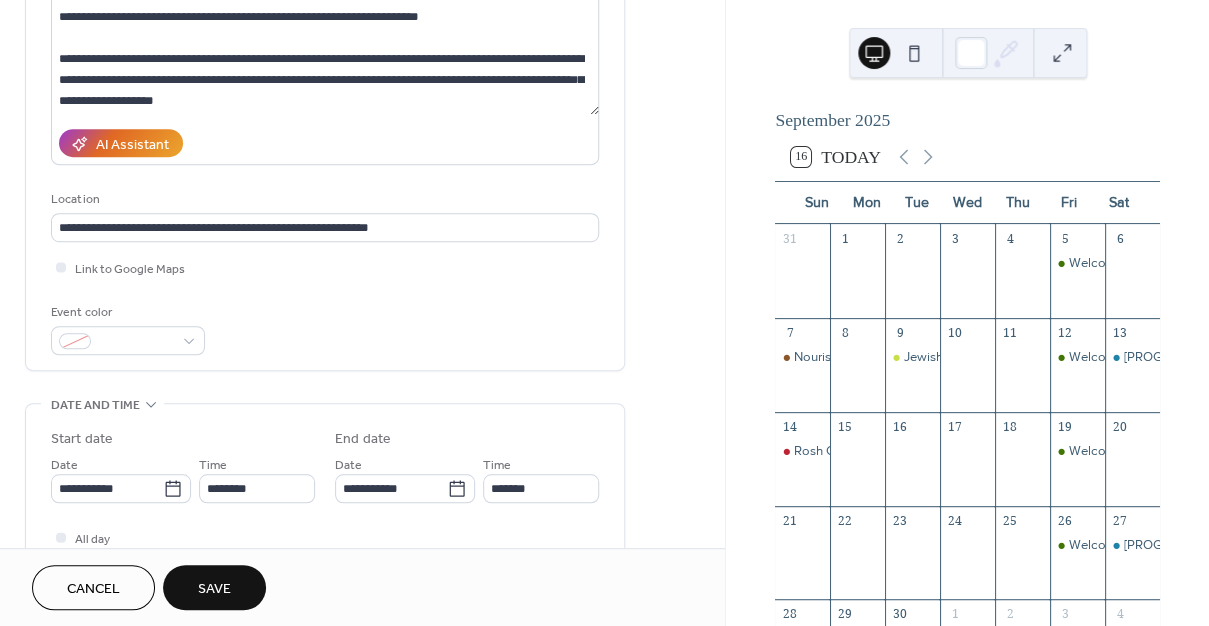 scroll, scrollTop: 225, scrollLeft: 0, axis: vertical 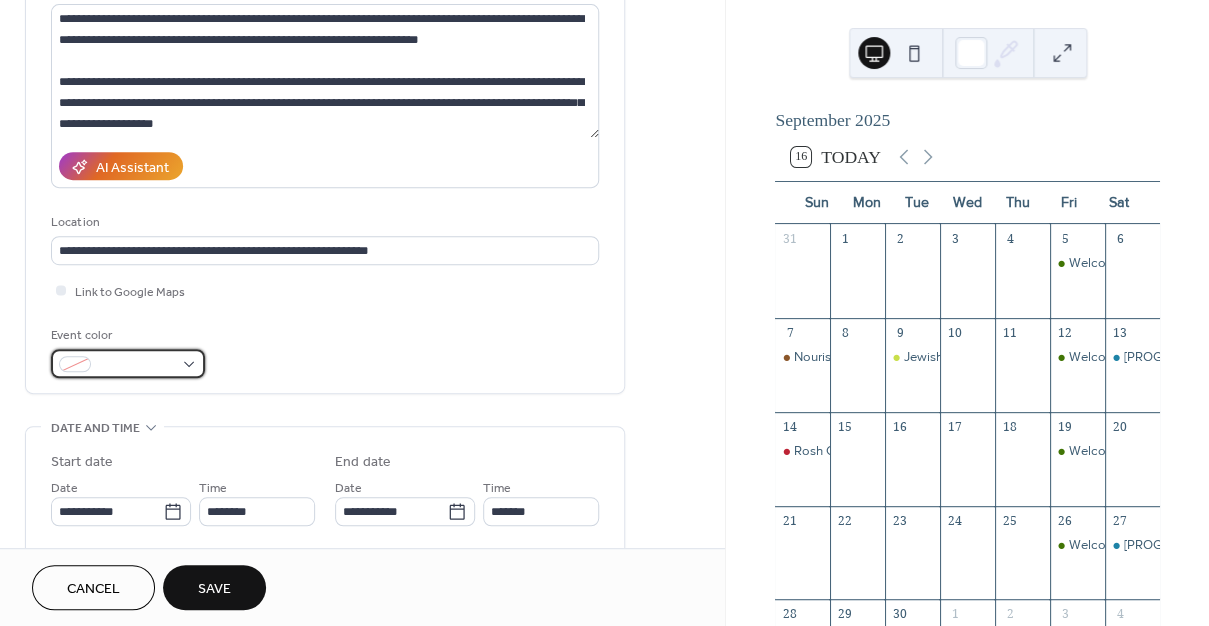 click at bounding box center [128, 363] 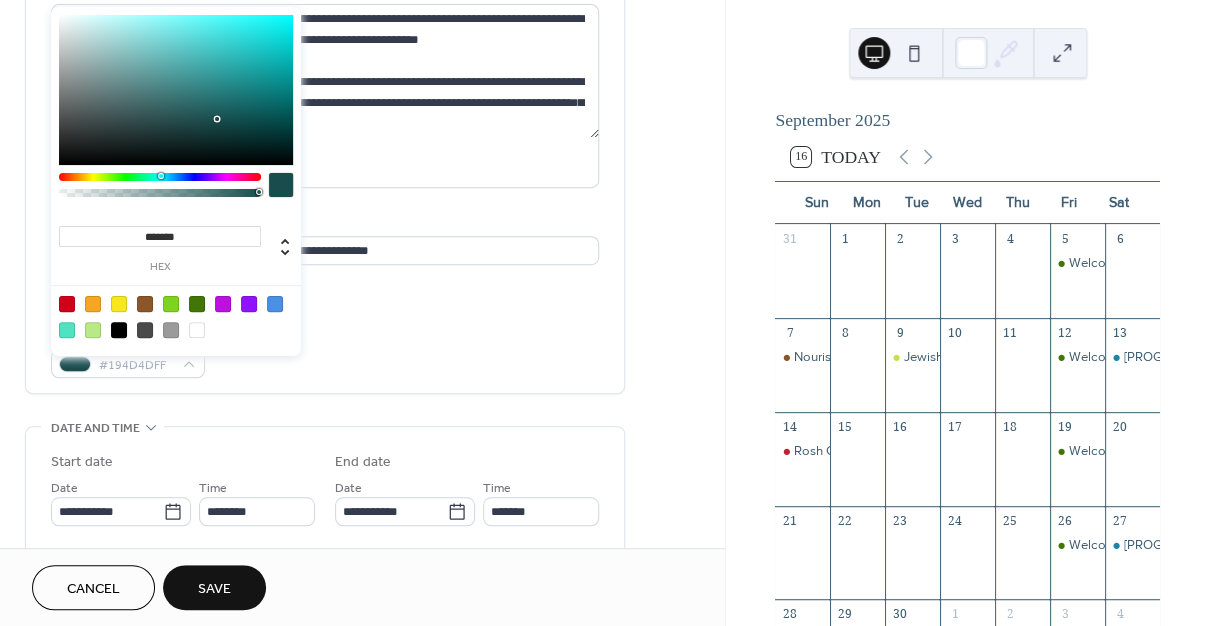 click at bounding box center [160, 177] 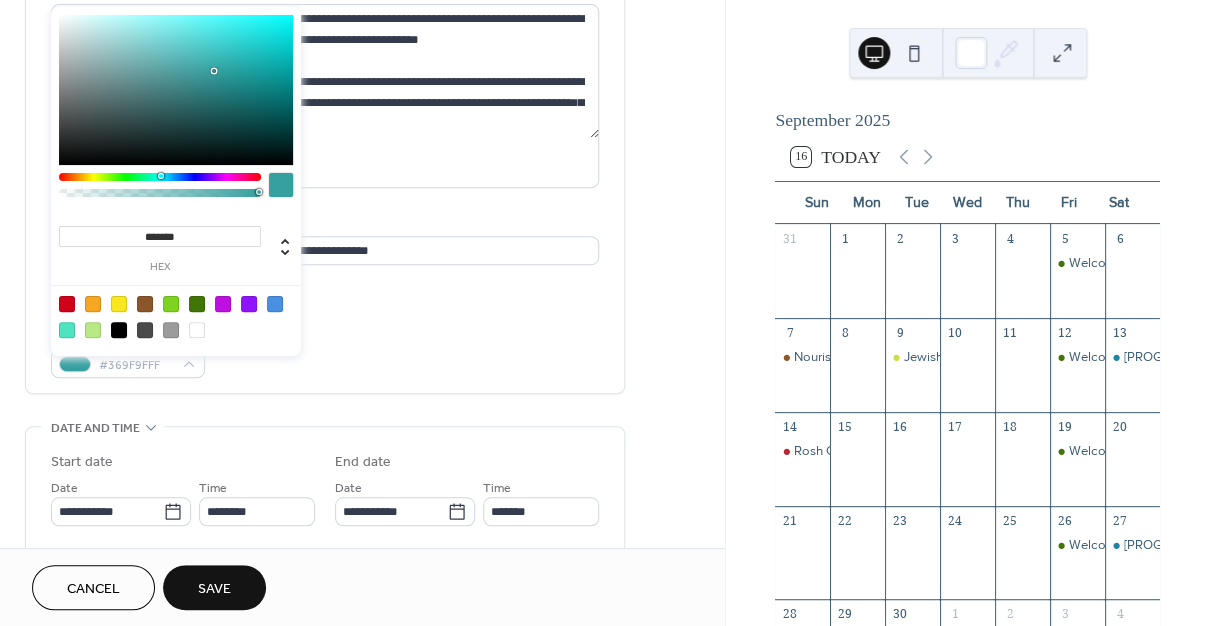 type on "*******" 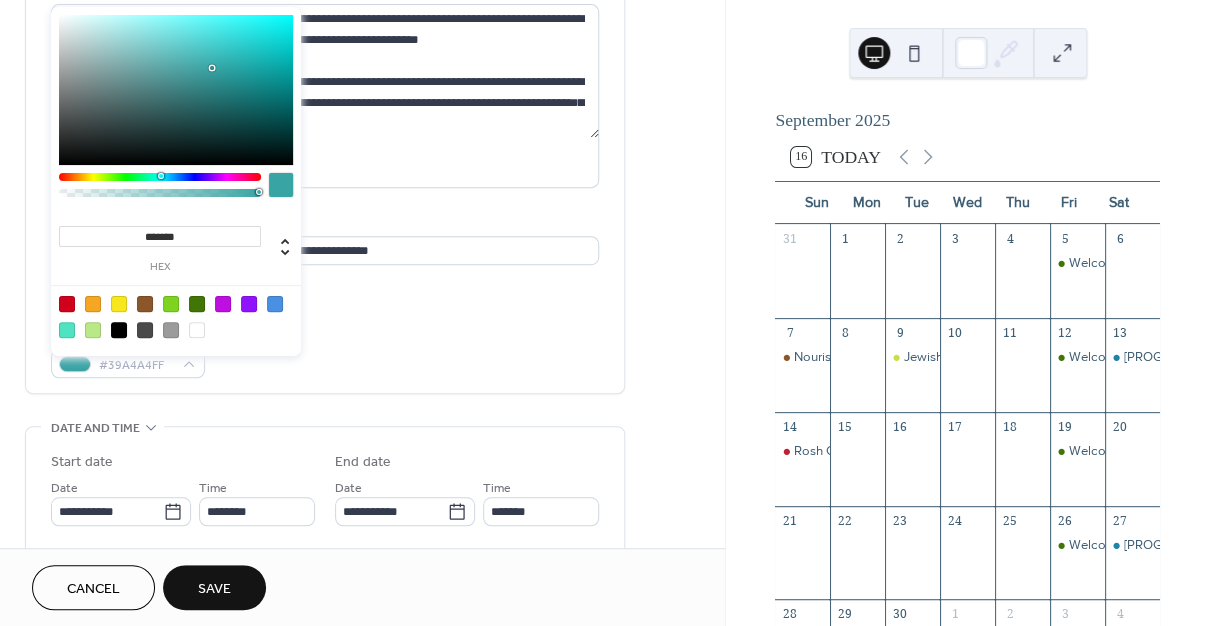 drag, startPoint x: 247, startPoint y: 81, endPoint x: 212, endPoint y: 68, distance: 37.336308 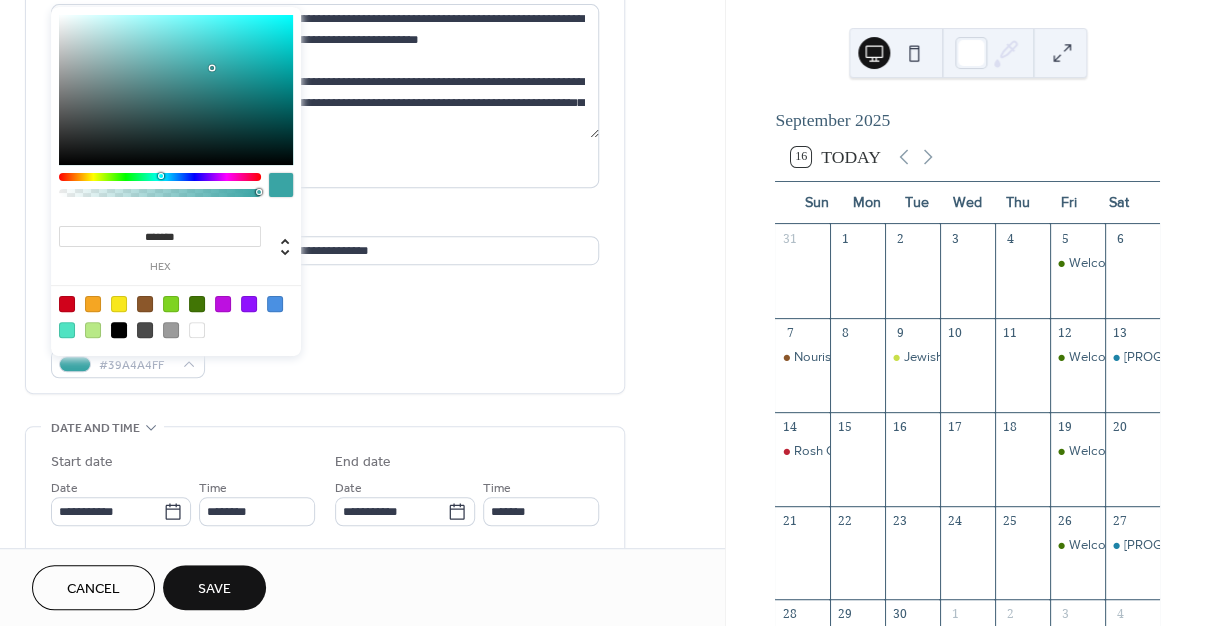 click at bounding box center [176, 90] 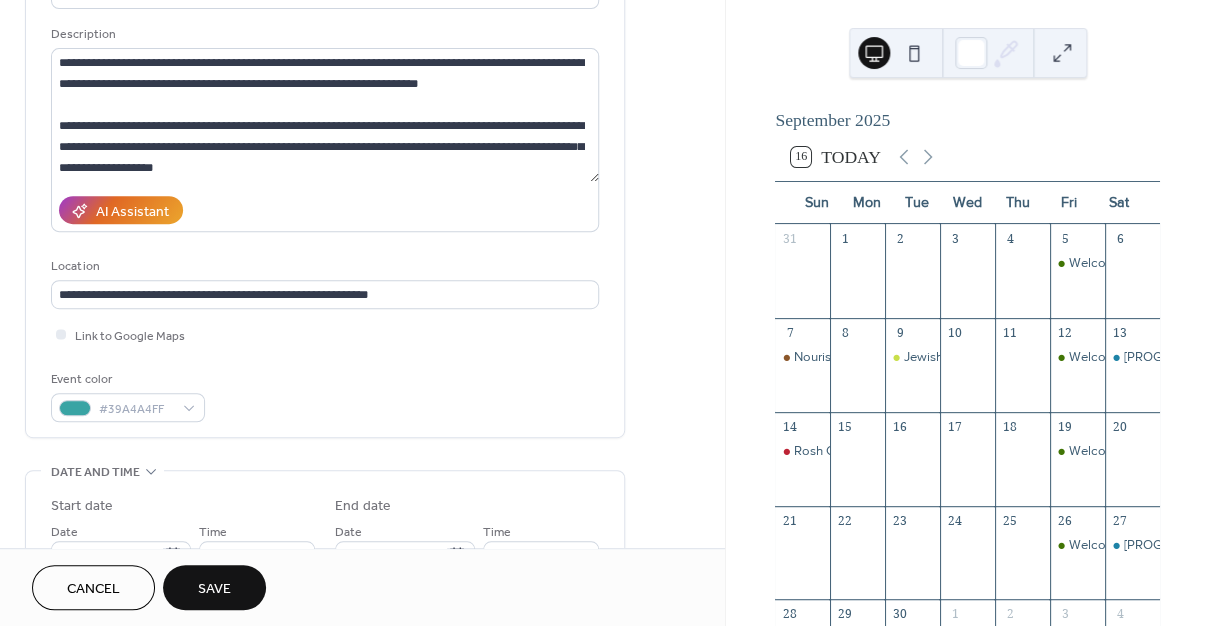 scroll, scrollTop: 203, scrollLeft: 0, axis: vertical 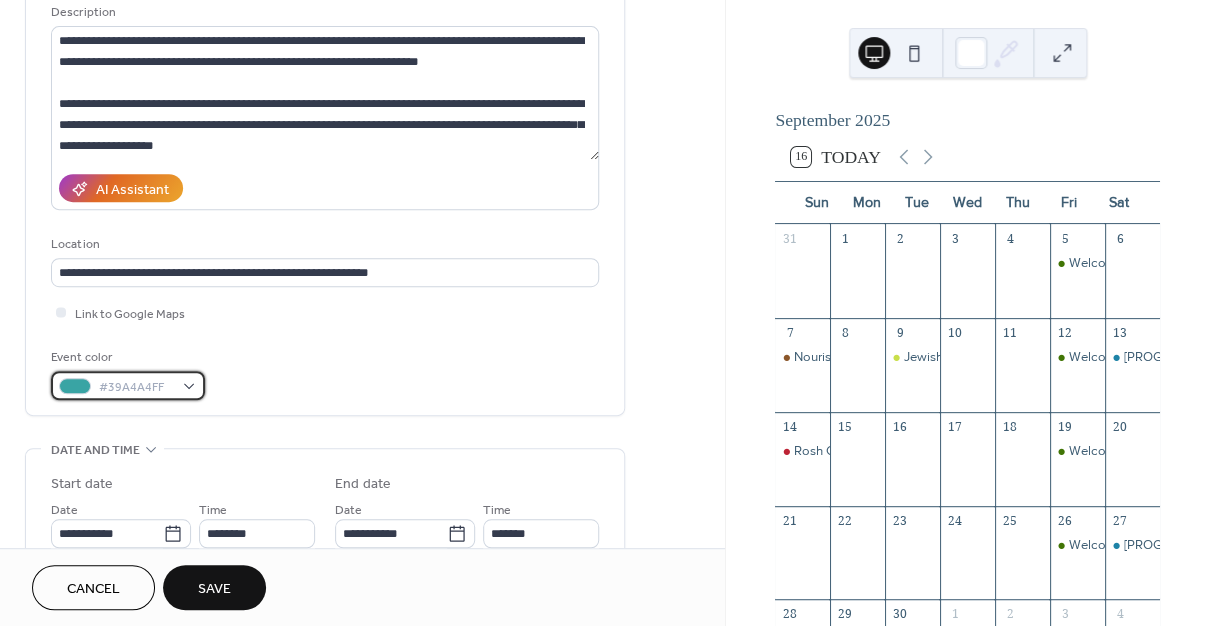 click at bounding box center (75, 386) 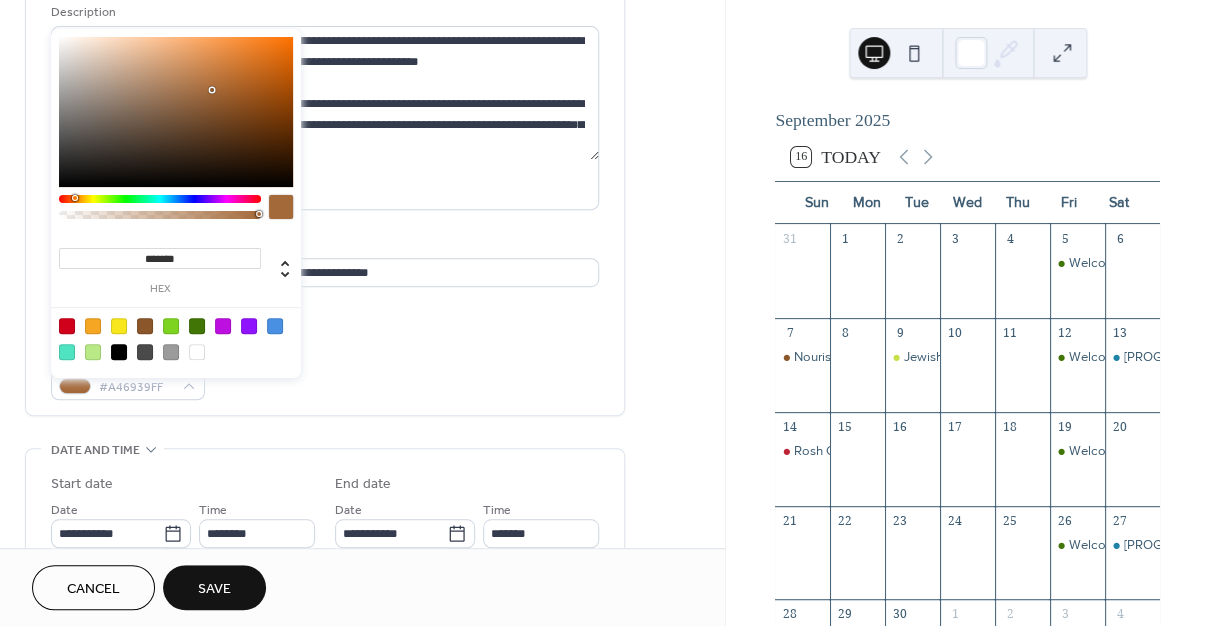 click at bounding box center [160, 199] 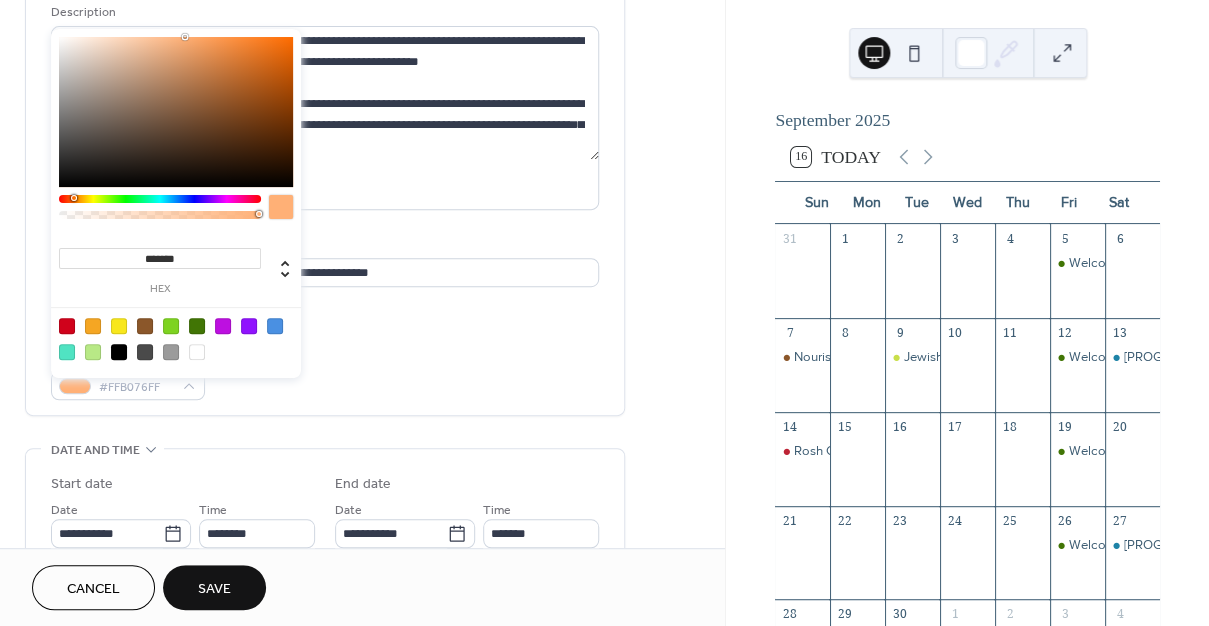 drag, startPoint x: 149, startPoint y: 98, endPoint x: 183, endPoint y: 29, distance: 76.922035 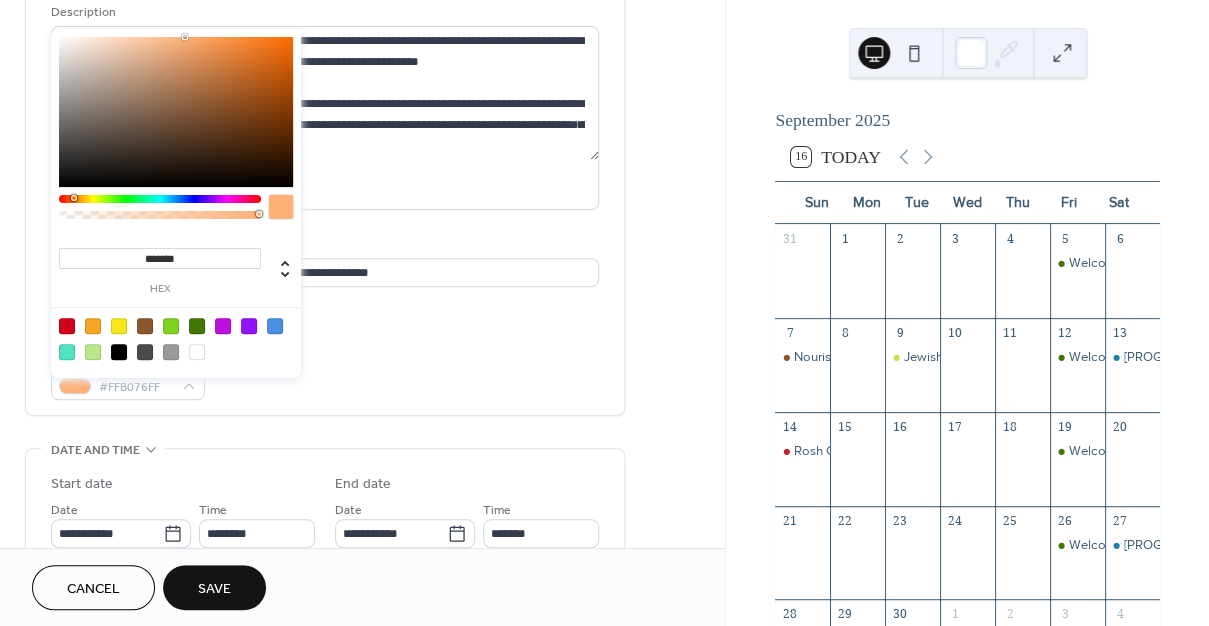 click on "******* hex" at bounding box center (176, 203) 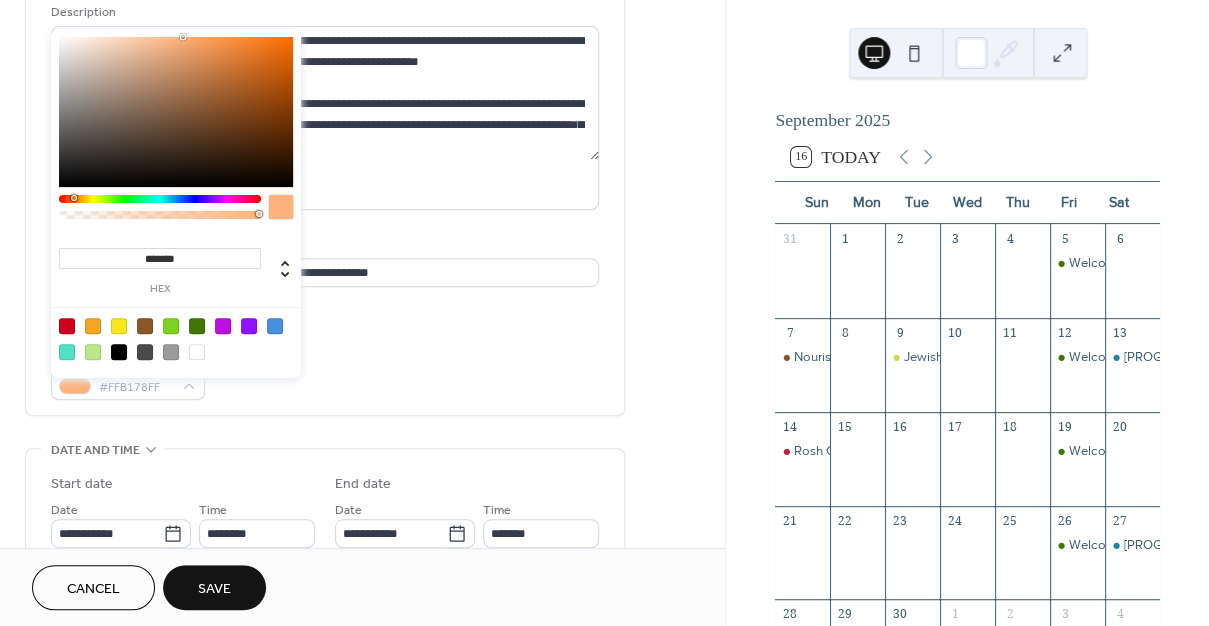 type on "*******" 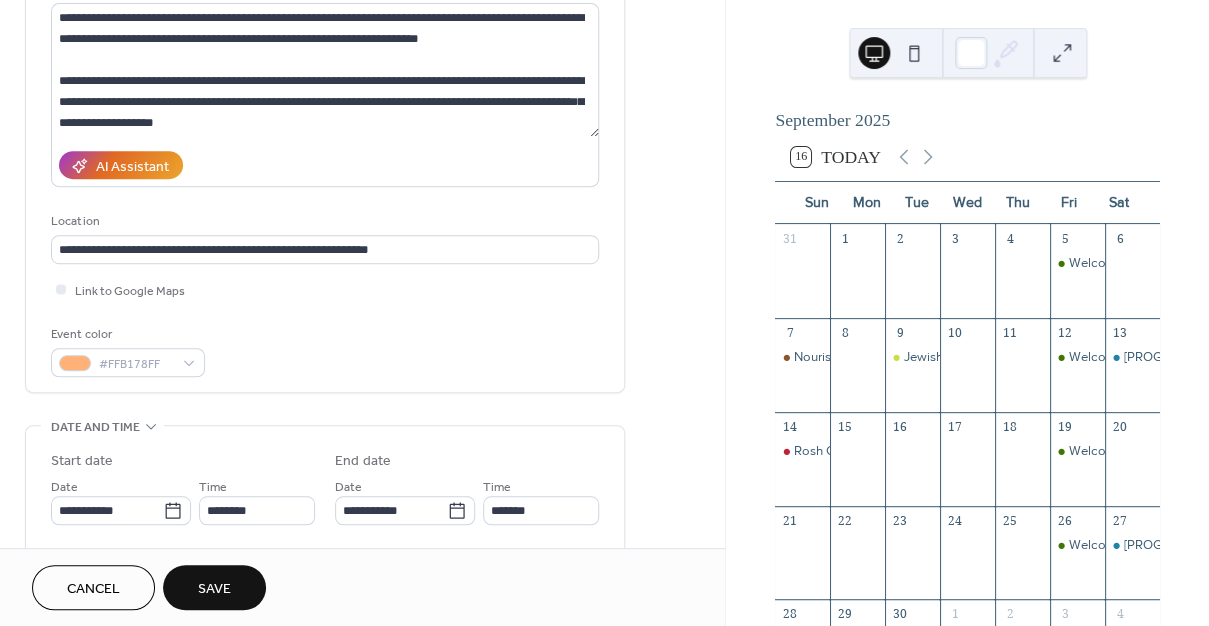 scroll, scrollTop: 247, scrollLeft: 0, axis: vertical 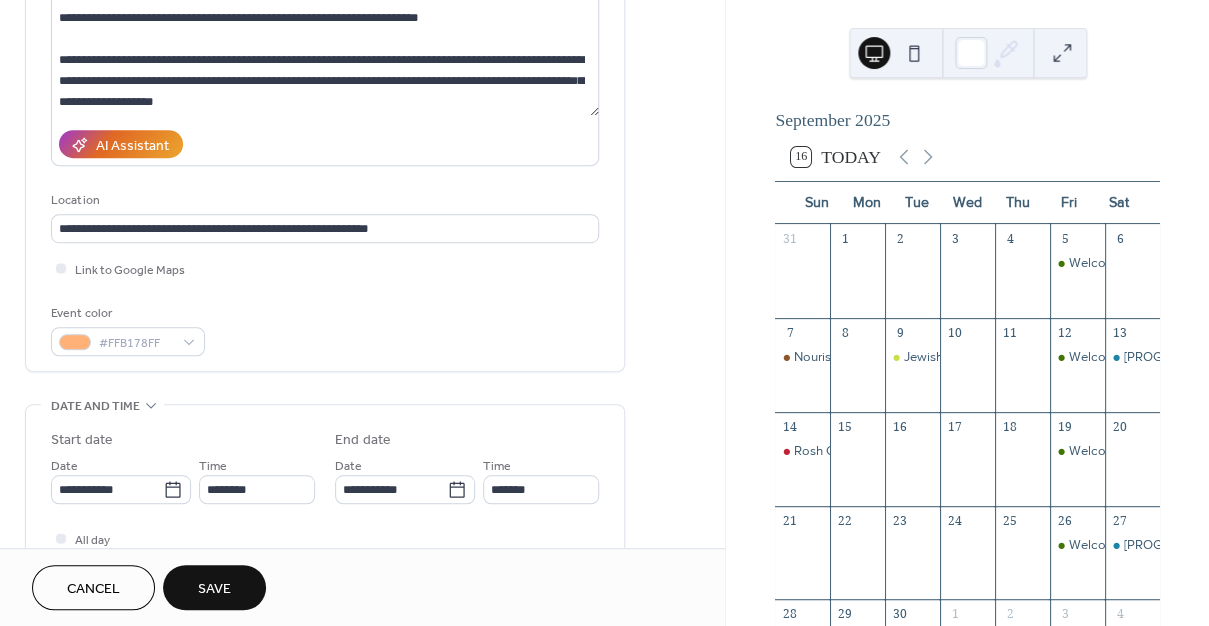 click on "Save" at bounding box center (214, 589) 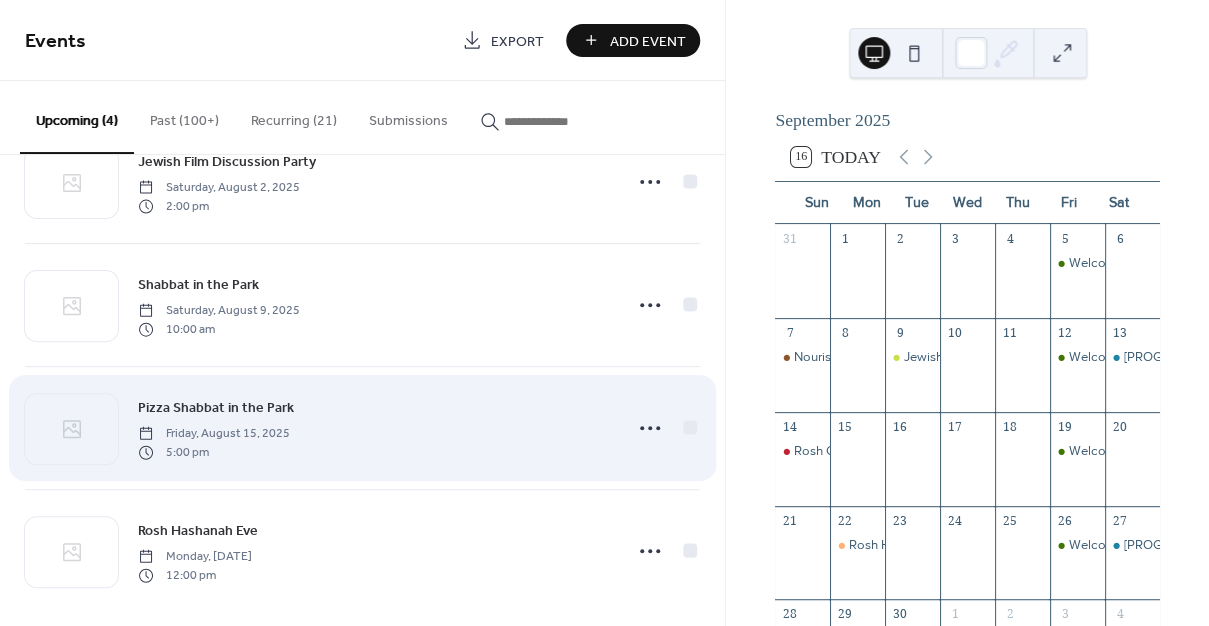scroll, scrollTop: 81, scrollLeft: 0, axis: vertical 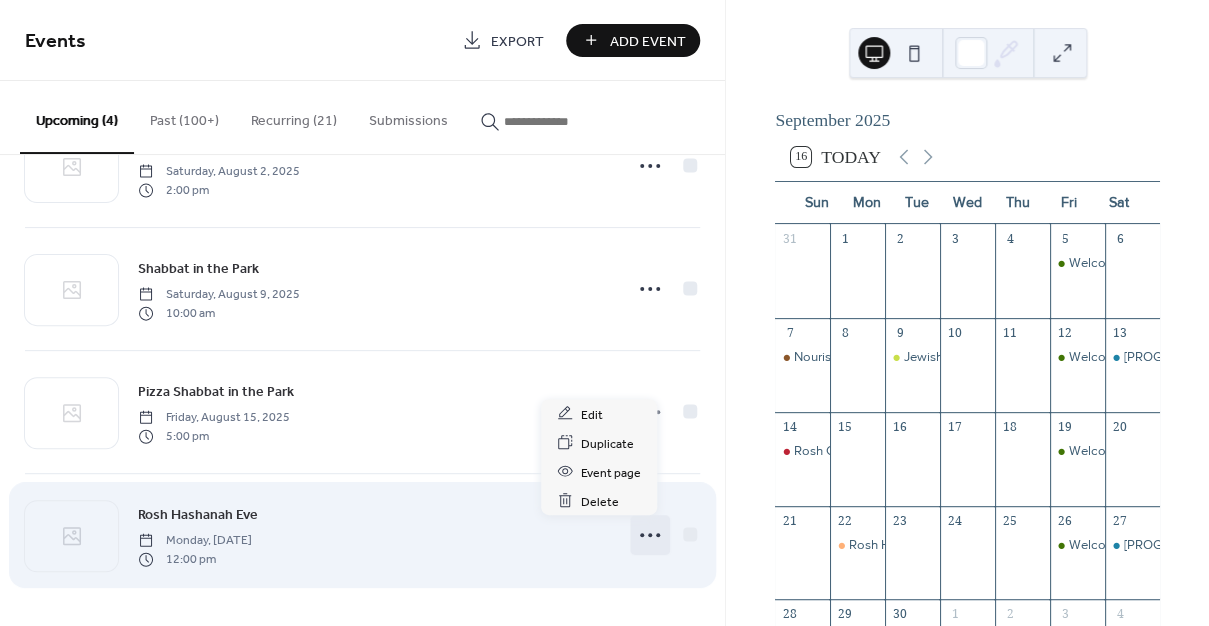 click 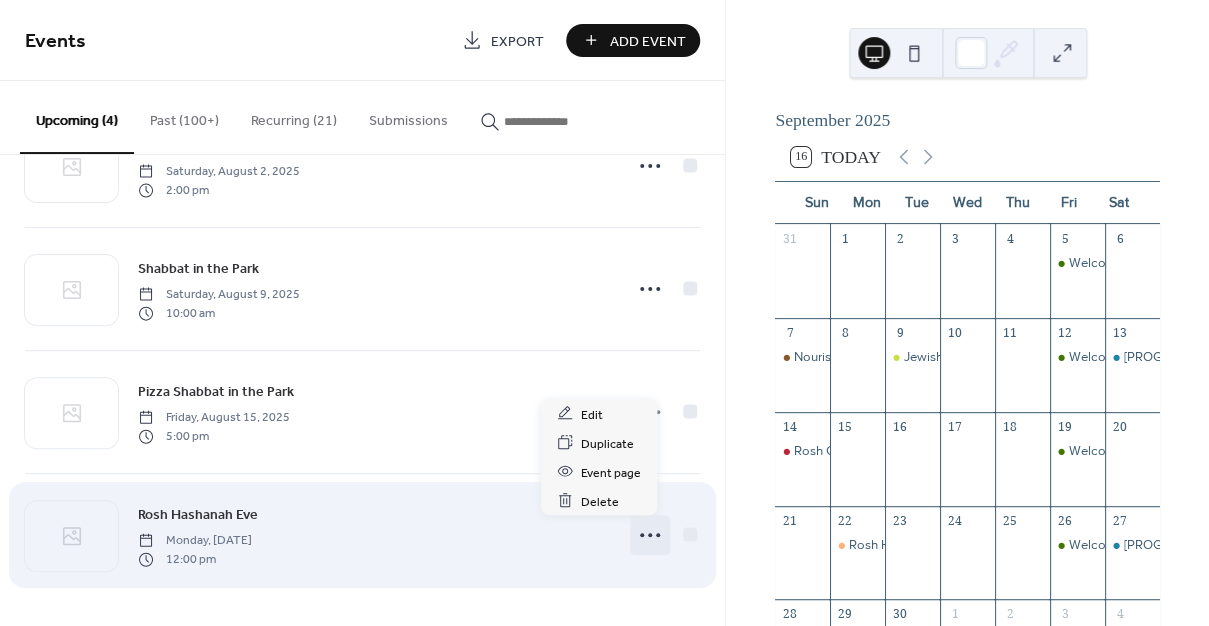 click on "Rosh Hashanah Eve Monday, September 22, 2025 12:00 pm" at bounding box center (374, 535) 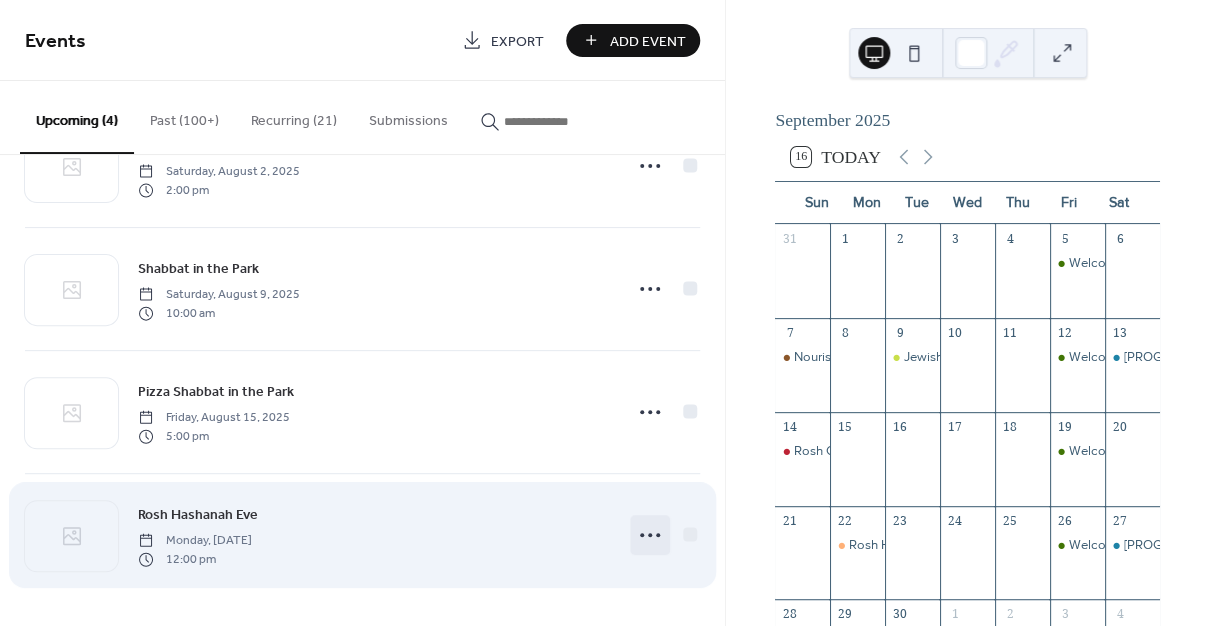 click 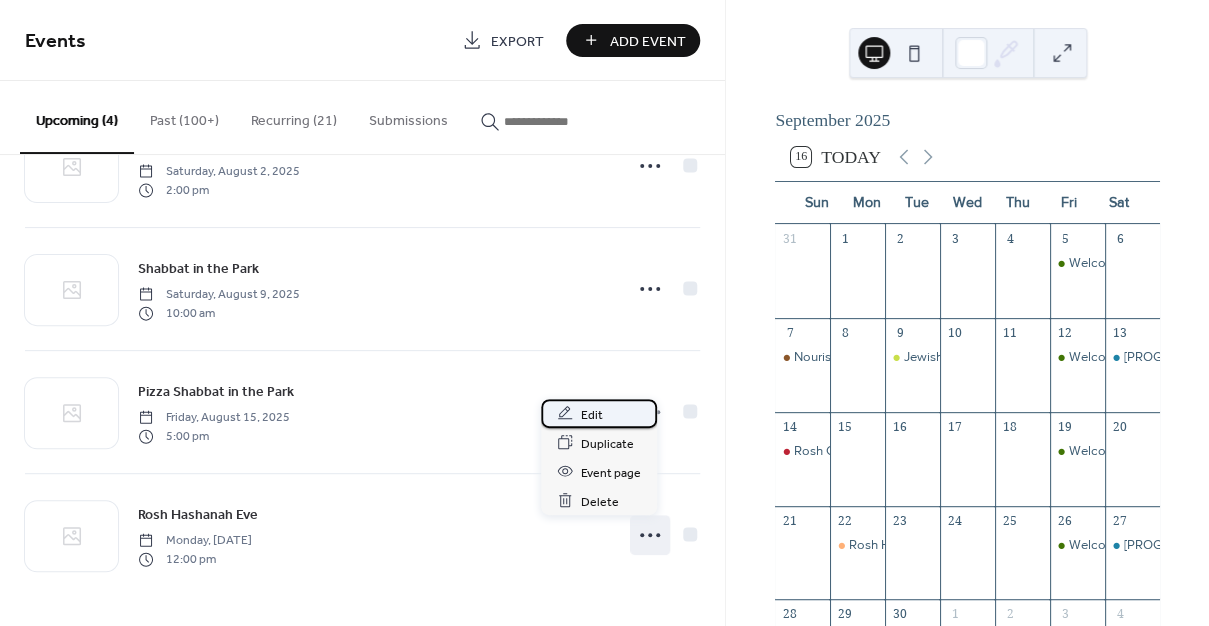 click on "Edit" at bounding box center (599, 413) 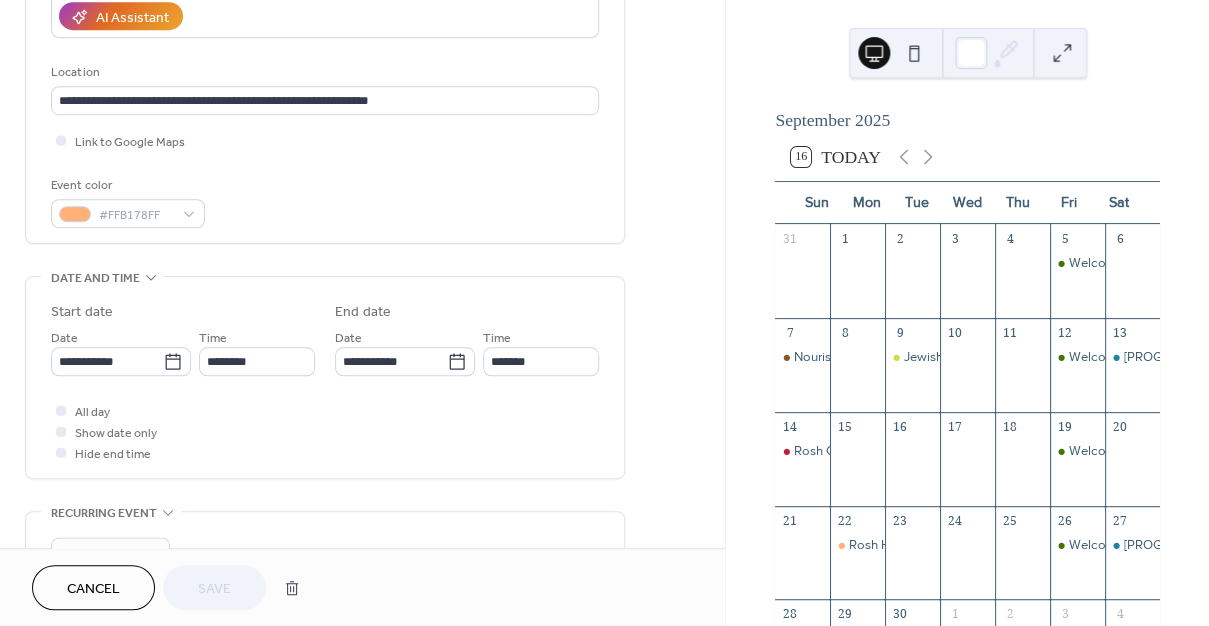 scroll, scrollTop: 407, scrollLeft: 0, axis: vertical 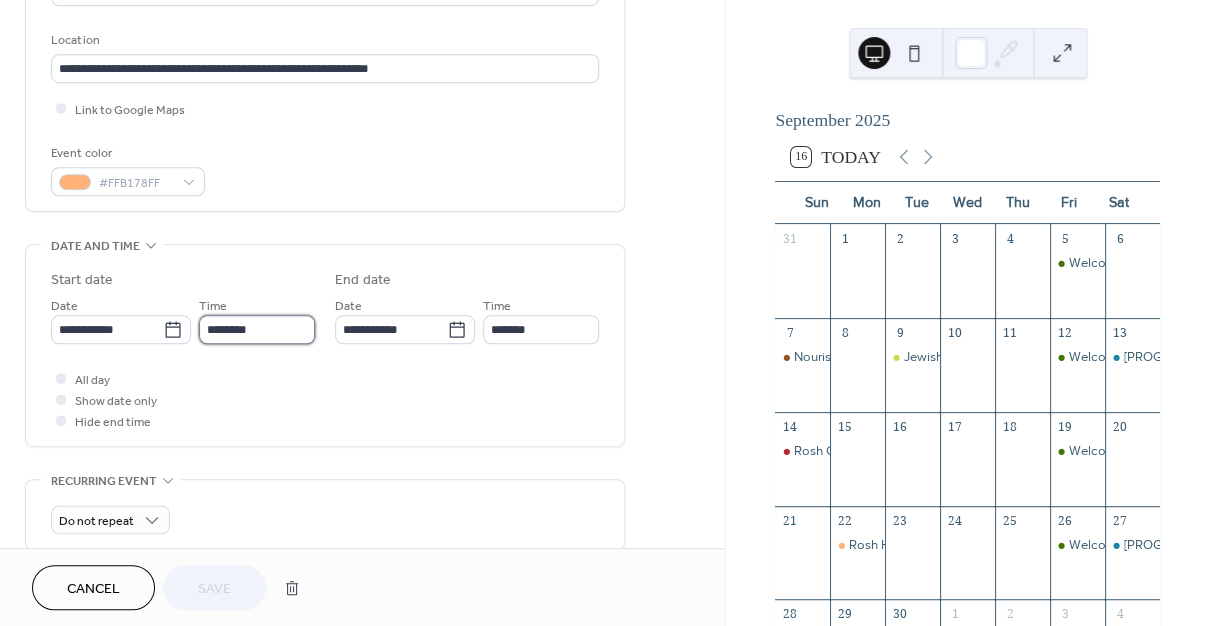 click on "********" at bounding box center (257, 329) 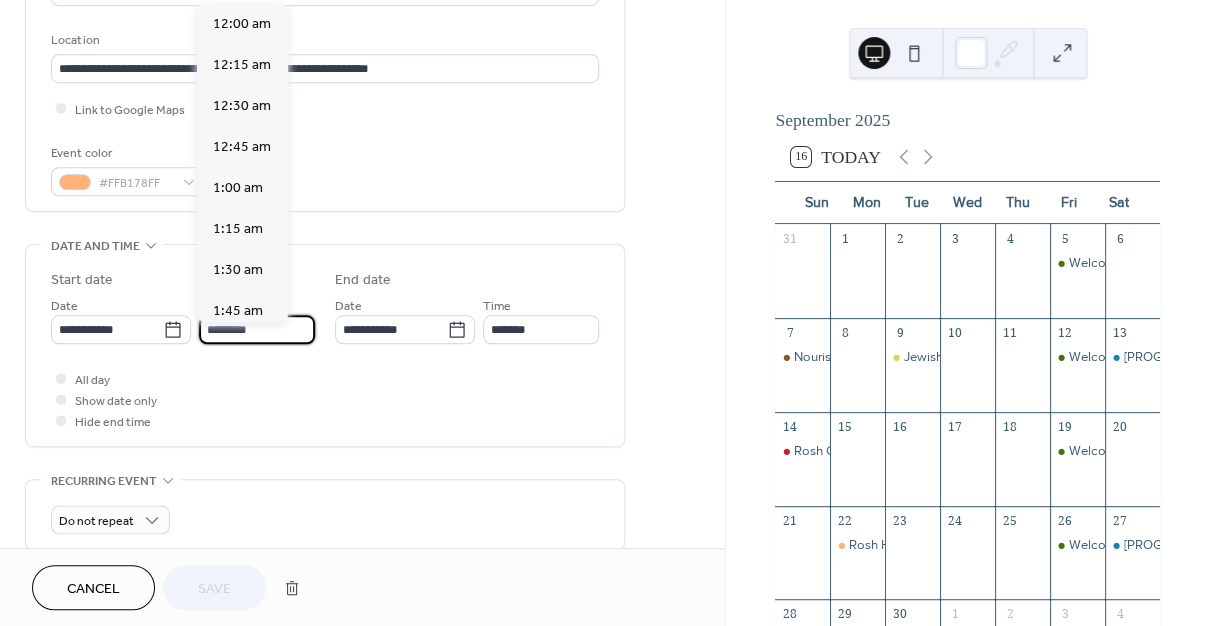 scroll, scrollTop: 2011, scrollLeft: 0, axis: vertical 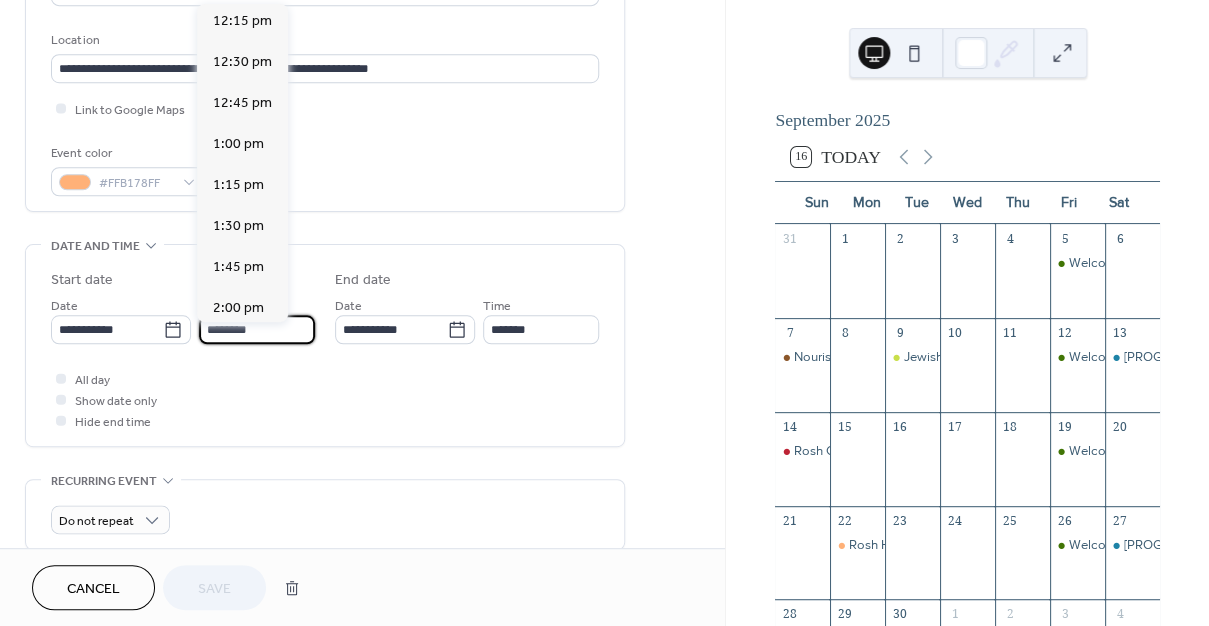 drag, startPoint x: 215, startPoint y: 340, endPoint x: 202, endPoint y: 337, distance: 13.341664 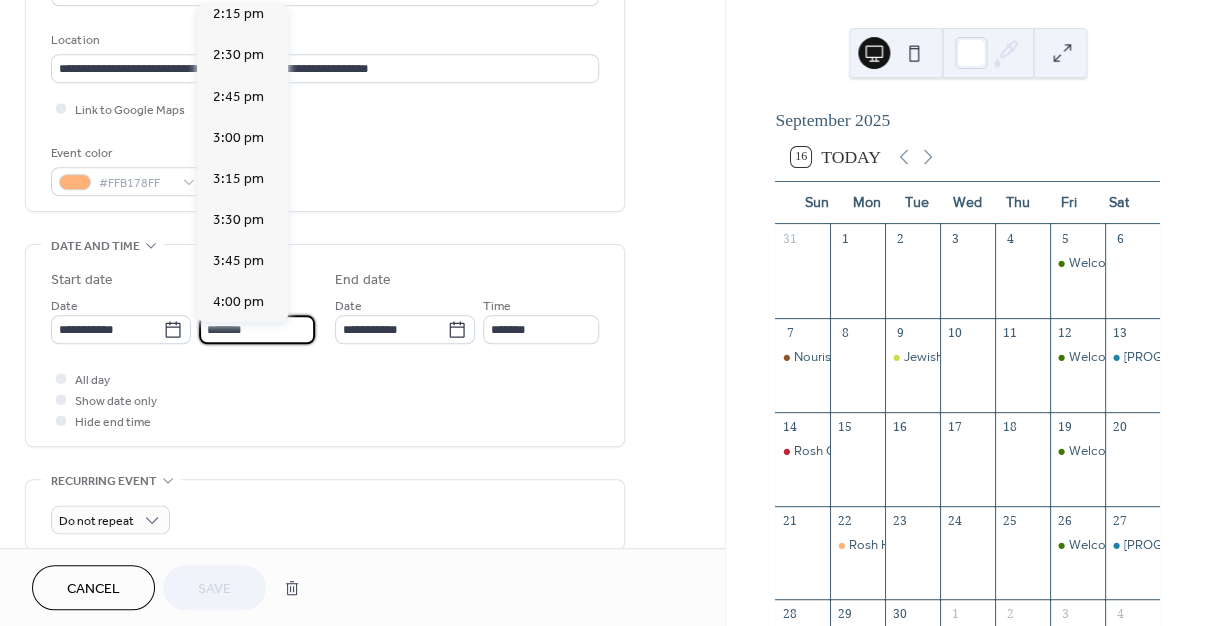 scroll, scrollTop: 3184, scrollLeft: 0, axis: vertical 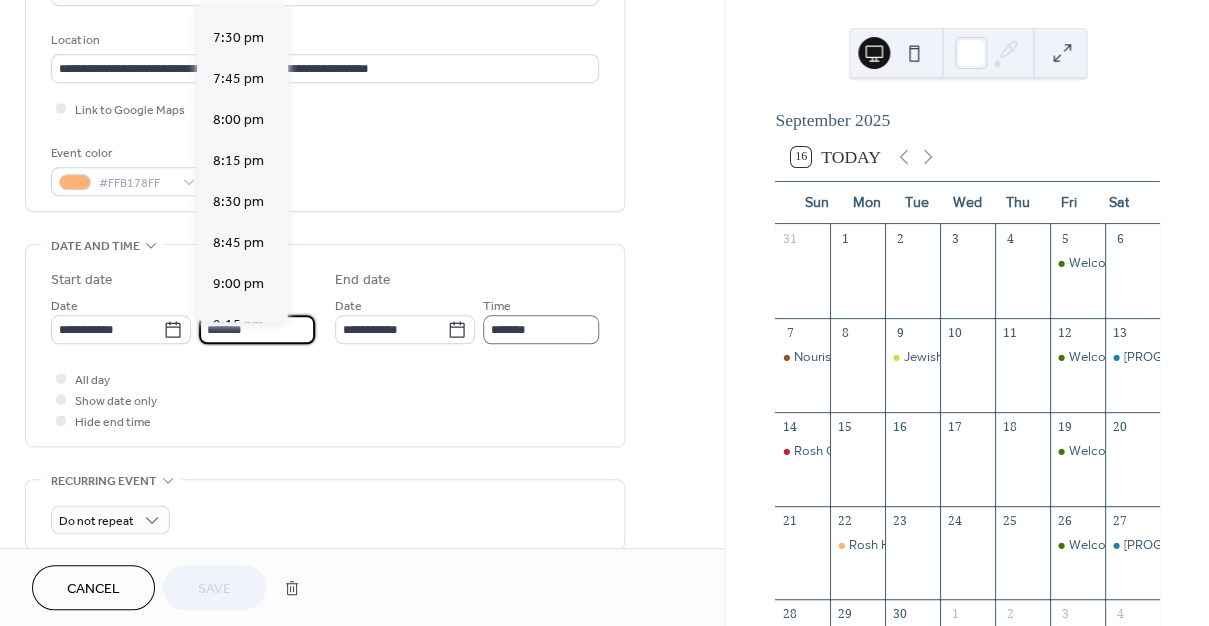 type on "*******" 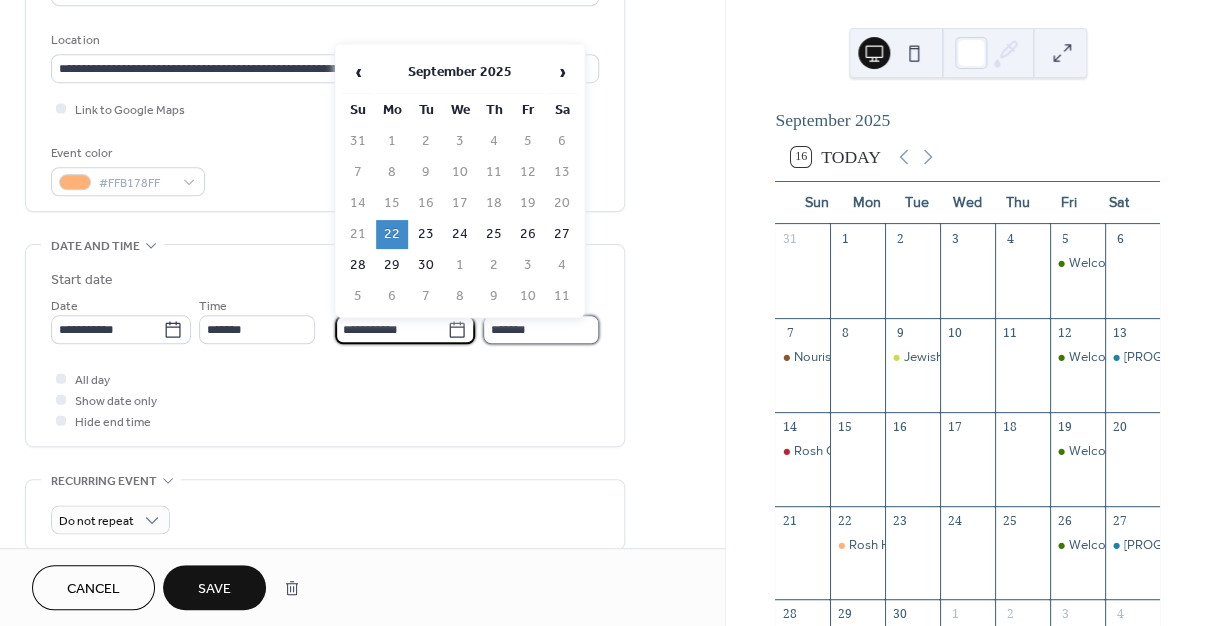 click on "*******" at bounding box center [541, 329] 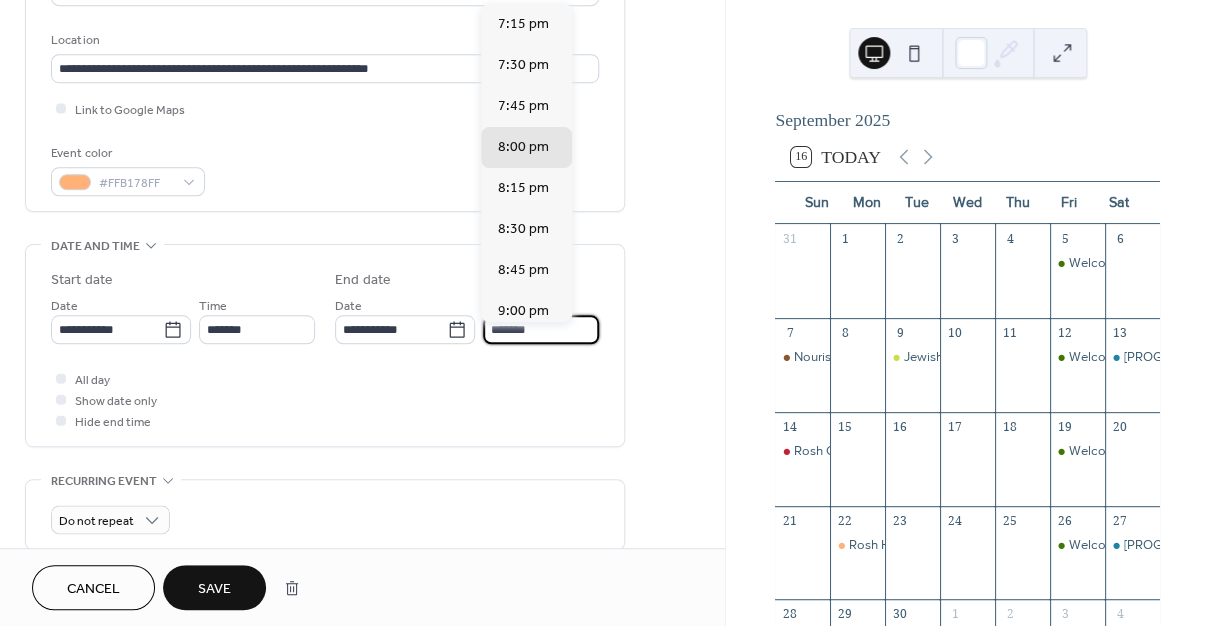 click on "*******" at bounding box center (541, 329) 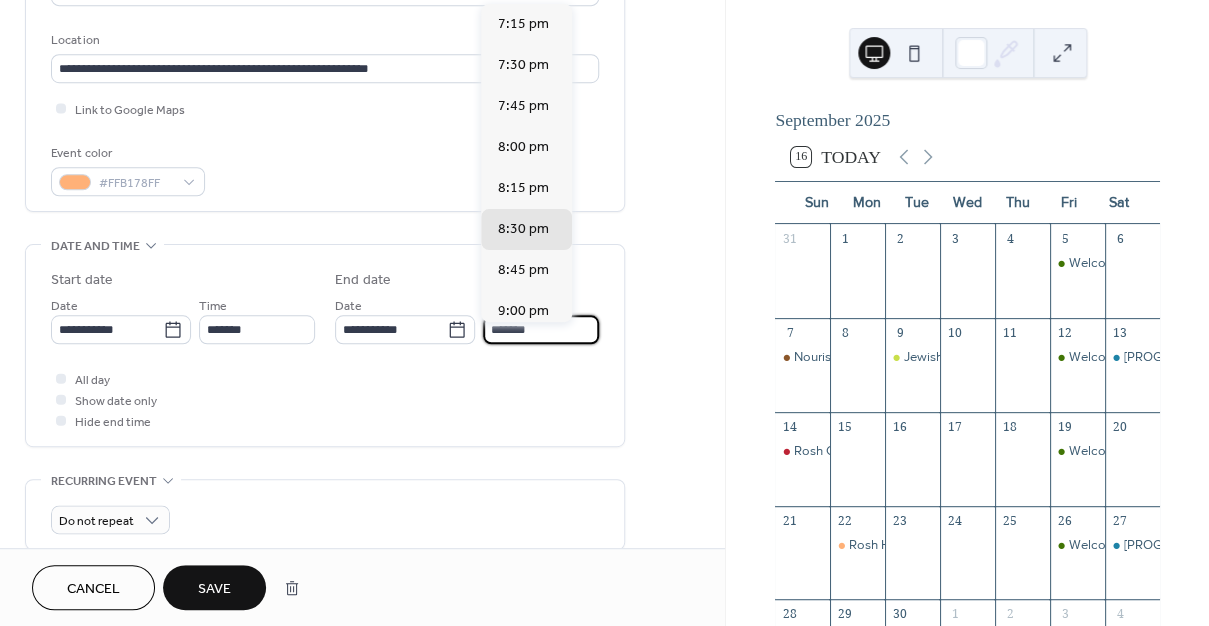 type on "*******" 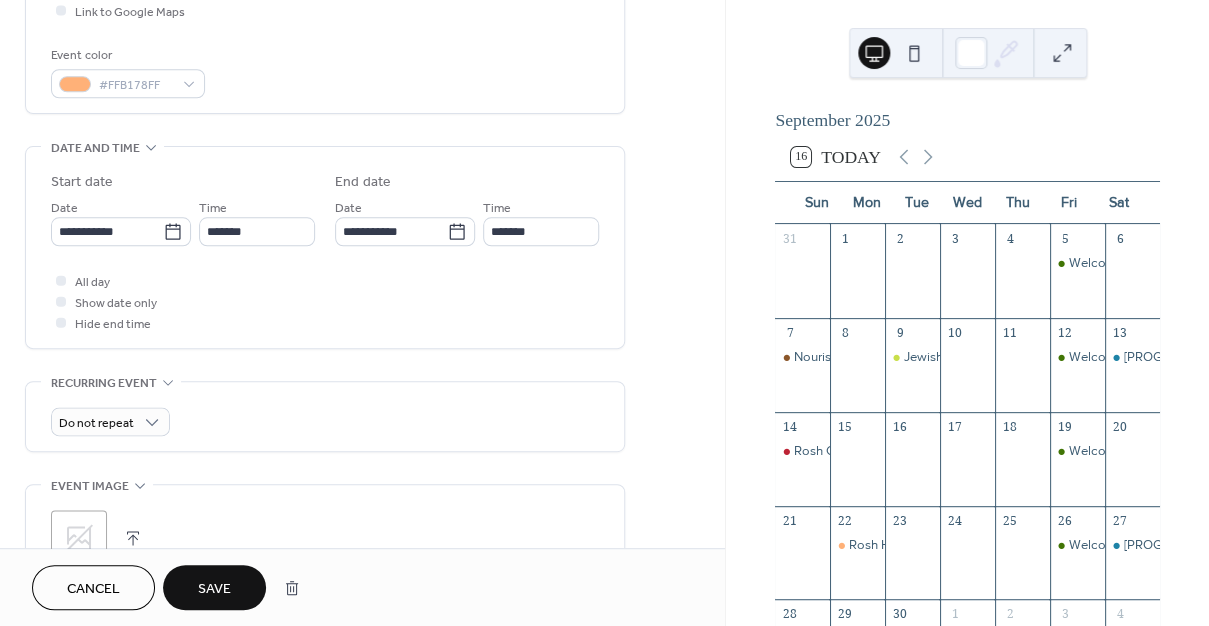 scroll, scrollTop: 506, scrollLeft: 0, axis: vertical 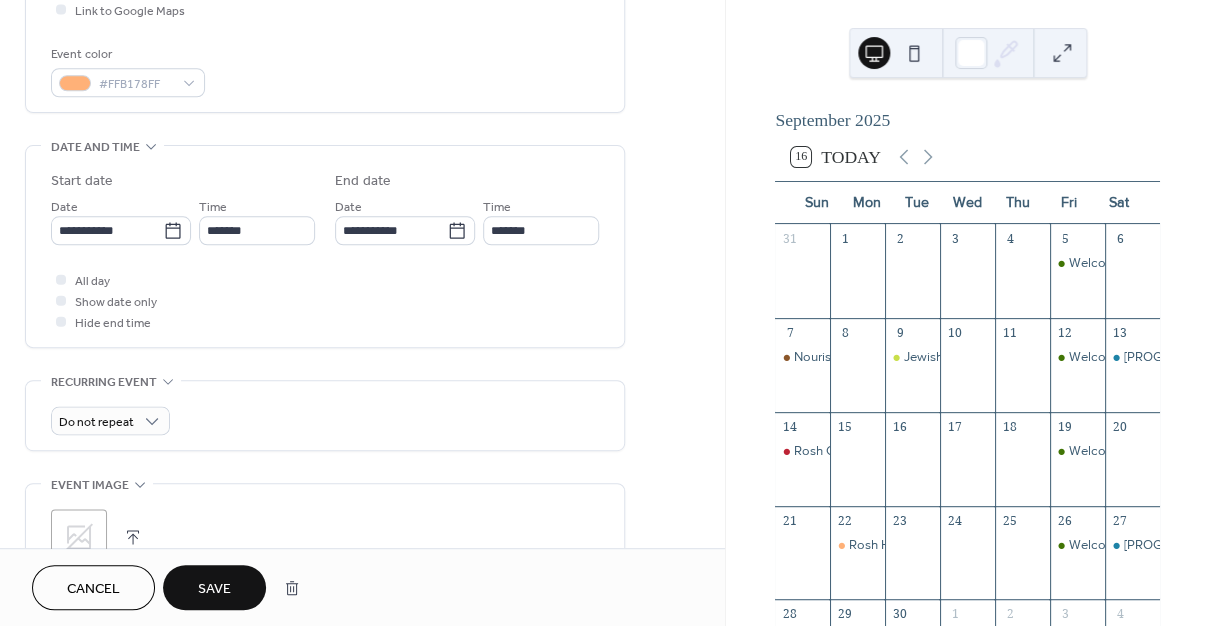 click on "Save" at bounding box center (214, 589) 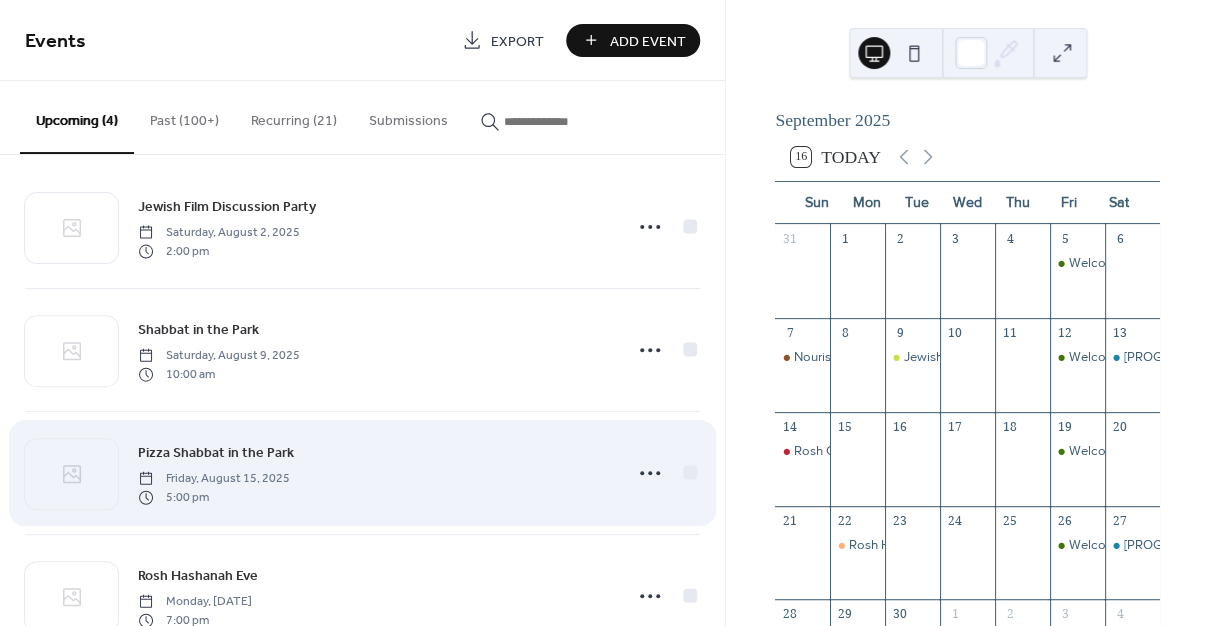 scroll, scrollTop: 81, scrollLeft: 0, axis: vertical 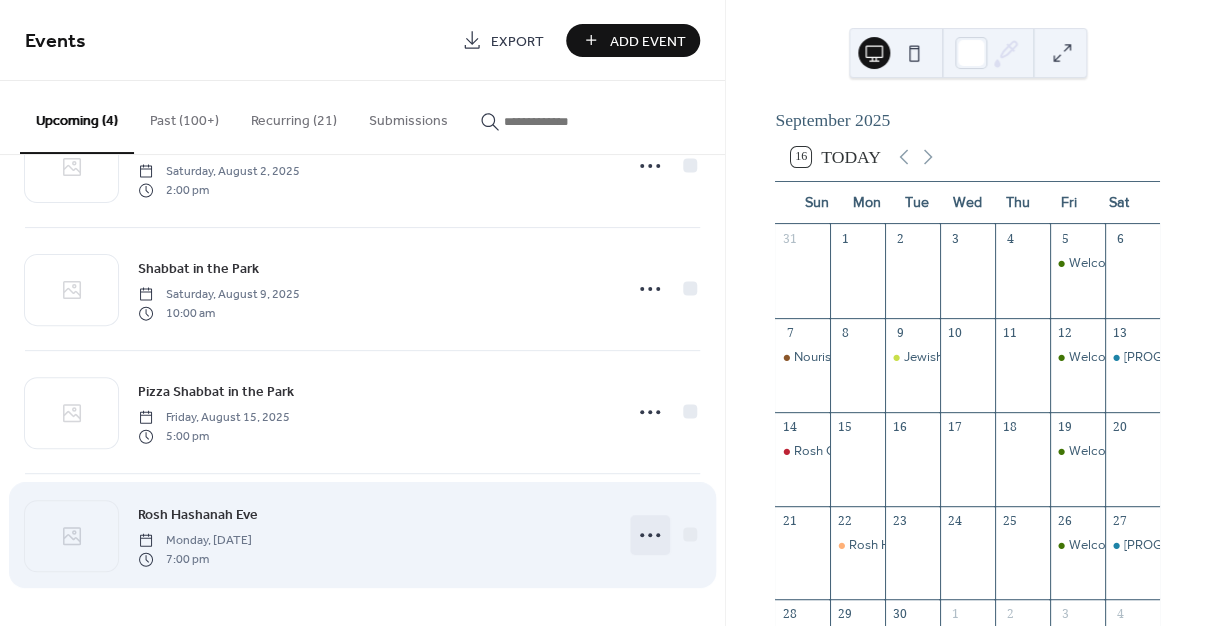 click 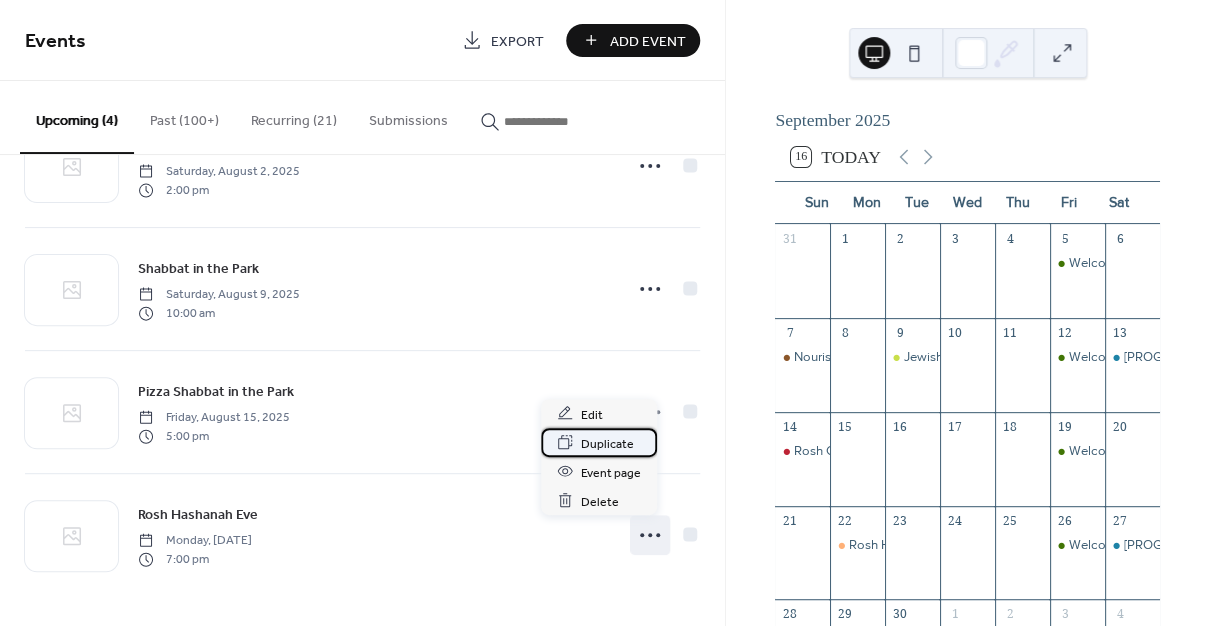 click on "Duplicate" at bounding box center [607, 443] 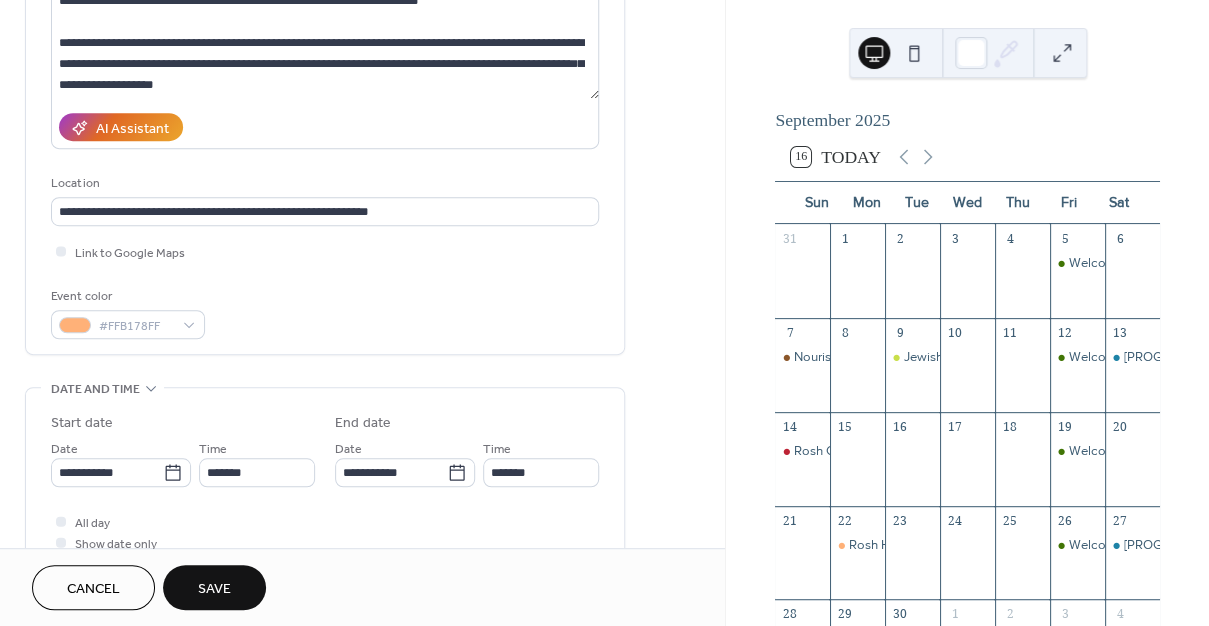 scroll, scrollTop: 319, scrollLeft: 0, axis: vertical 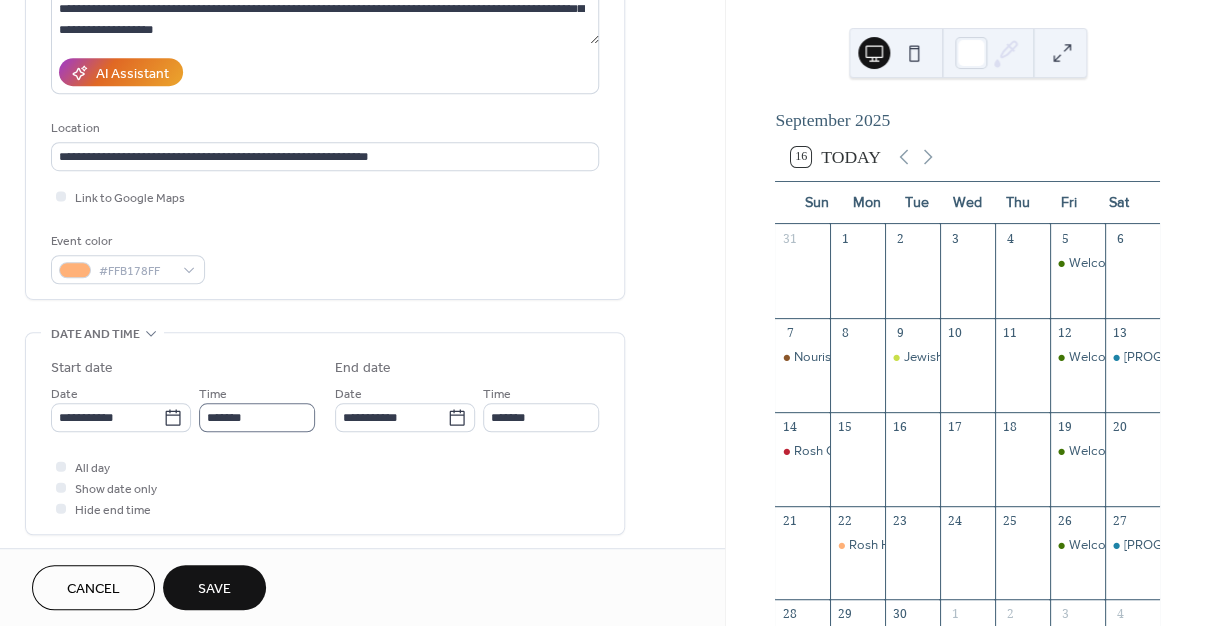 type on "**********" 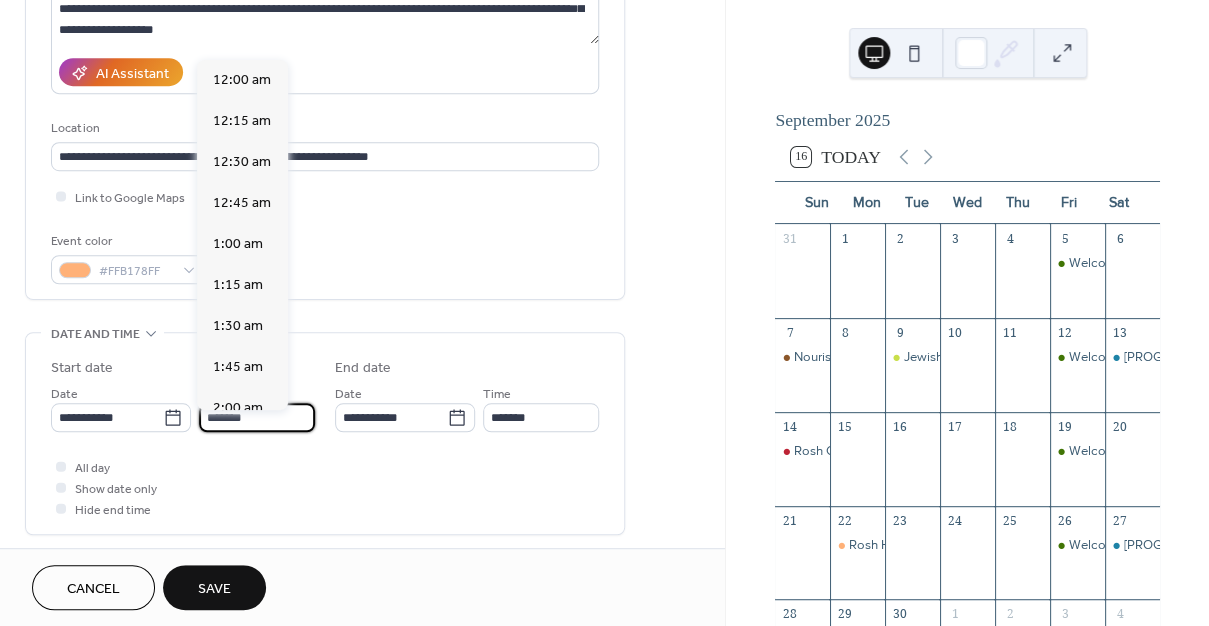 click on "*******" at bounding box center [257, 417] 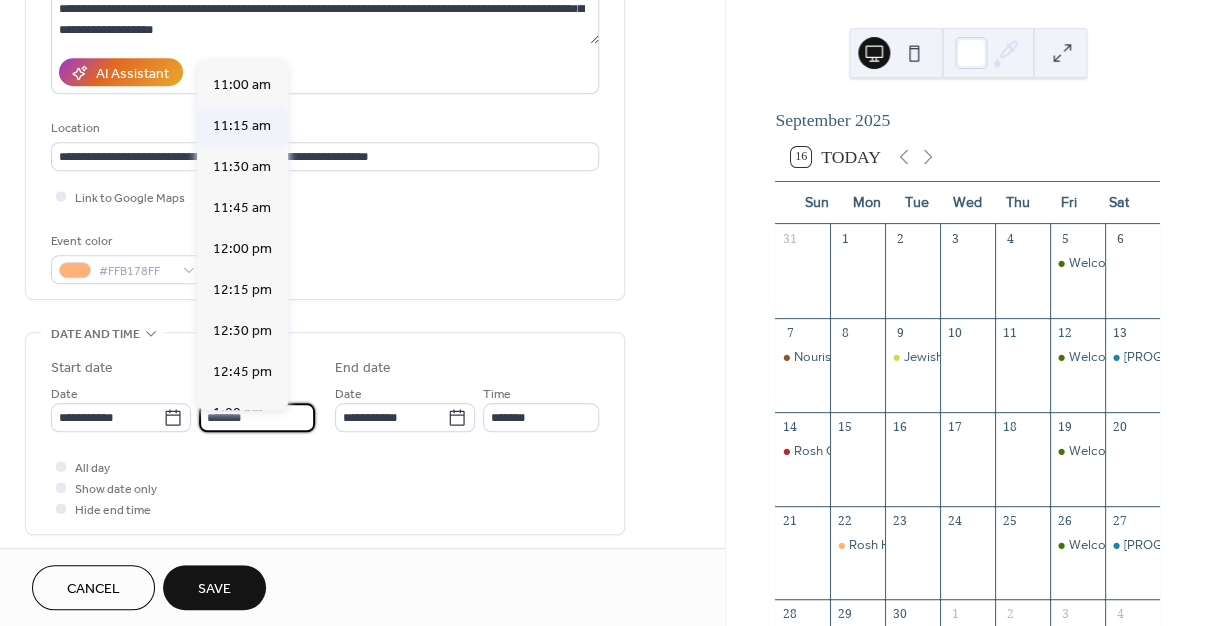 scroll, scrollTop: 1672, scrollLeft: 0, axis: vertical 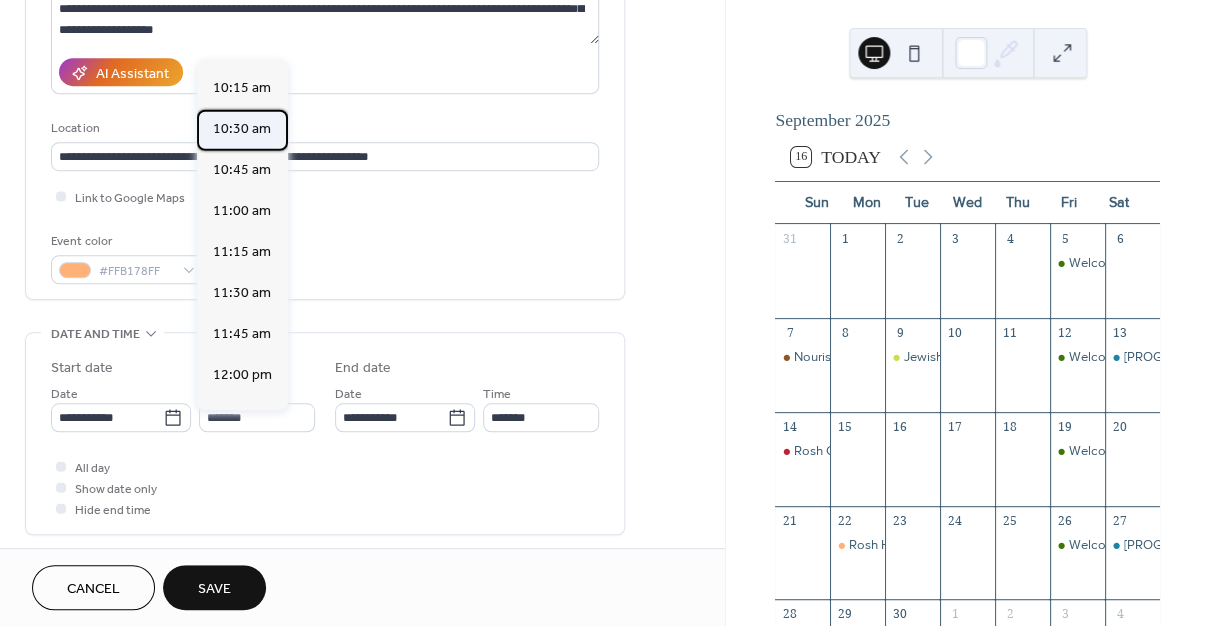 click on "10:30 am" at bounding box center (242, 130) 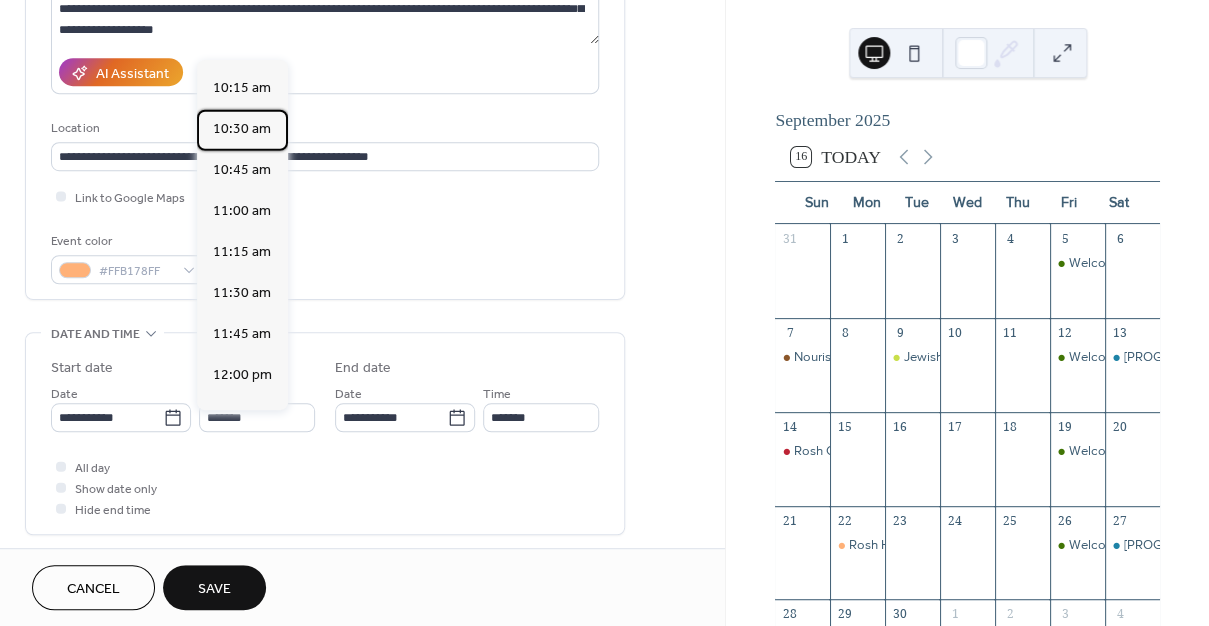 type on "********" 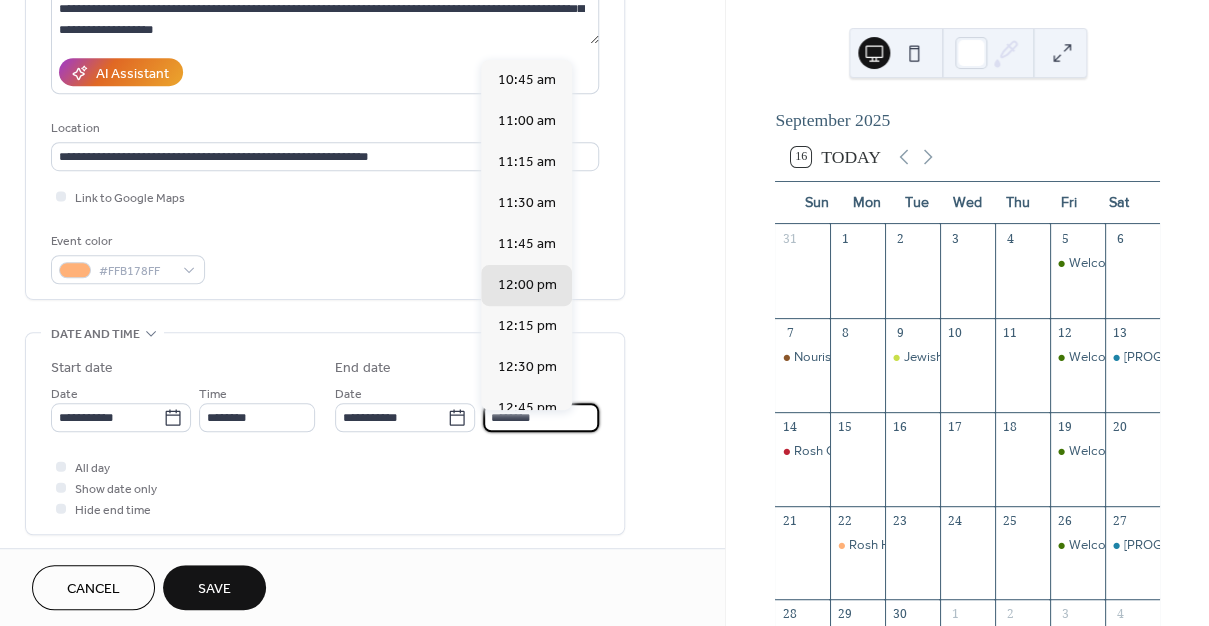 drag, startPoint x: 518, startPoint y: 426, endPoint x: 507, endPoint y: 424, distance: 11.18034 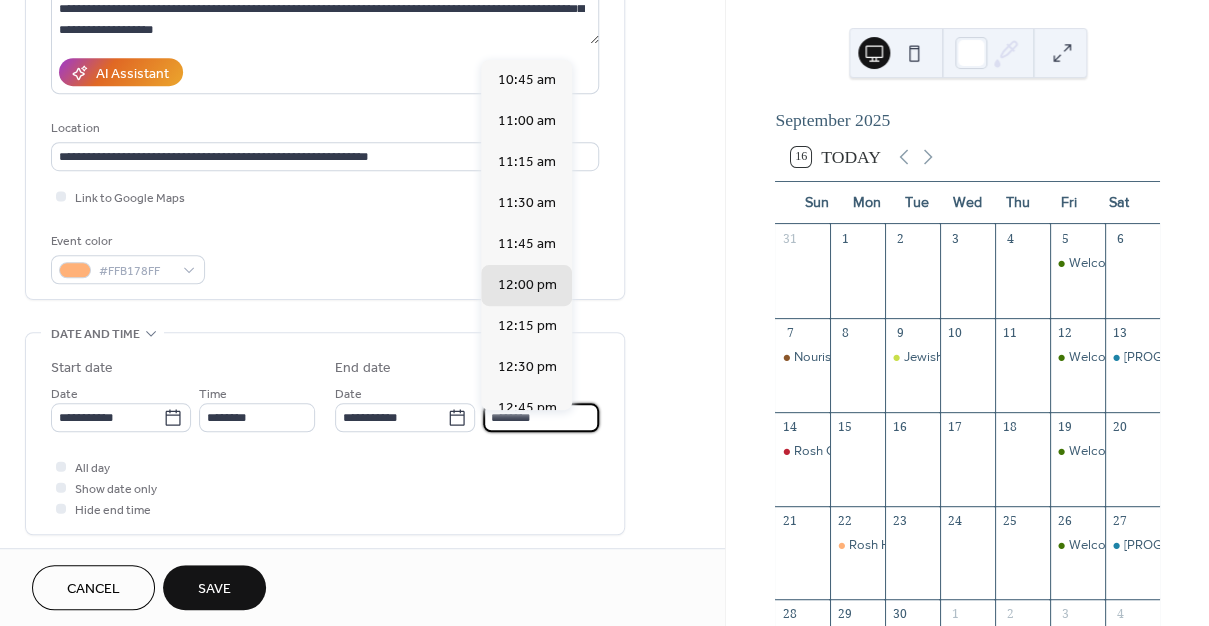 click on "********" at bounding box center (541, 417) 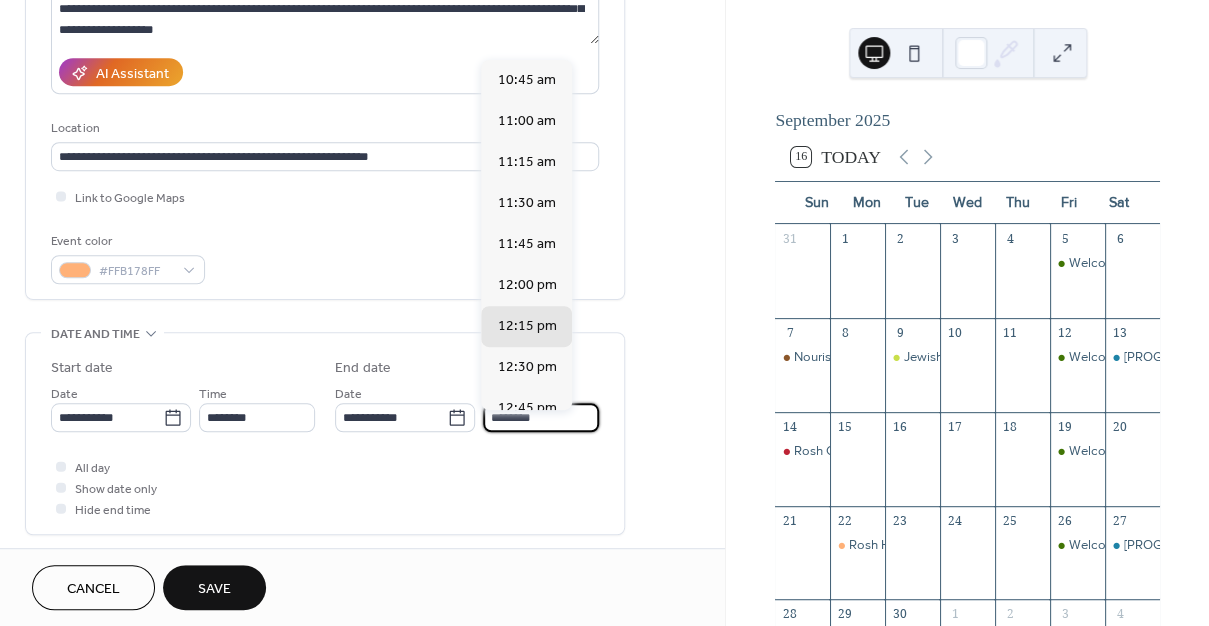 type on "********" 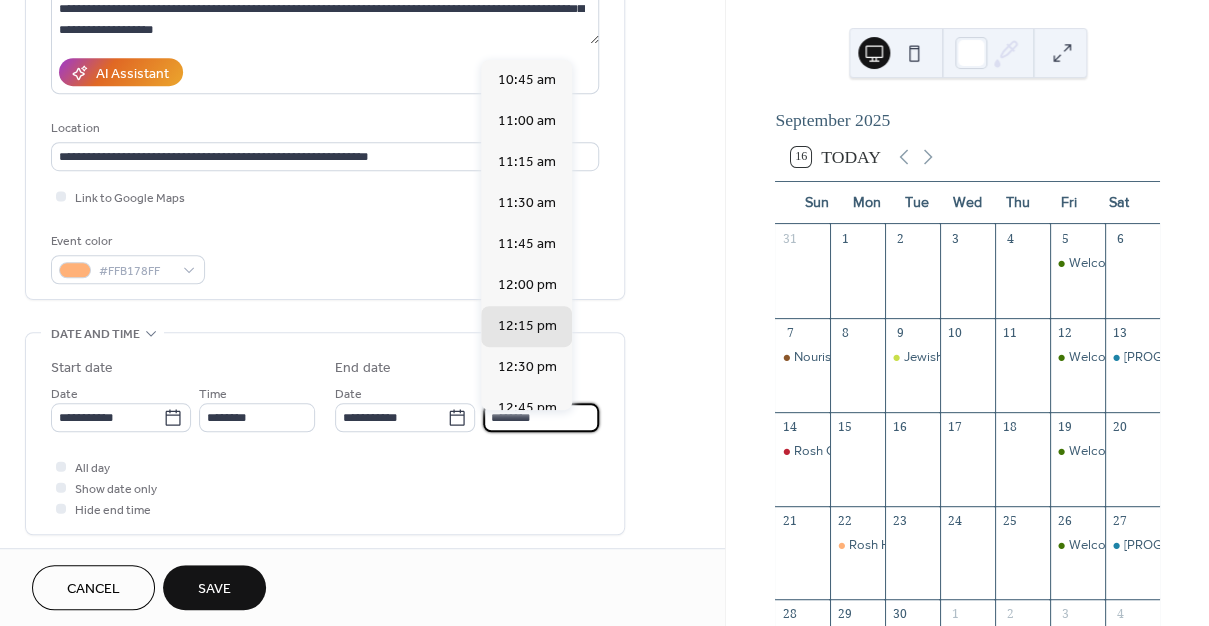 click on "**********" at bounding box center (362, 554) 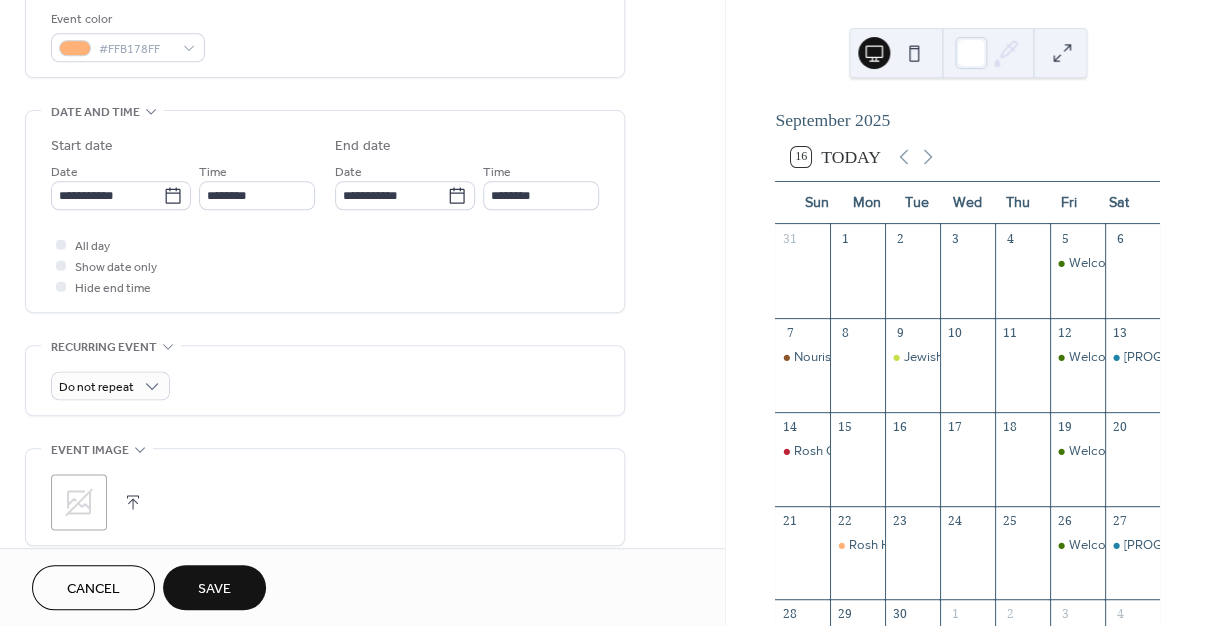 scroll, scrollTop: 792, scrollLeft: 0, axis: vertical 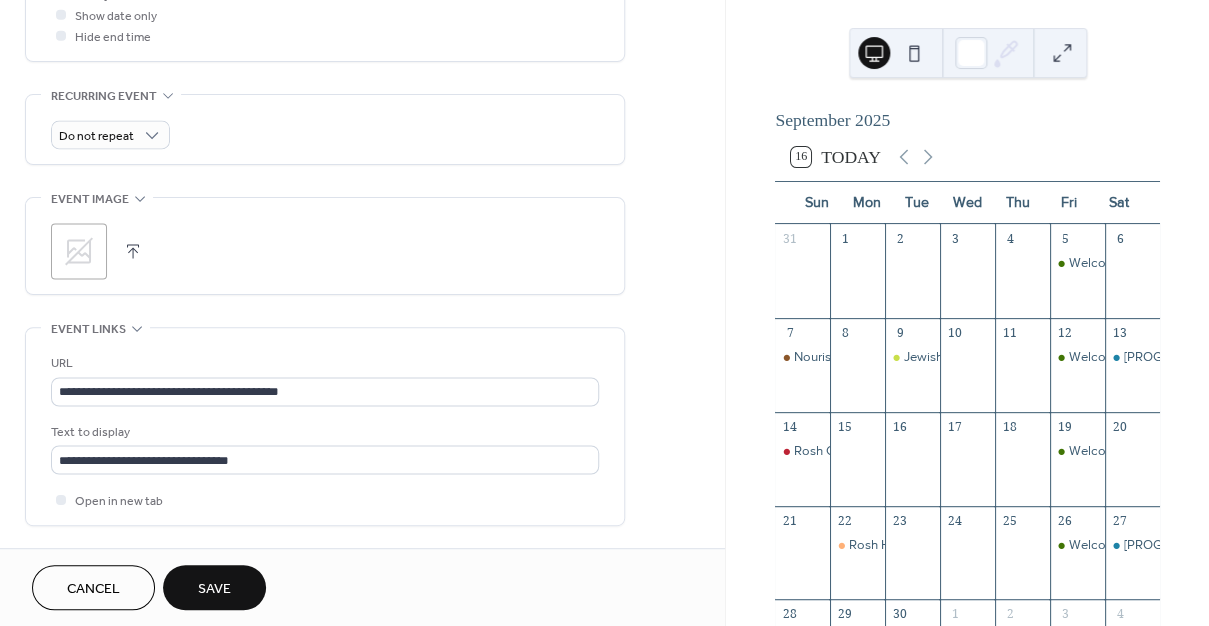 click on "Save" at bounding box center (214, 589) 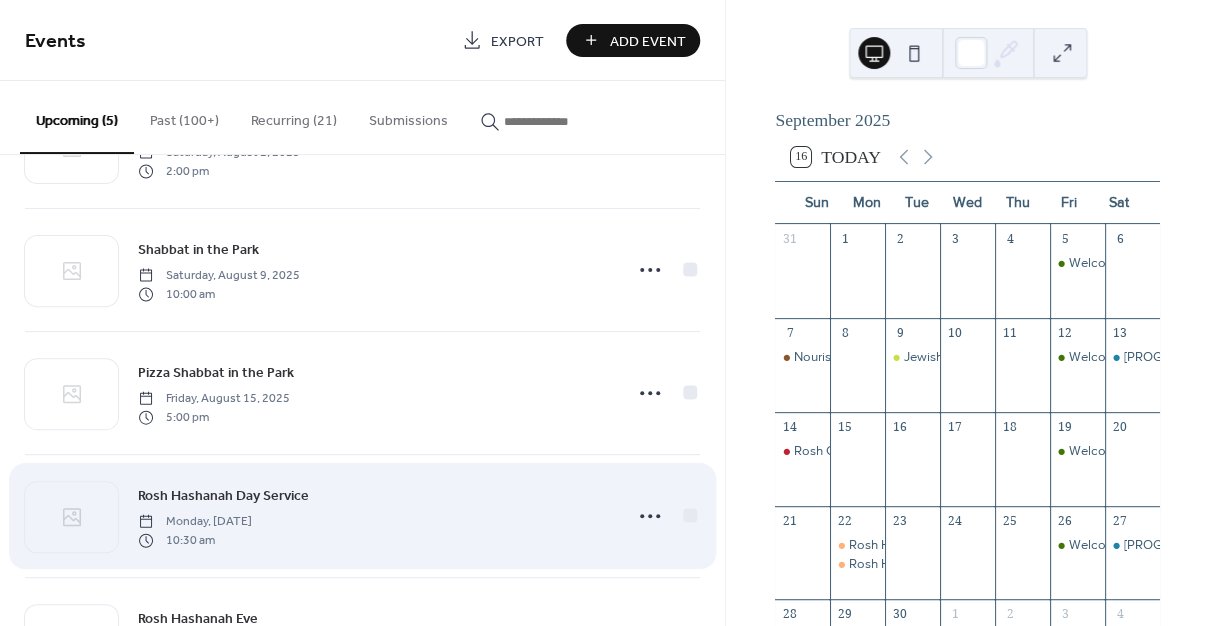 scroll, scrollTop: 204, scrollLeft: 0, axis: vertical 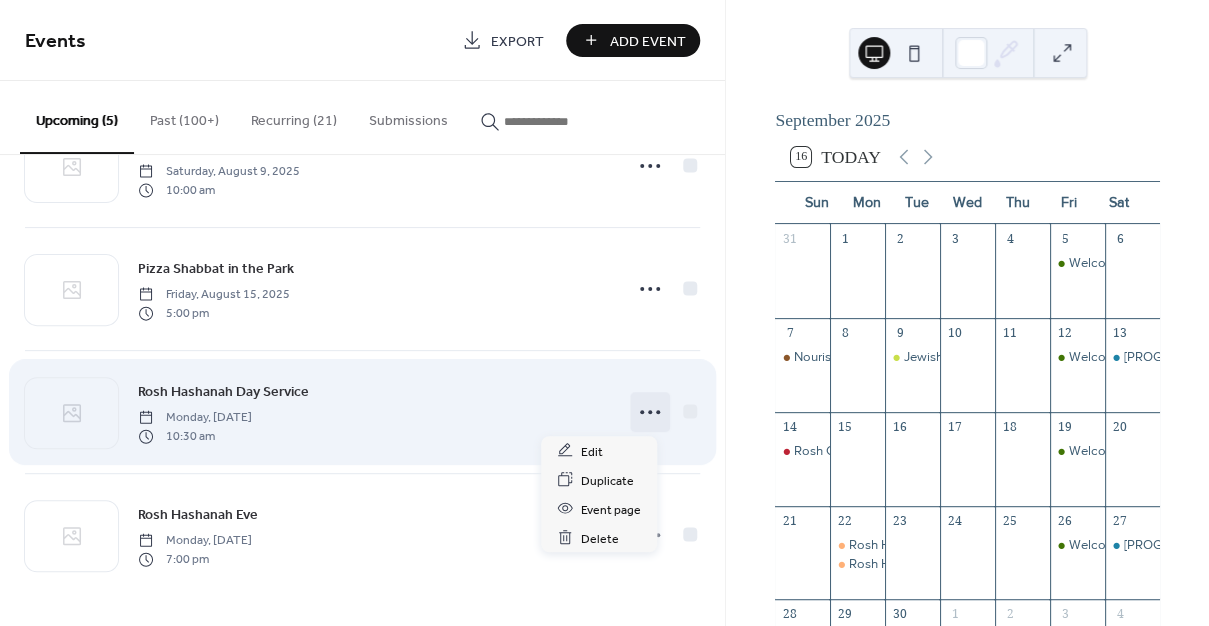 click 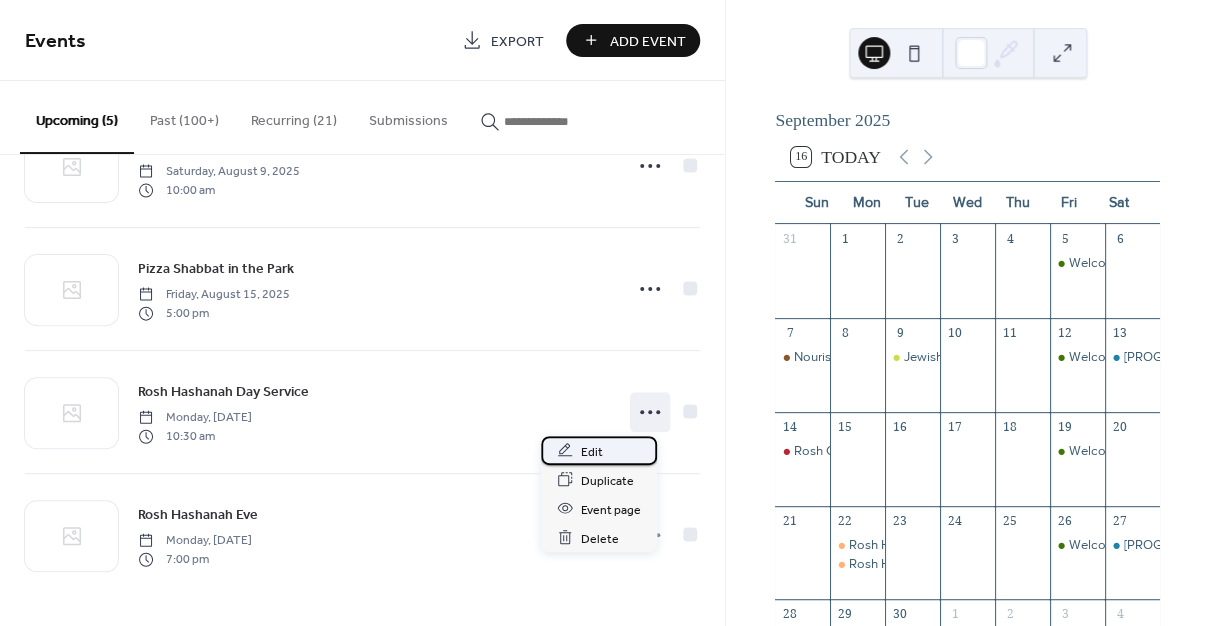 click on "Edit" at bounding box center [599, 450] 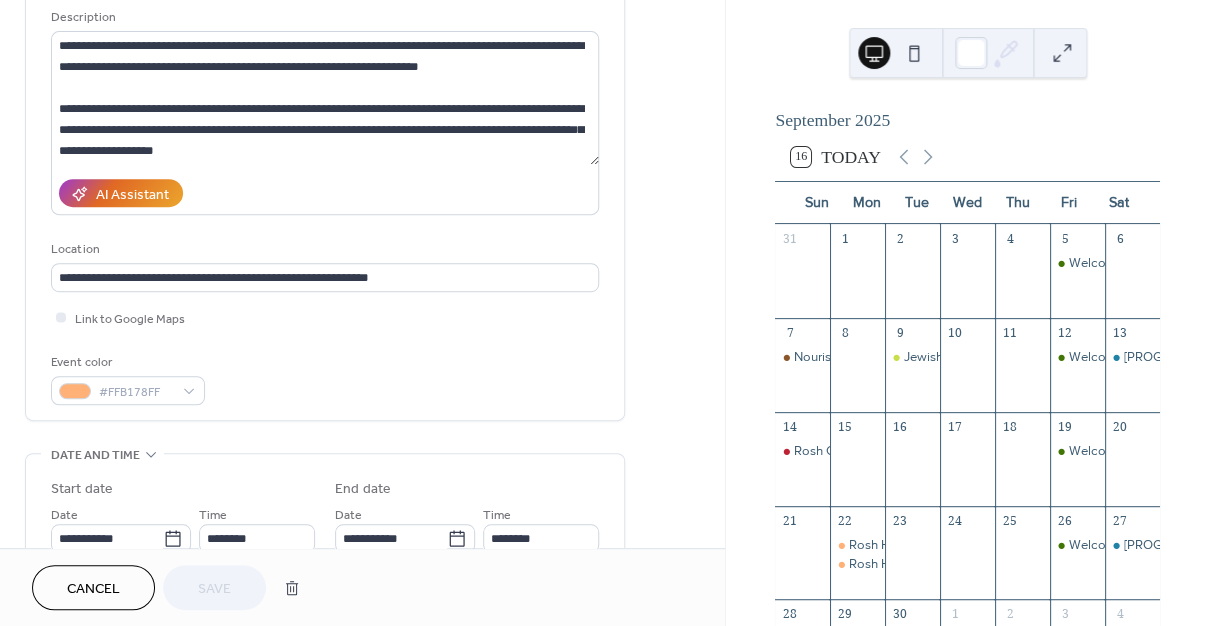 scroll, scrollTop: 341, scrollLeft: 0, axis: vertical 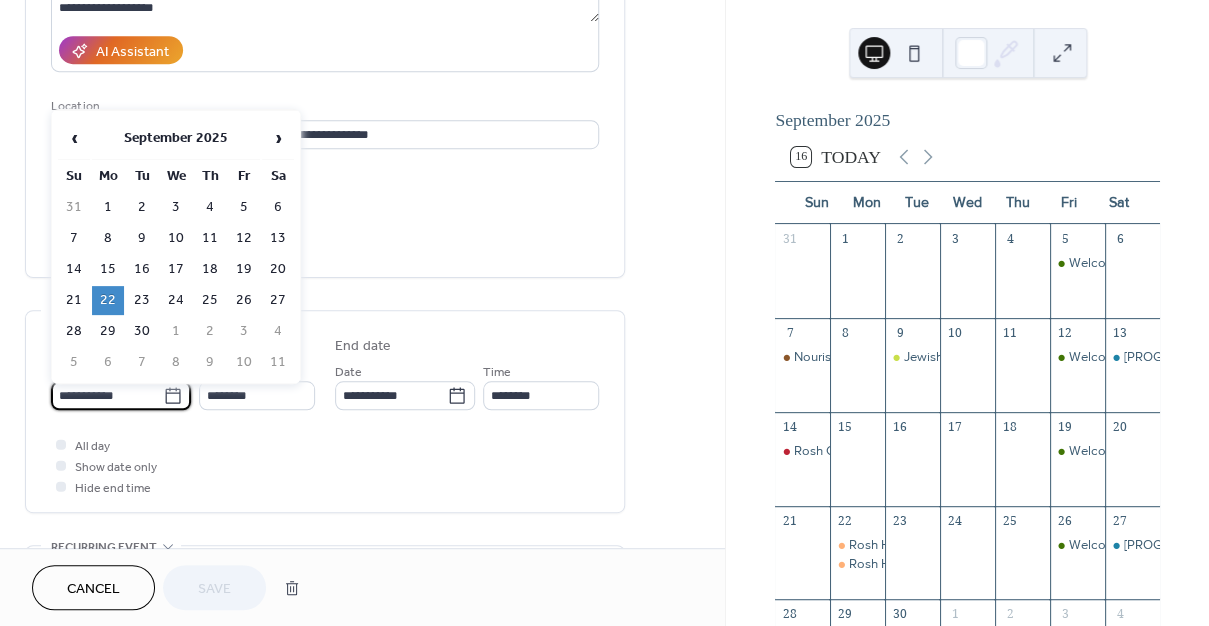 click on "**********" at bounding box center [107, 395] 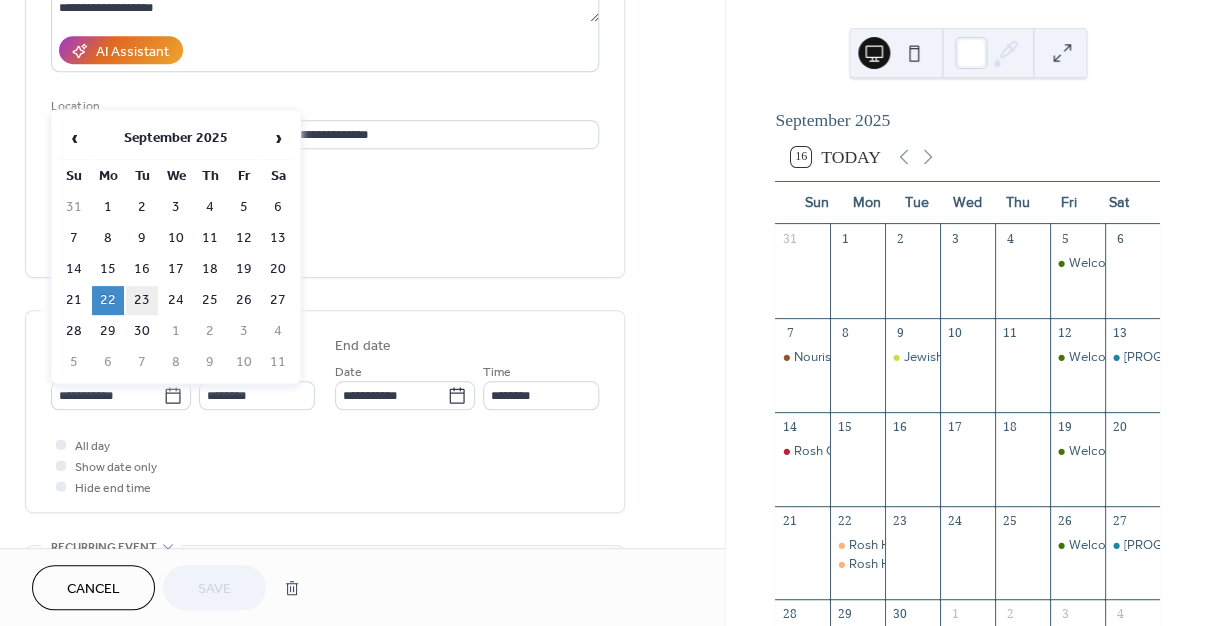 click on "23" at bounding box center (142, 300) 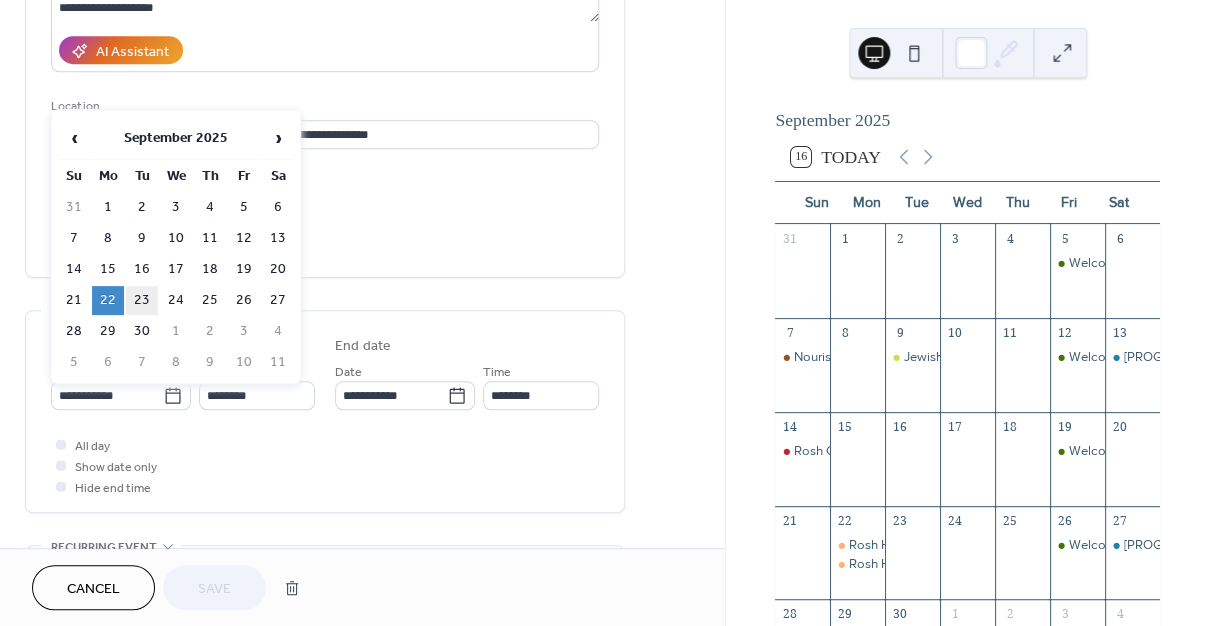 type on "**********" 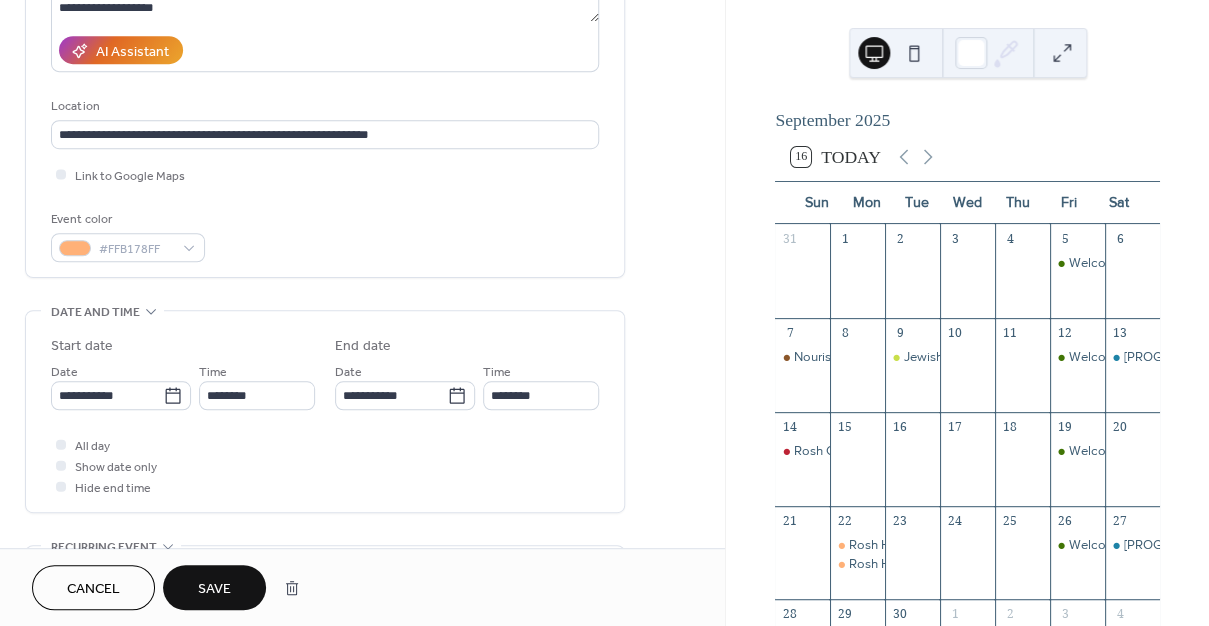 click on "Save" at bounding box center [214, 589] 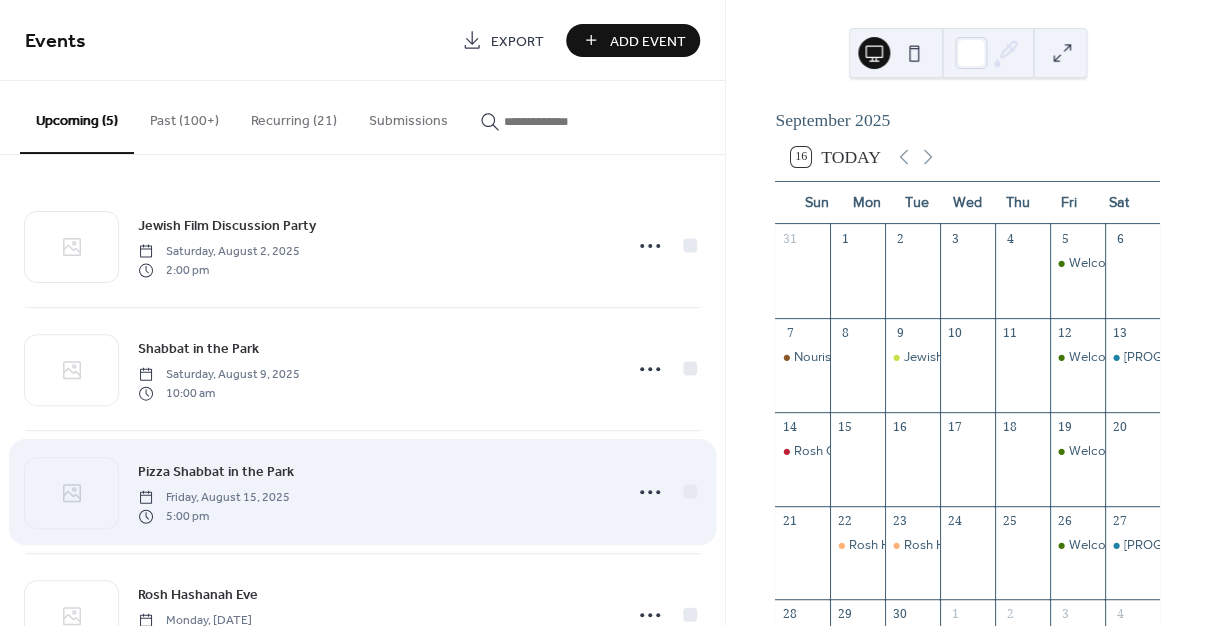 scroll, scrollTop: 204, scrollLeft: 0, axis: vertical 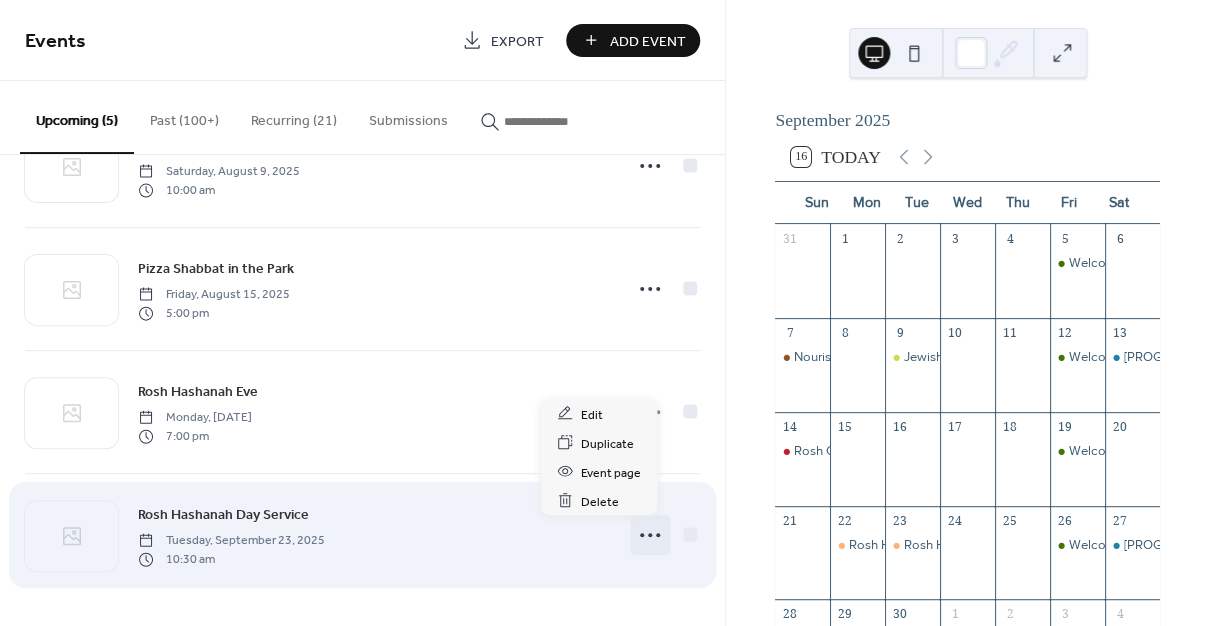 click 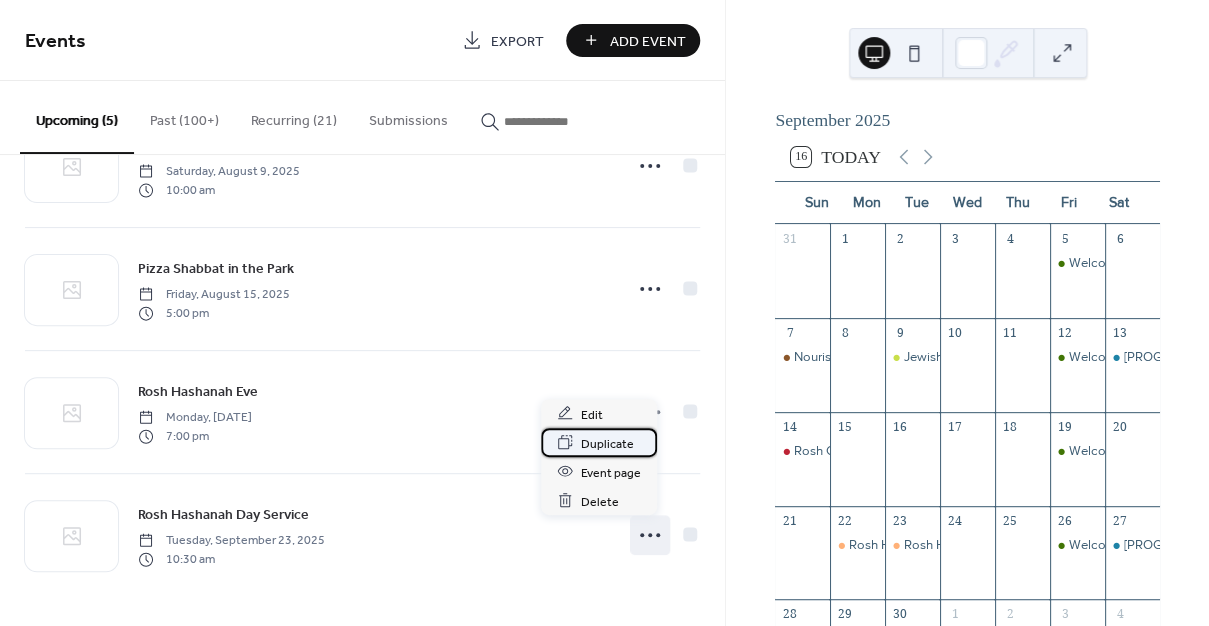 click on "Duplicate" at bounding box center (607, 443) 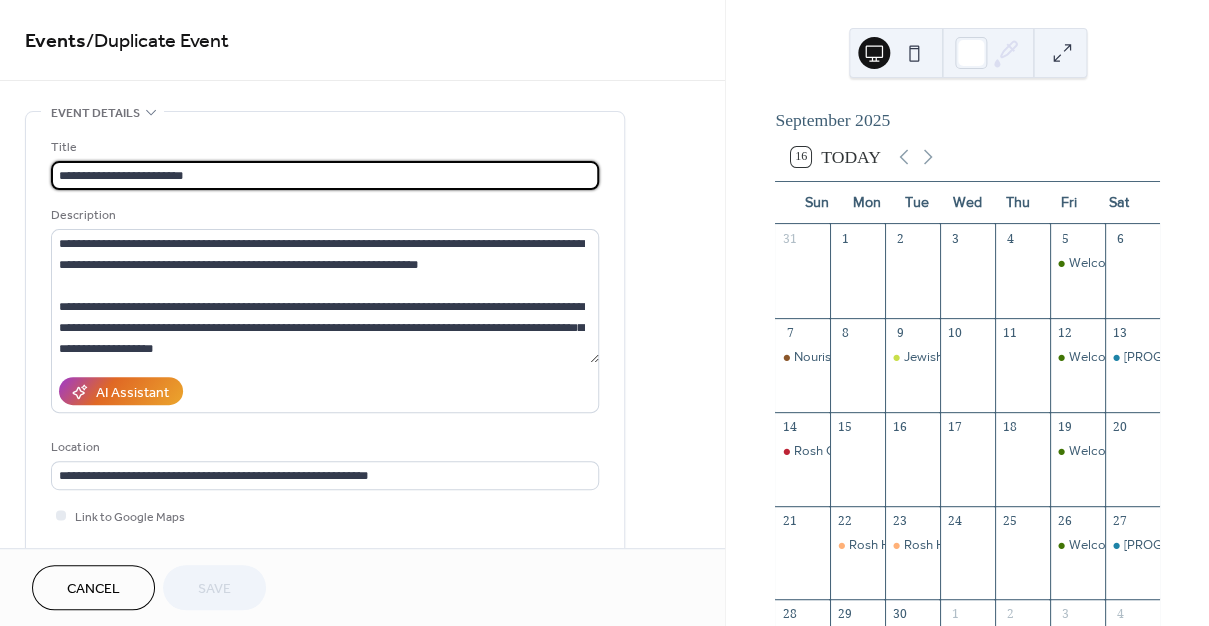 click on "**********" at bounding box center (325, 175) 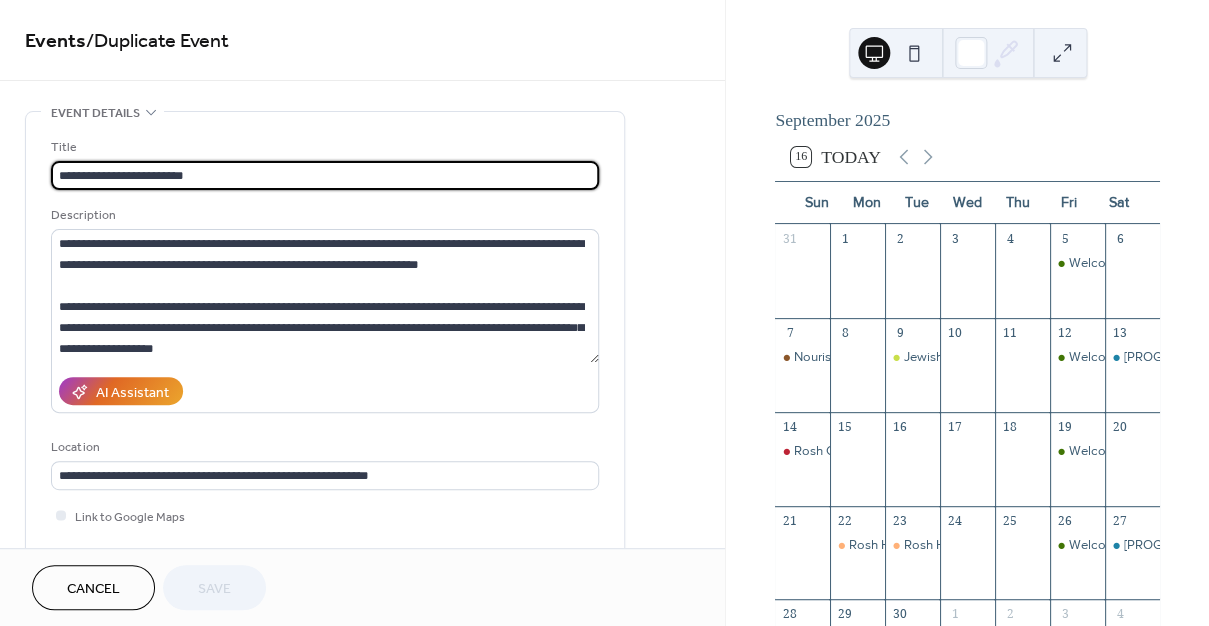 click on "**********" at bounding box center [325, 175] 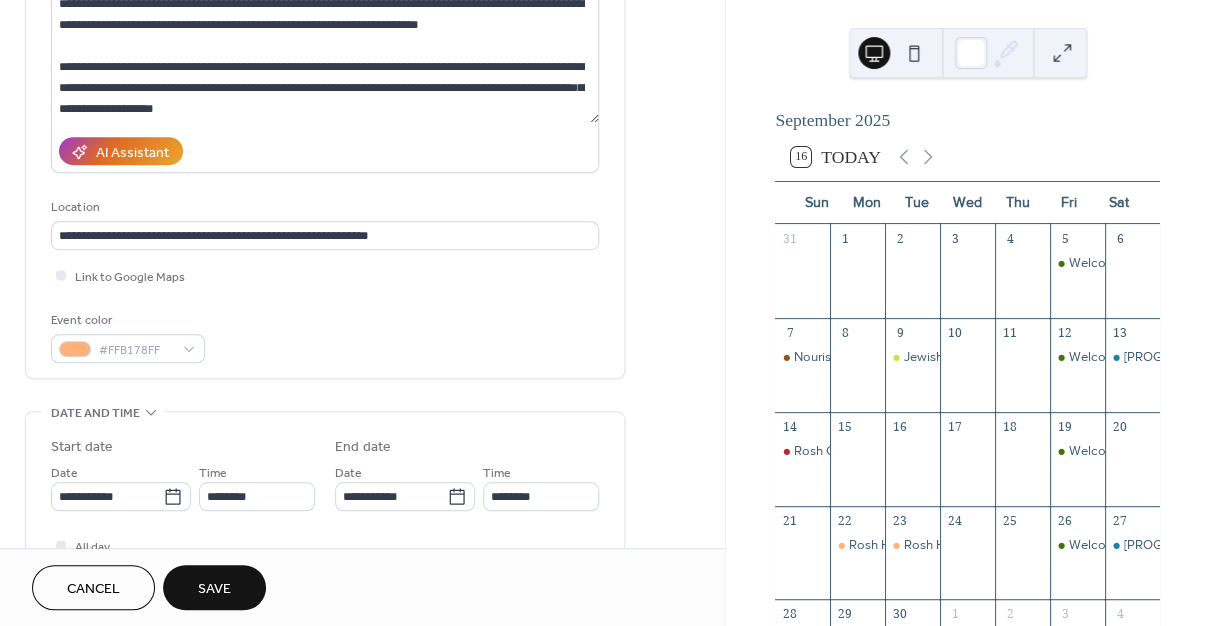 scroll, scrollTop: 330, scrollLeft: 0, axis: vertical 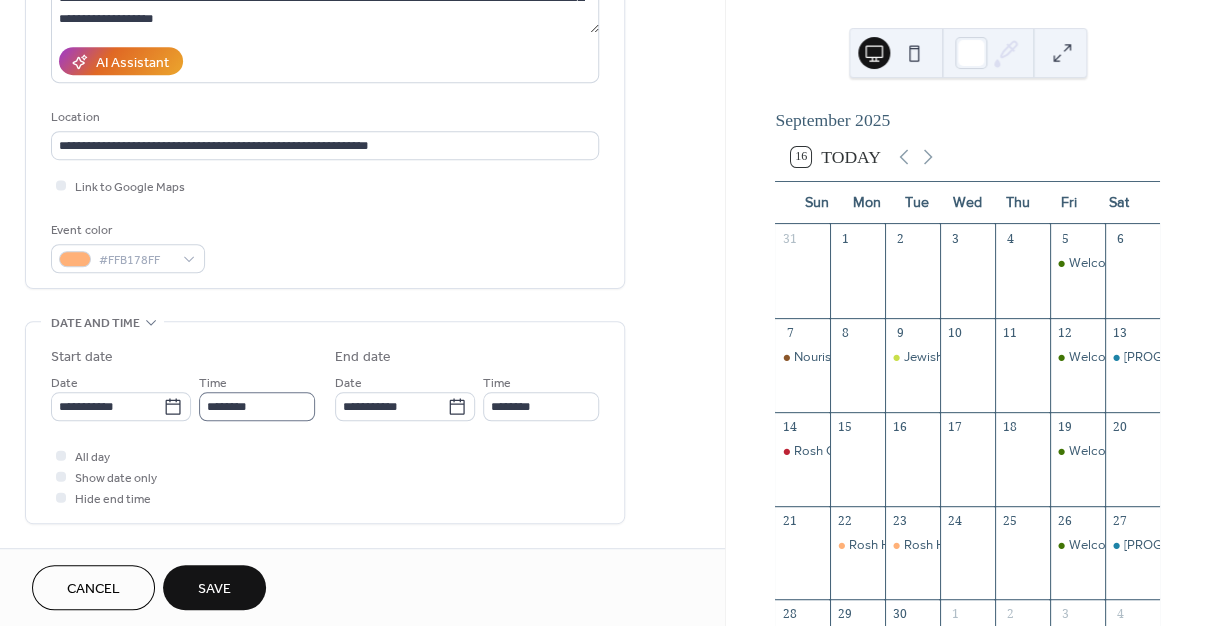 type on "**********" 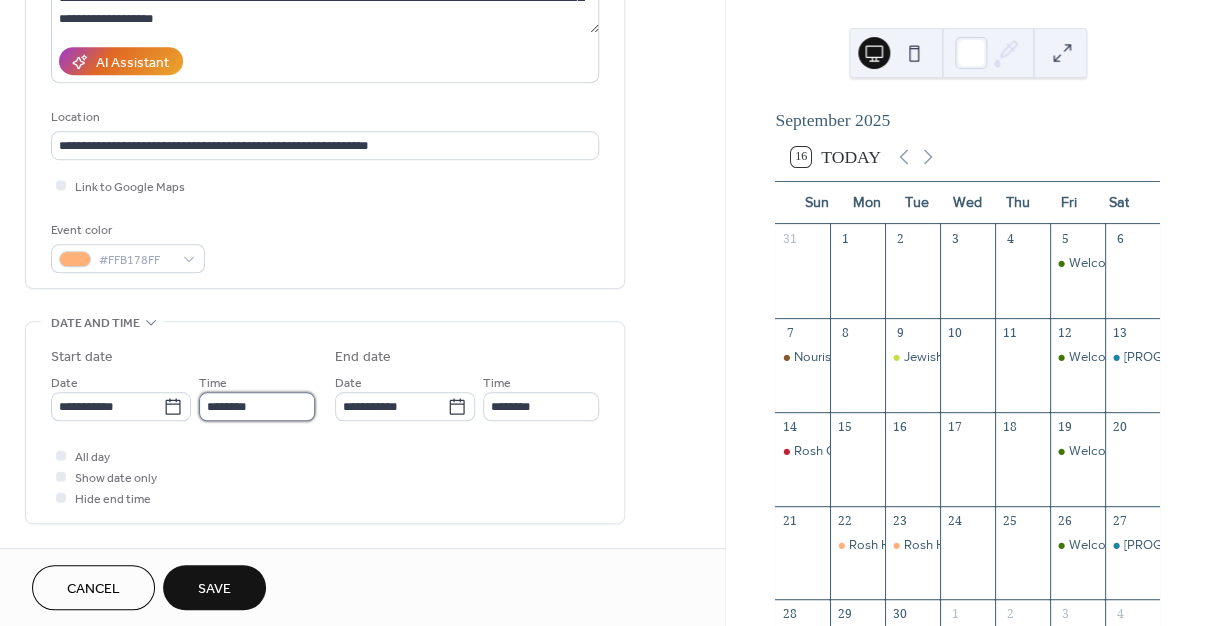 click on "********" at bounding box center (257, 406) 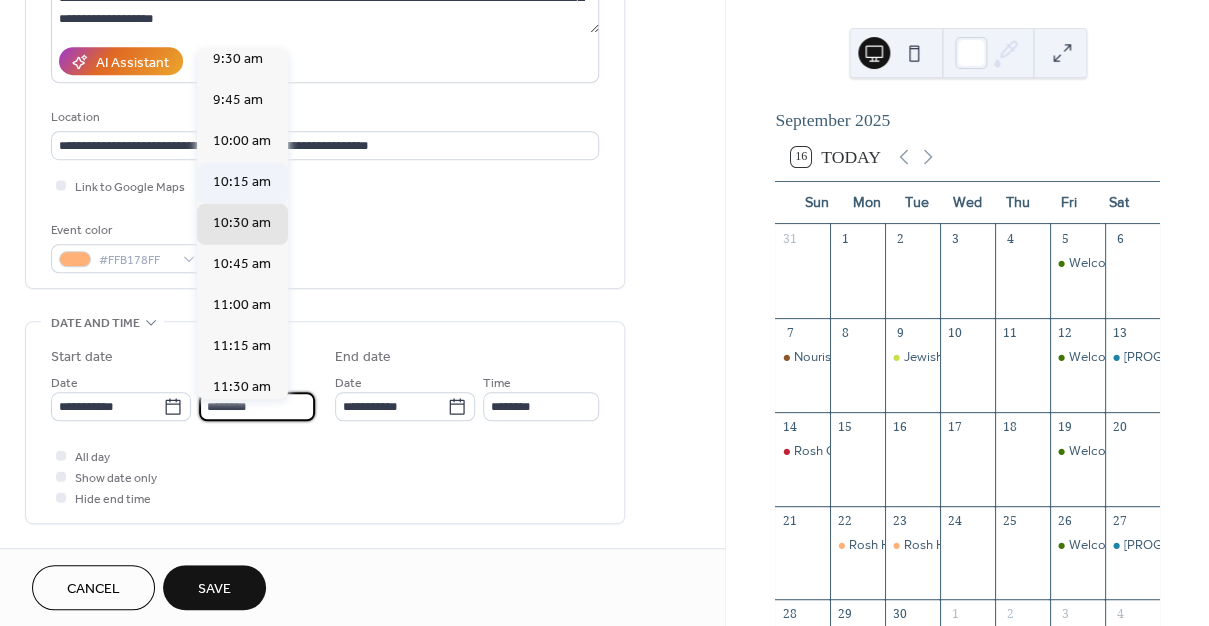 scroll, scrollTop: 1437, scrollLeft: 0, axis: vertical 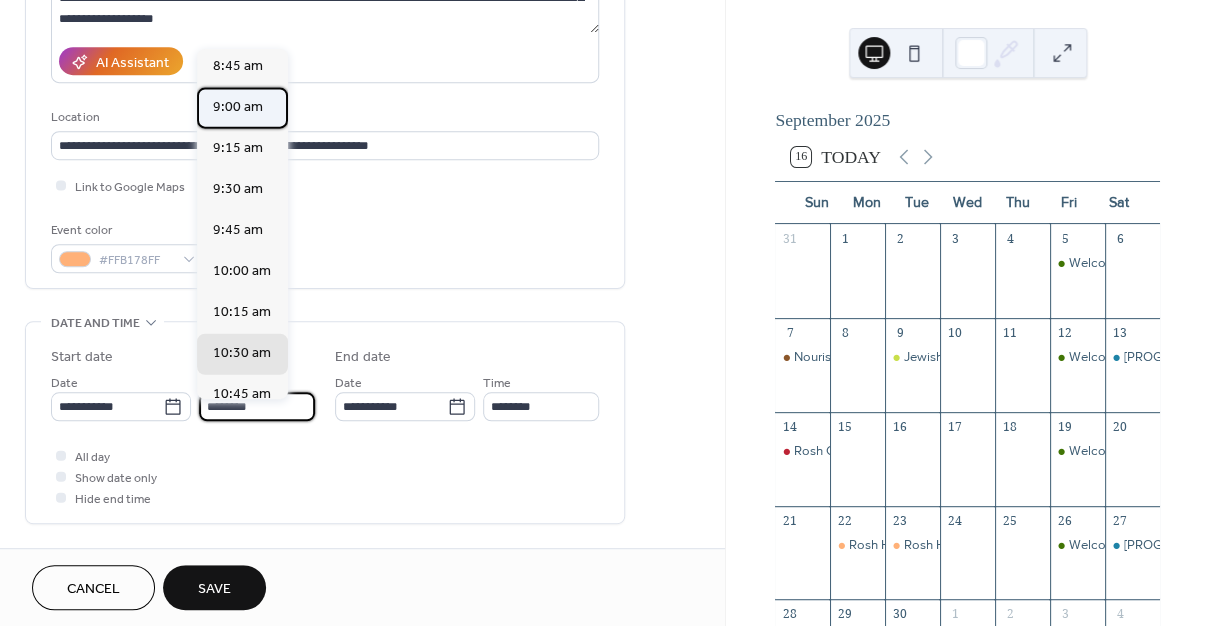 click on "9:00 am" at bounding box center [242, 108] 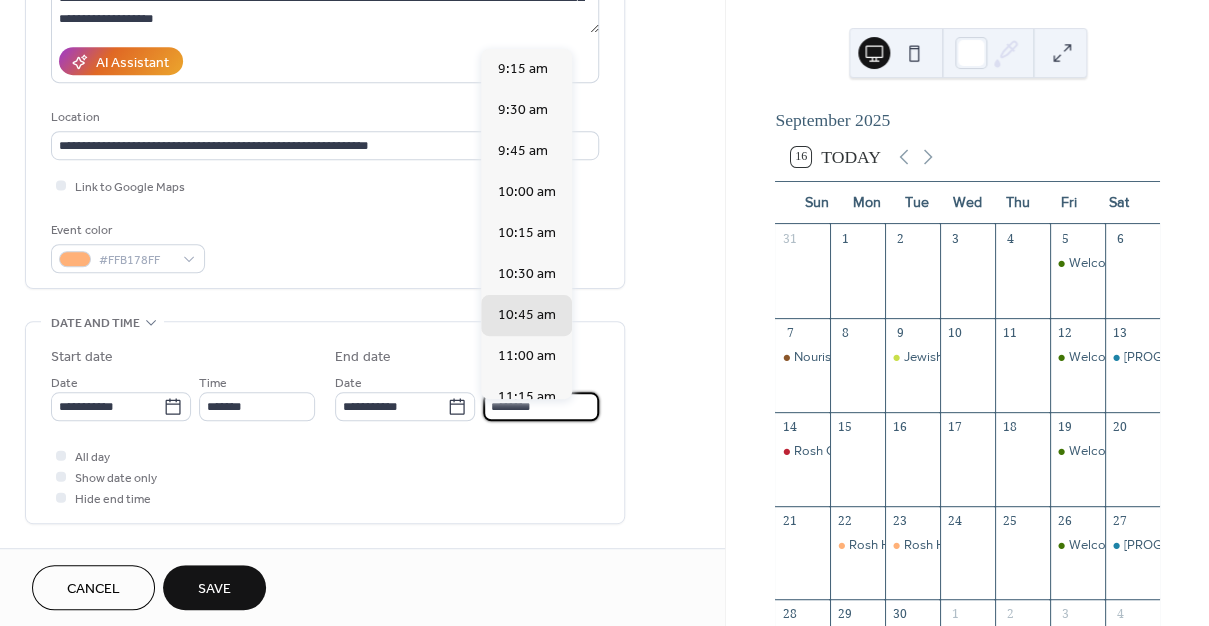 drag, startPoint x: 501, startPoint y: 413, endPoint x: 489, endPoint y: 410, distance: 12.369317 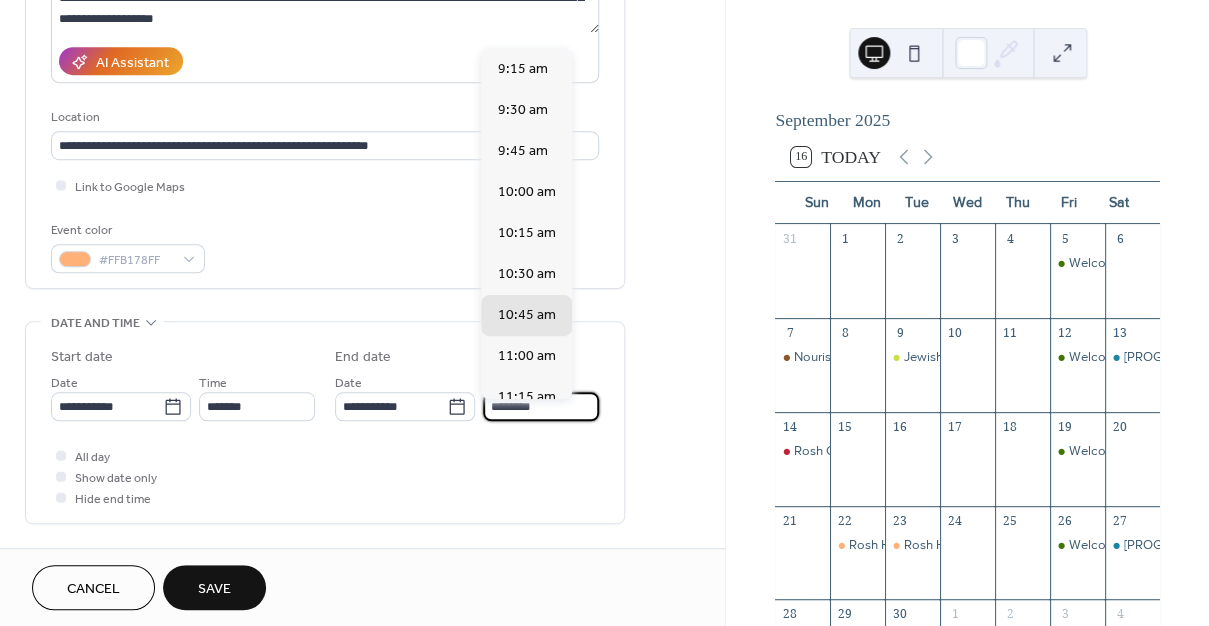 click on "********" at bounding box center [541, 406] 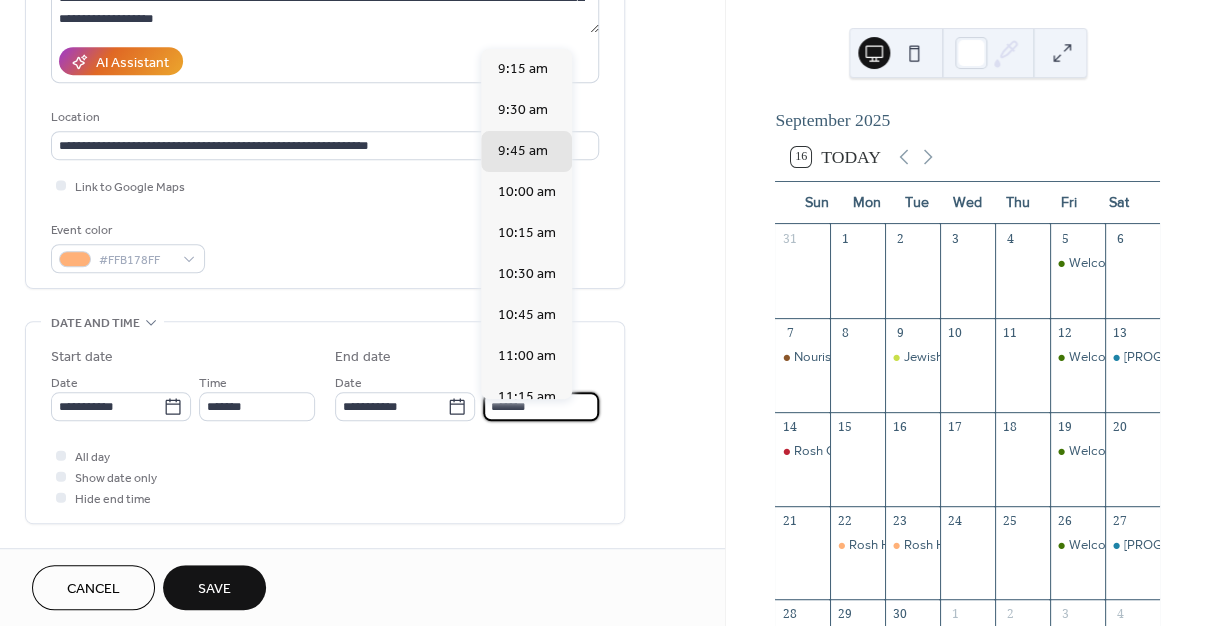 type on "*******" 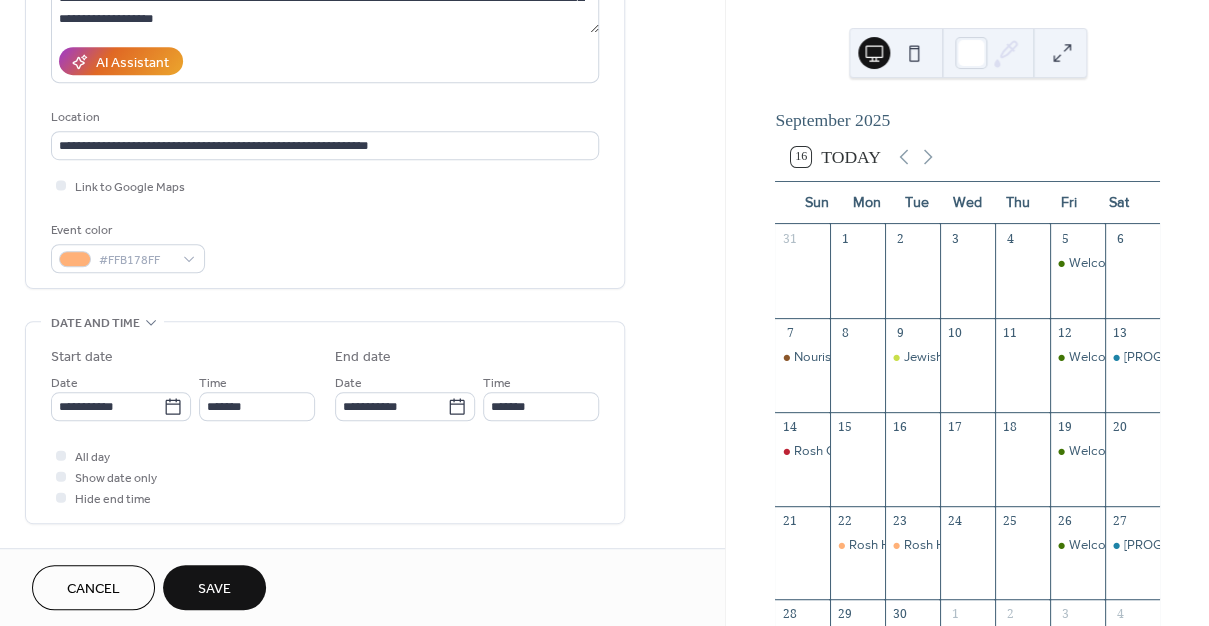 click on "Save" at bounding box center (214, 587) 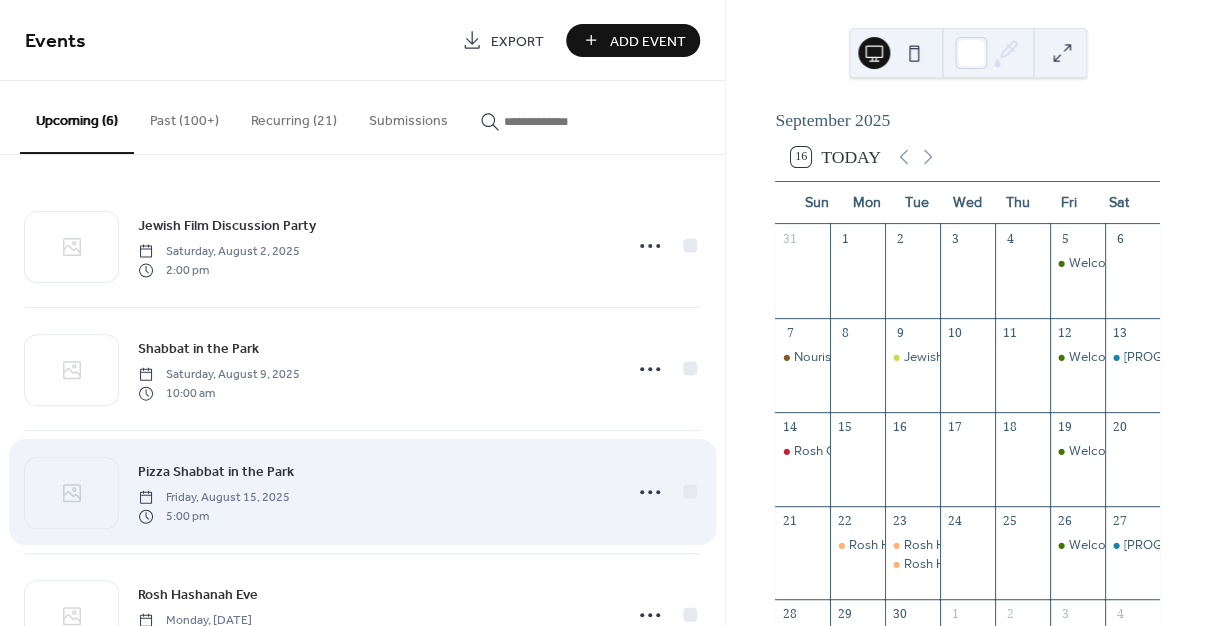 scroll, scrollTop: 20, scrollLeft: 0, axis: vertical 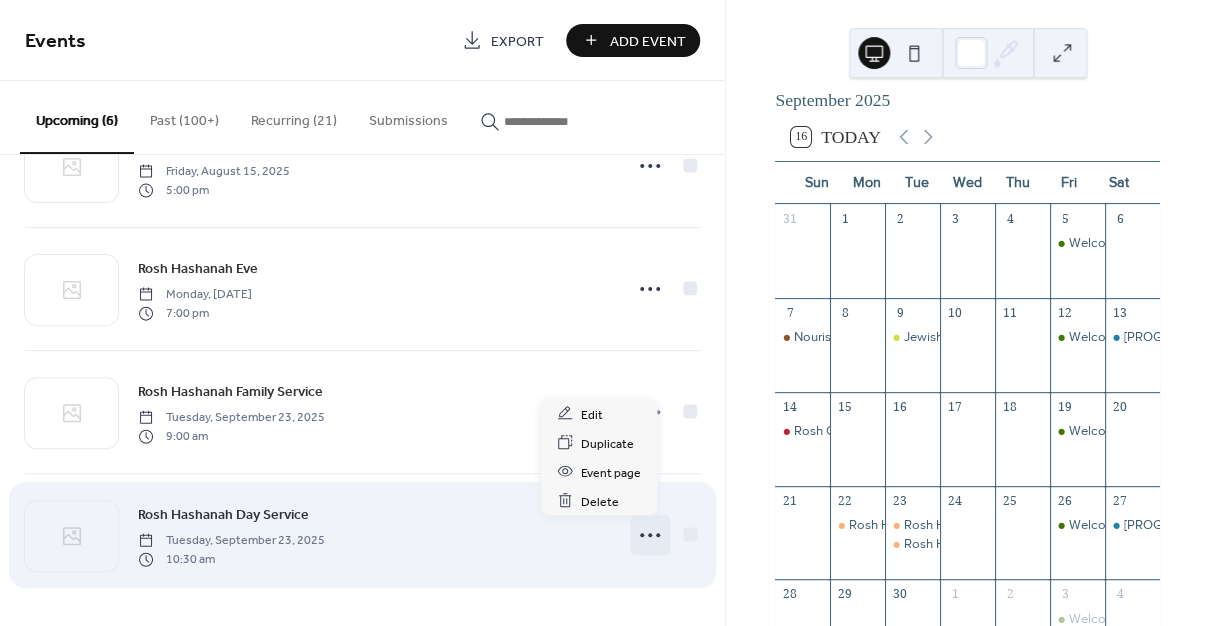 click 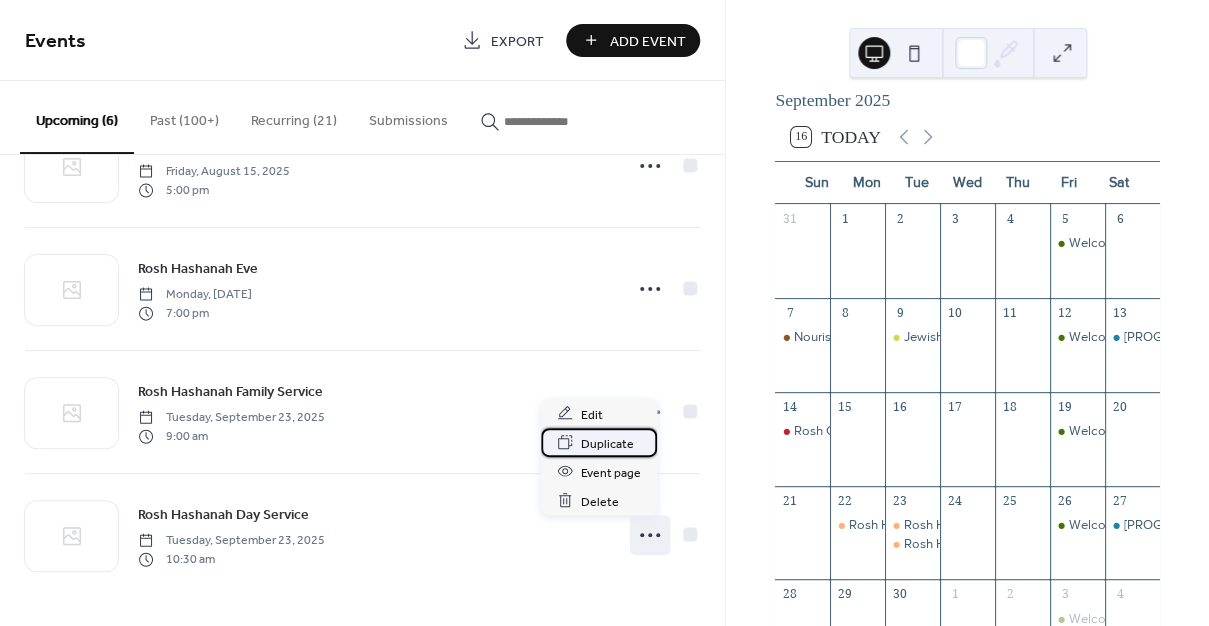 click on "Duplicate" at bounding box center [607, 443] 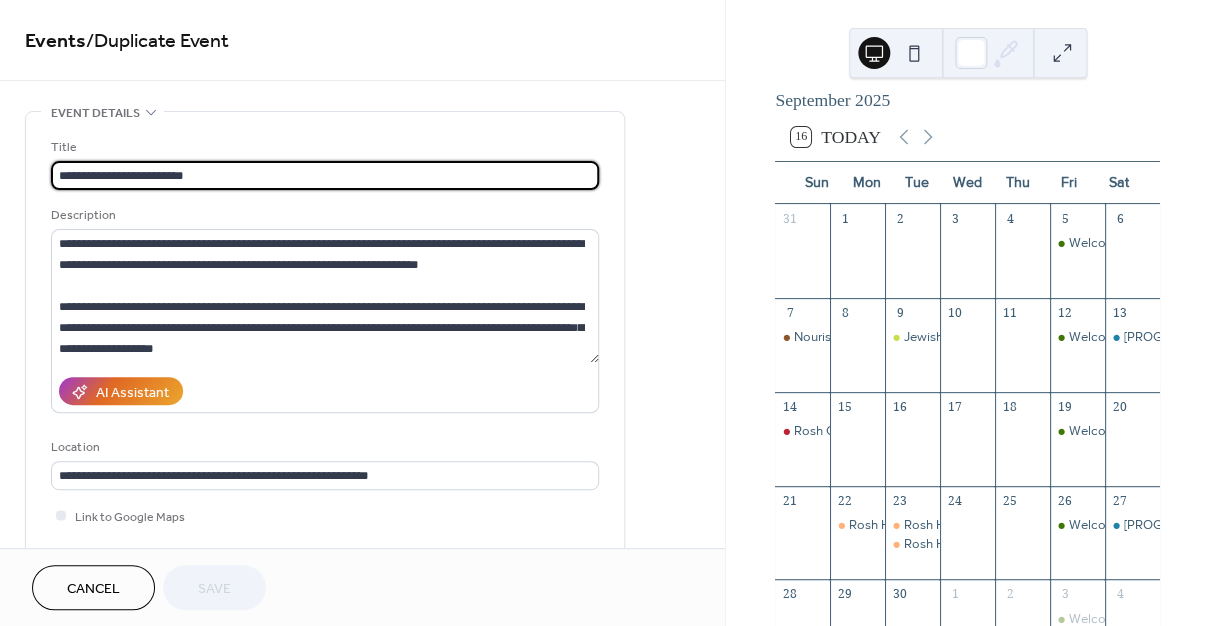 click on "**********" at bounding box center [325, 175] 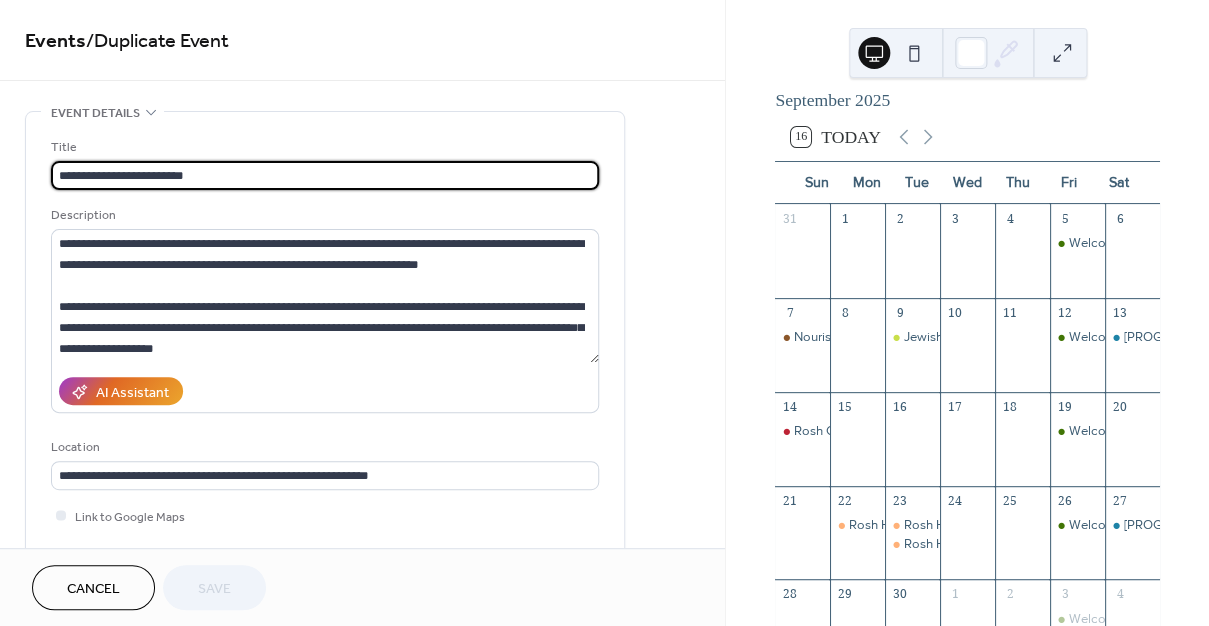 click on "**********" at bounding box center (325, 175) 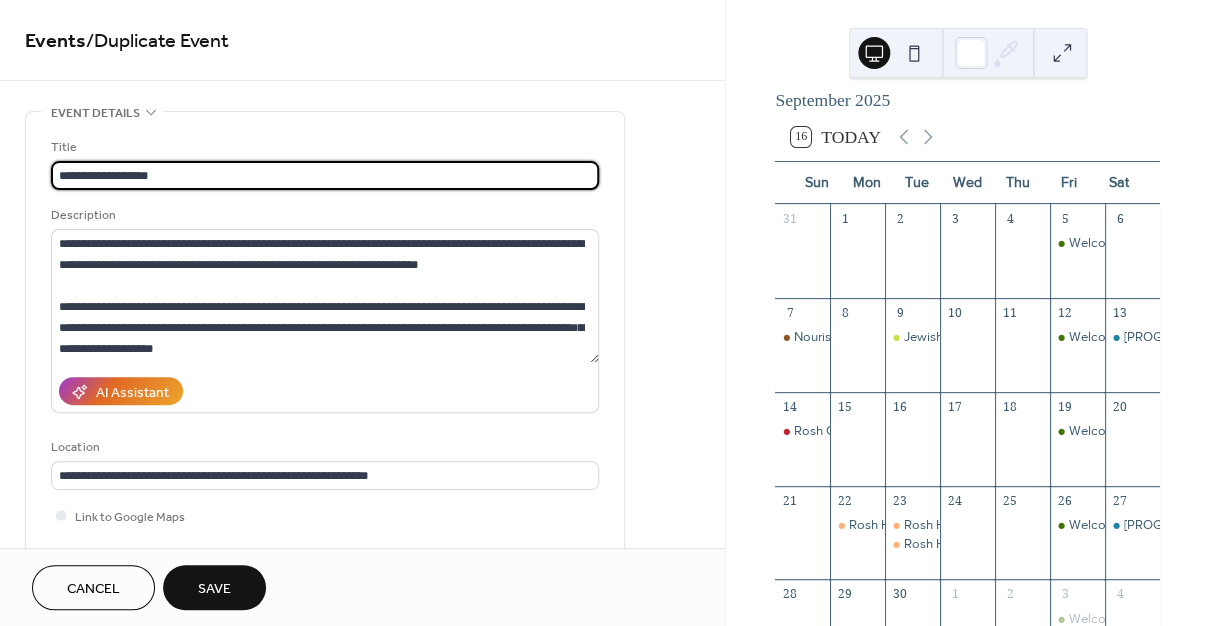 type on "**********" 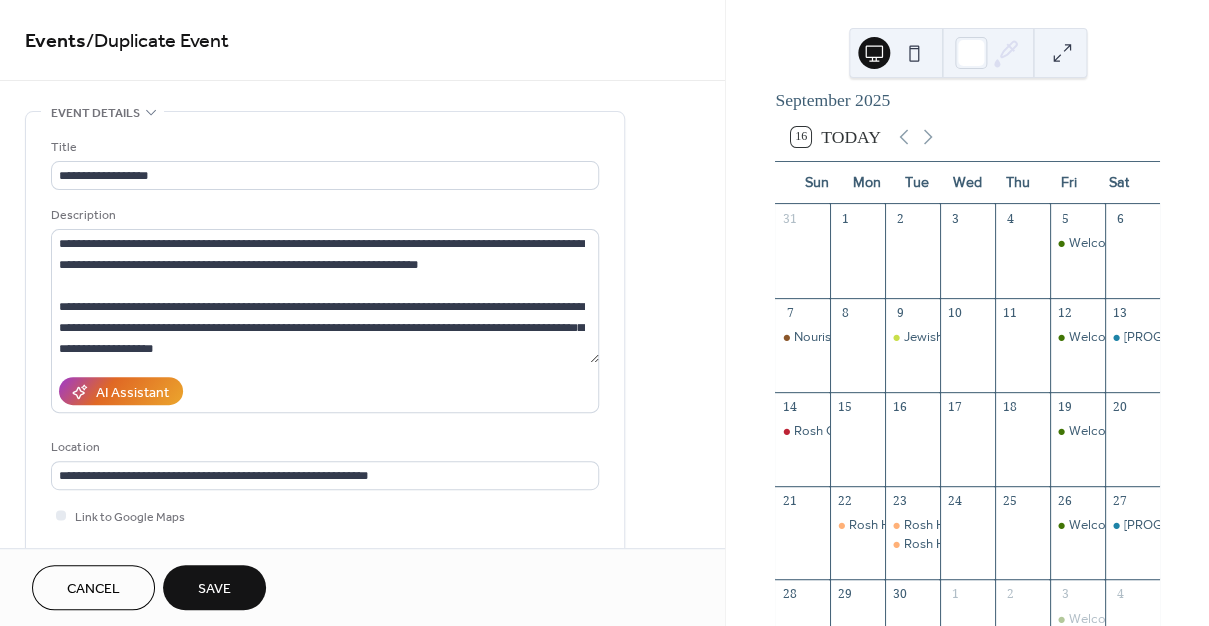 click on "AI Assistant" at bounding box center [325, 391] 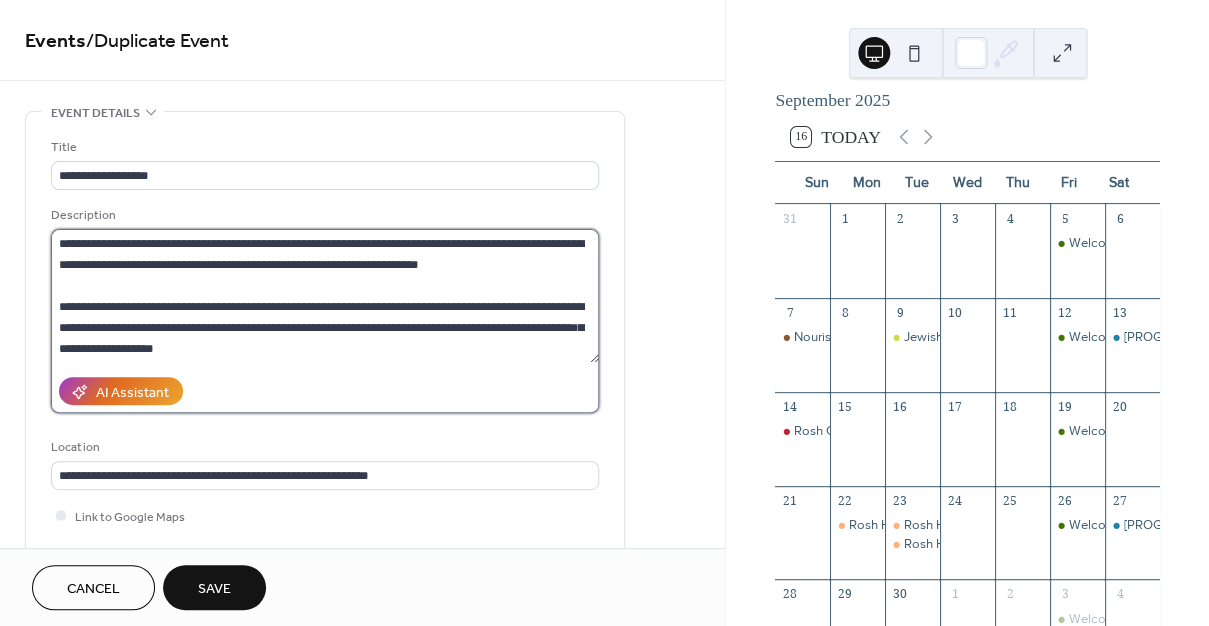 click on "**********" at bounding box center (325, 296) 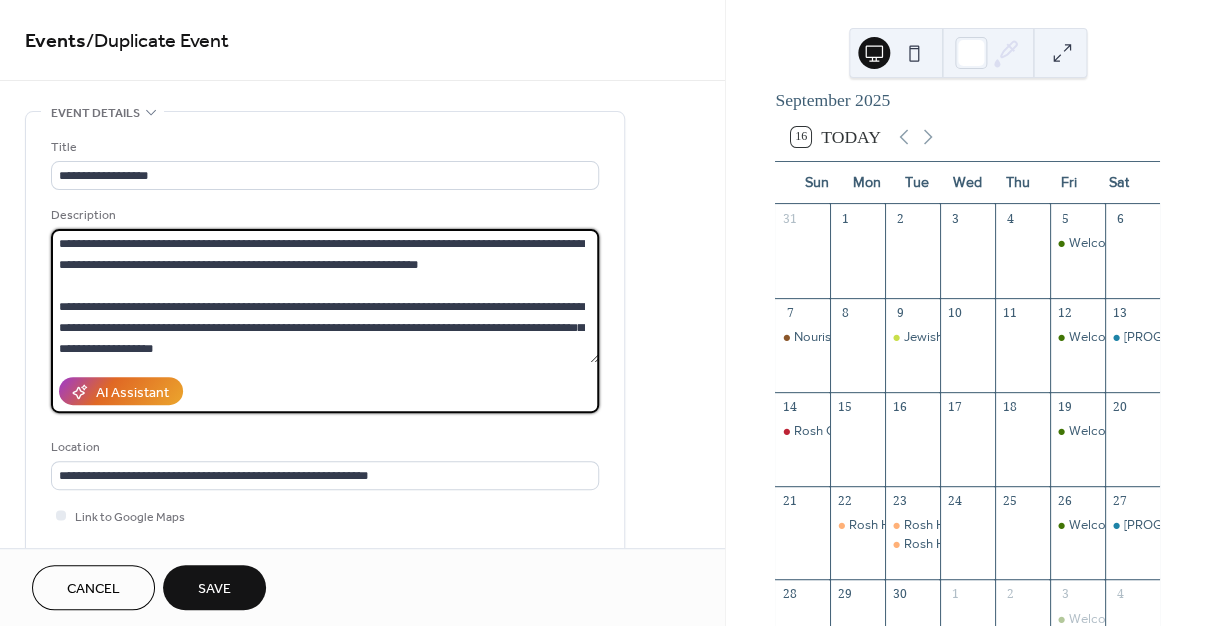 paste 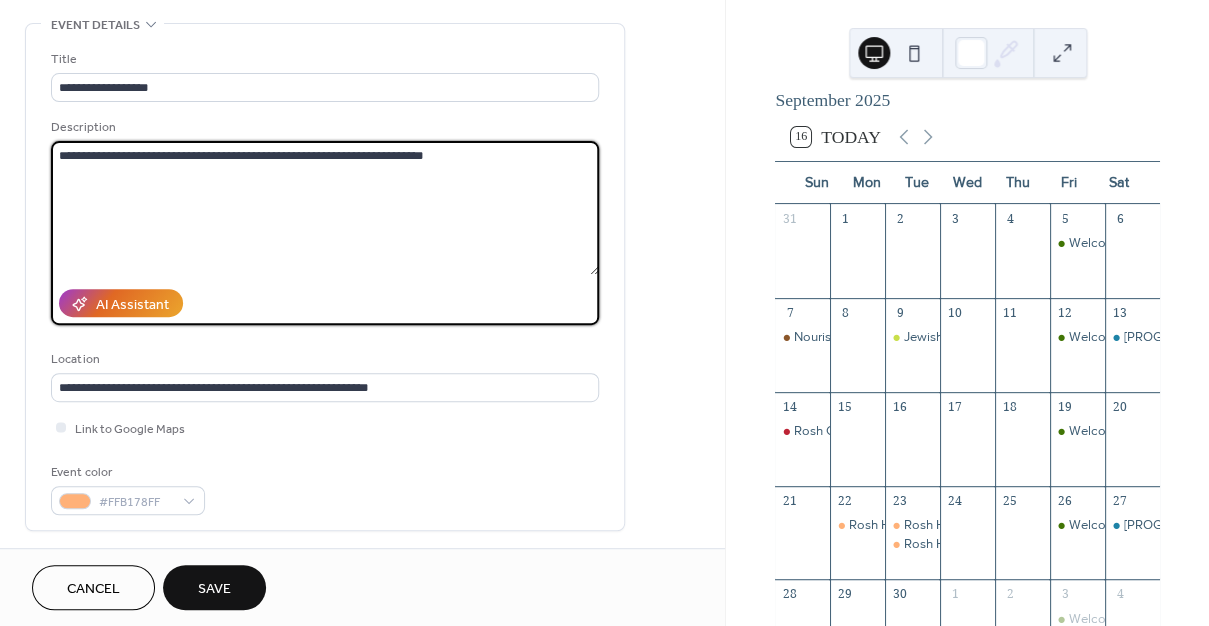 scroll, scrollTop: 143, scrollLeft: 0, axis: vertical 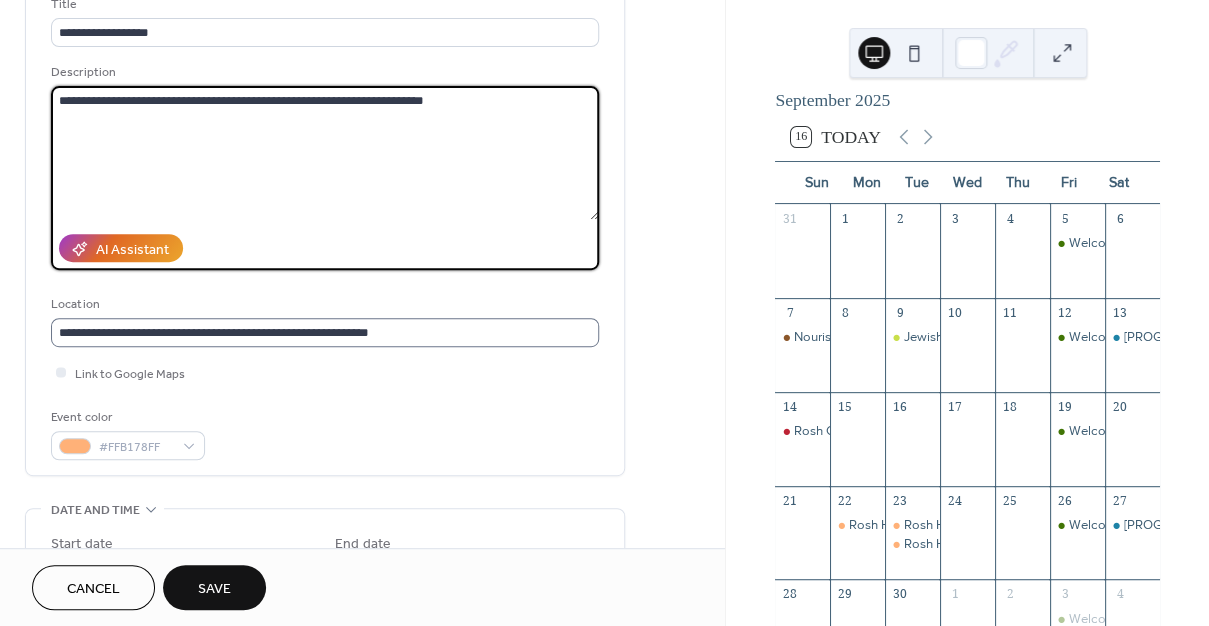 type on "**********" 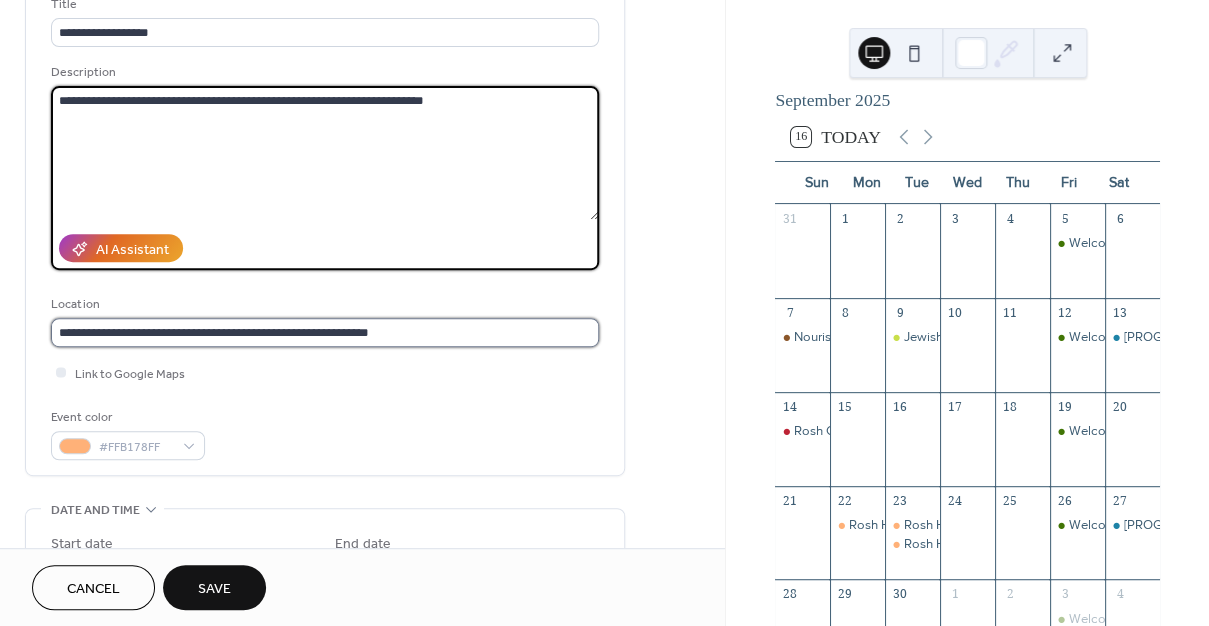 click on "**********" at bounding box center (325, 332) 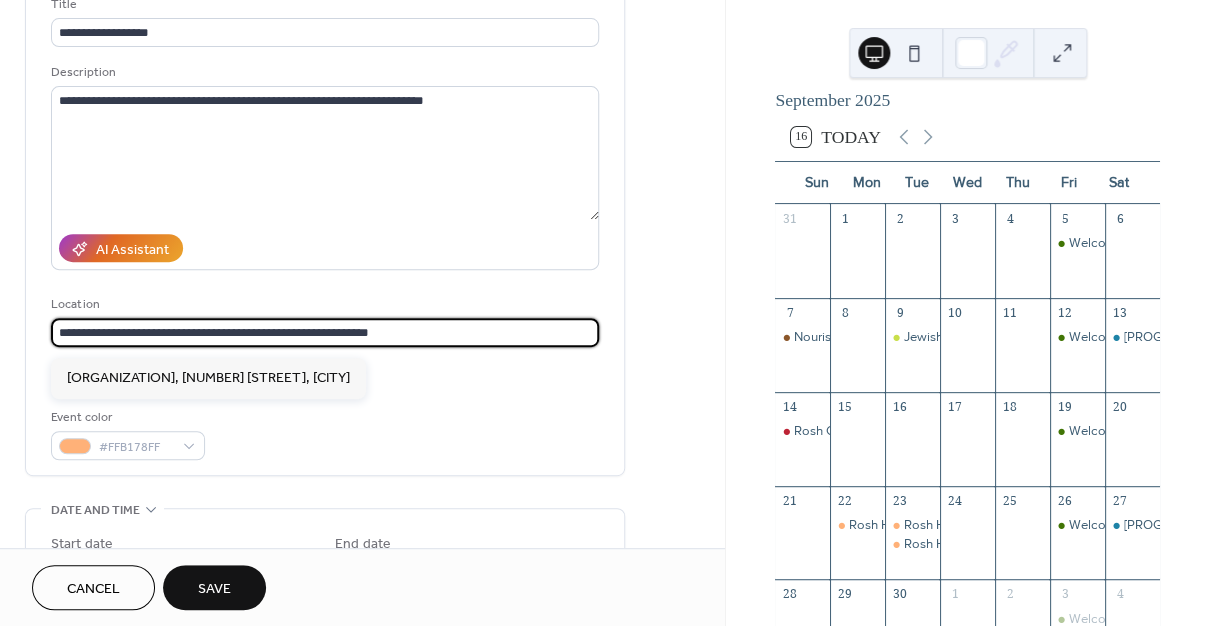 click on "**********" at bounding box center [325, 332] 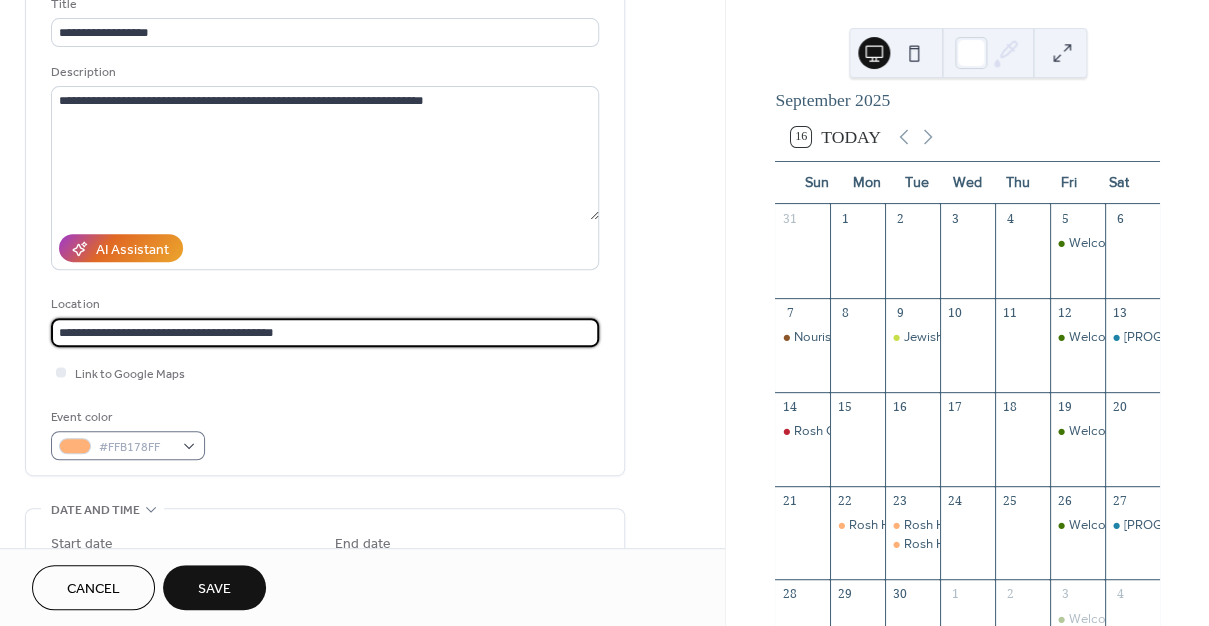 type on "**********" 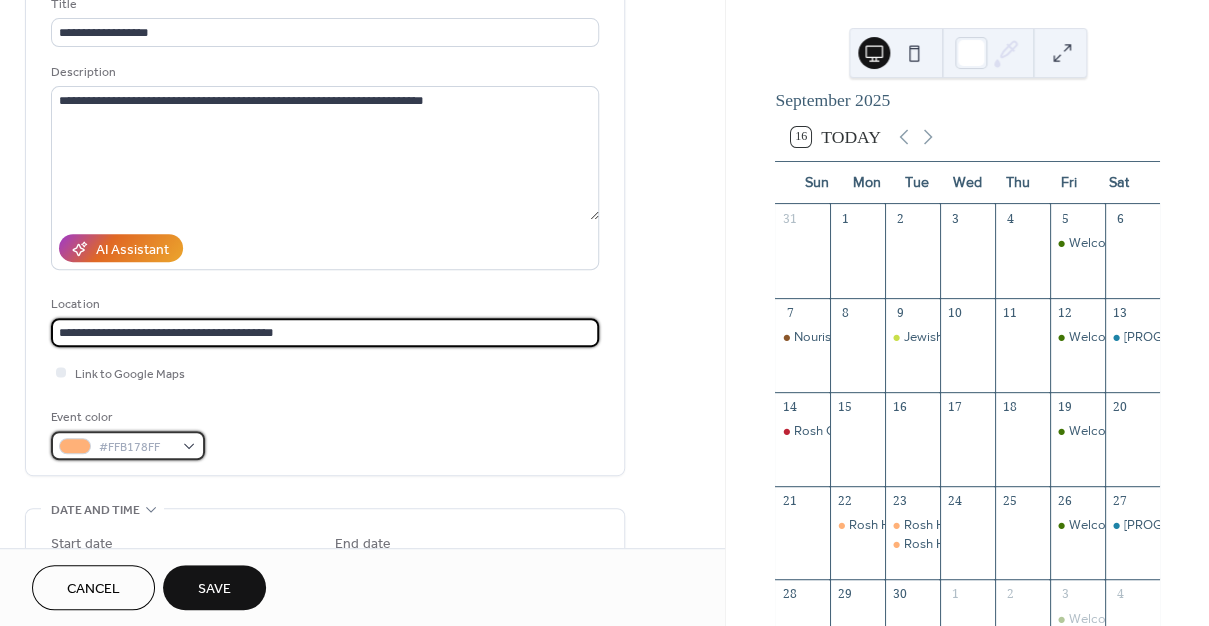 click on "#FFB178FF" at bounding box center (128, 445) 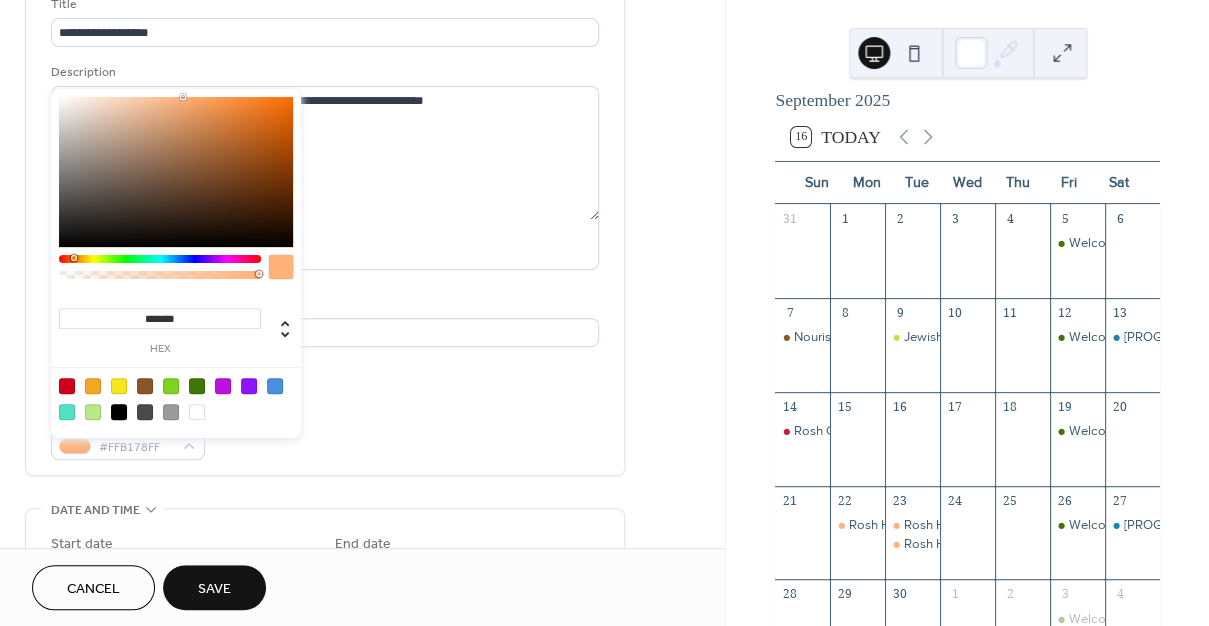 click at bounding box center [171, 386] 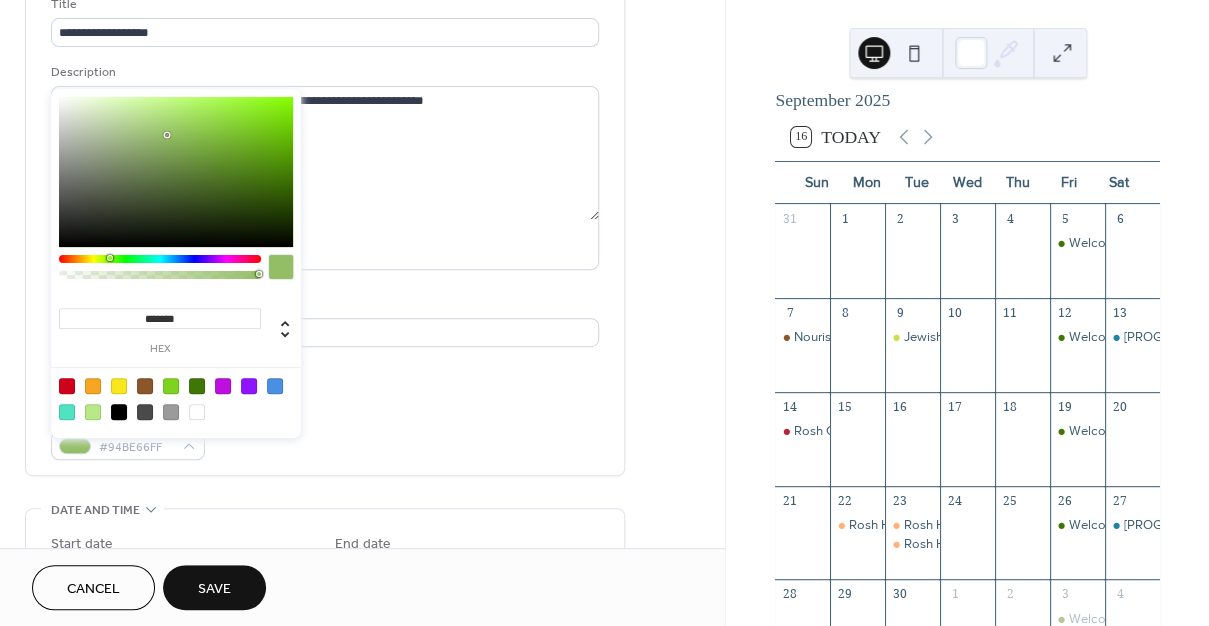 type on "*******" 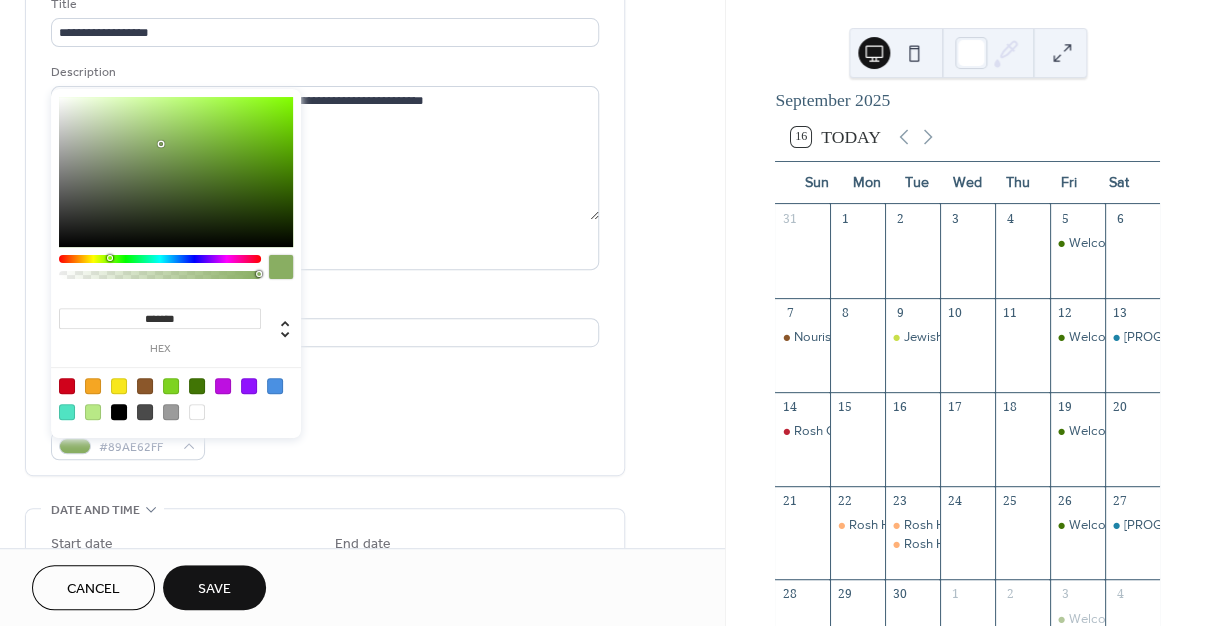 drag, startPoint x: 169, startPoint y: 131, endPoint x: 162, endPoint y: 144, distance: 14.764823 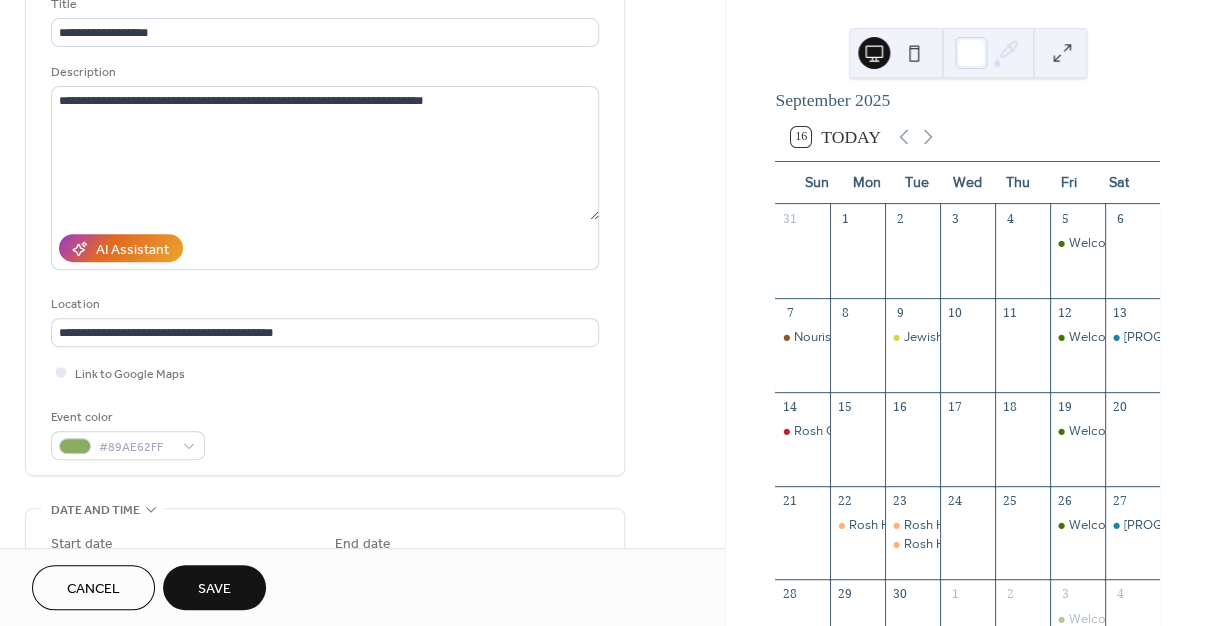 scroll, scrollTop: 286, scrollLeft: 0, axis: vertical 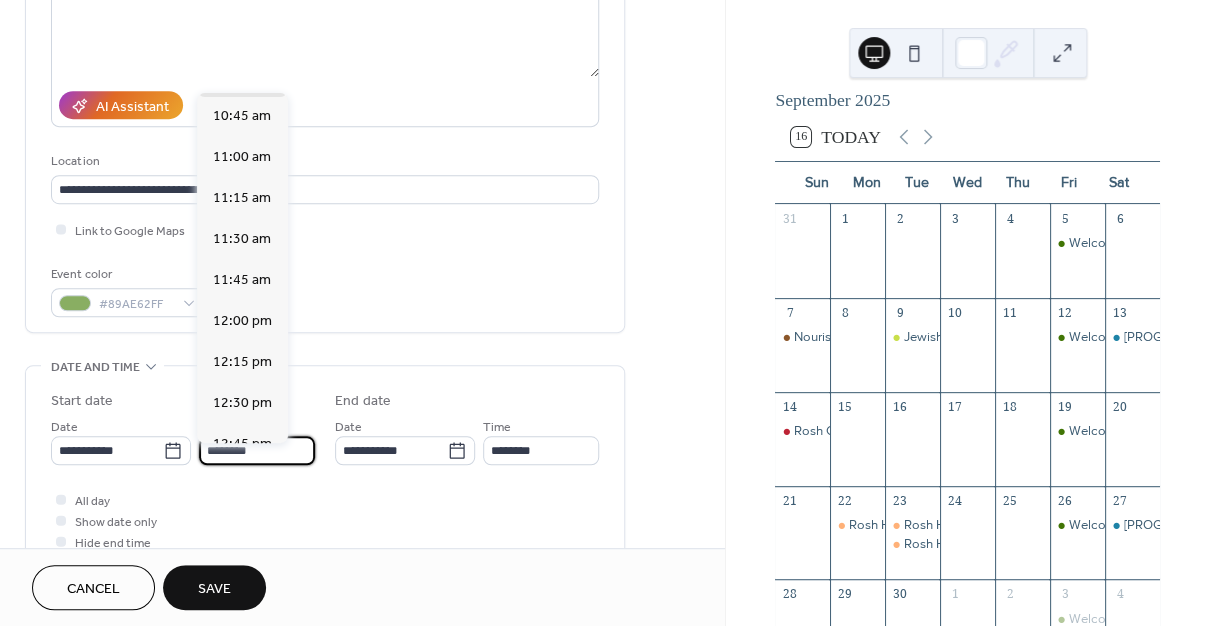 click on "********" at bounding box center [257, 450] 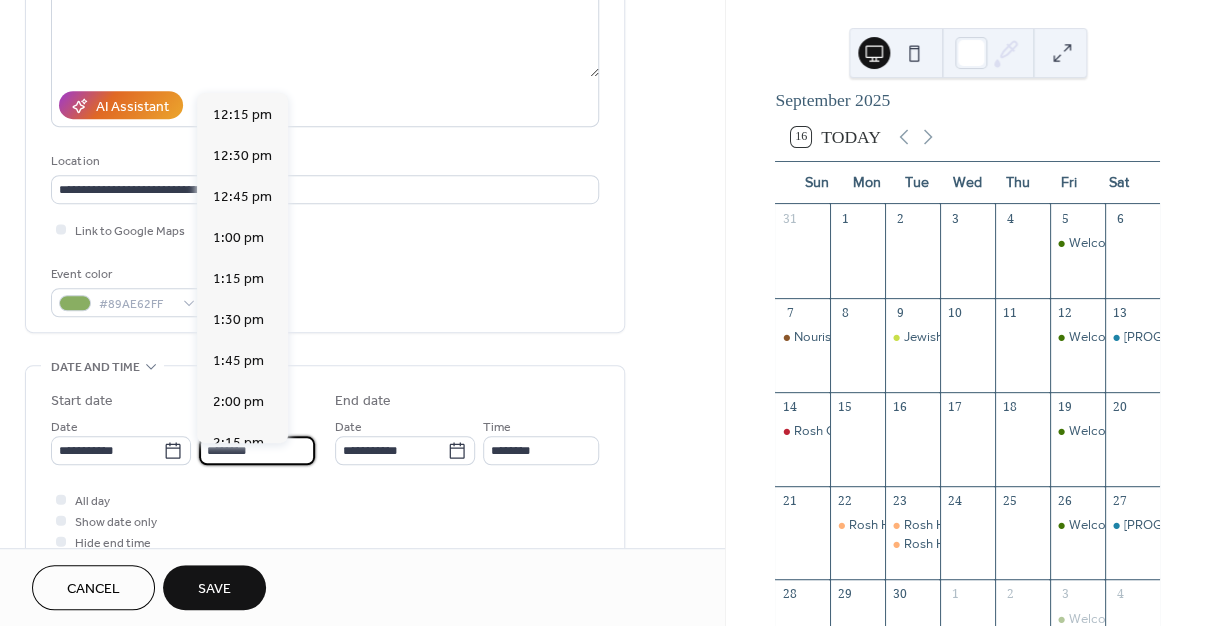 scroll, scrollTop: 2011, scrollLeft: 0, axis: vertical 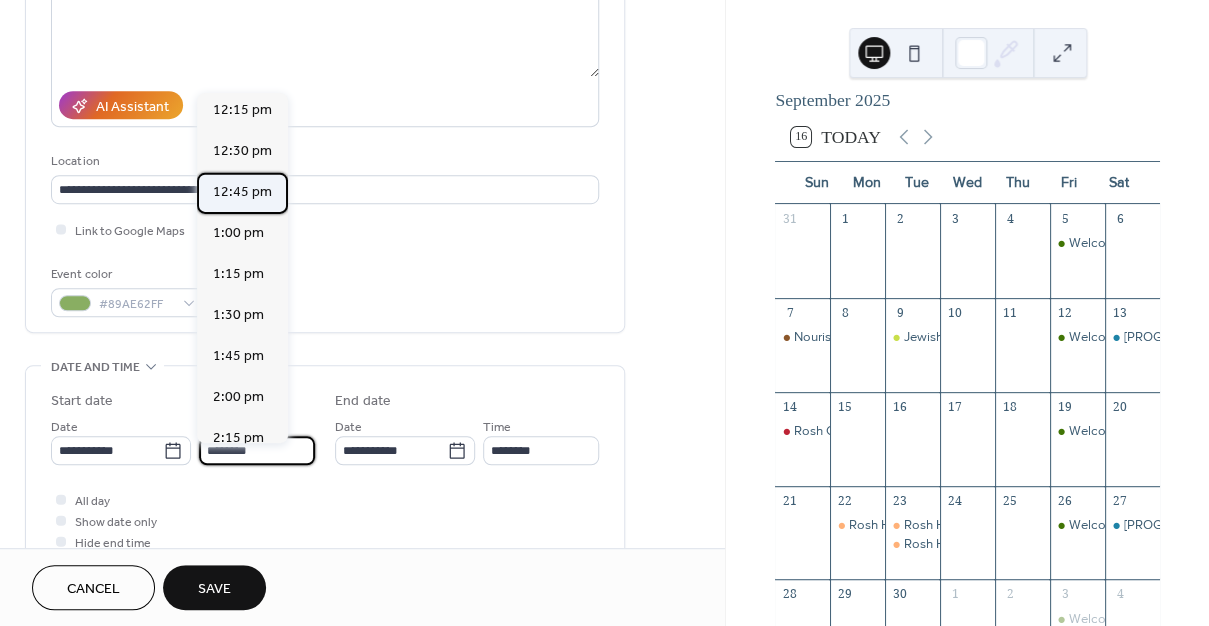 click on "12:45 pm" at bounding box center (242, 193) 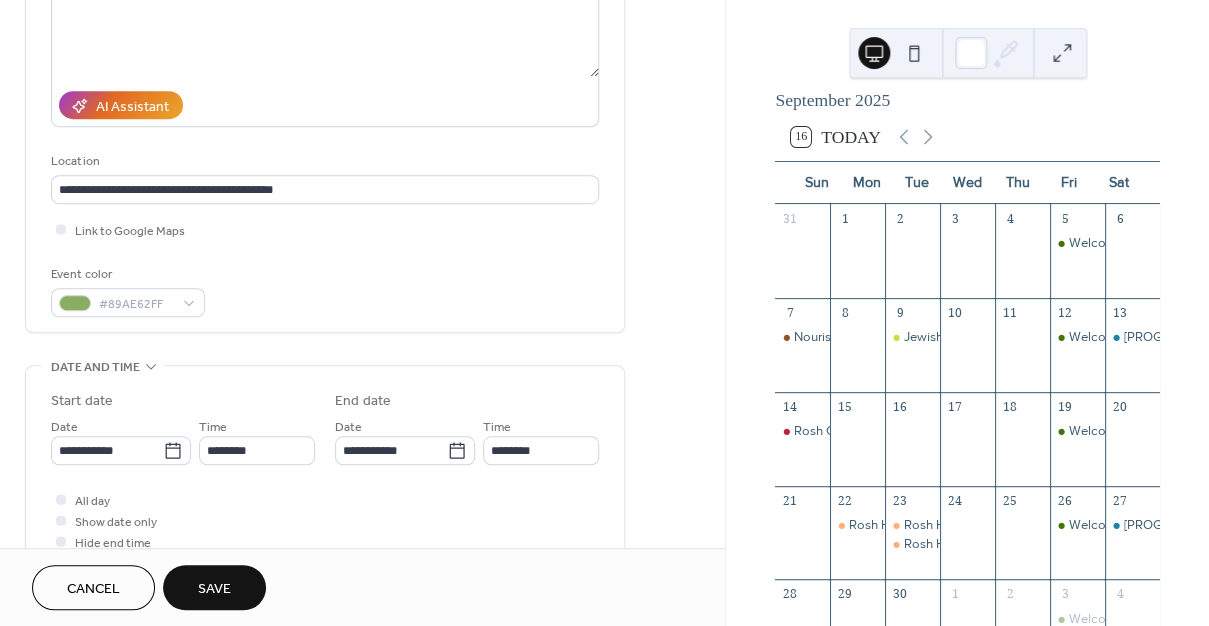 type on "*******" 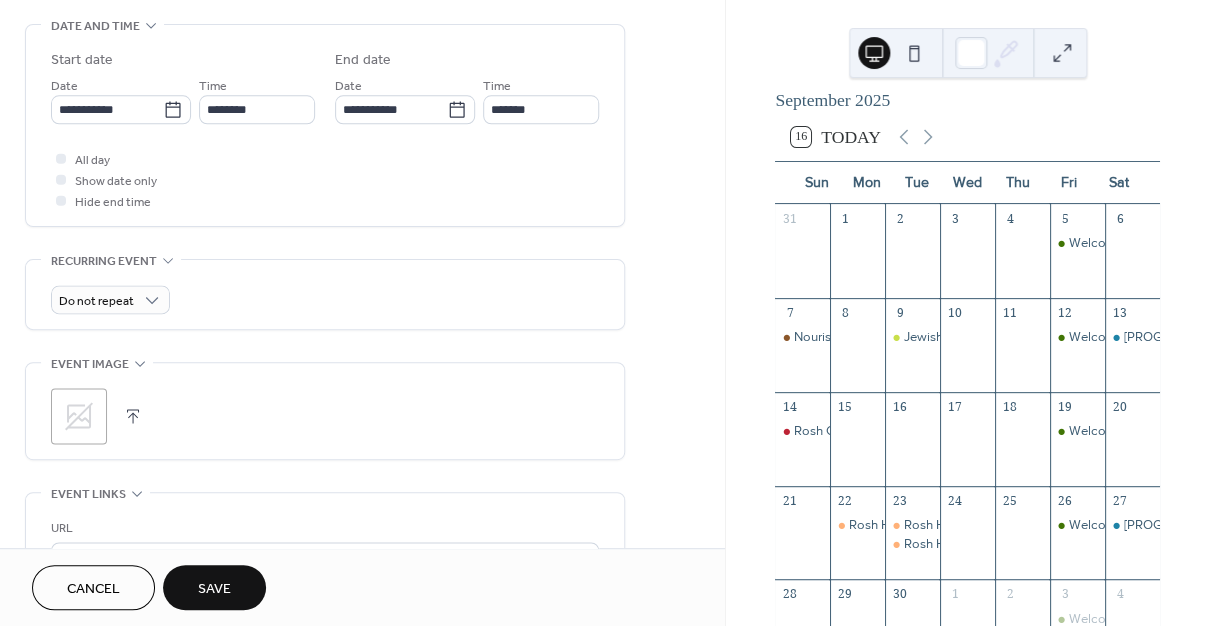 scroll, scrollTop: 726, scrollLeft: 0, axis: vertical 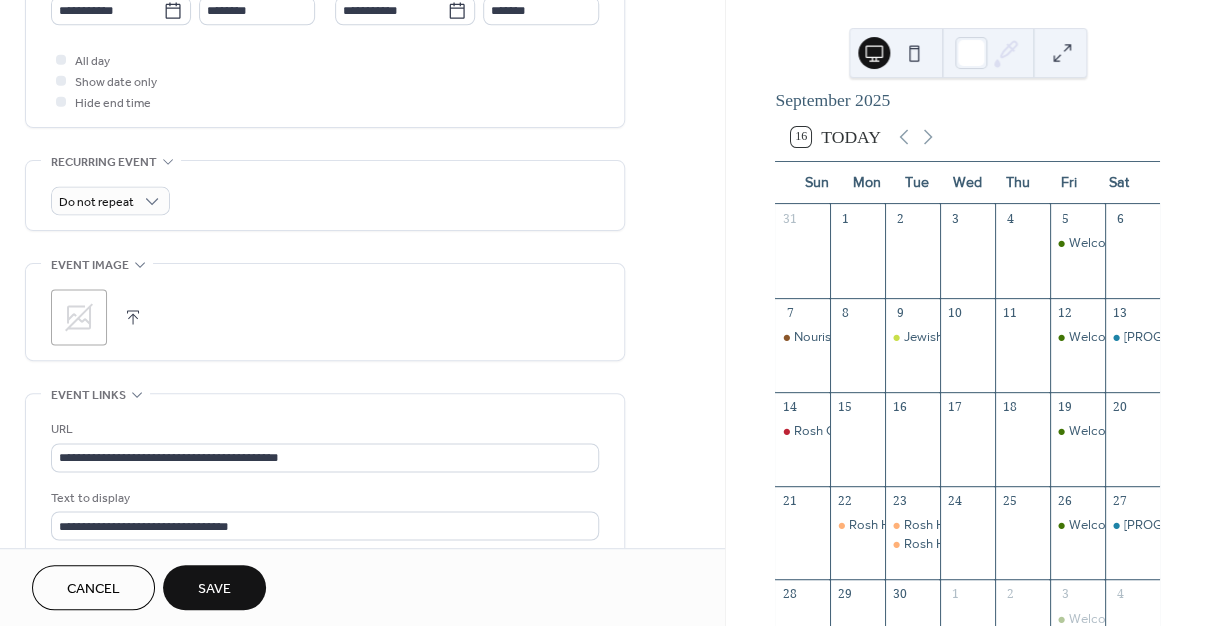 click on "Save" at bounding box center (214, 589) 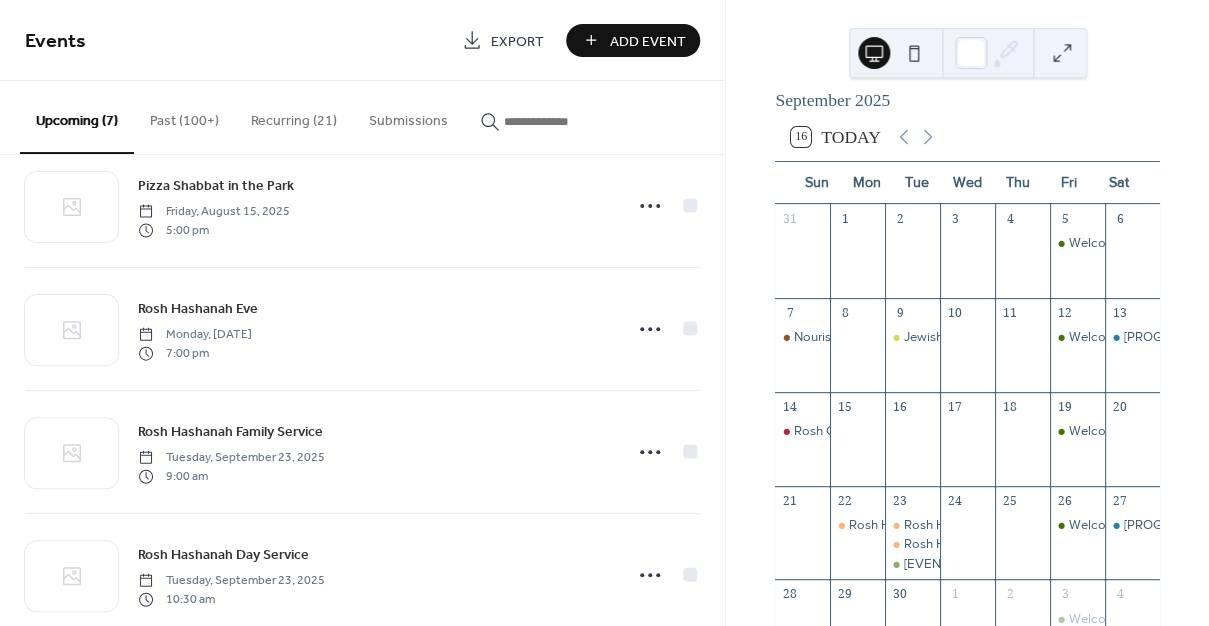 scroll, scrollTop: 242, scrollLeft: 0, axis: vertical 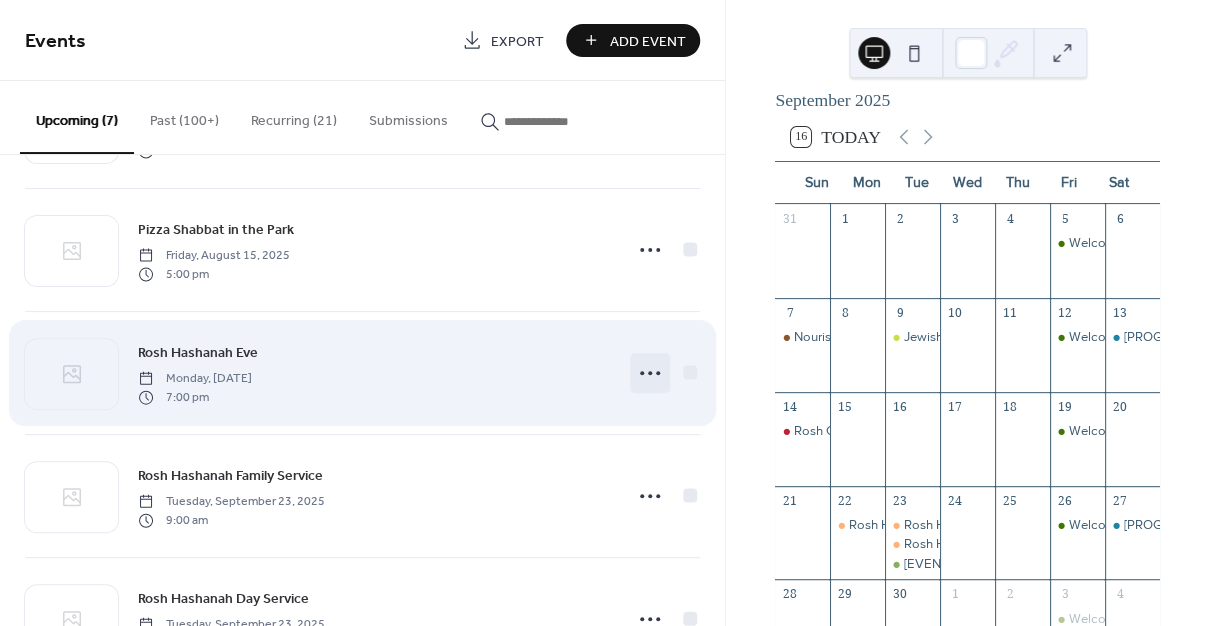 click 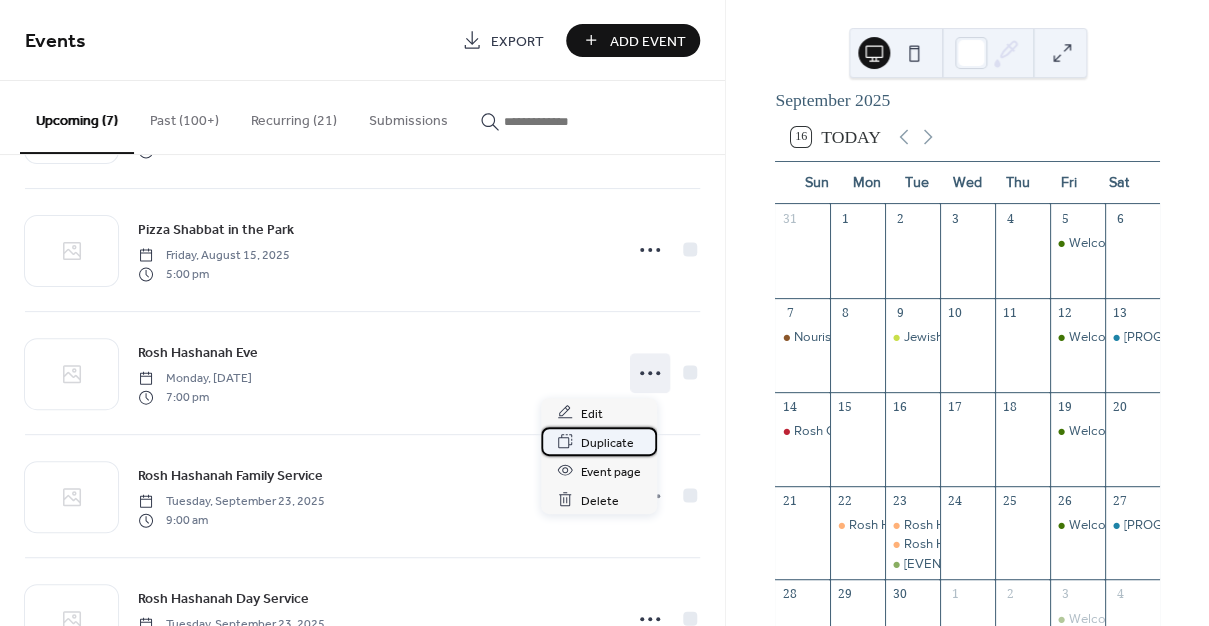 click on "Duplicate" at bounding box center (607, 442) 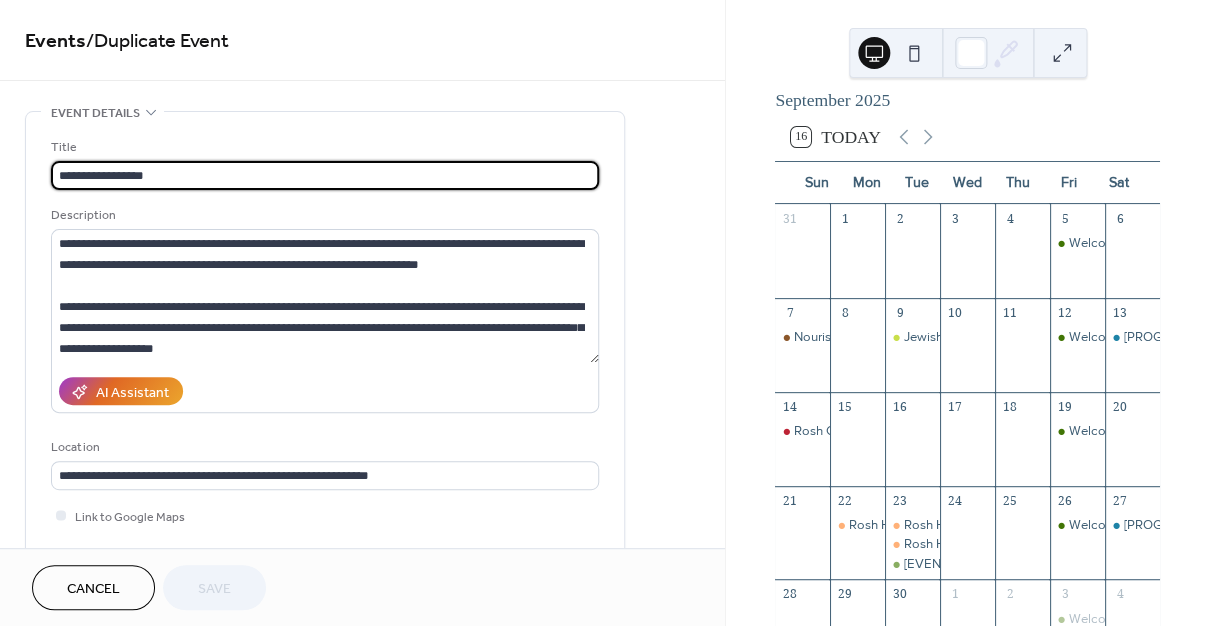 drag, startPoint x: 138, startPoint y: 181, endPoint x: 26, endPoint y: 173, distance: 112.28535 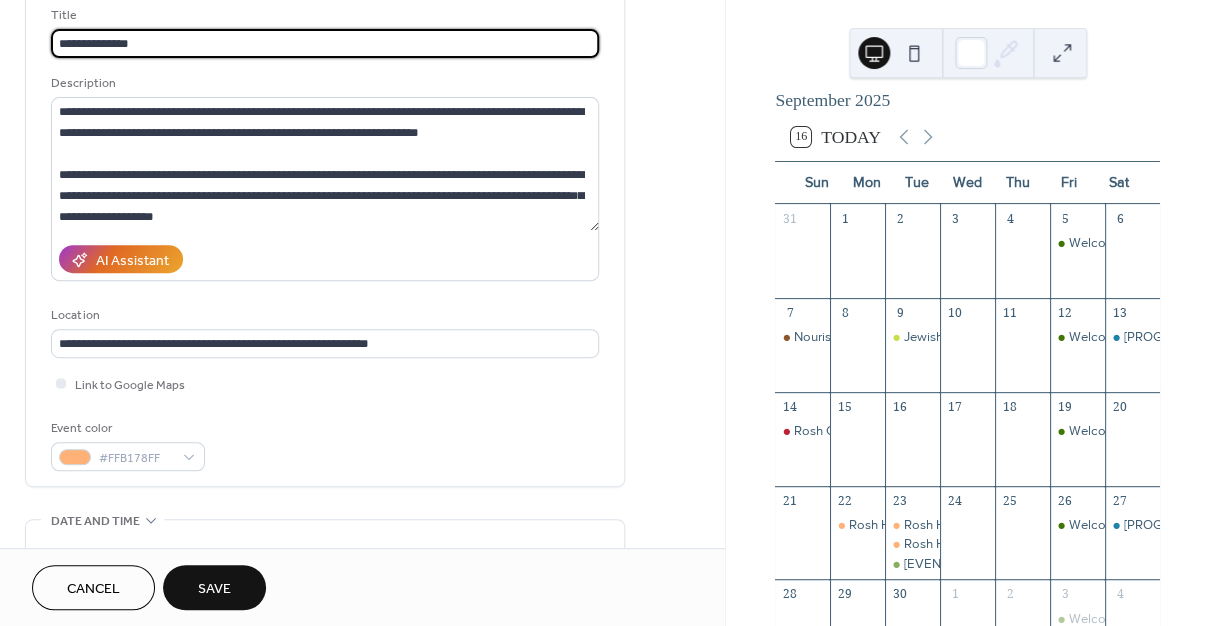 scroll, scrollTop: 231, scrollLeft: 0, axis: vertical 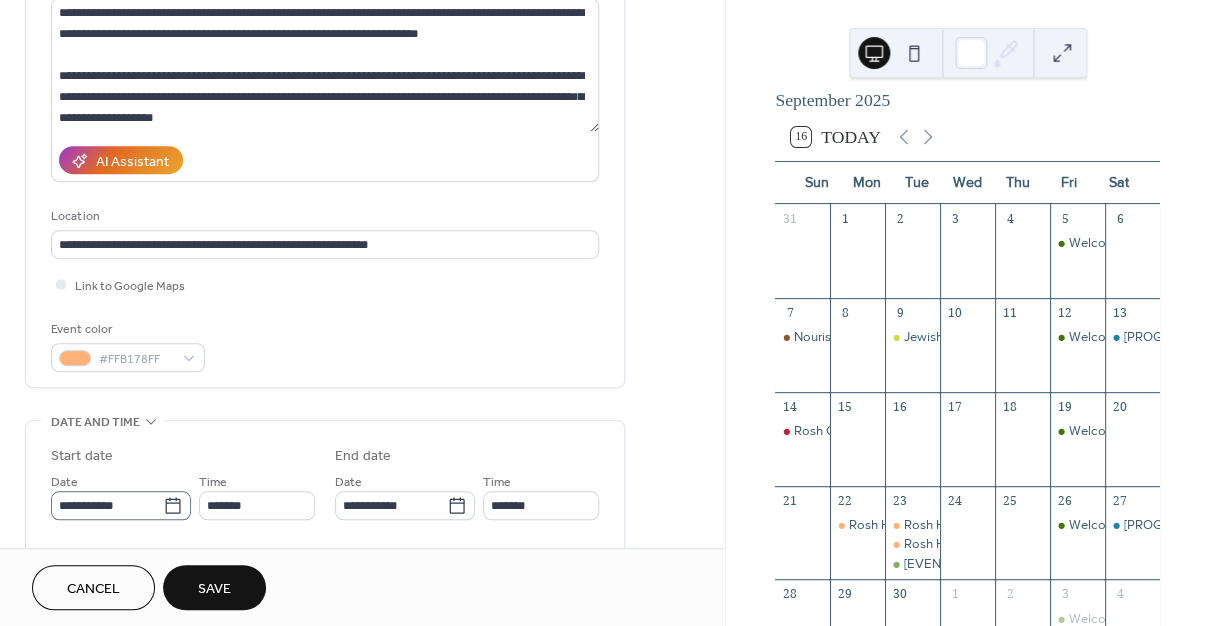 type on "**********" 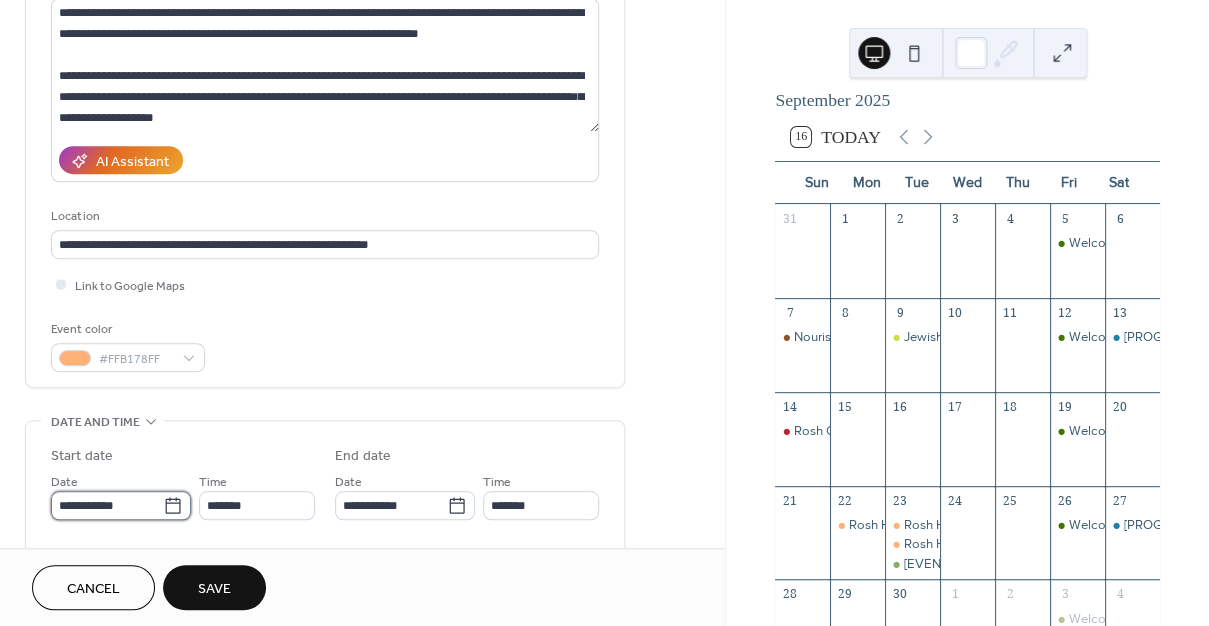 click on "**********" at bounding box center [107, 505] 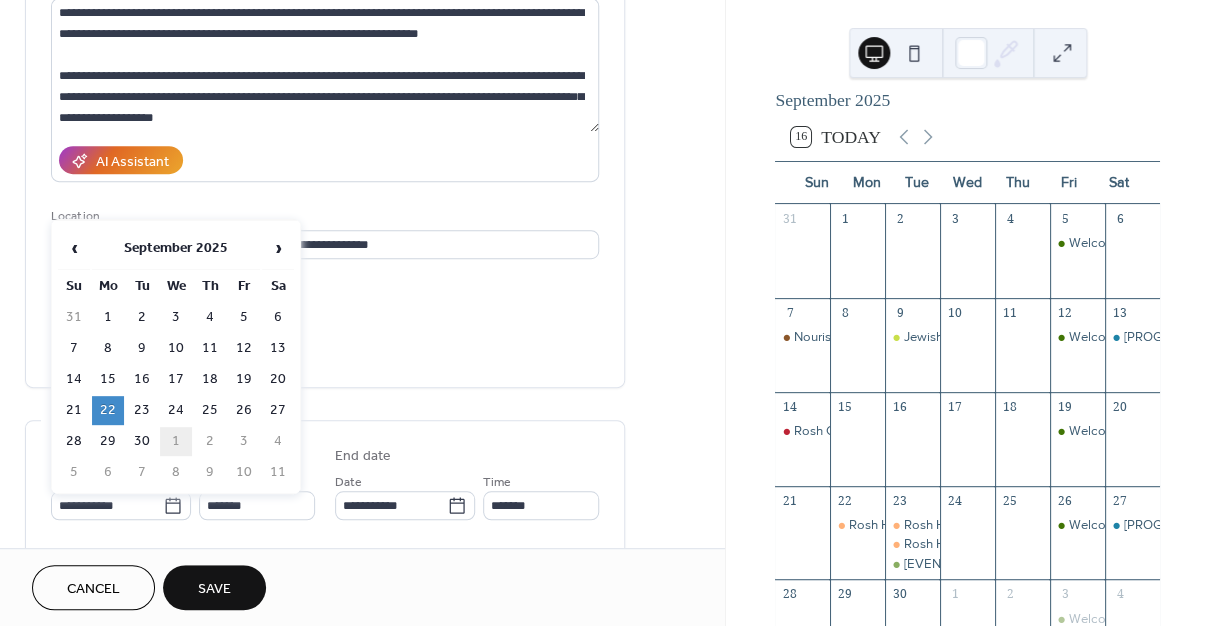 click on "1" at bounding box center [176, 441] 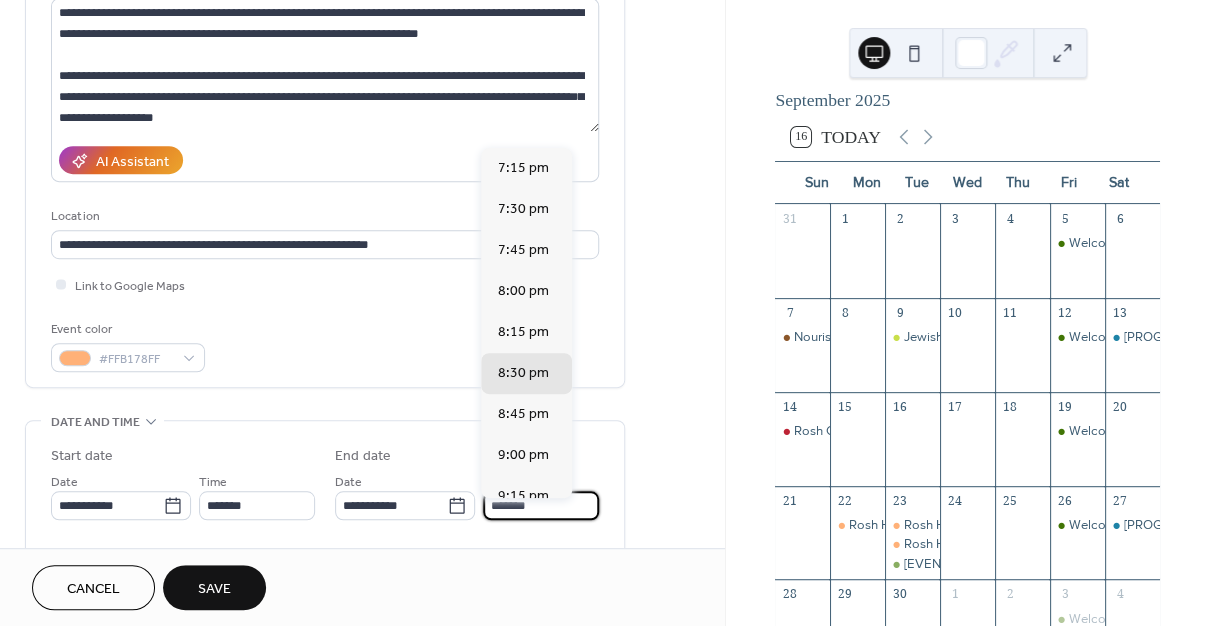 drag, startPoint x: 510, startPoint y: 514, endPoint x: 476, endPoint y: 510, distance: 34.234486 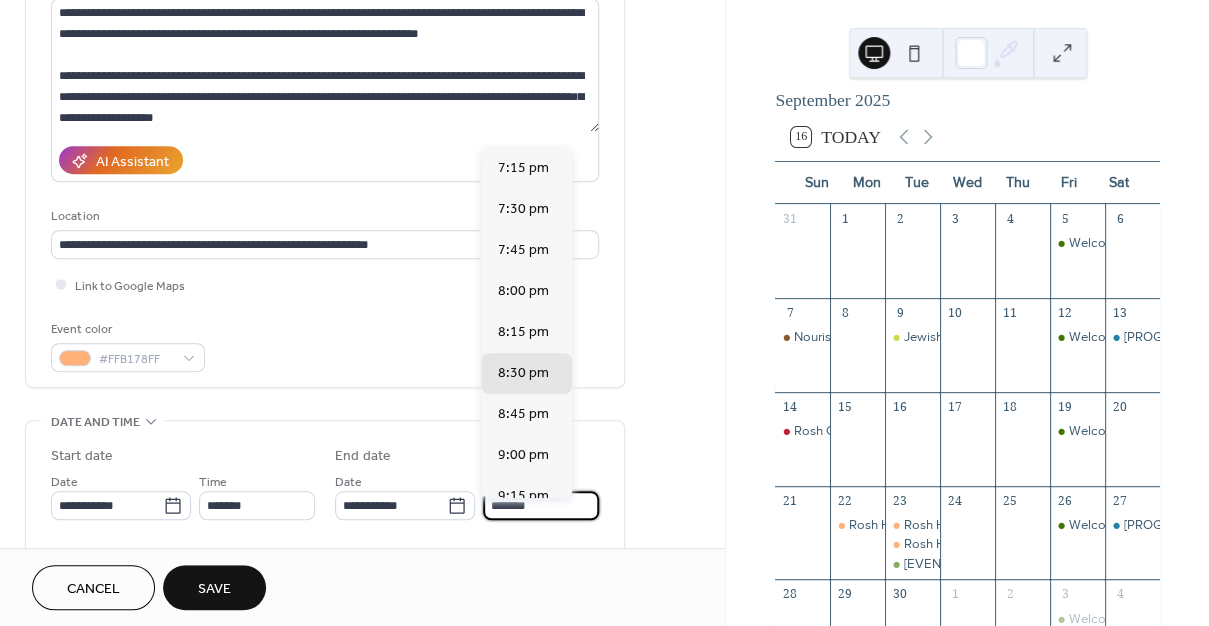 click on "*******" at bounding box center [541, 505] 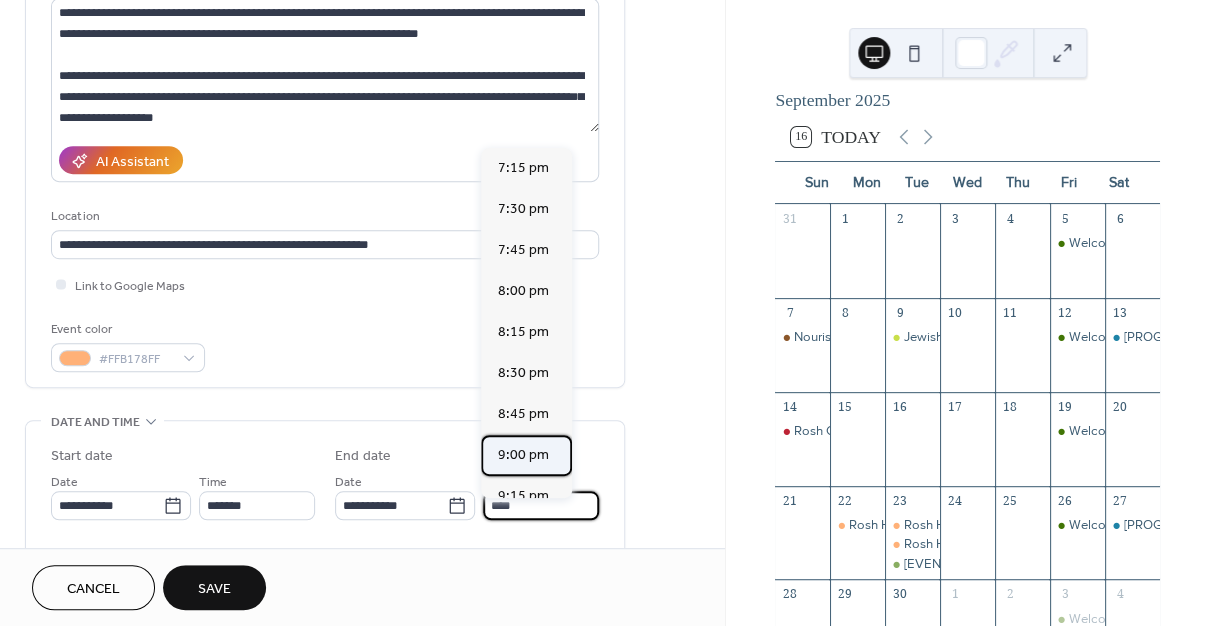 click on "9:00 pm" at bounding box center [522, 455] 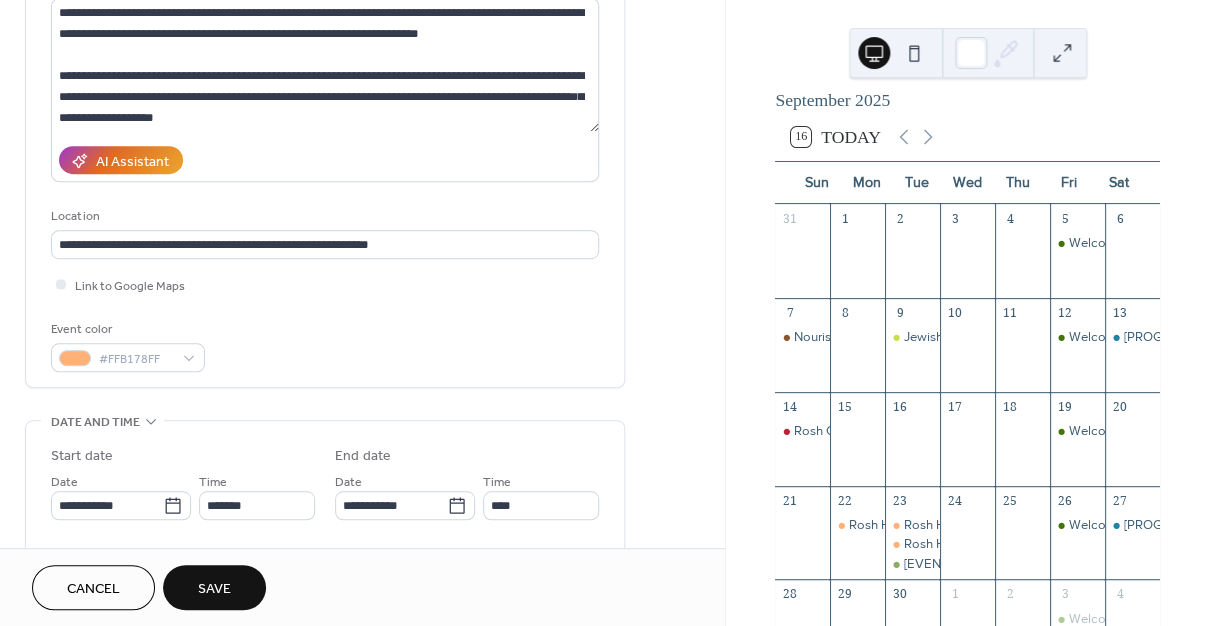 type on "*******" 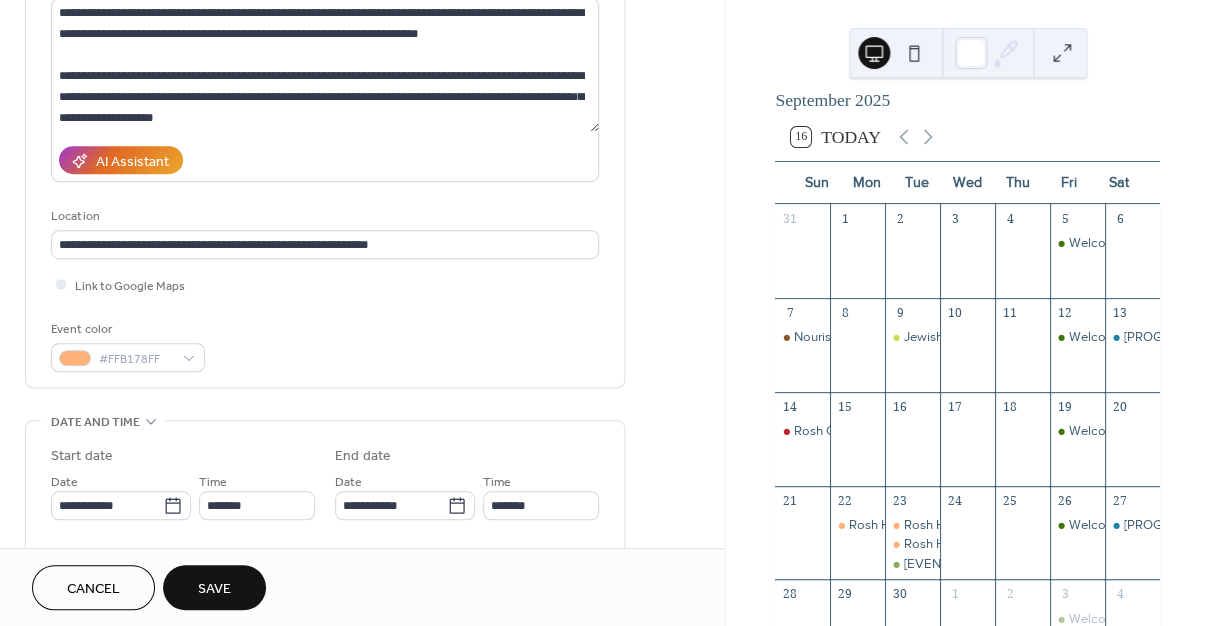 click on "**********" at bounding box center [325, 521] 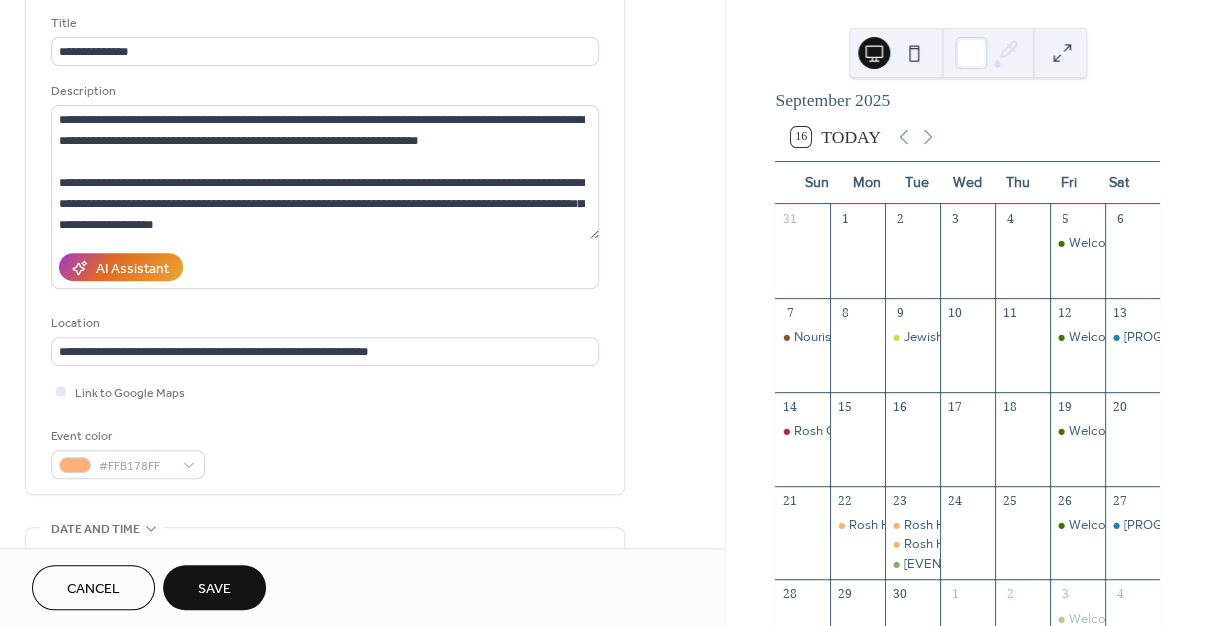 scroll, scrollTop: 110, scrollLeft: 0, axis: vertical 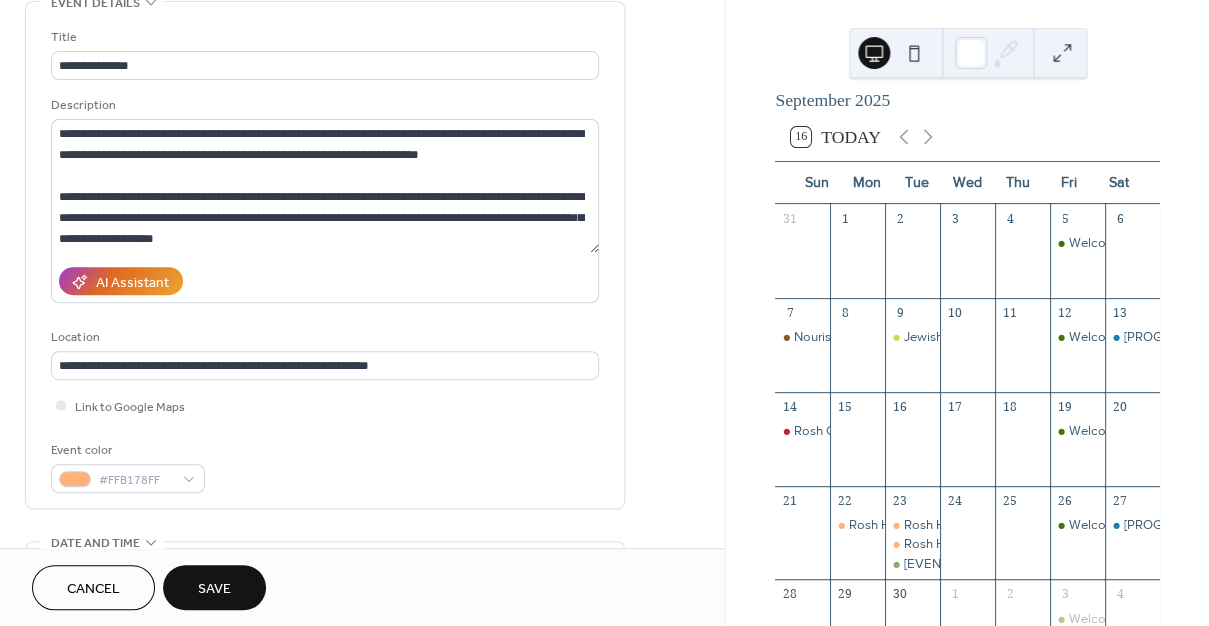 click on "Save" at bounding box center (214, 589) 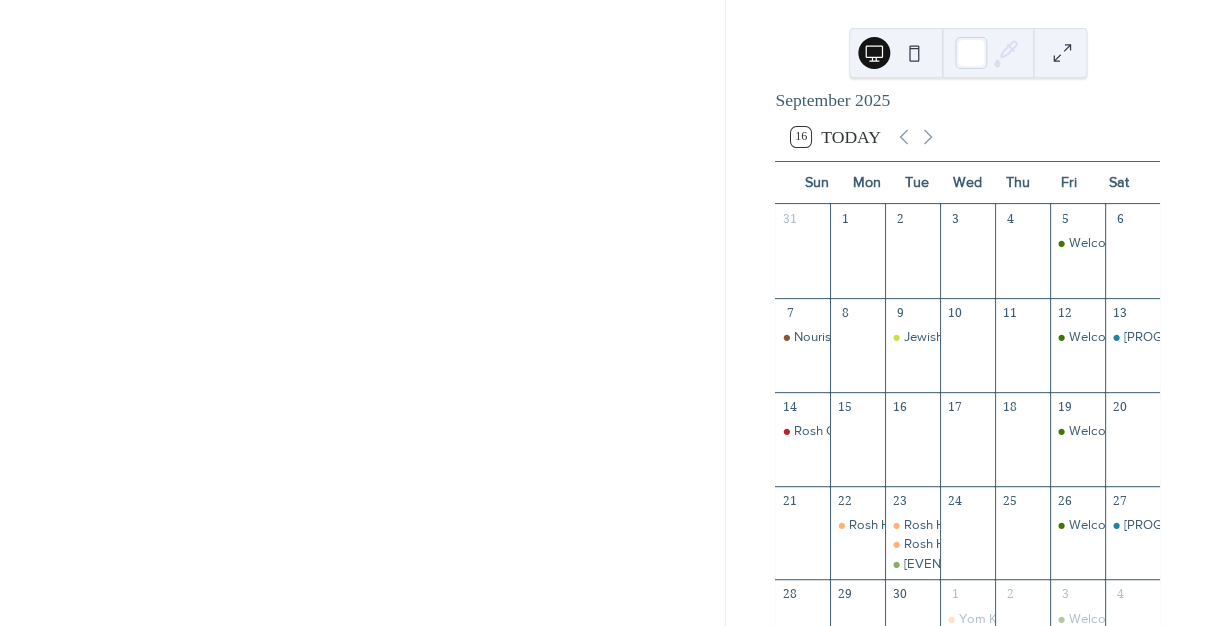 scroll, scrollTop: 70, scrollLeft: 0, axis: vertical 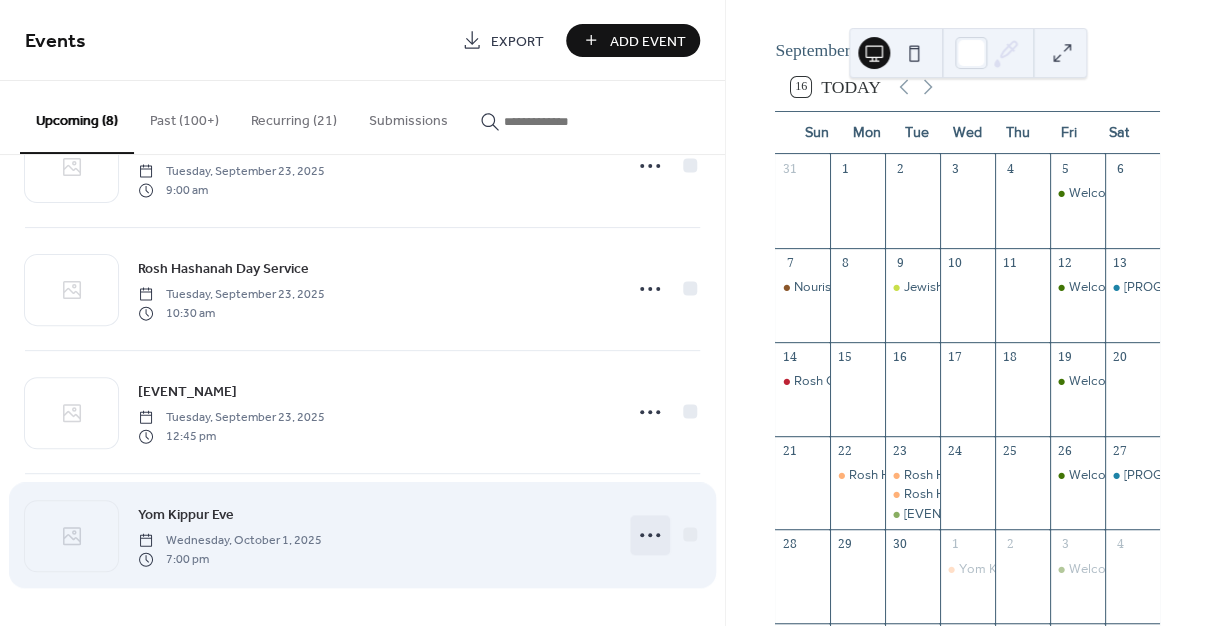 click 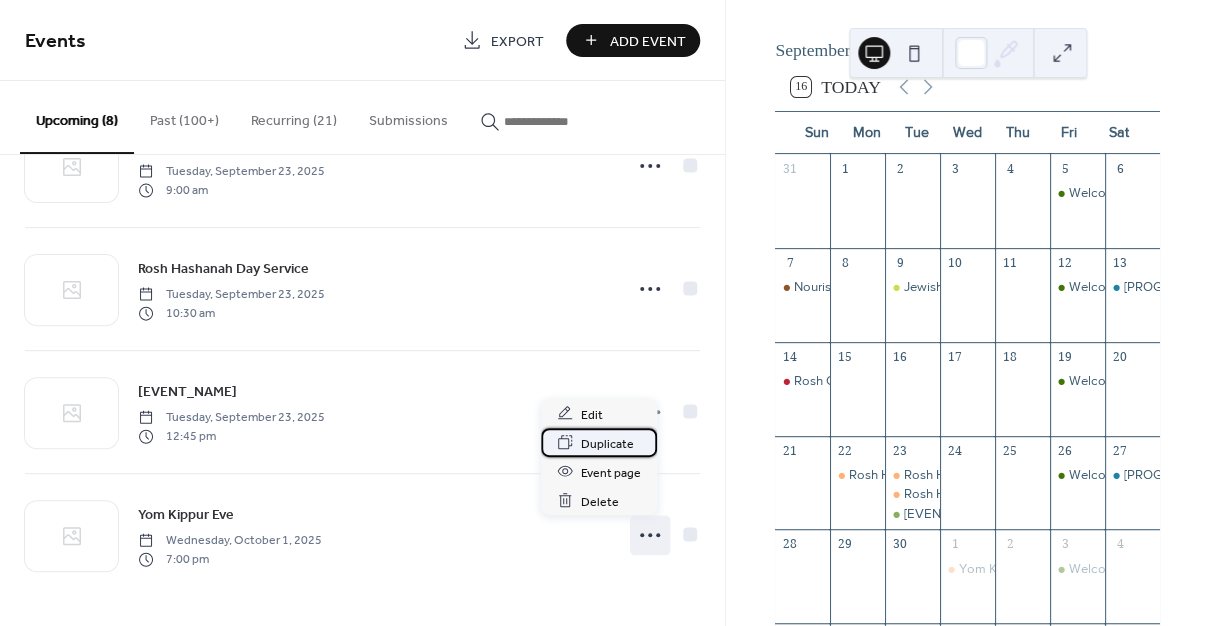 click on "Duplicate" at bounding box center (607, 443) 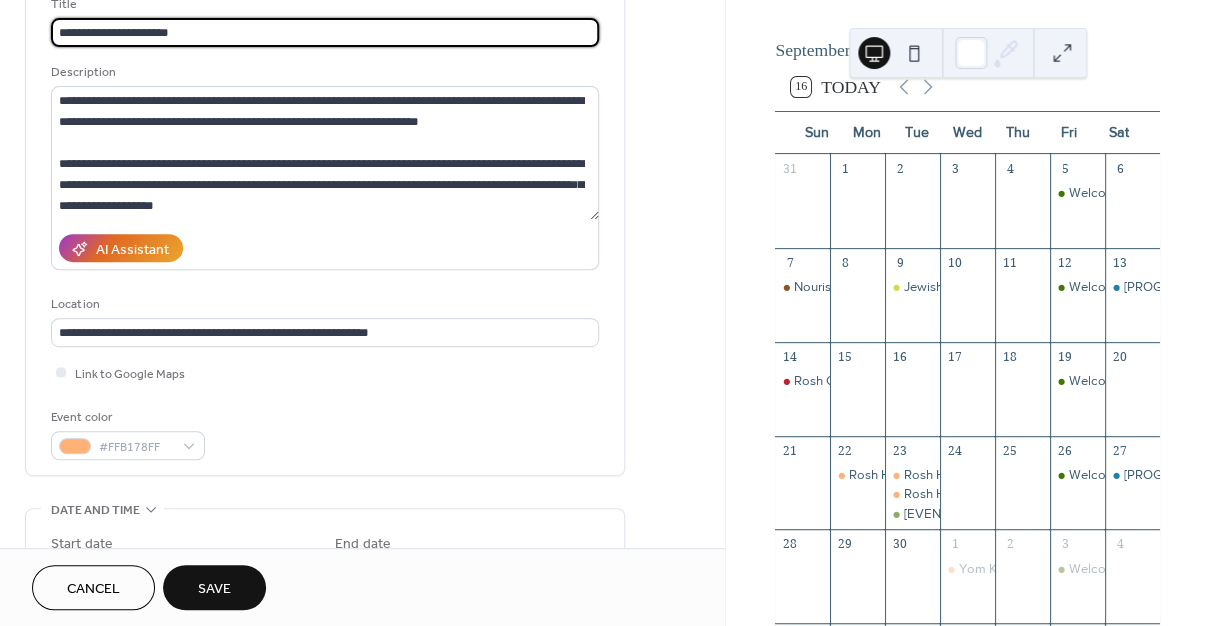 scroll, scrollTop: 418, scrollLeft: 0, axis: vertical 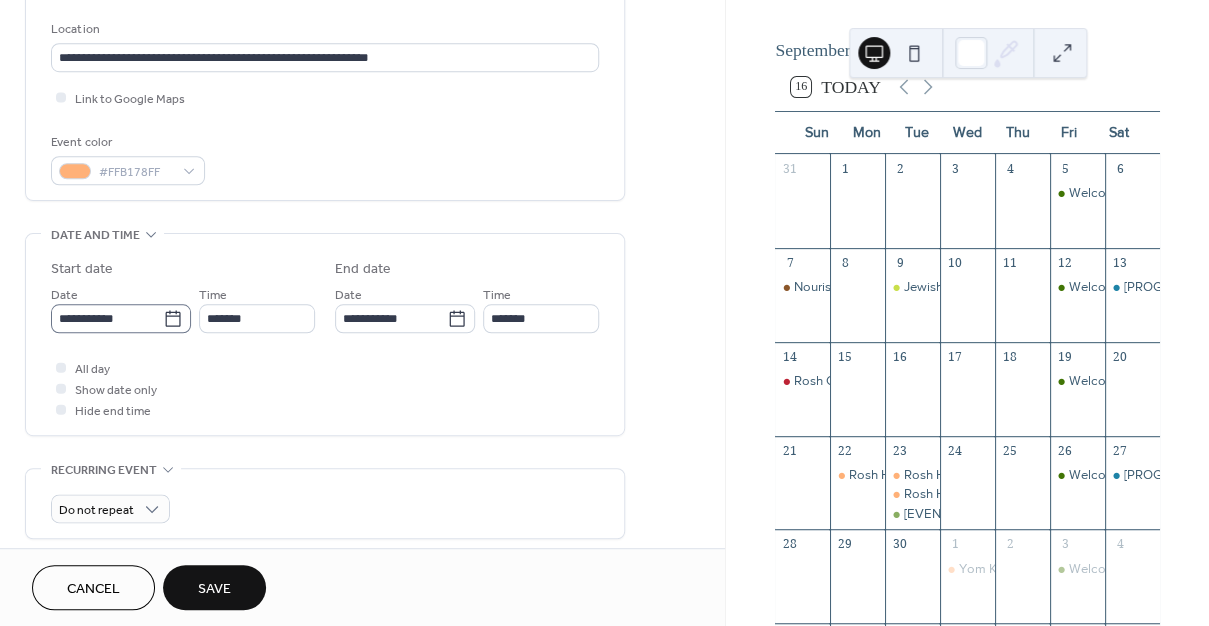 type on "**********" 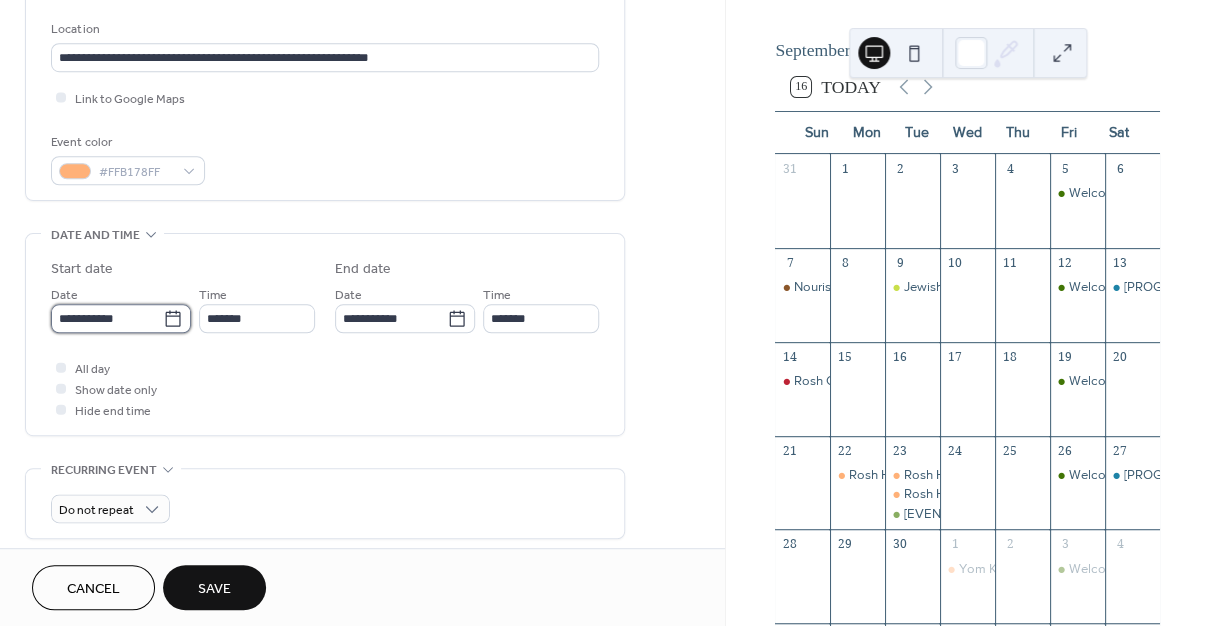 click on "**********" at bounding box center (107, 318) 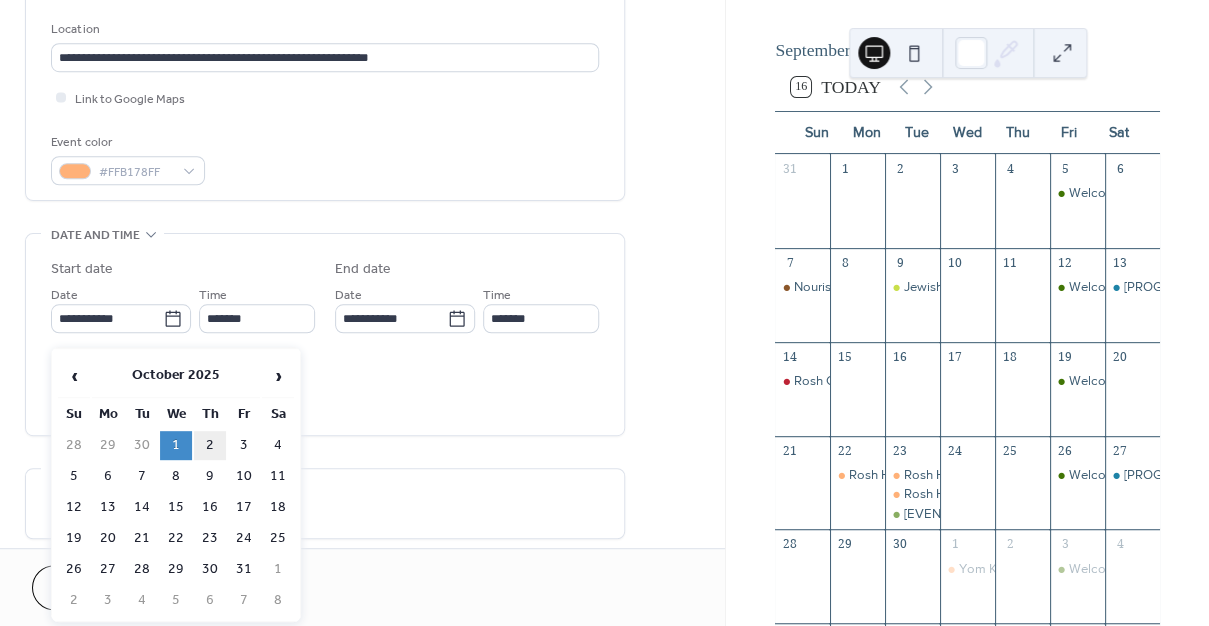 click on "2" at bounding box center [210, 445] 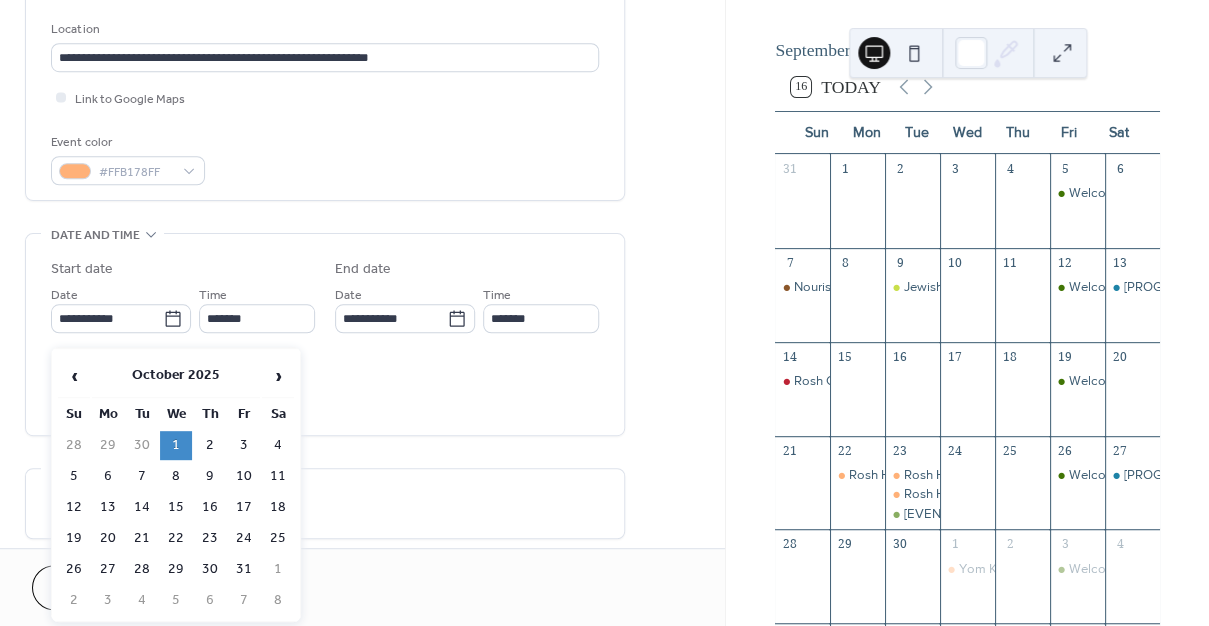 type on "**********" 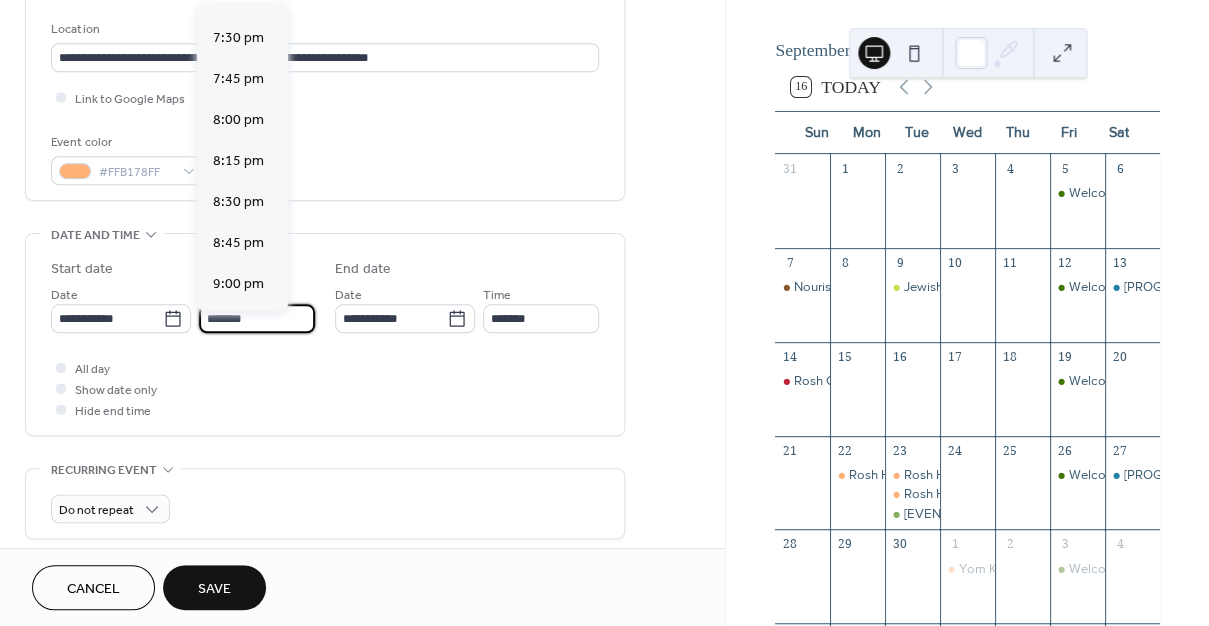 drag, startPoint x: 269, startPoint y: 326, endPoint x: 149, endPoint y: 319, distance: 120.203995 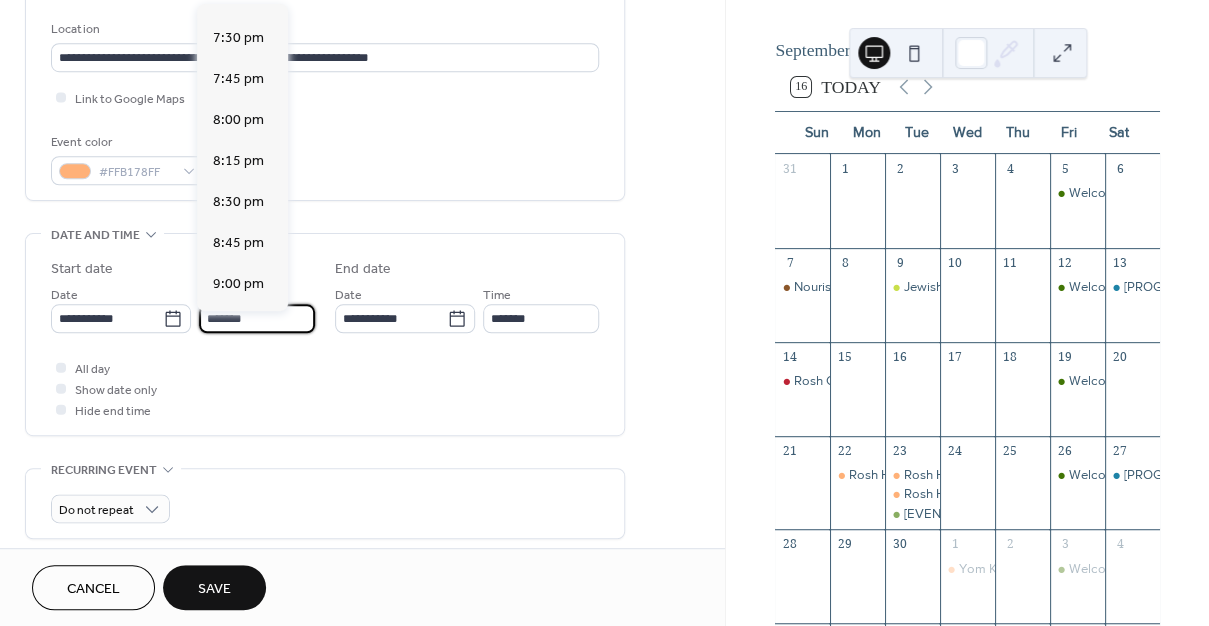 click on "*******" at bounding box center (257, 318) 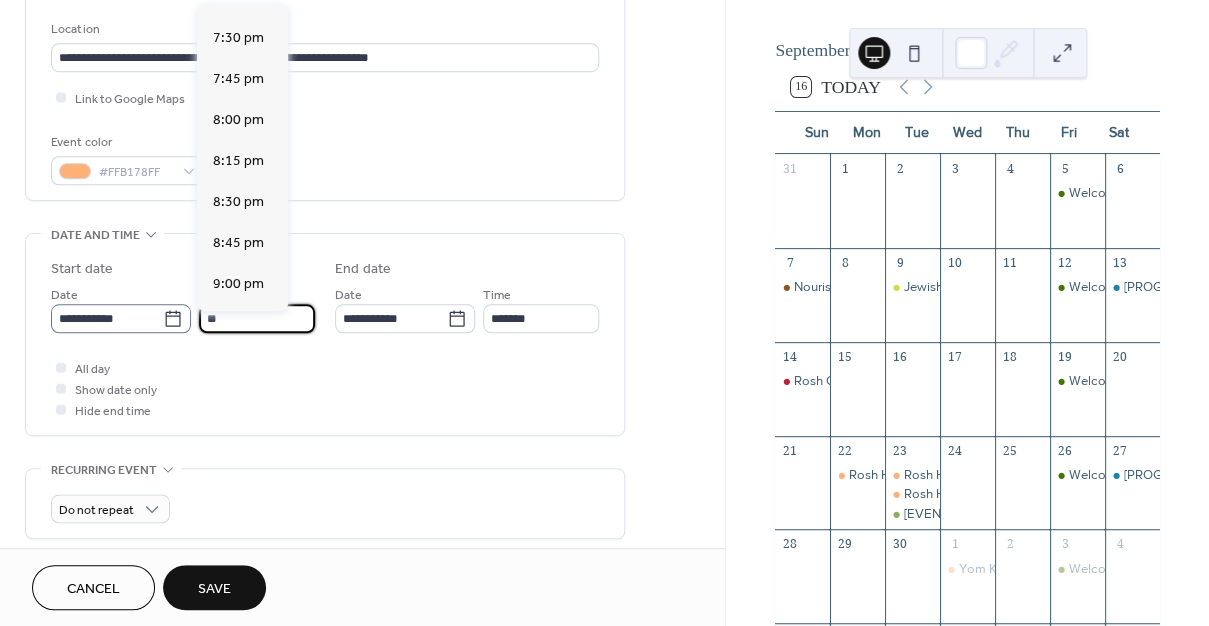 scroll, scrollTop: 1676, scrollLeft: 0, axis: vertical 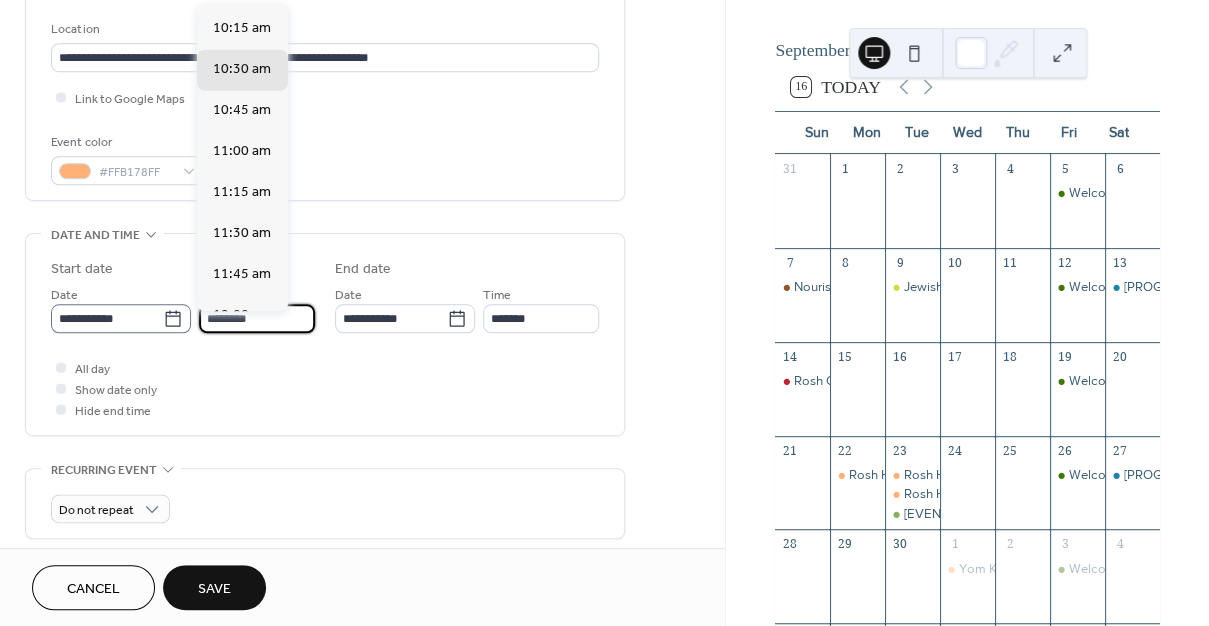 type on "********" 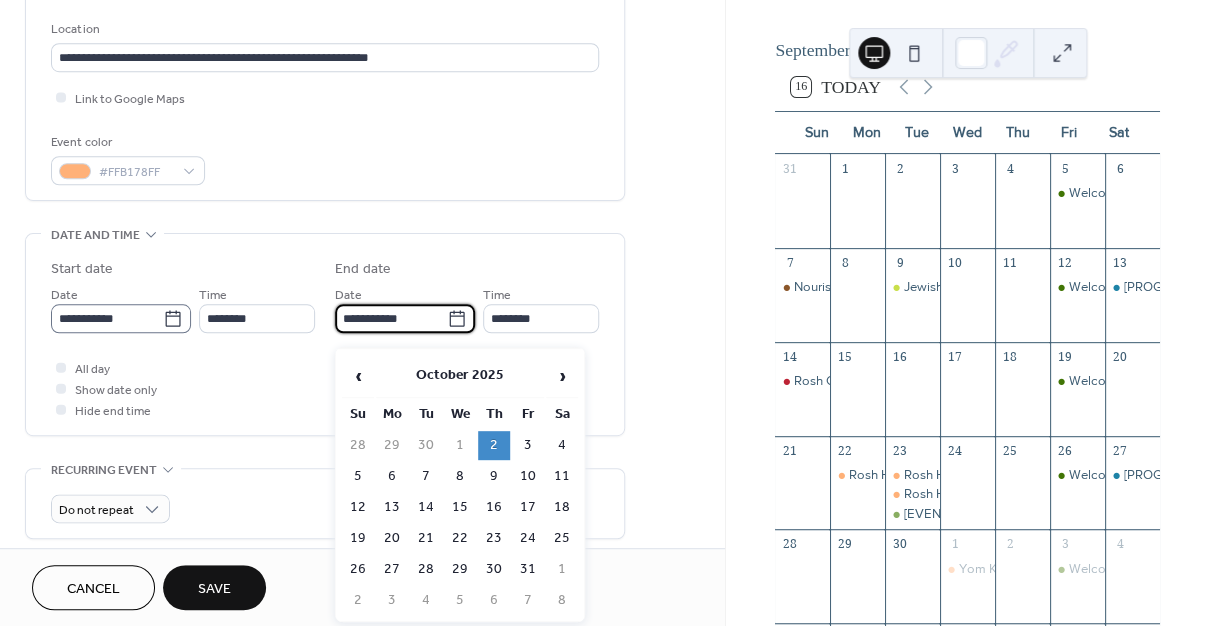 type on "********" 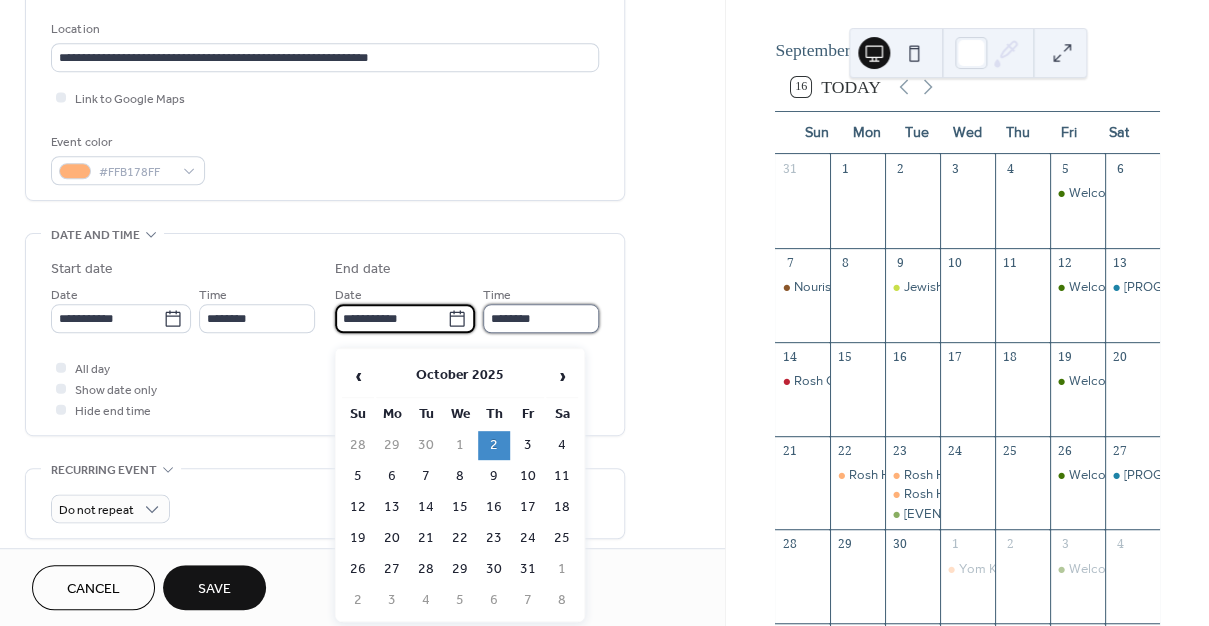 click on "********" at bounding box center (541, 318) 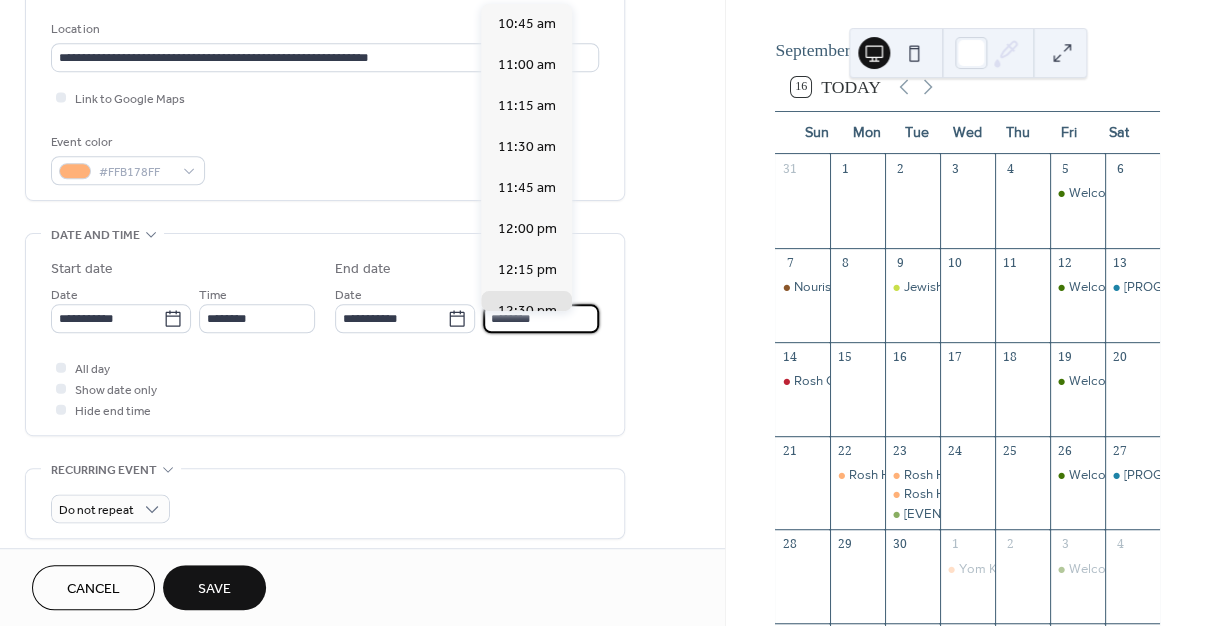 scroll, scrollTop: 293, scrollLeft: 0, axis: vertical 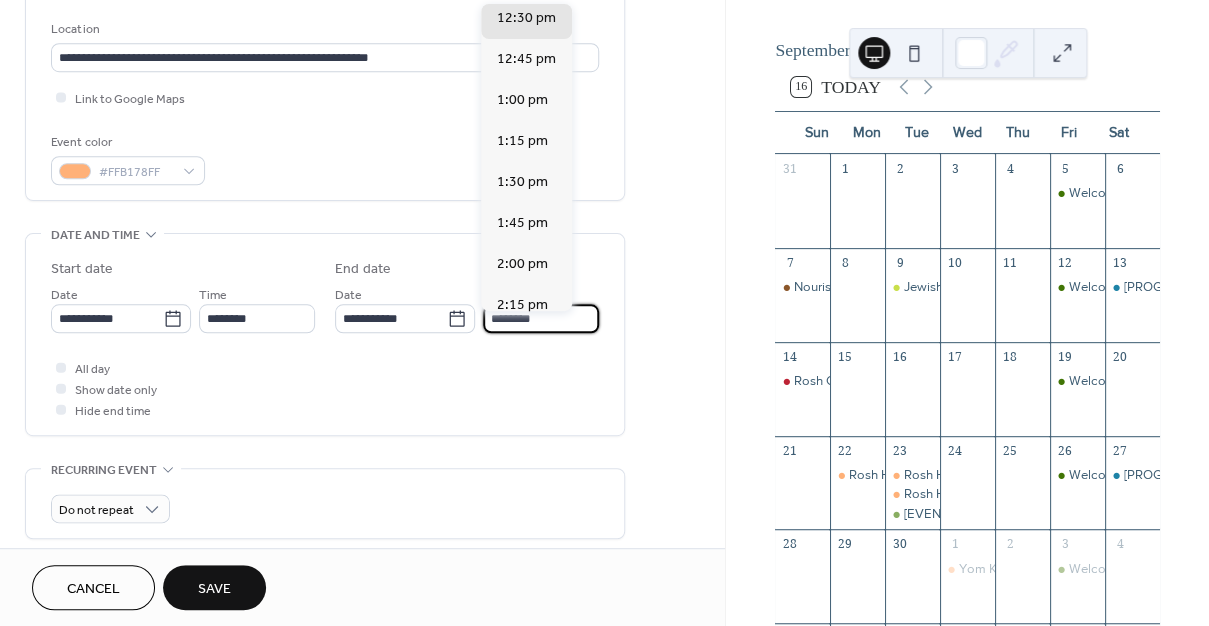 click on "All day Show date only Hide end time" at bounding box center (325, 388) 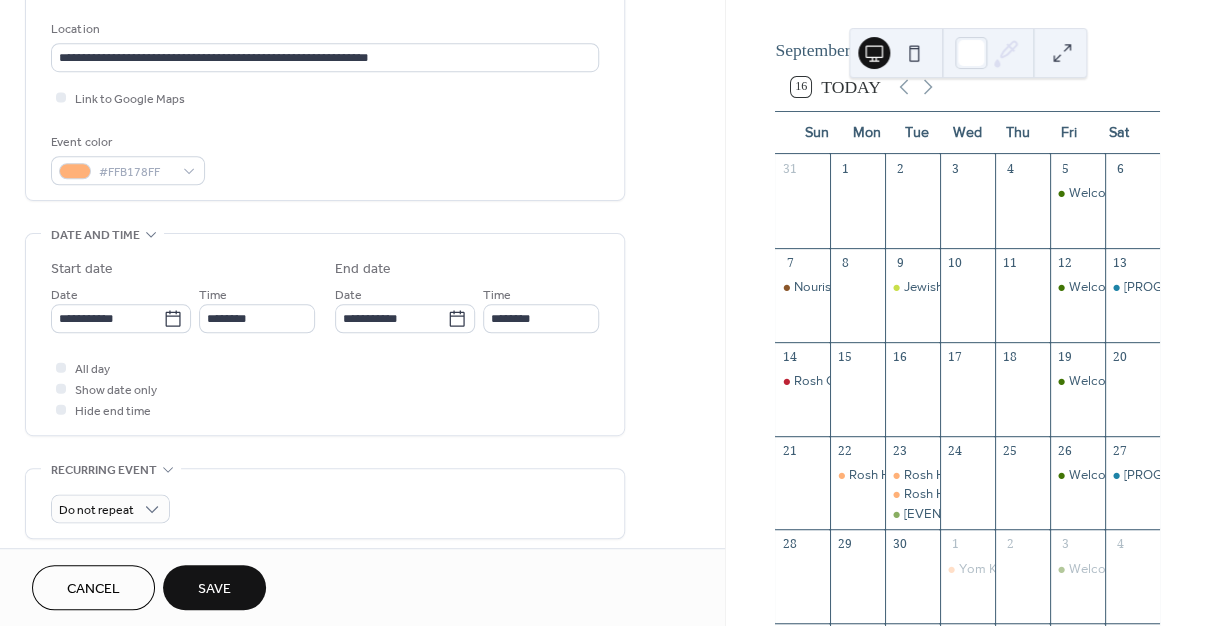 scroll, scrollTop: 143, scrollLeft: 0, axis: vertical 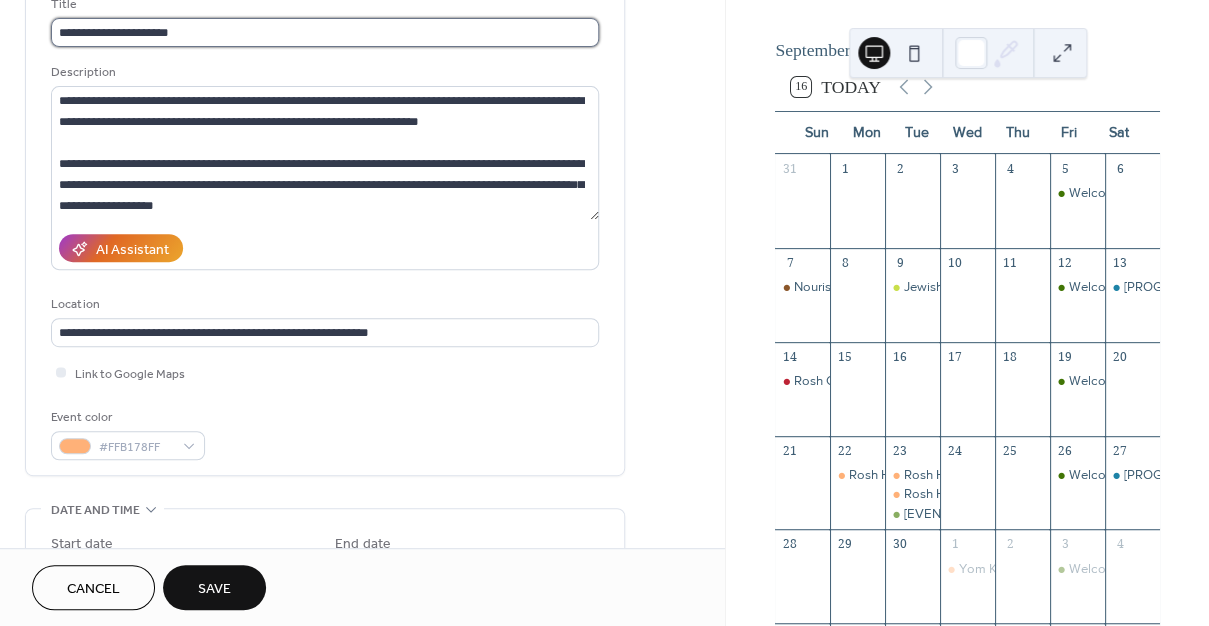 click on "**********" at bounding box center (325, 32) 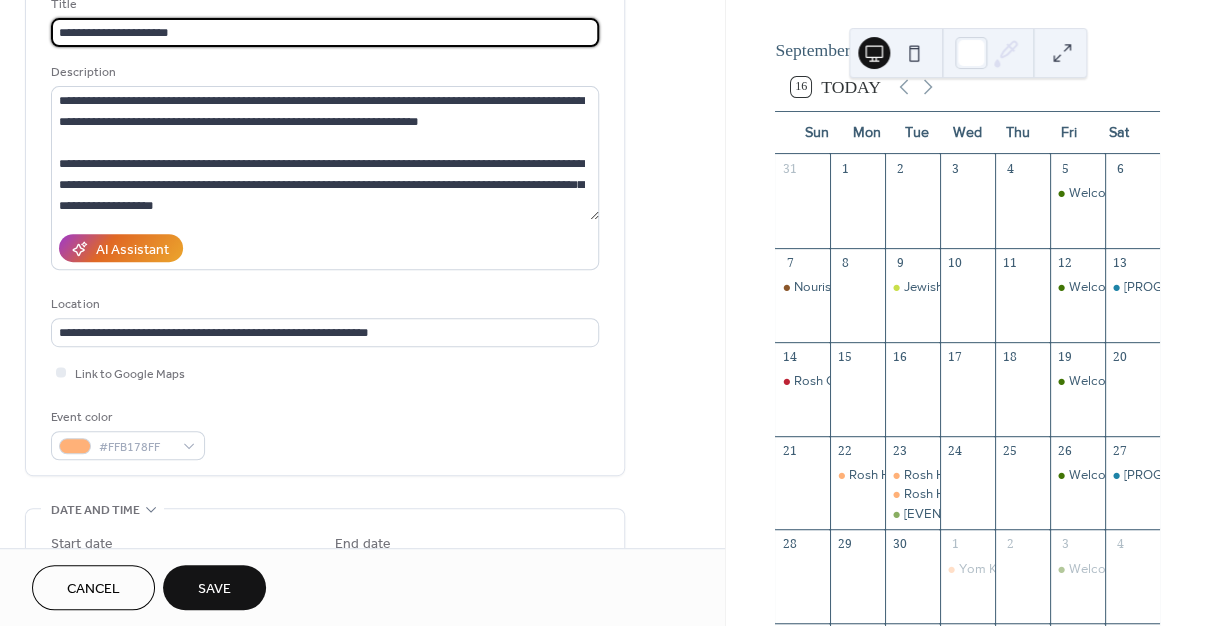 click on "**********" at bounding box center [325, 32] 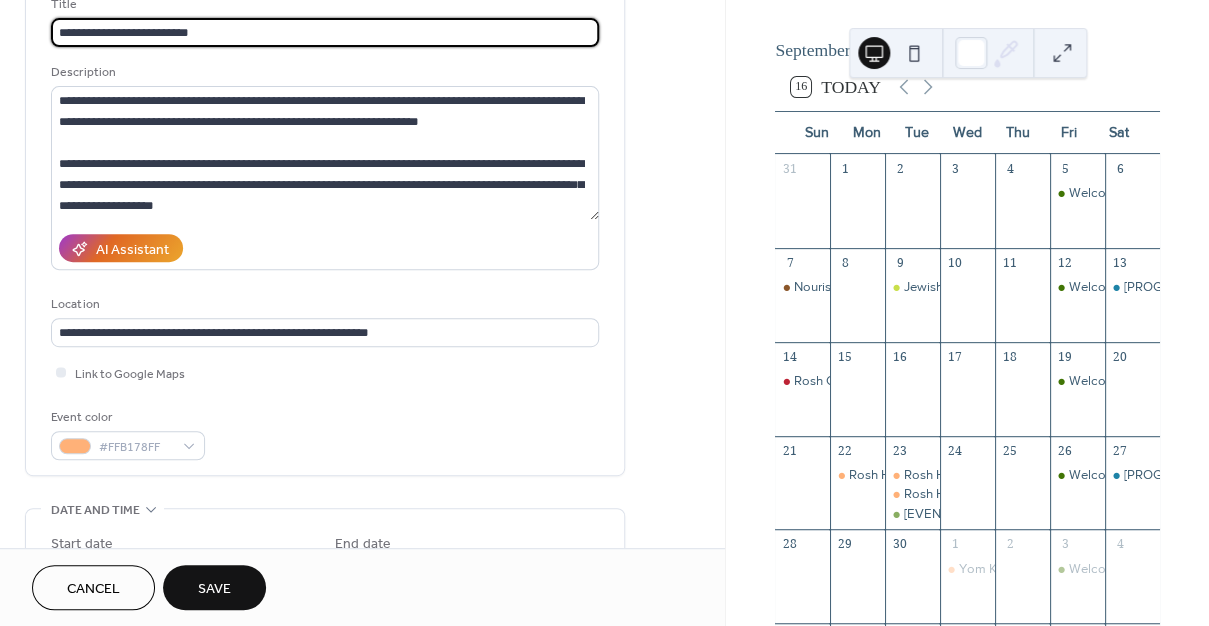 type on "**********" 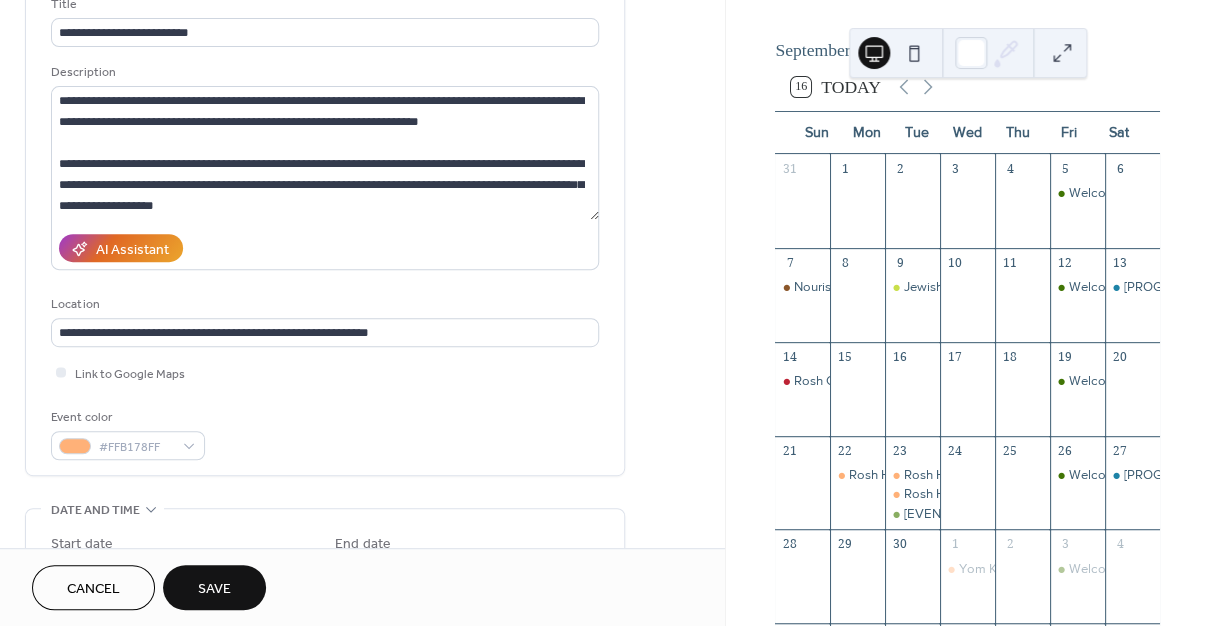 click on "**********" at bounding box center (325, 222) 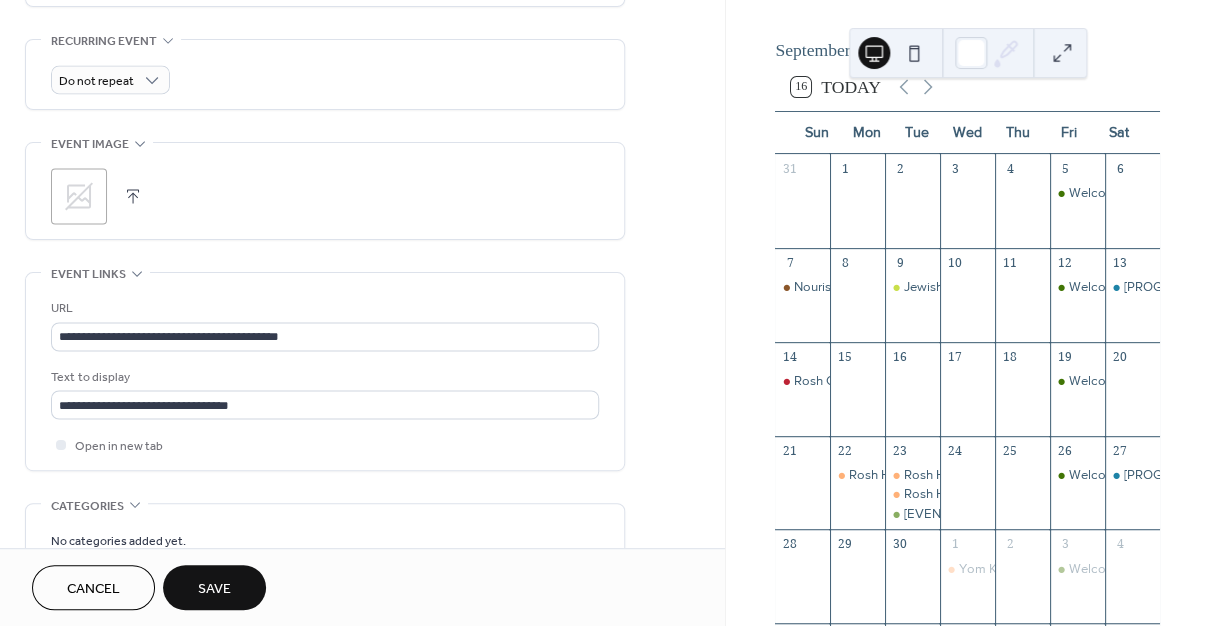 scroll, scrollTop: 1034, scrollLeft: 0, axis: vertical 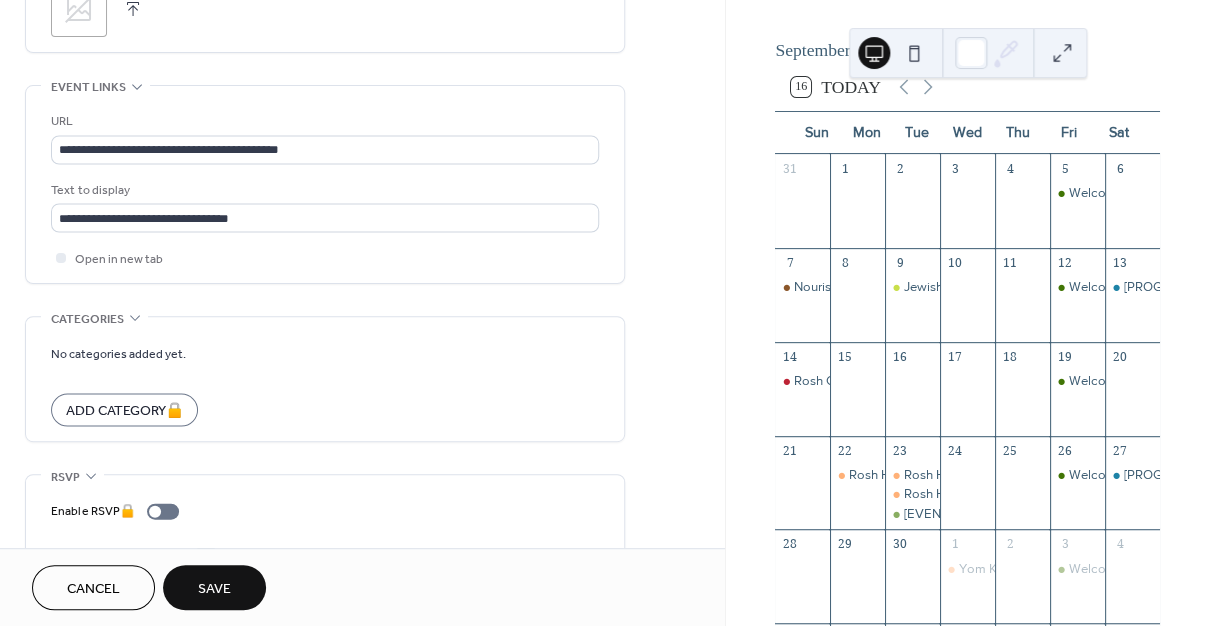 click on "Save" at bounding box center (214, 589) 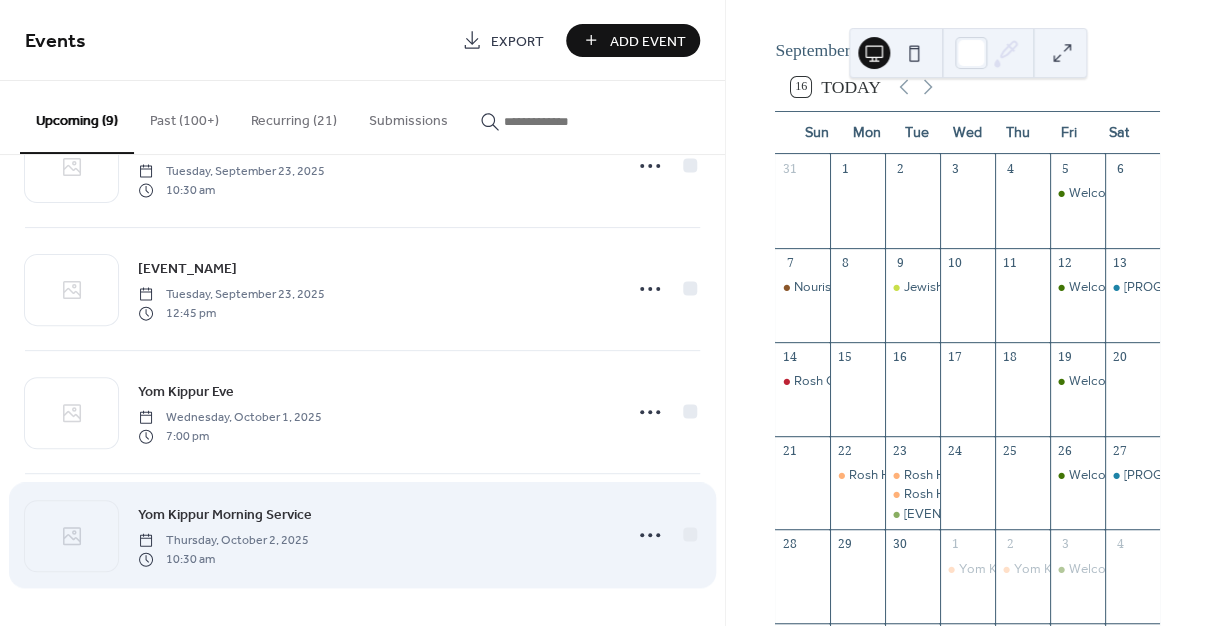 scroll, scrollTop: 696, scrollLeft: 0, axis: vertical 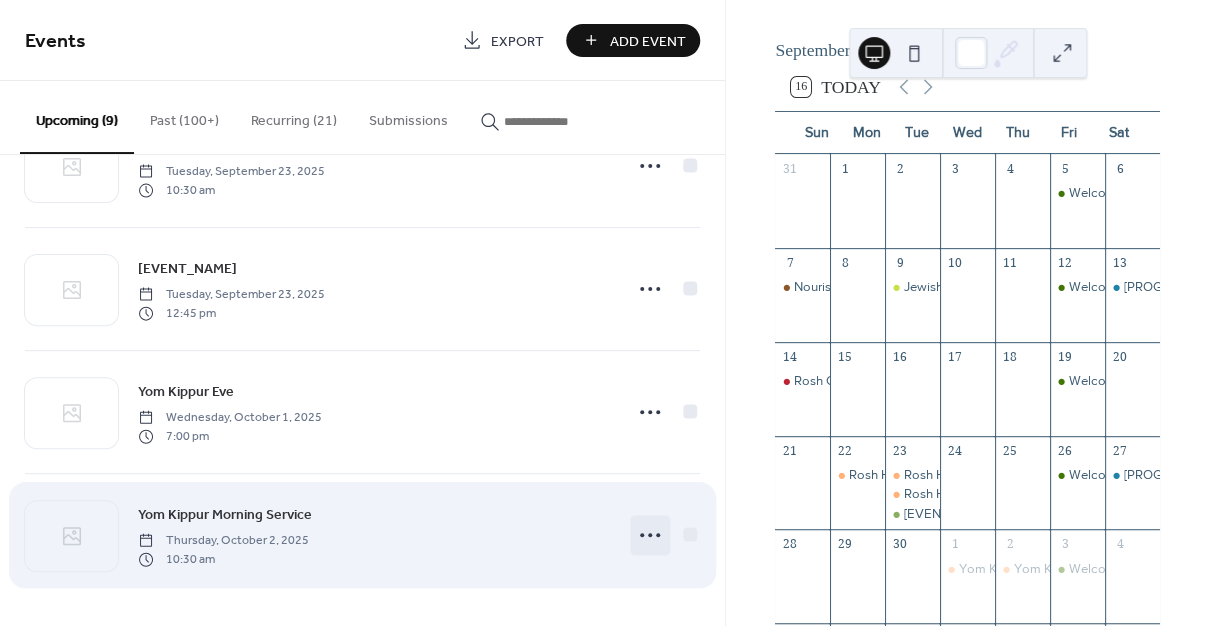 click 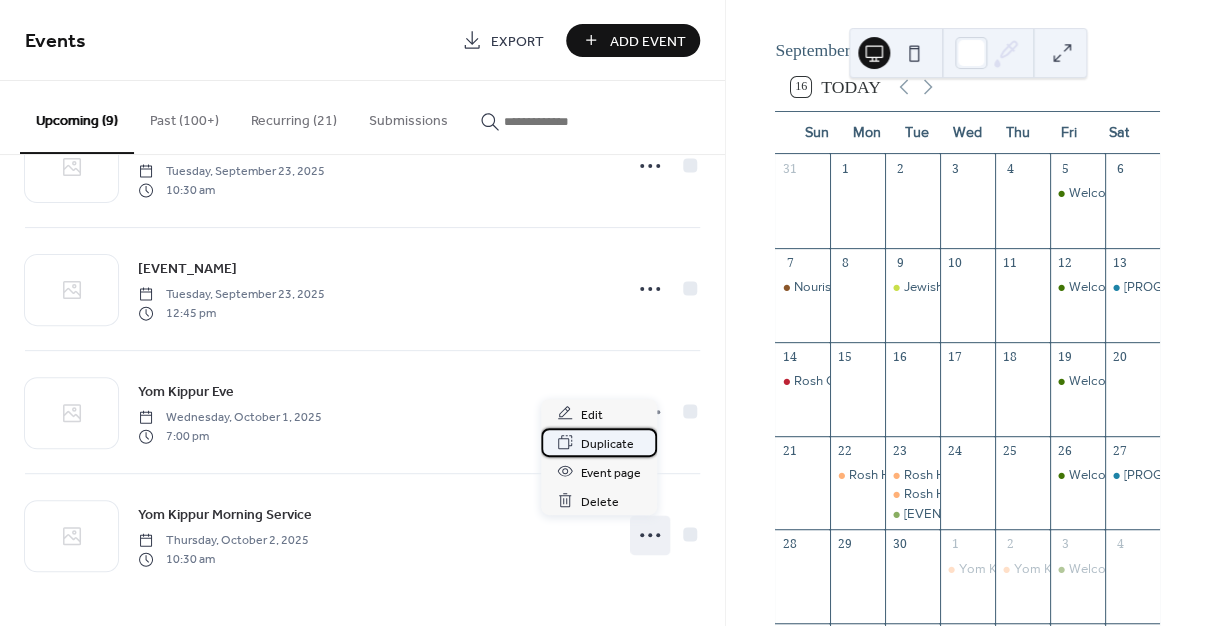 click on "Duplicate" at bounding box center (607, 443) 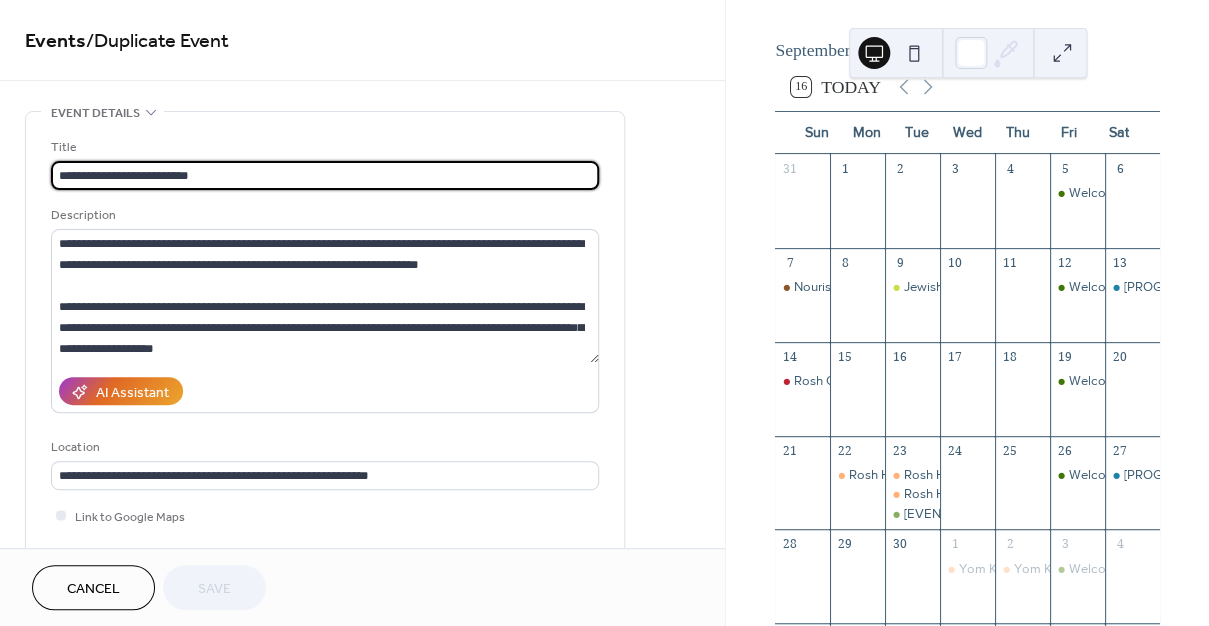 click on "**********" at bounding box center (325, 175) 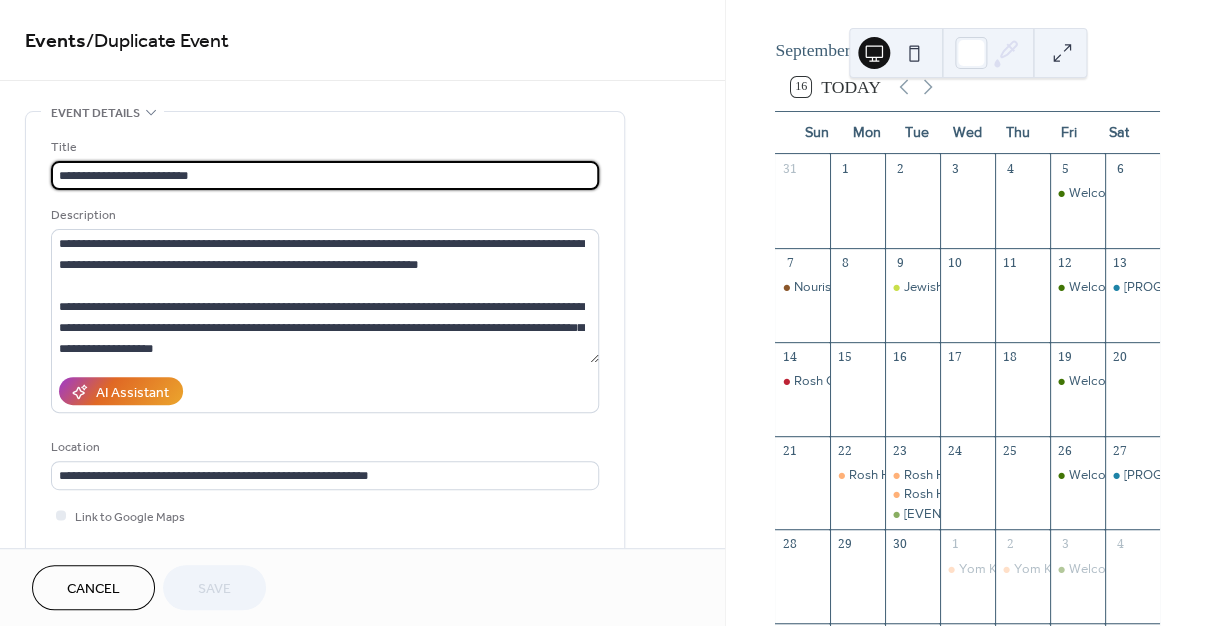 click on "**********" at bounding box center [325, 175] 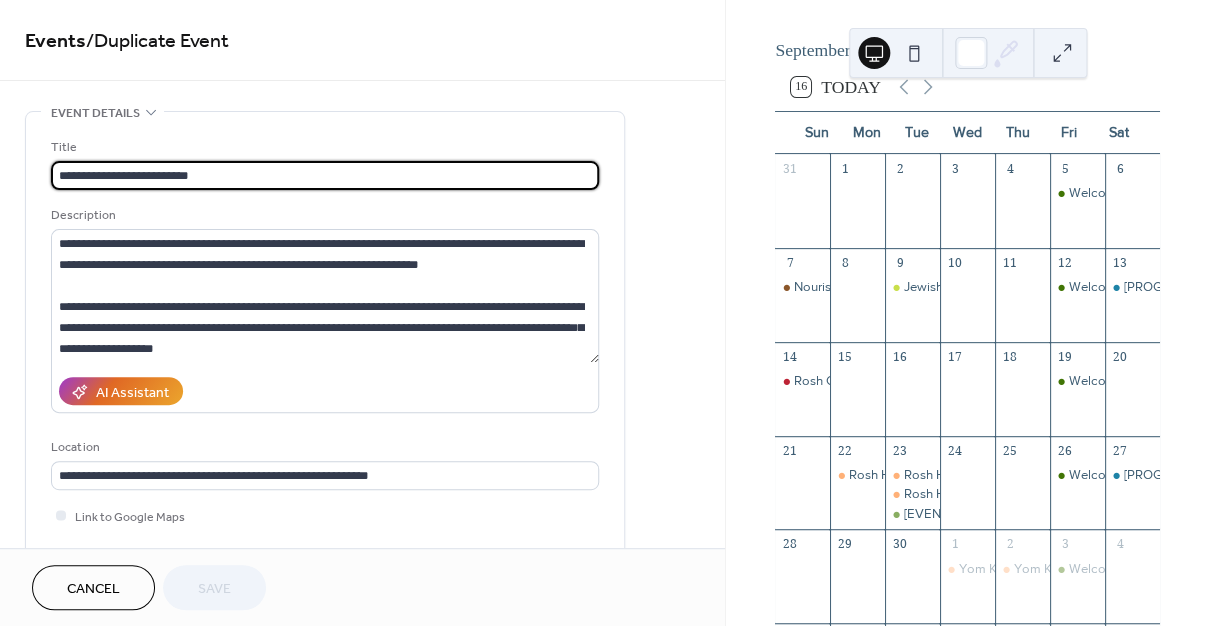 drag, startPoint x: 122, startPoint y: 174, endPoint x: 220, endPoint y: 175, distance: 98.005104 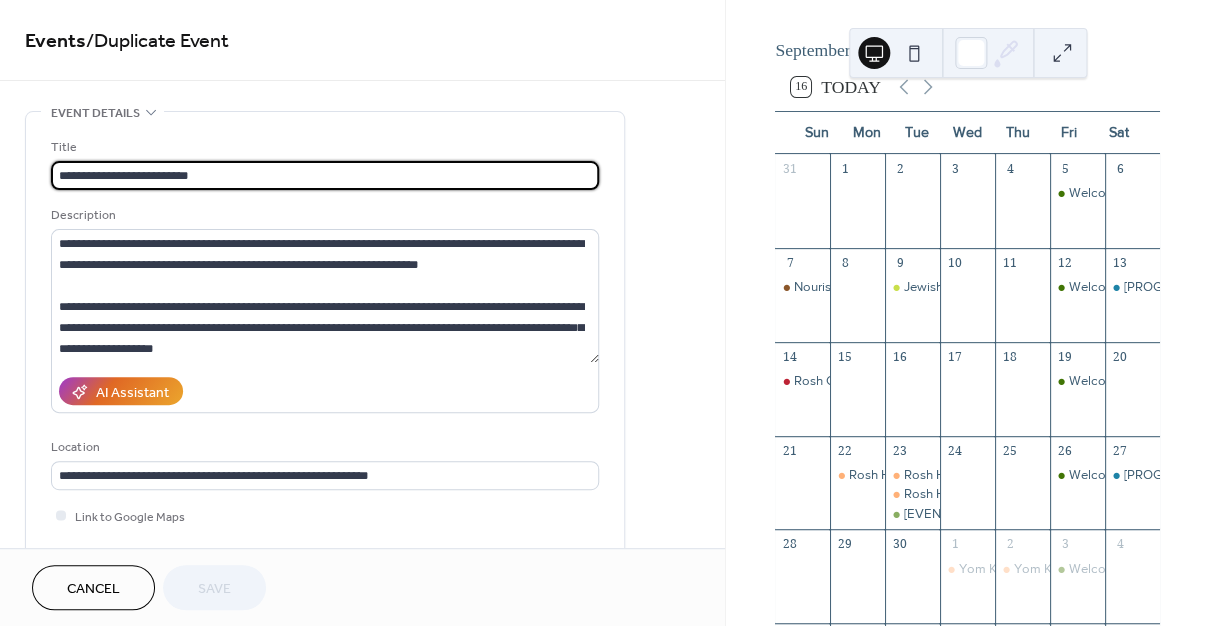 click on "**********" at bounding box center (325, 175) 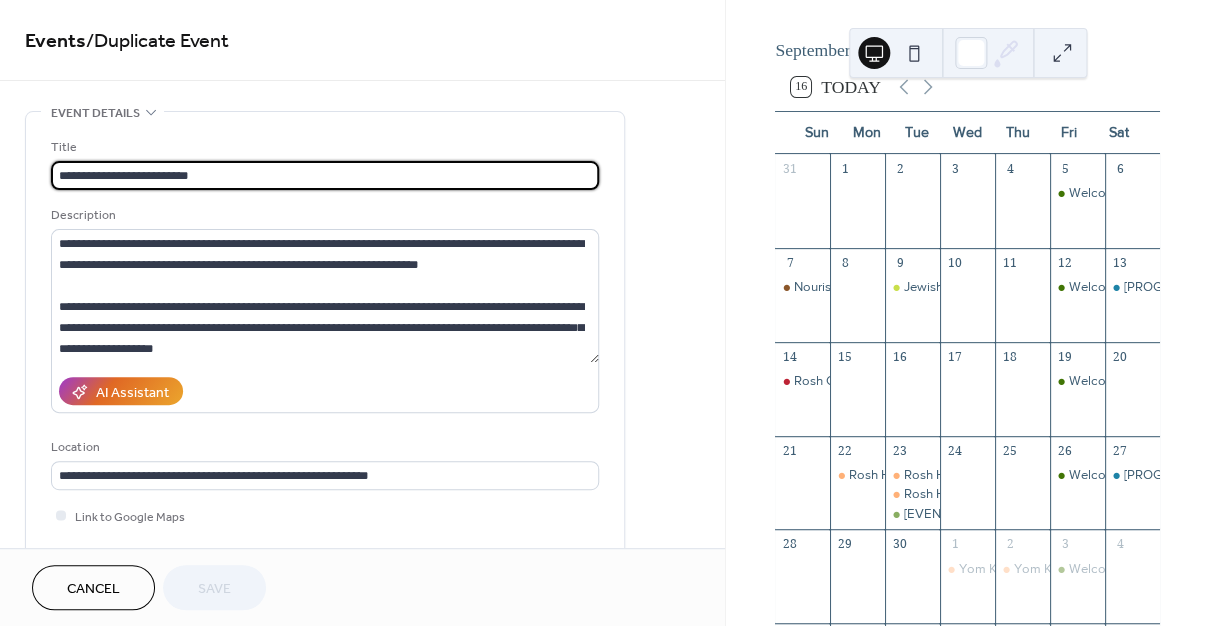 drag, startPoint x: 238, startPoint y: 182, endPoint x: 122, endPoint y: 178, distance: 116.06895 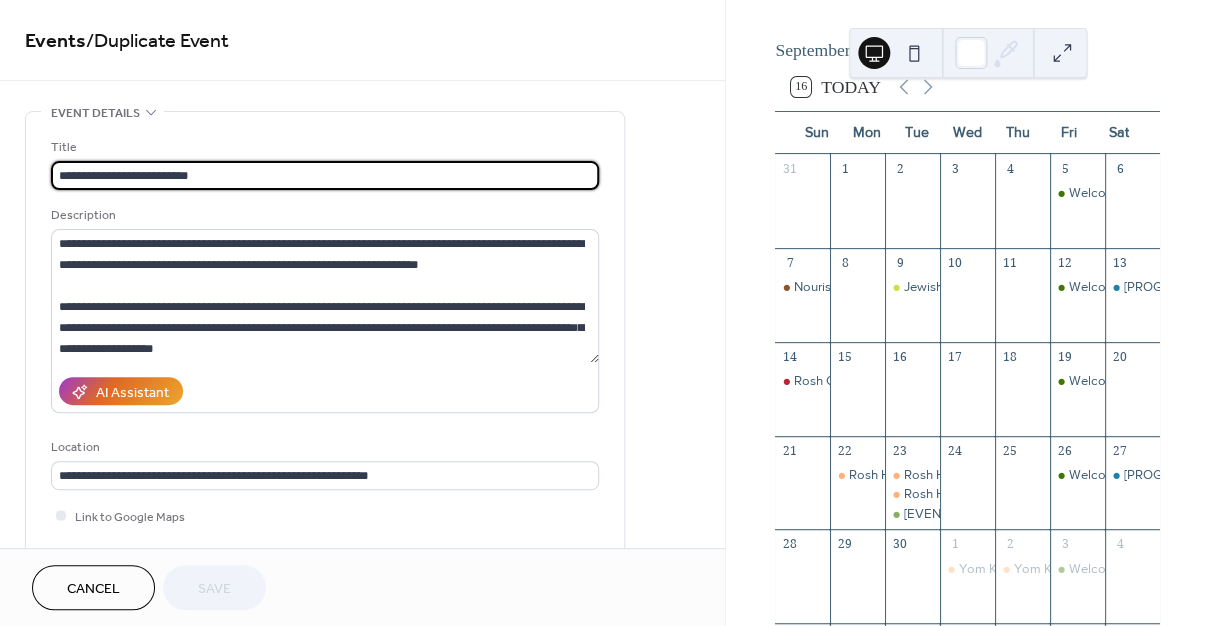 click on "**********" at bounding box center [325, 175] 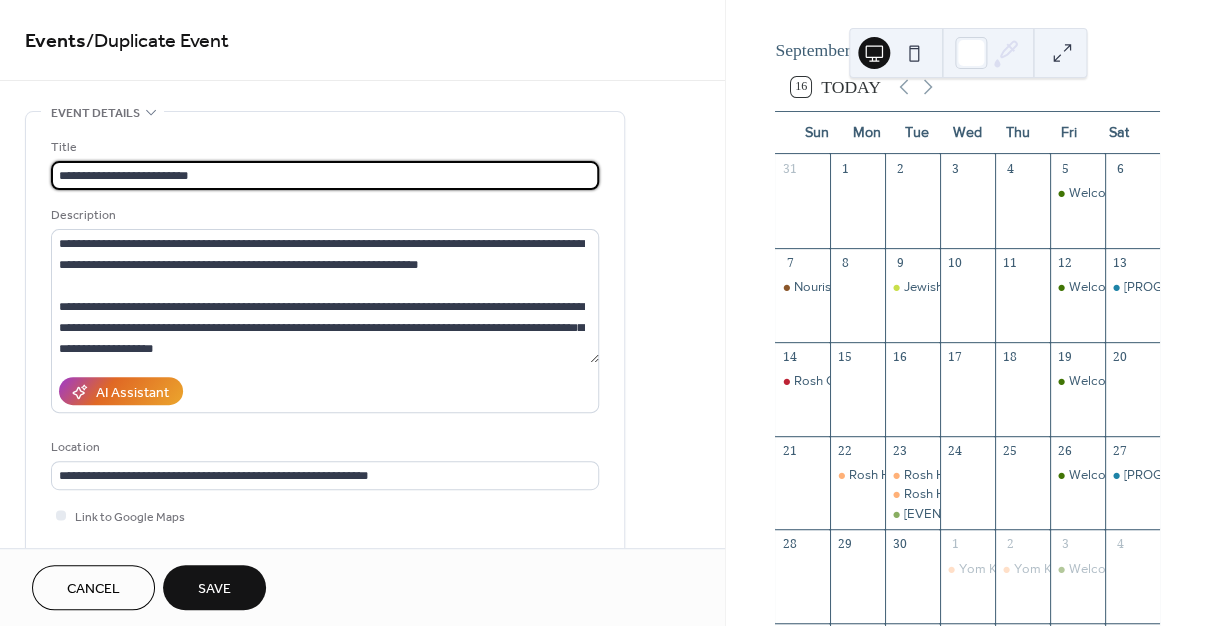 type on "**********" 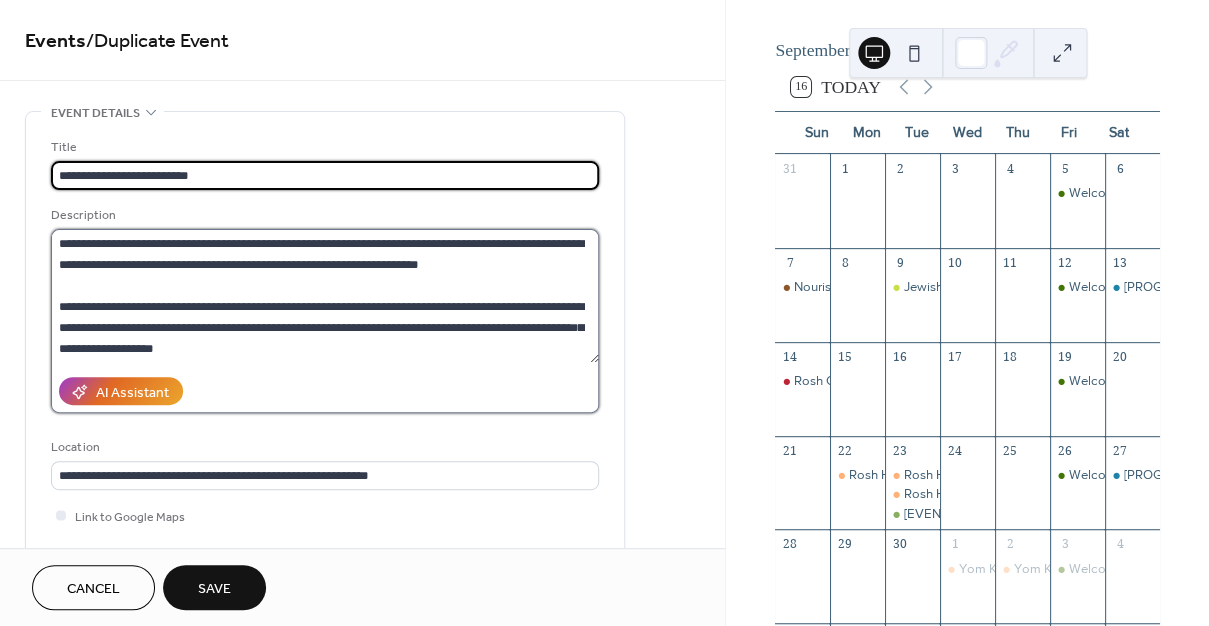drag, startPoint x: 252, startPoint y: 351, endPoint x: 244, endPoint y: 340, distance: 13.601471 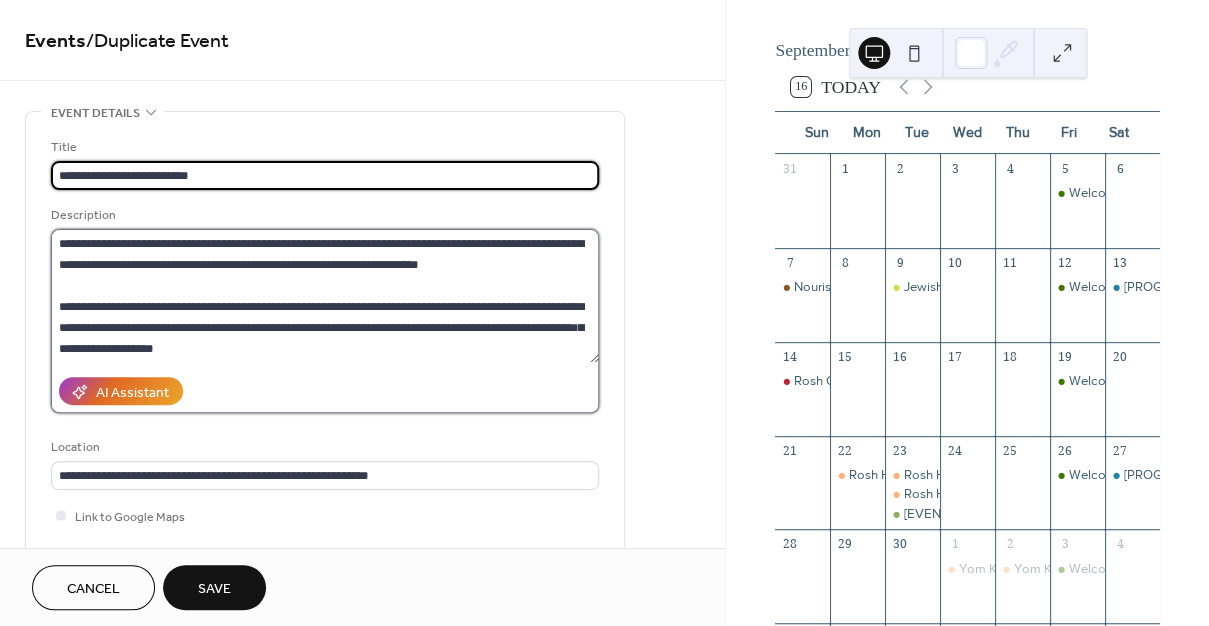 click on "**********" at bounding box center [325, 296] 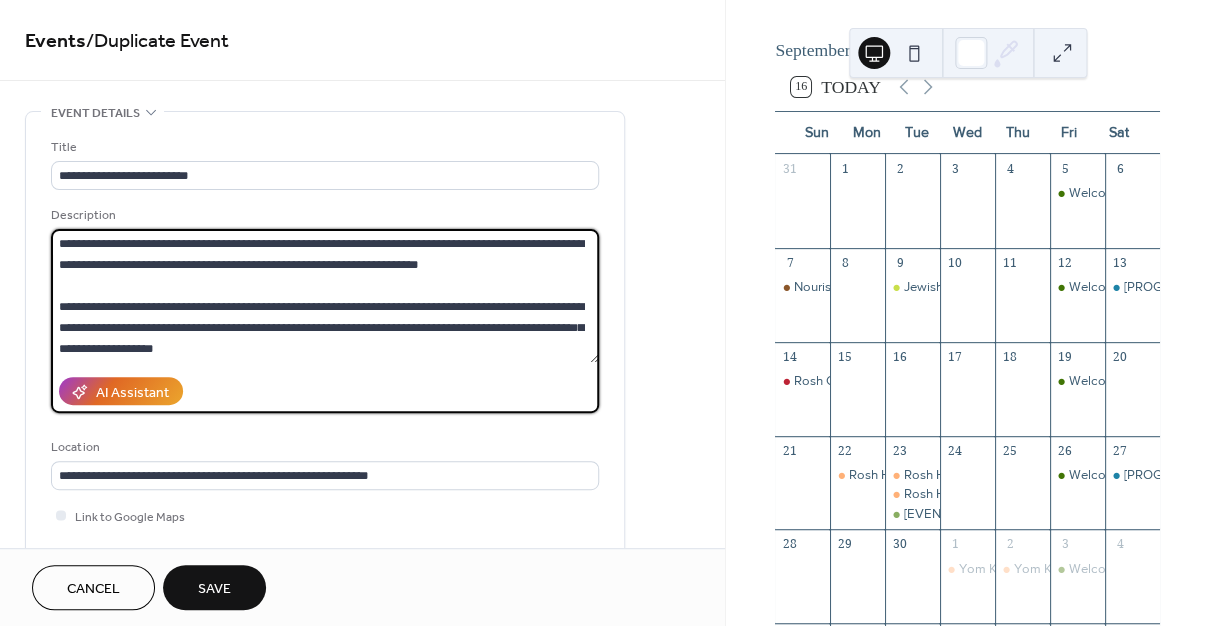 click on "**********" at bounding box center [325, 296] 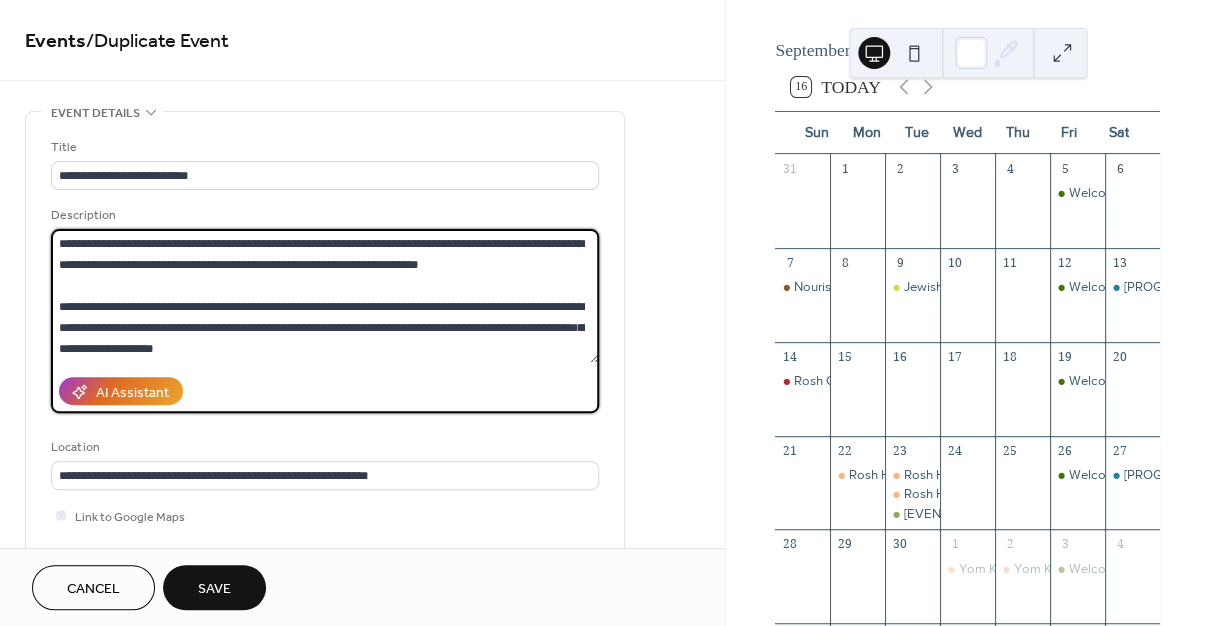 drag, startPoint x: 239, startPoint y: 355, endPoint x: 57, endPoint y: 295, distance: 191.63507 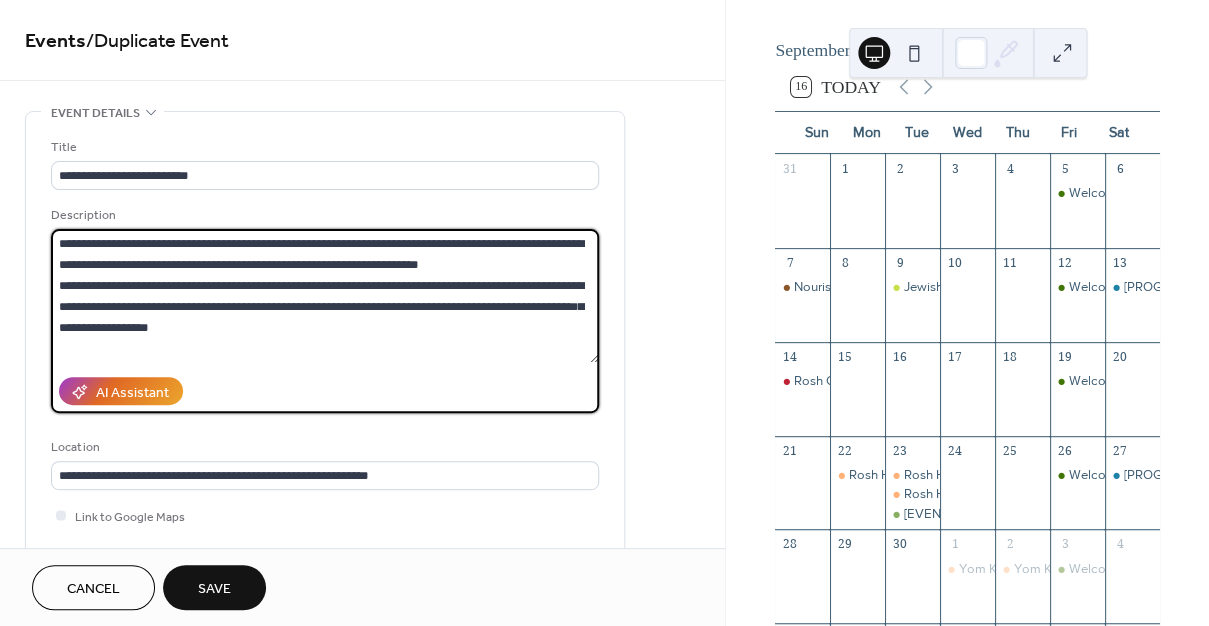 click on "**********" at bounding box center (325, 296) 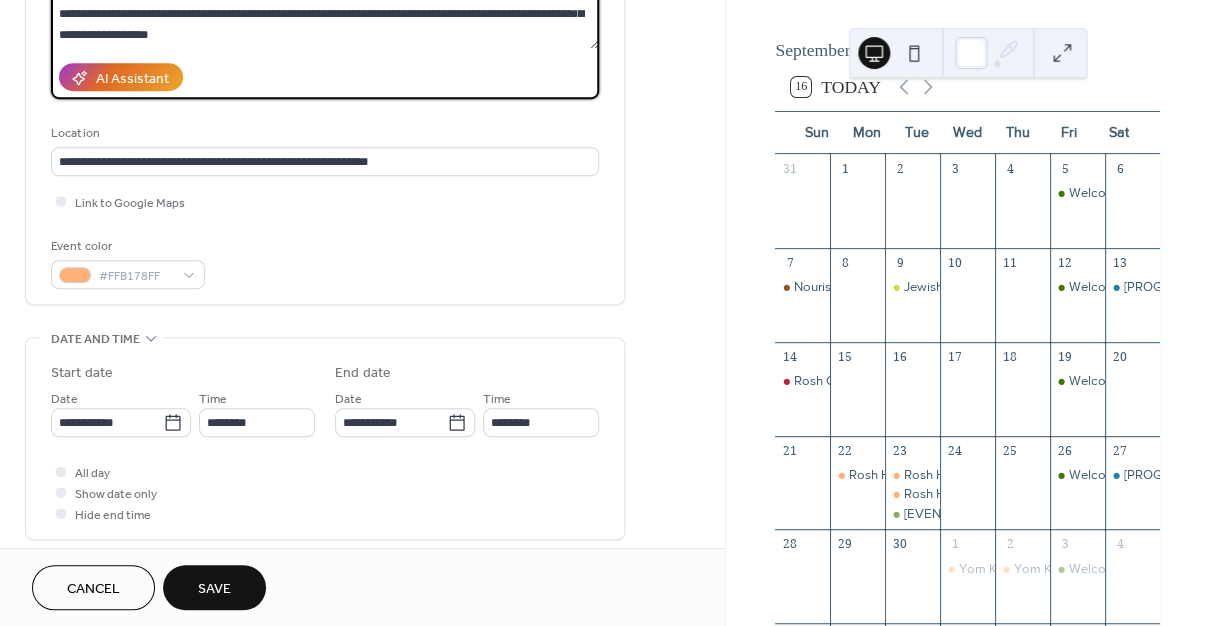 scroll, scrollTop: 330, scrollLeft: 0, axis: vertical 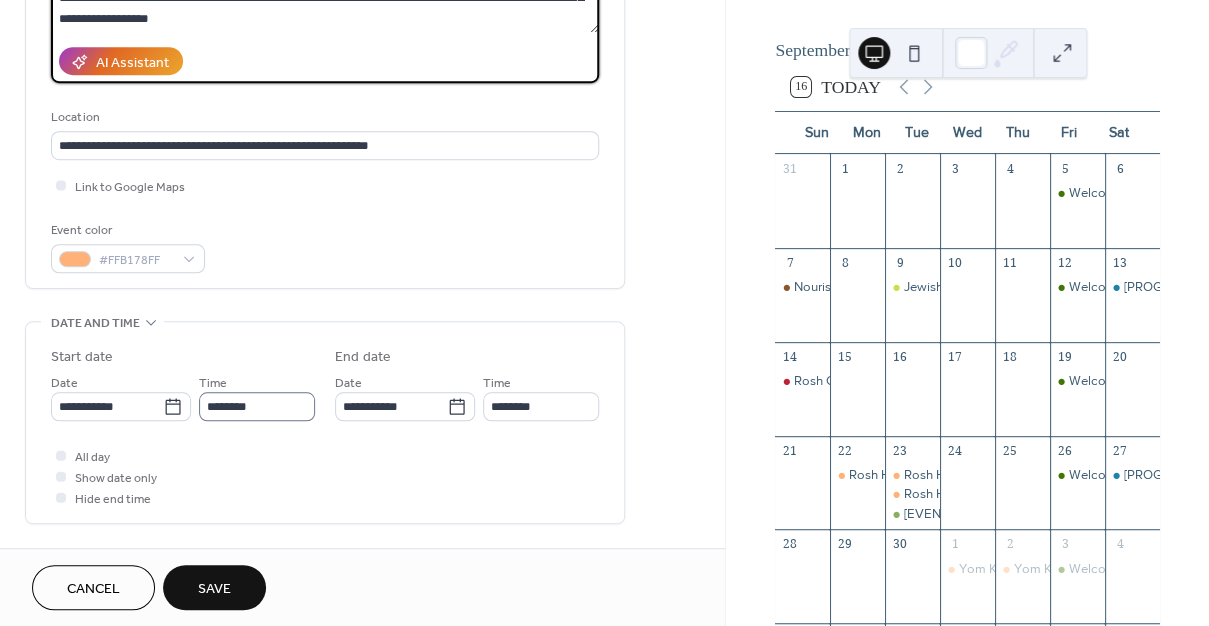 type on "**********" 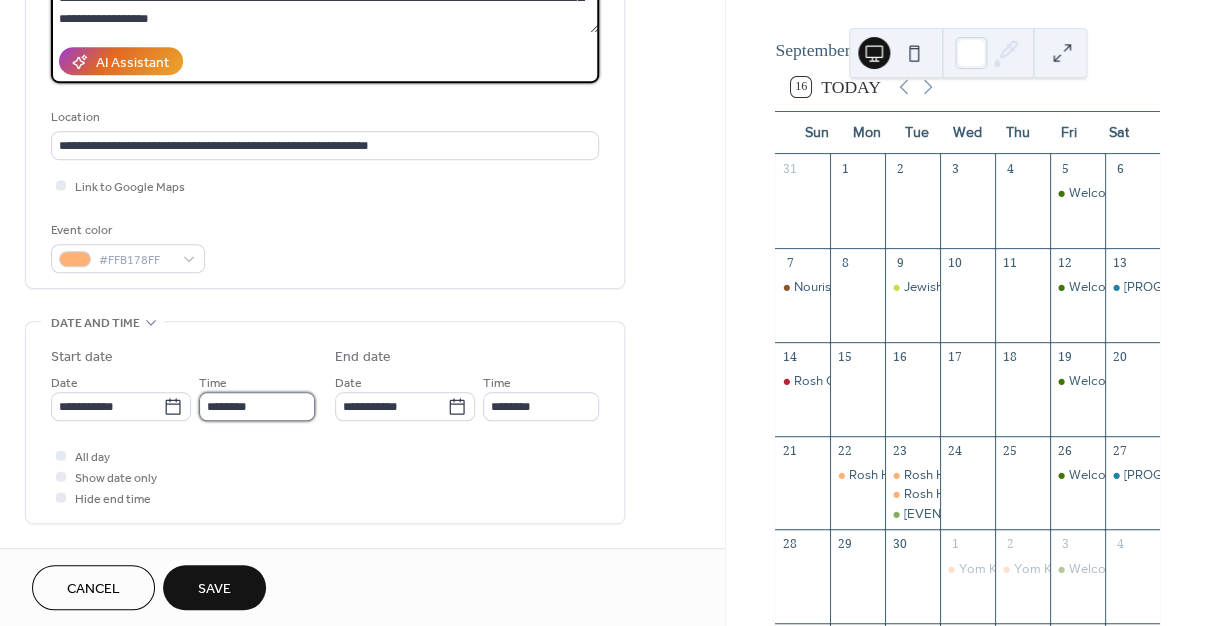 click on "********" at bounding box center [257, 406] 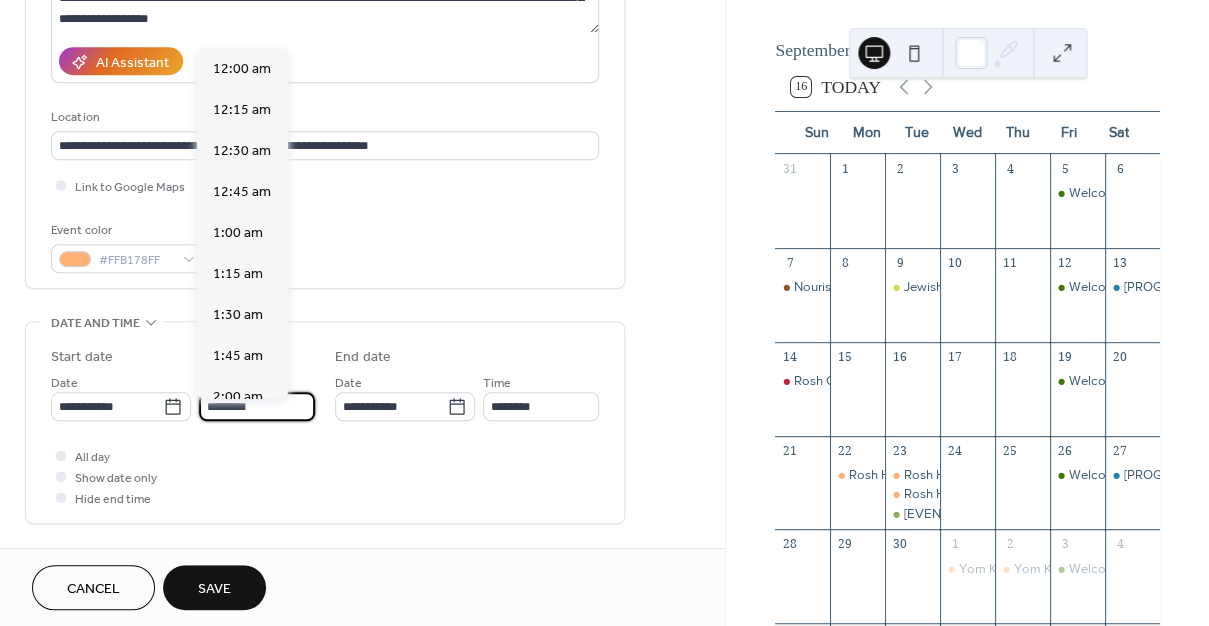 scroll, scrollTop: 1759, scrollLeft: 0, axis: vertical 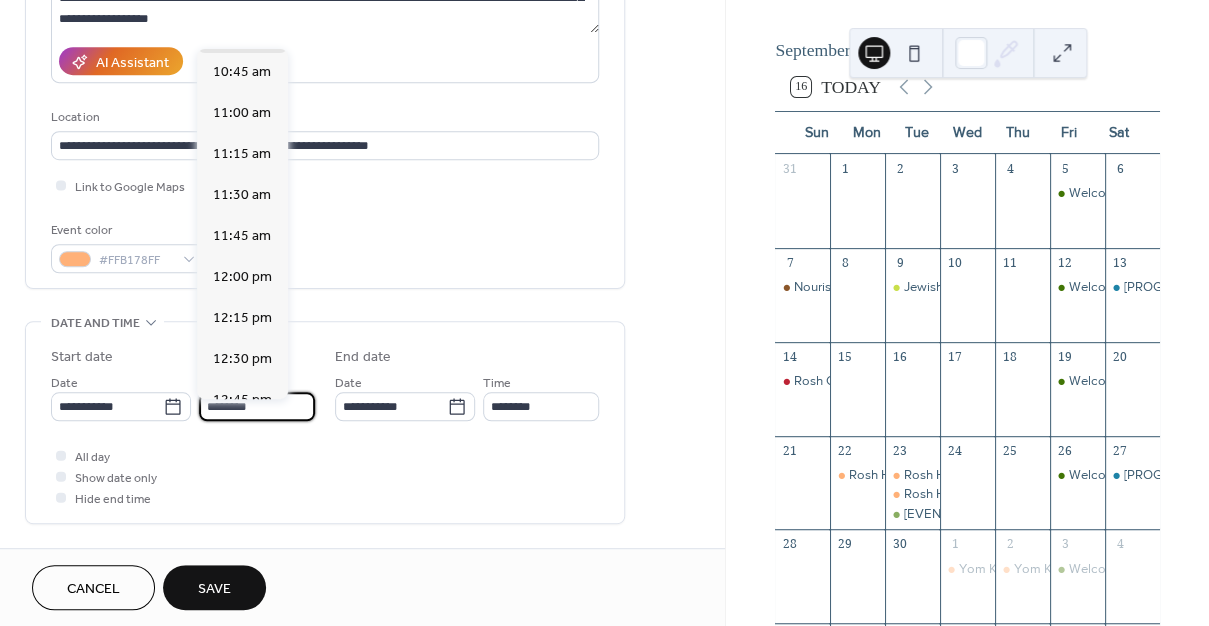 drag, startPoint x: 217, startPoint y: 414, endPoint x: 205, endPoint y: 411, distance: 12.369317 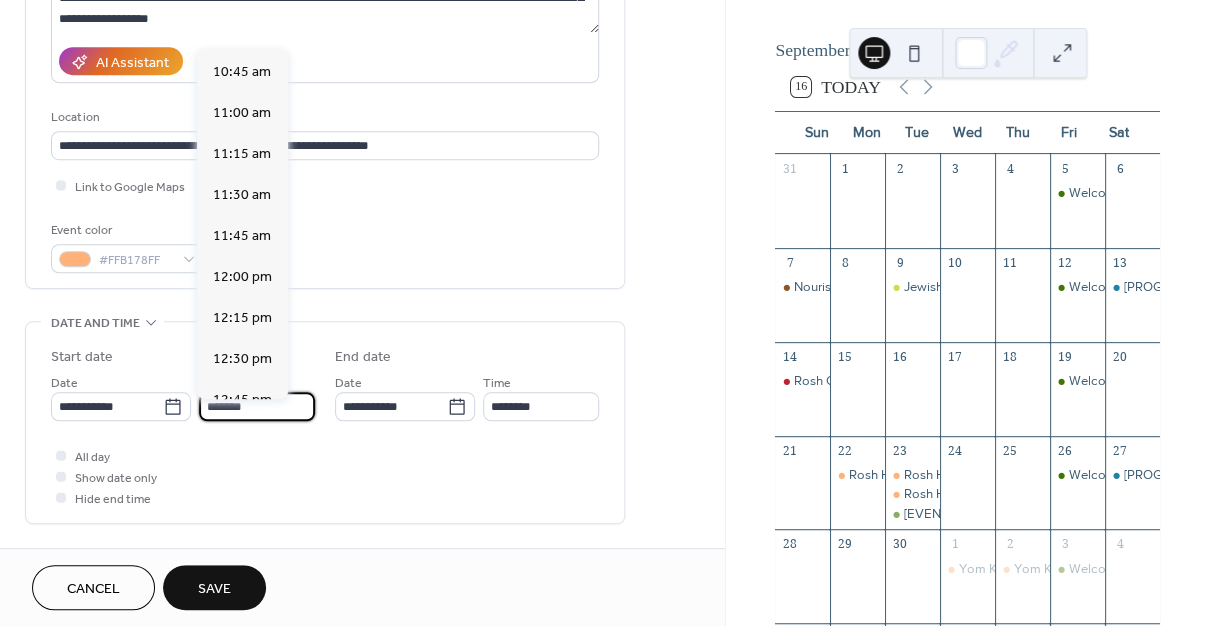 scroll, scrollTop: 754, scrollLeft: 0, axis: vertical 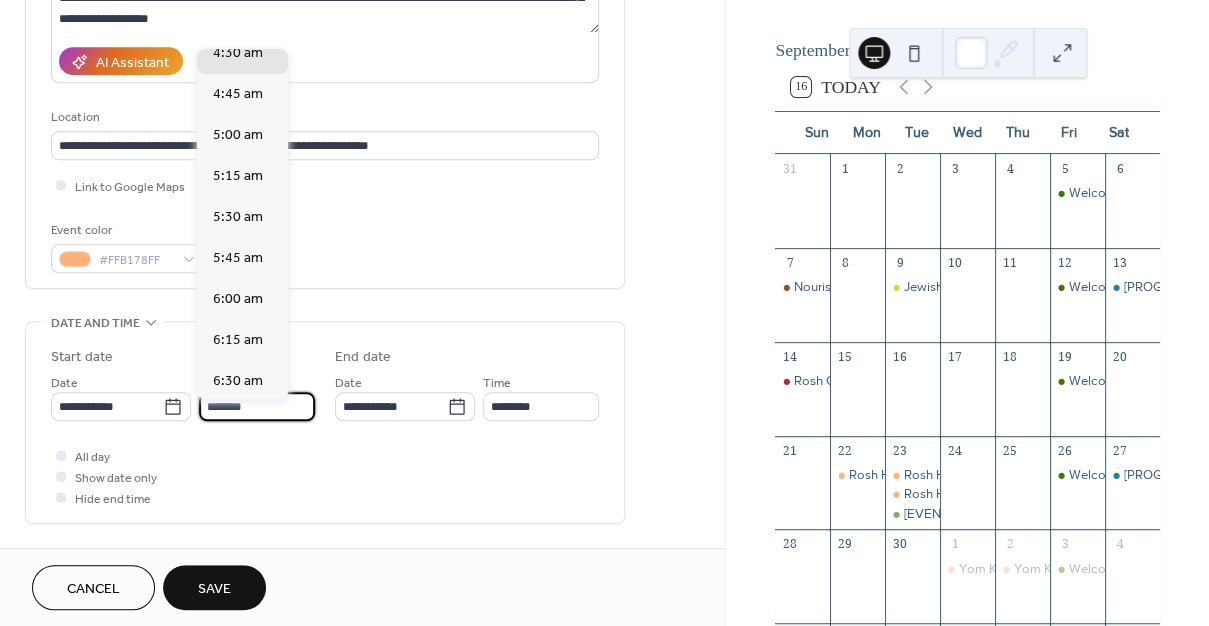drag, startPoint x: 264, startPoint y: 414, endPoint x: 234, endPoint y: 415, distance: 30.016663 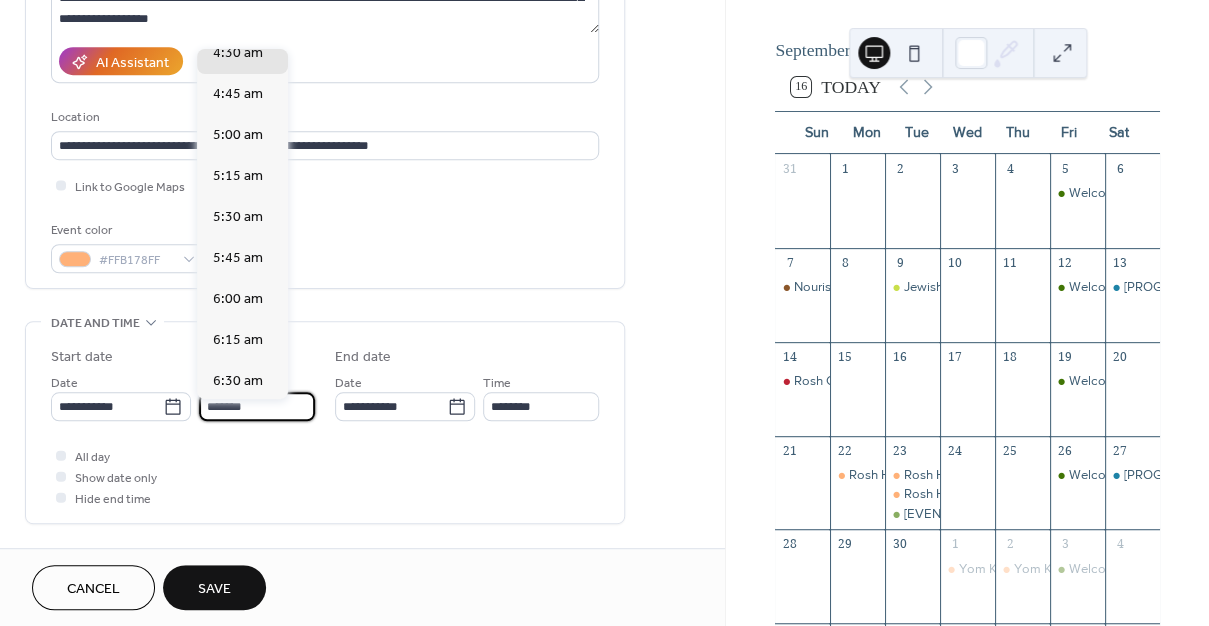 click on "*******" at bounding box center (257, 406) 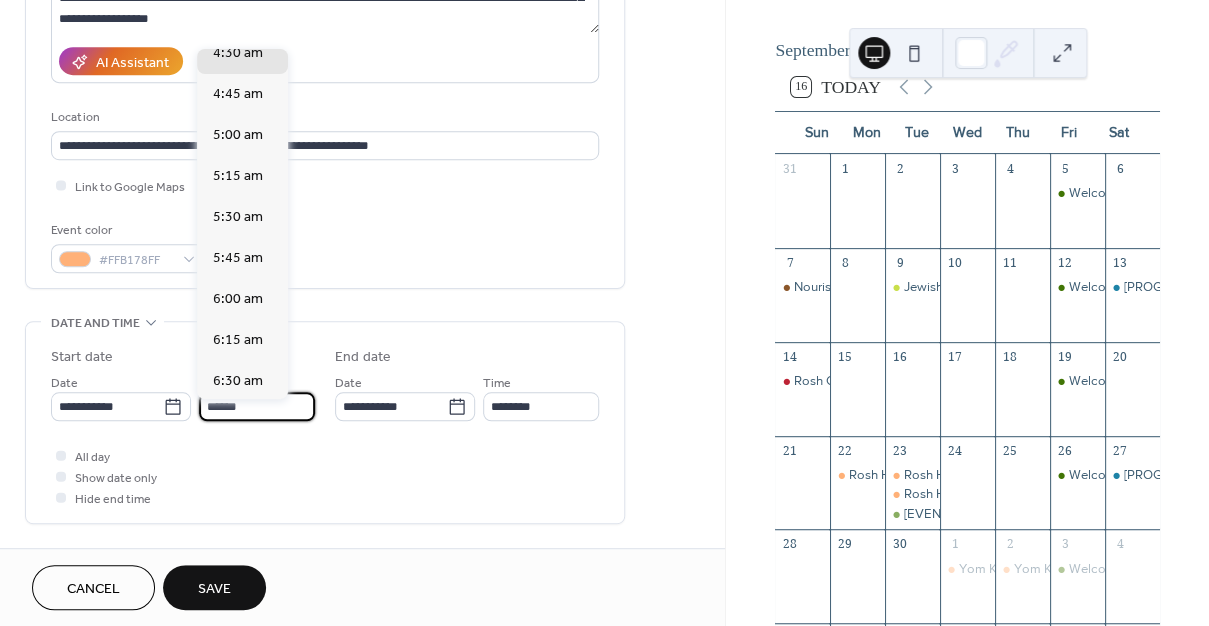 scroll, scrollTop: 2765, scrollLeft: 0, axis: vertical 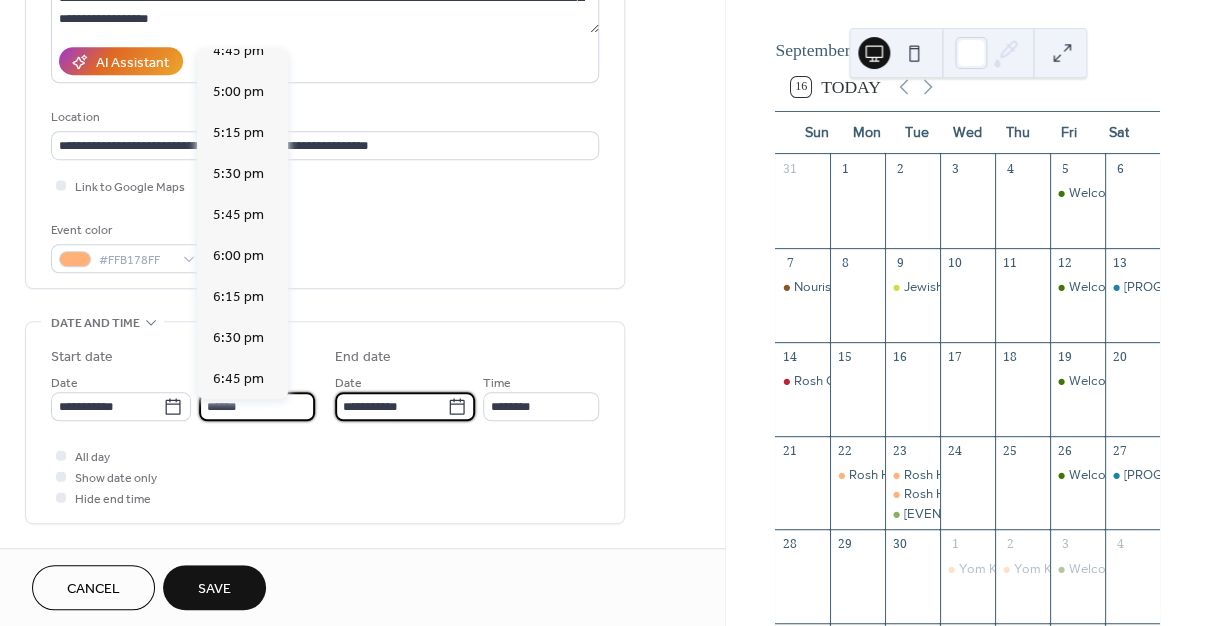 type on "*******" 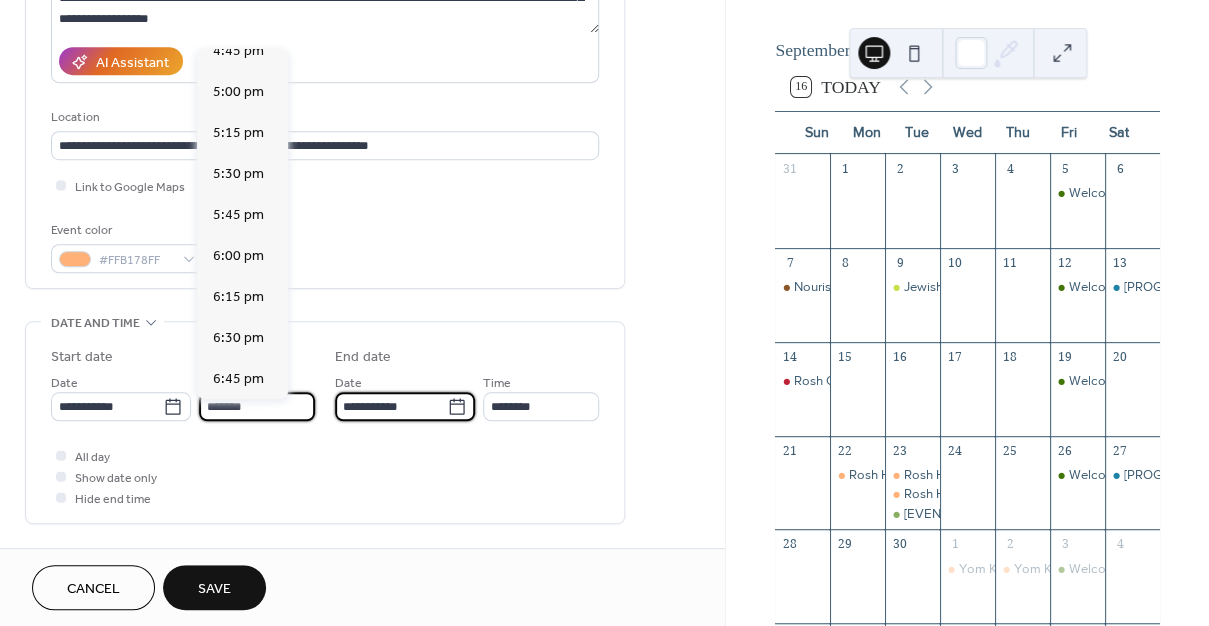 type on "*******" 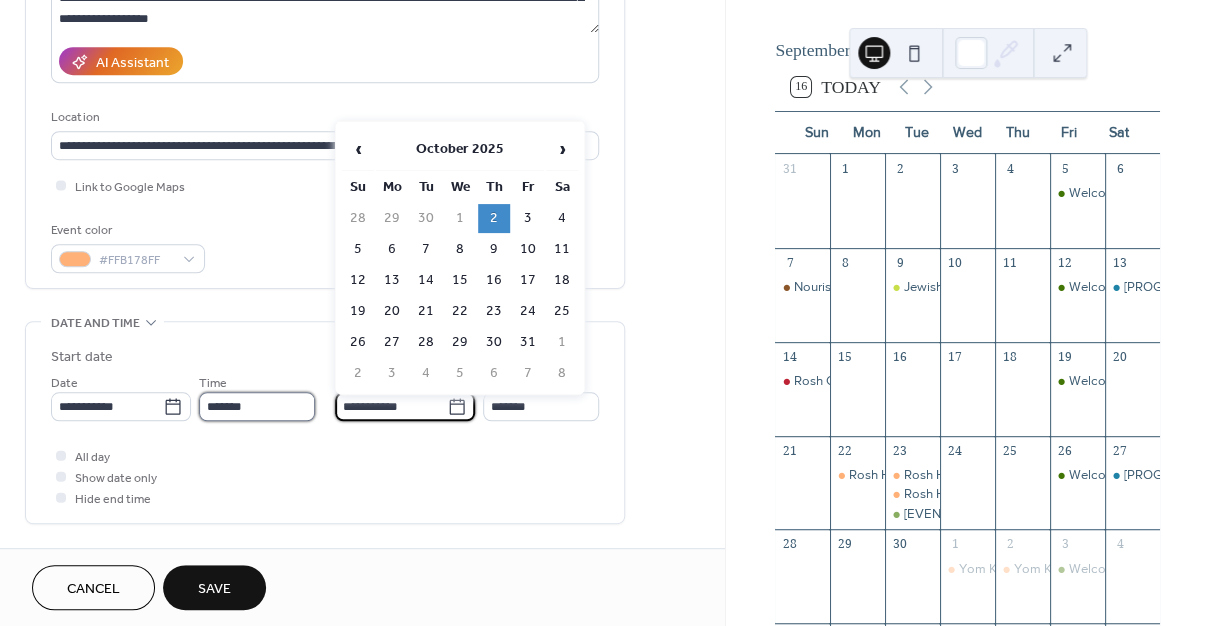 click on "*******" at bounding box center [257, 406] 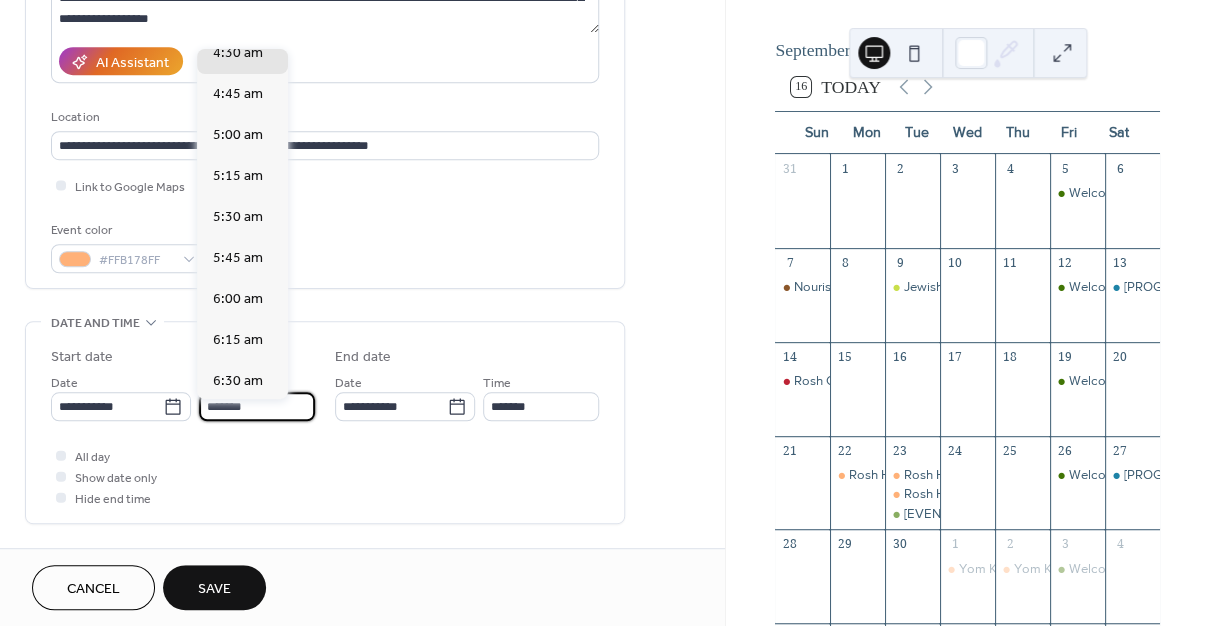 scroll, scrollTop: 2765, scrollLeft: 0, axis: vertical 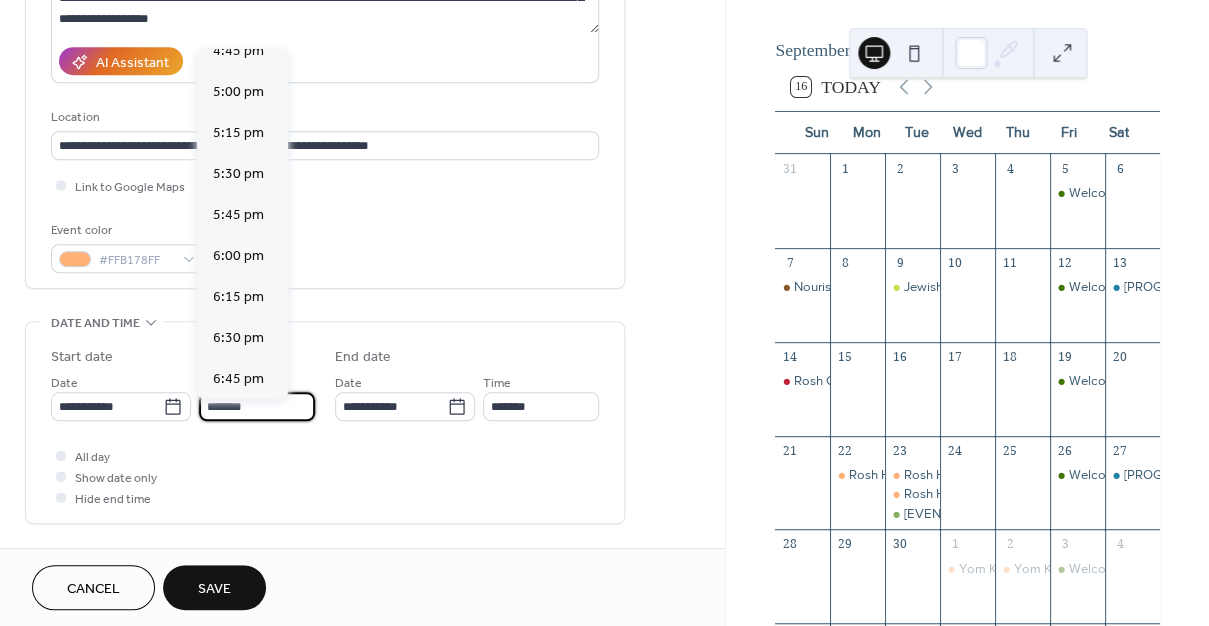 type on "*******" 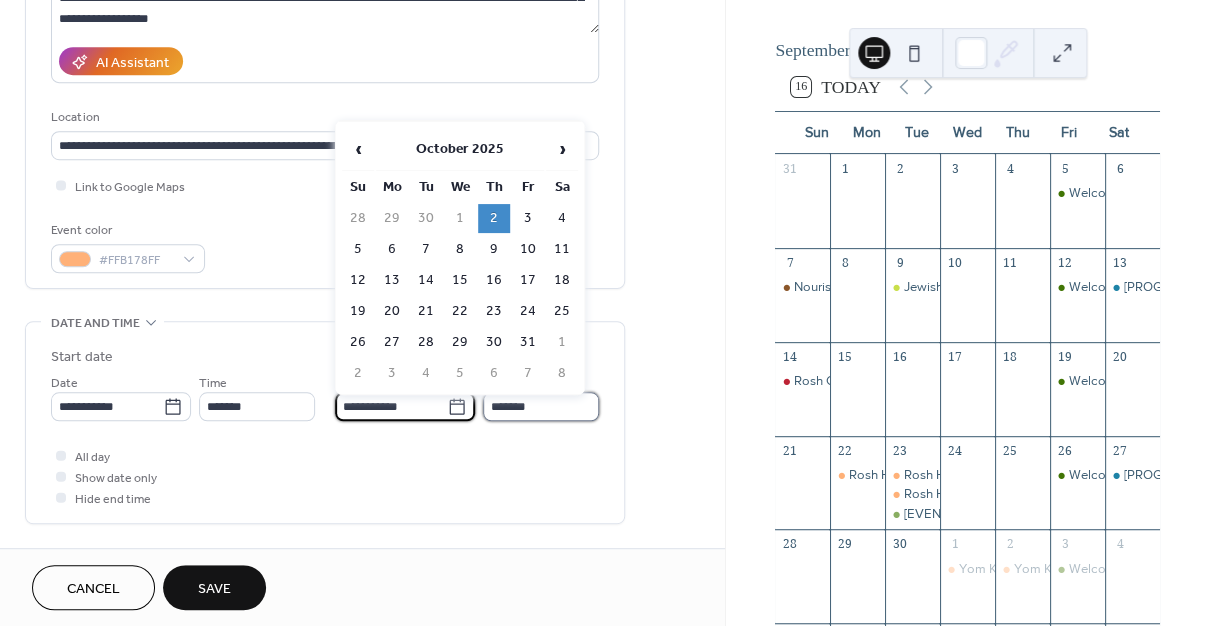 click on "*******" at bounding box center [541, 406] 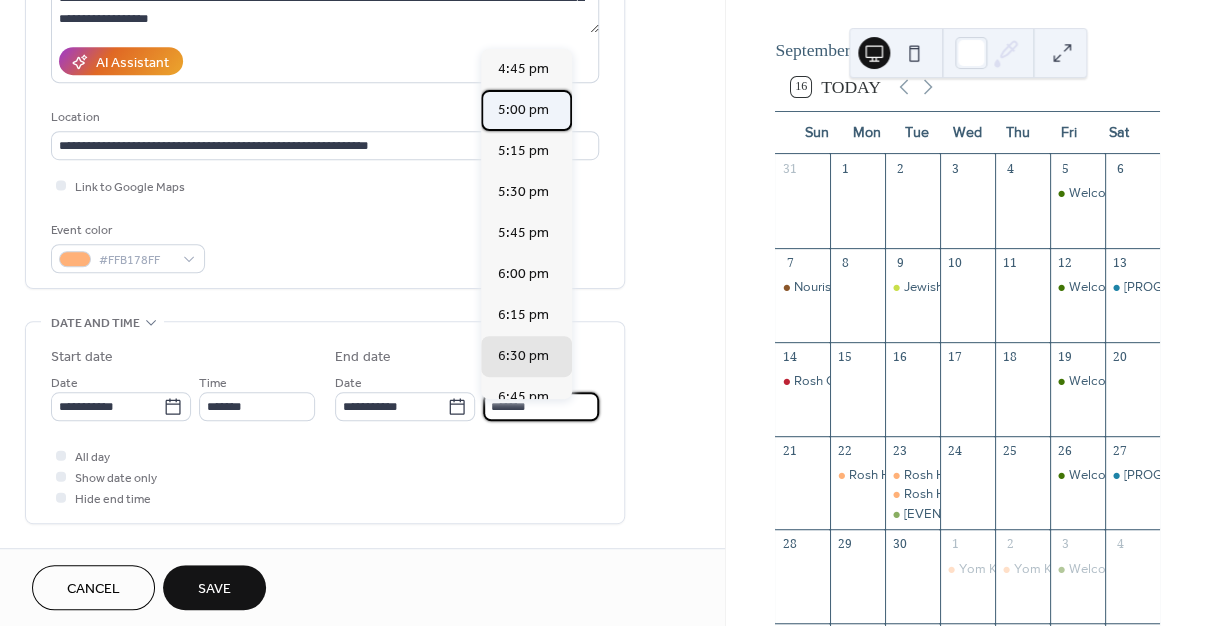 click on "5:00 pm" at bounding box center (522, 110) 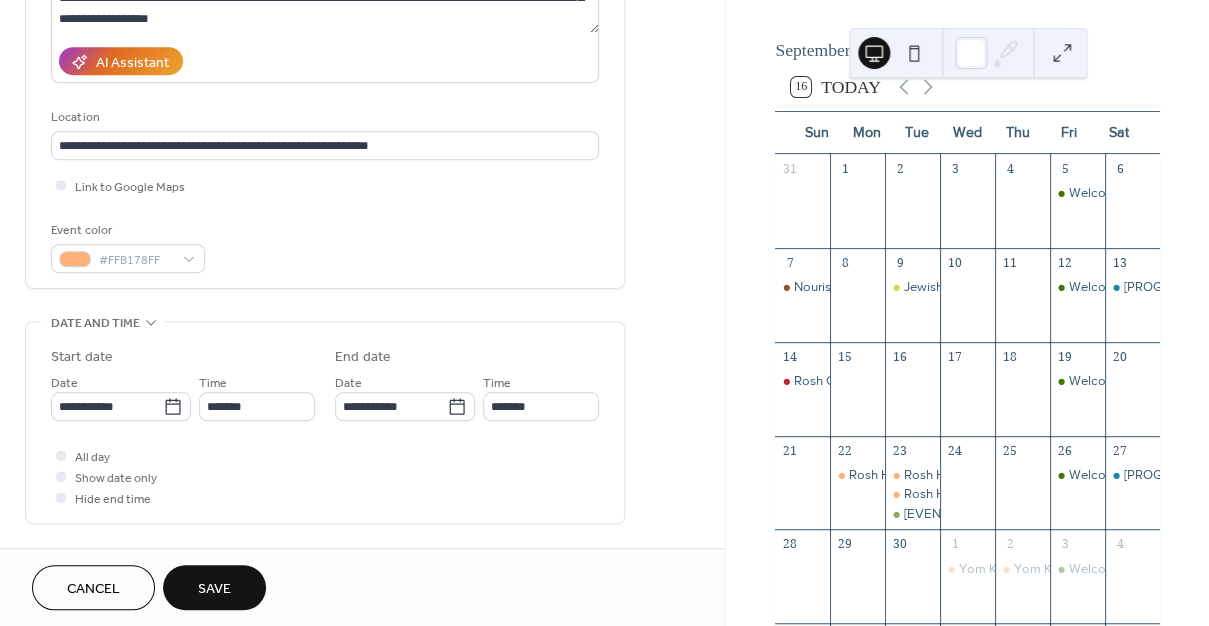 click on "Save" at bounding box center (214, 589) 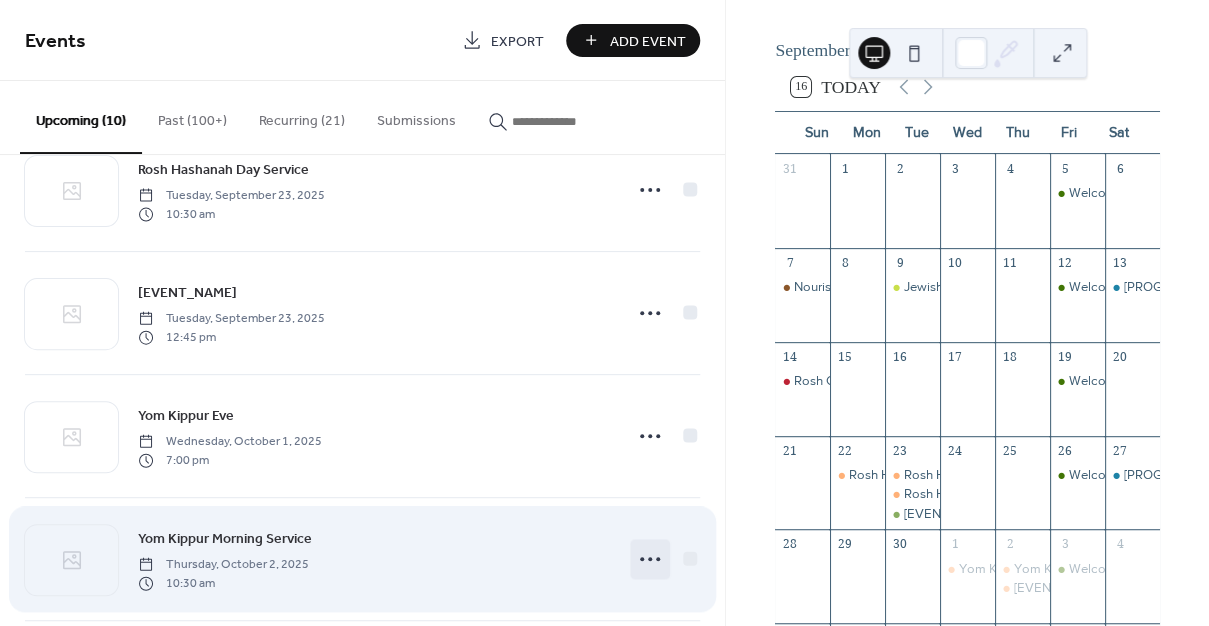 scroll, scrollTop: 819, scrollLeft: 0, axis: vertical 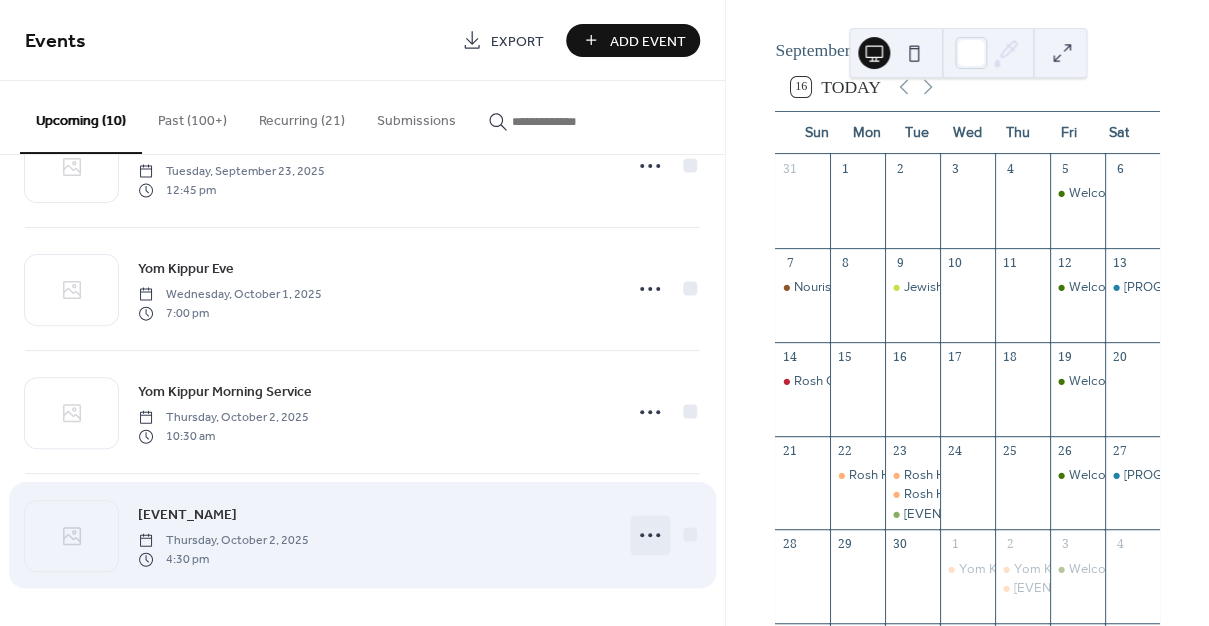 click 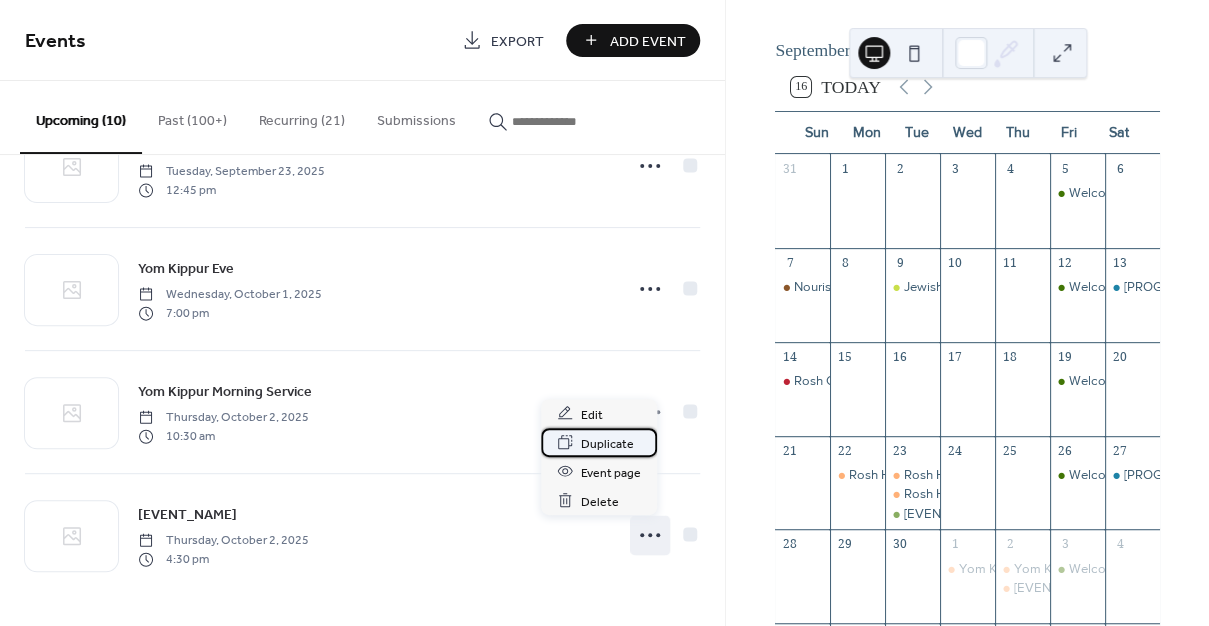 click on "Duplicate" at bounding box center (607, 443) 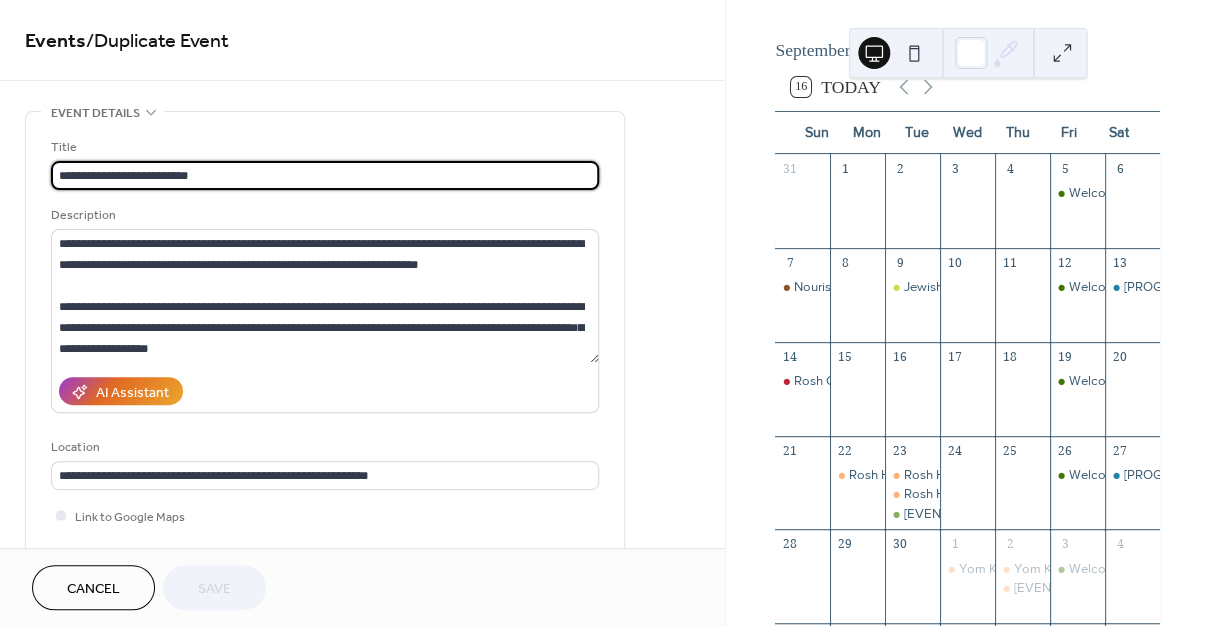 click on "**********" at bounding box center [325, 175] 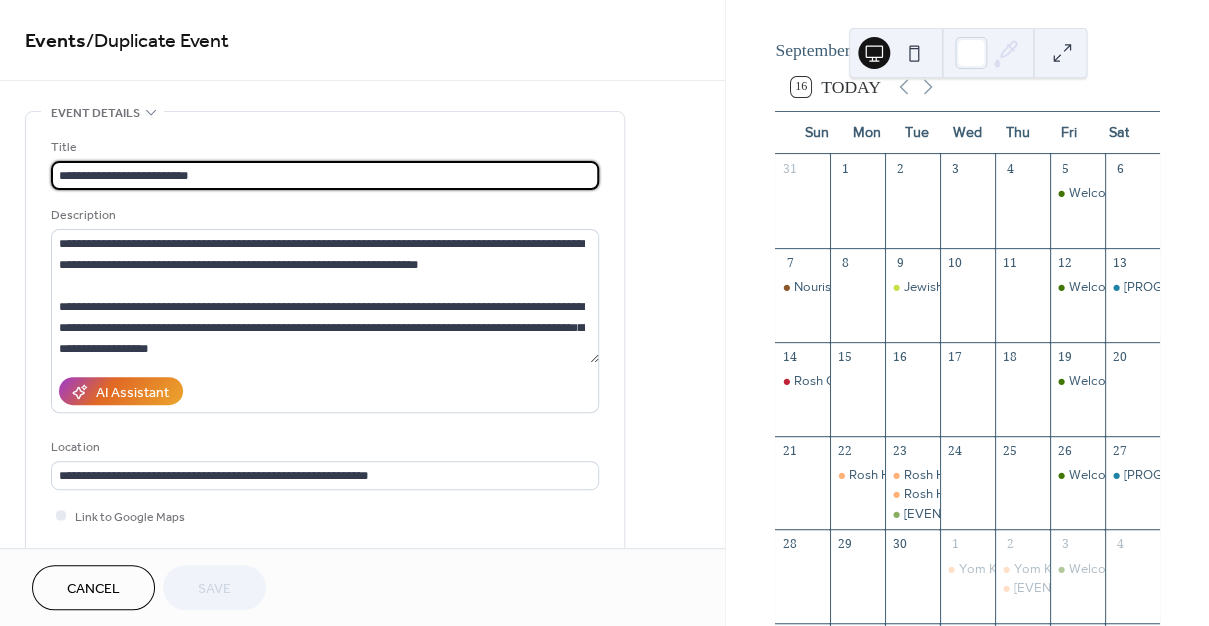 drag, startPoint x: 162, startPoint y: 176, endPoint x: 123, endPoint y: 174, distance: 39.051247 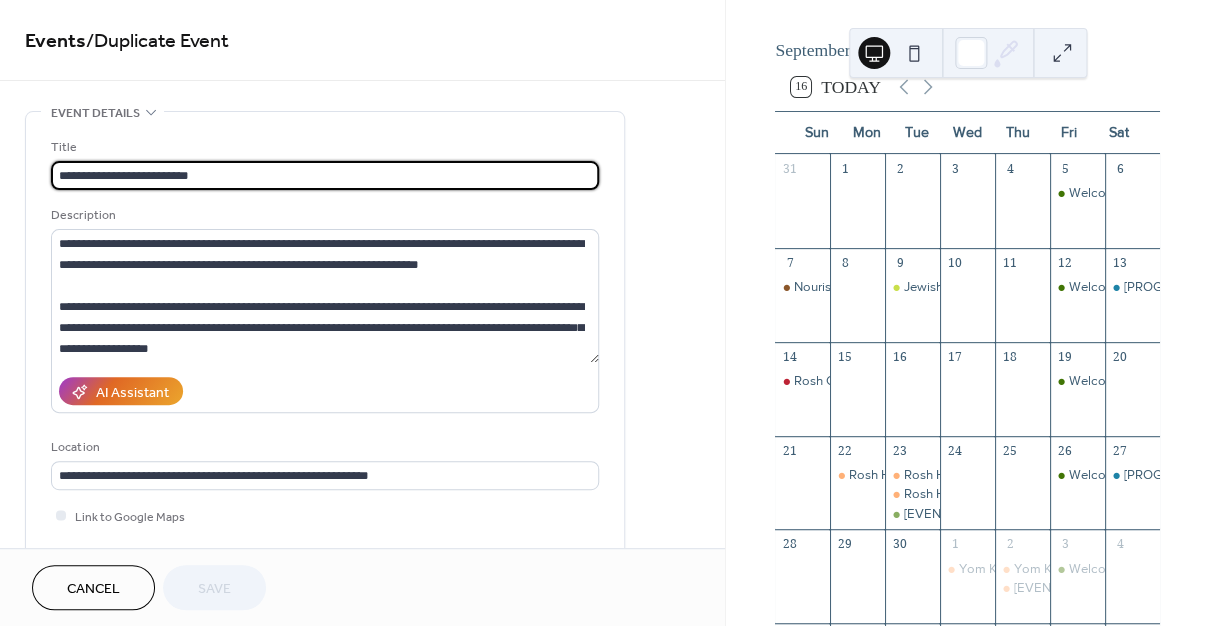 click on "**********" at bounding box center (325, 175) 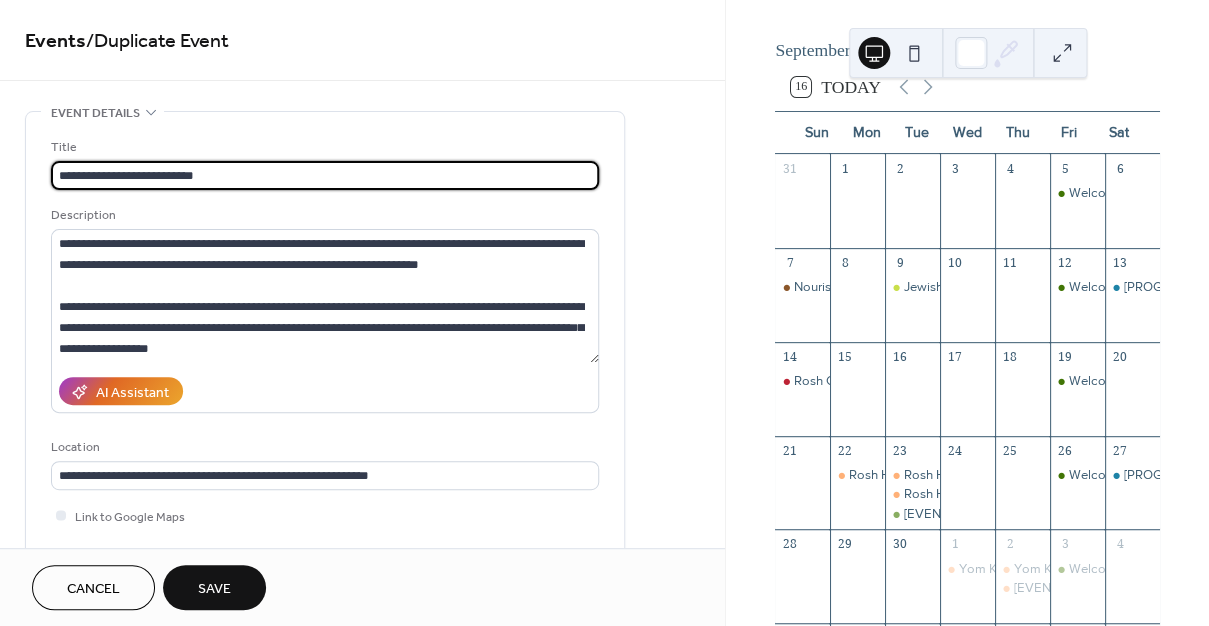 click on "**********" at bounding box center [325, 175] 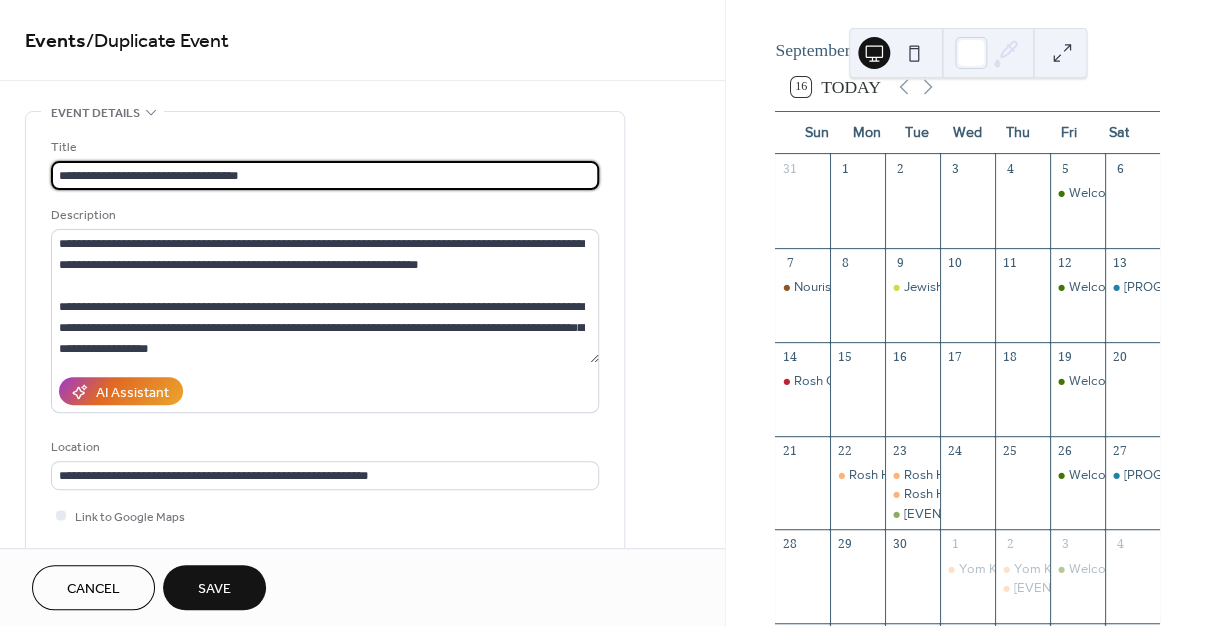 type on "**********" 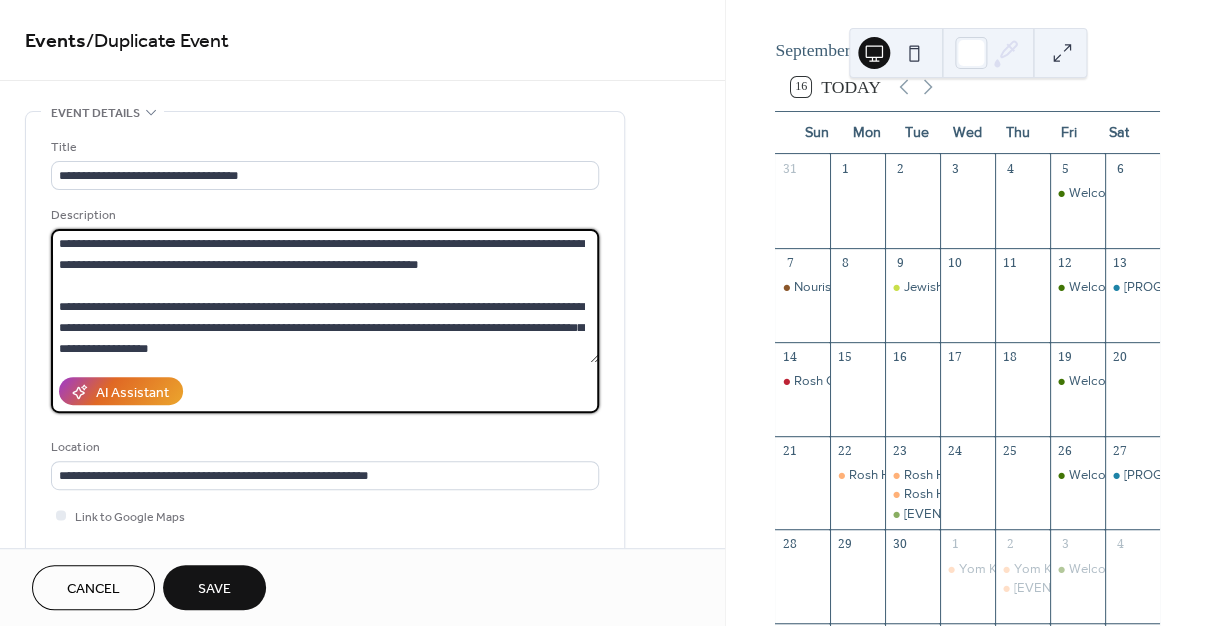drag, startPoint x: 235, startPoint y: 354, endPoint x: 38, endPoint y: 313, distance: 201.22127 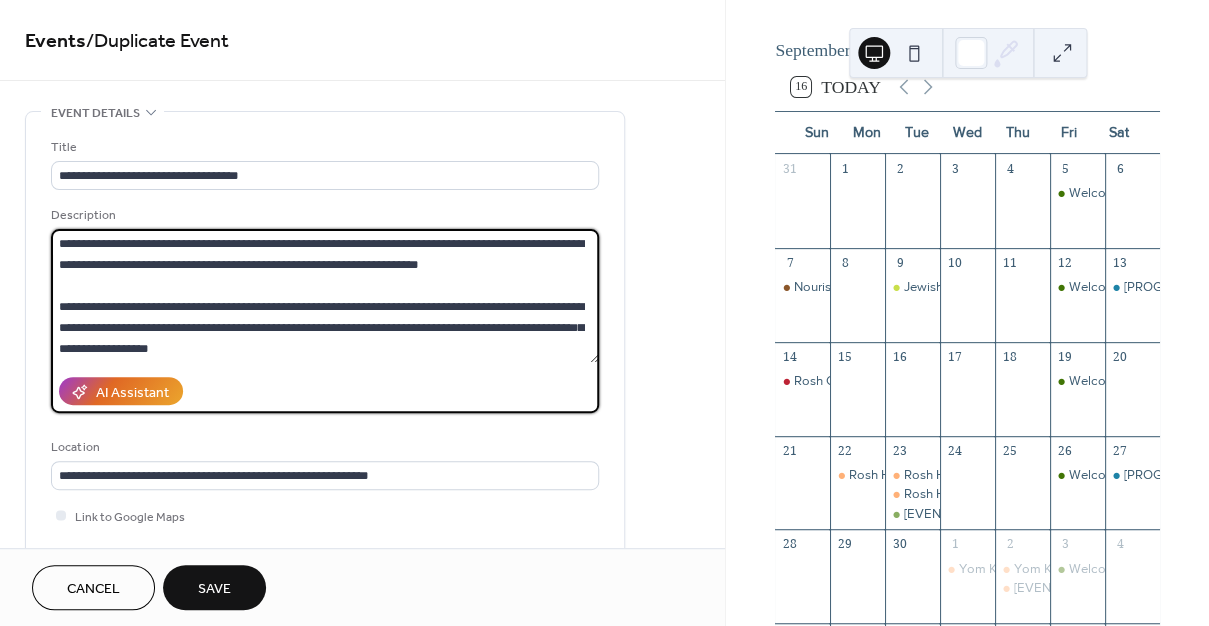 click on "**********" at bounding box center [325, 296] 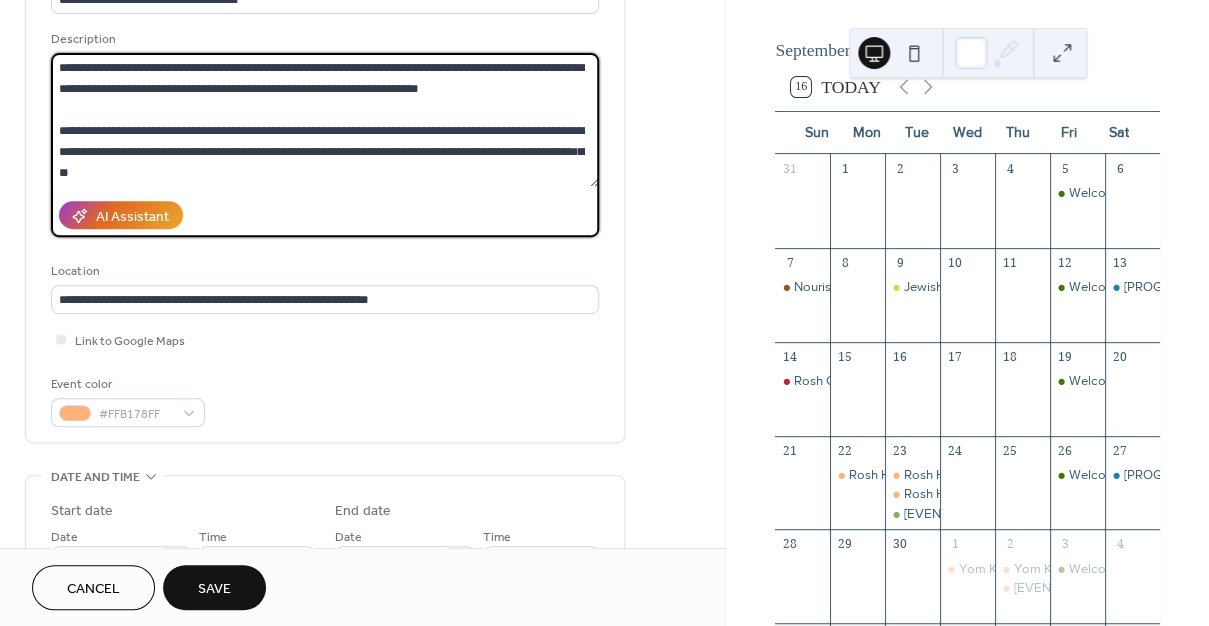 scroll, scrollTop: 484, scrollLeft: 0, axis: vertical 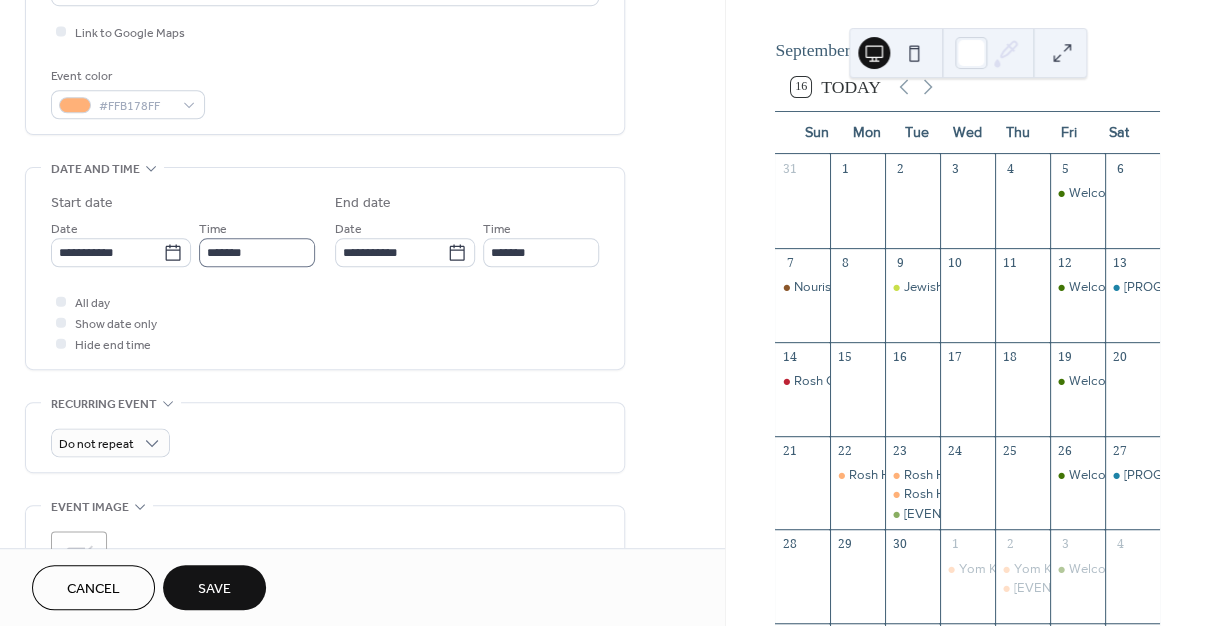 type on "**********" 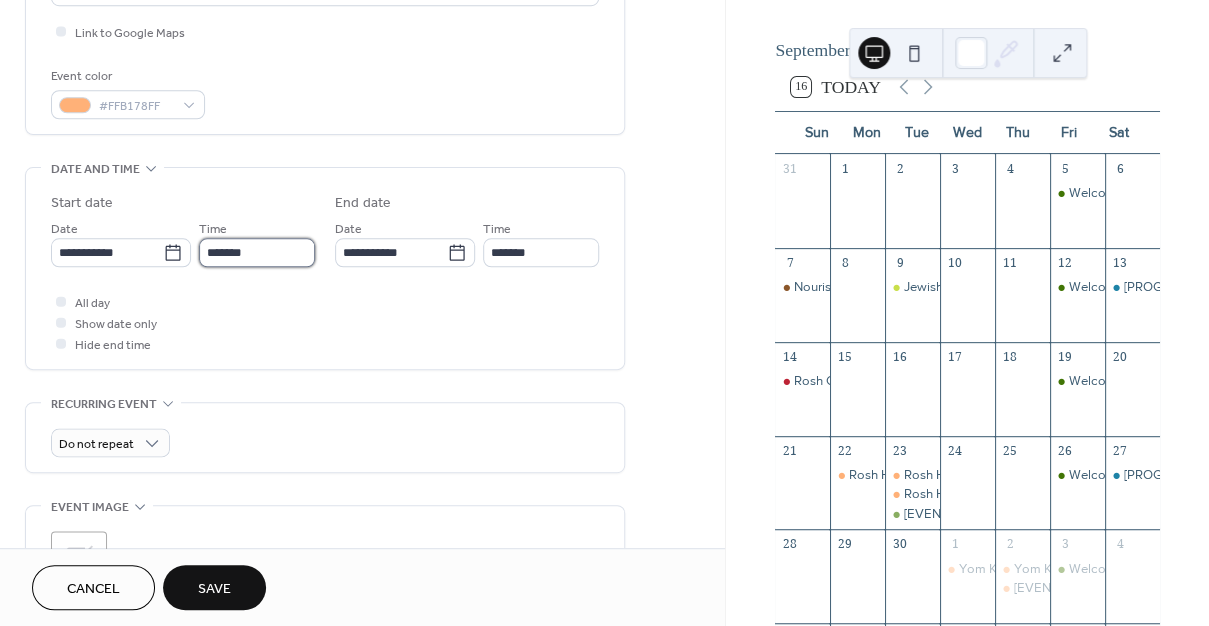 click on "*******" at bounding box center [257, 252] 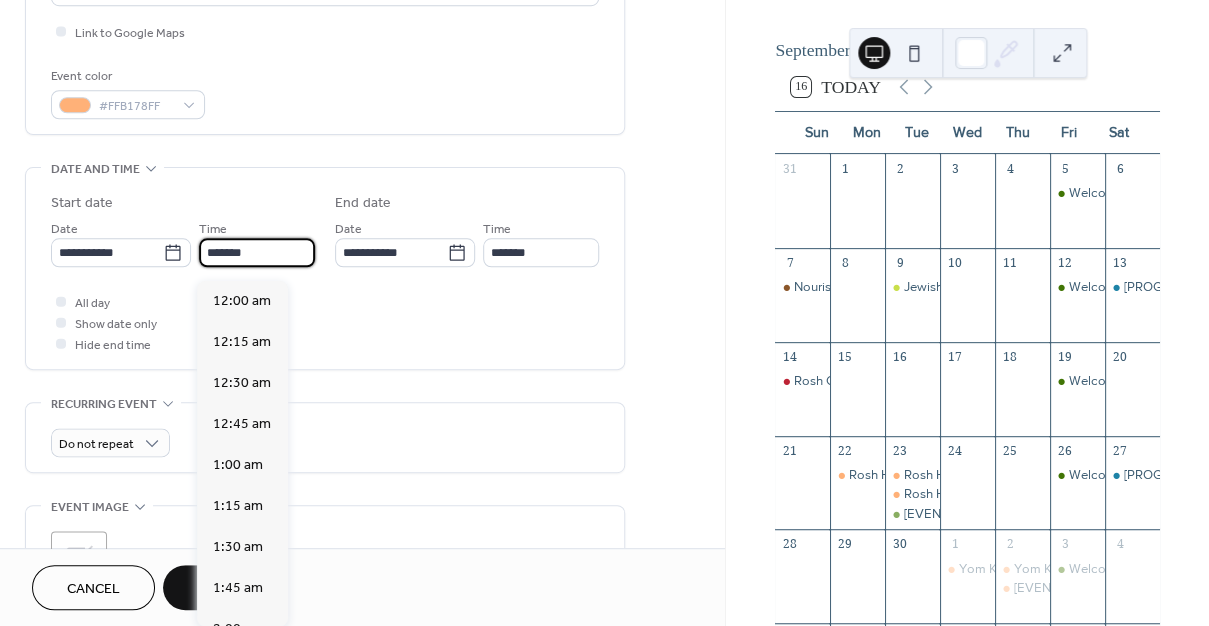 scroll, scrollTop: 2765, scrollLeft: 0, axis: vertical 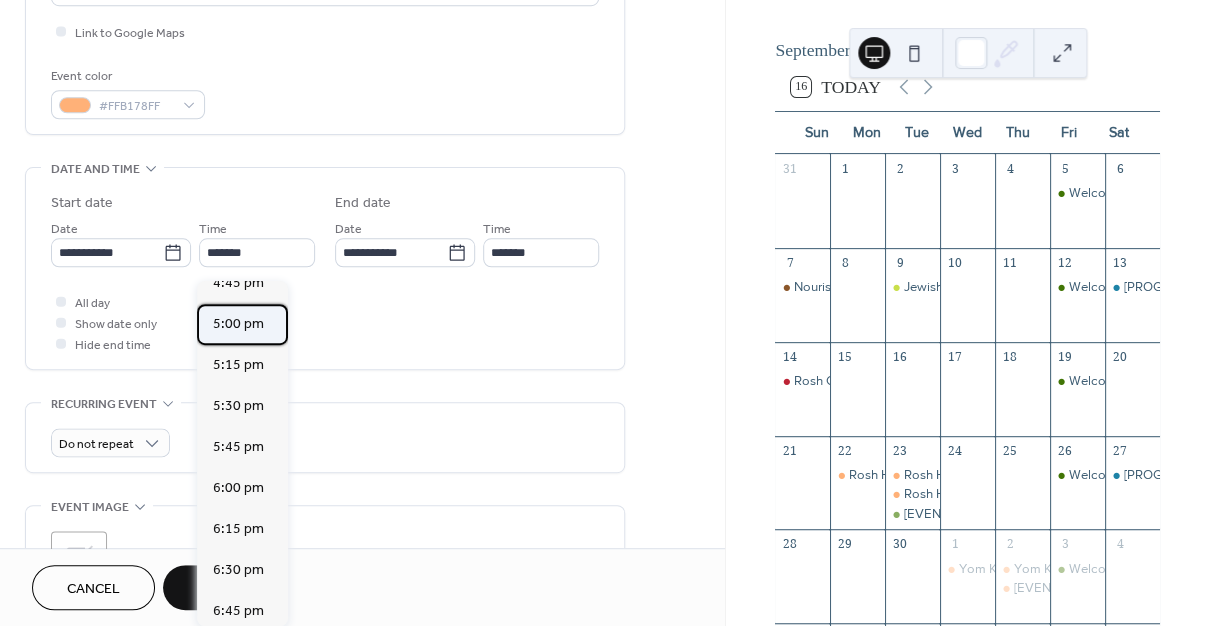 click on "5:00 pm" at bounding box center (238, 323) 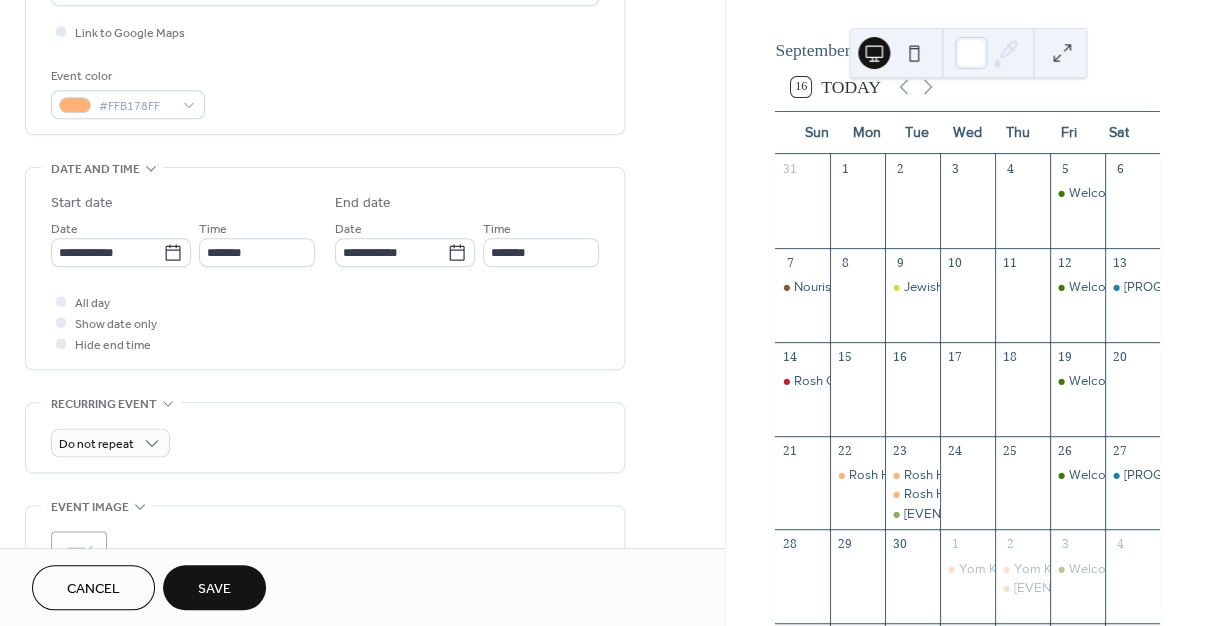 scroll, scrollTop: 803, scrollLeft: 0, axis: vertical 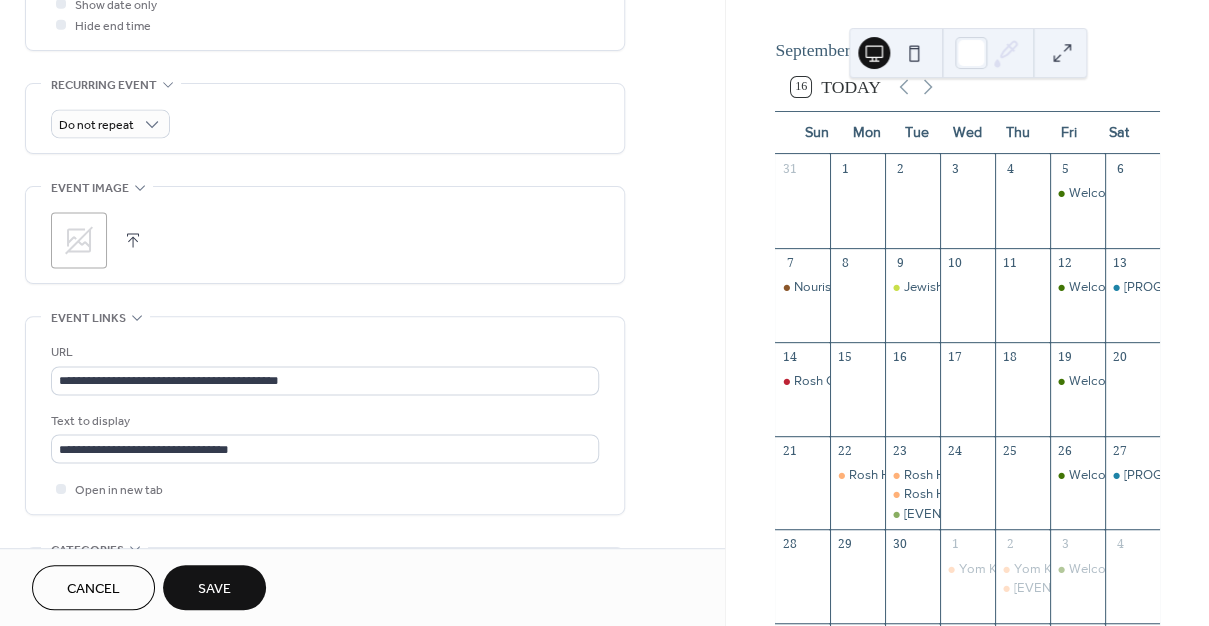 click on "Save" at bounding box center [214, 587] 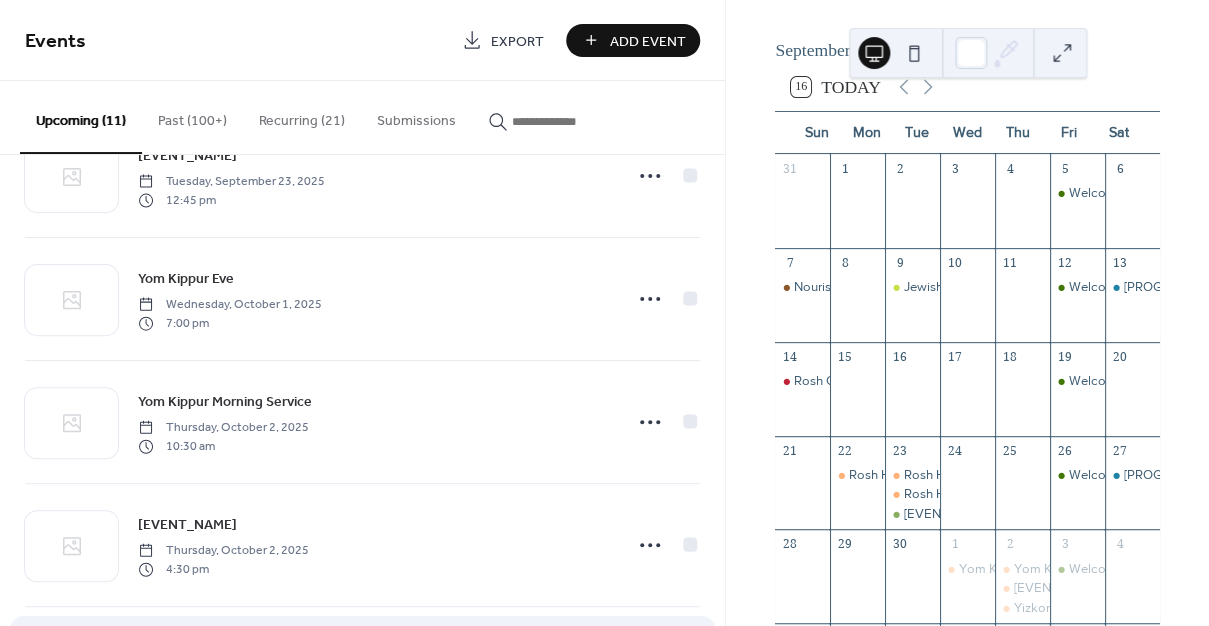 scroll, scrollTop: 942, scrollLeft: 0, axis: vertical 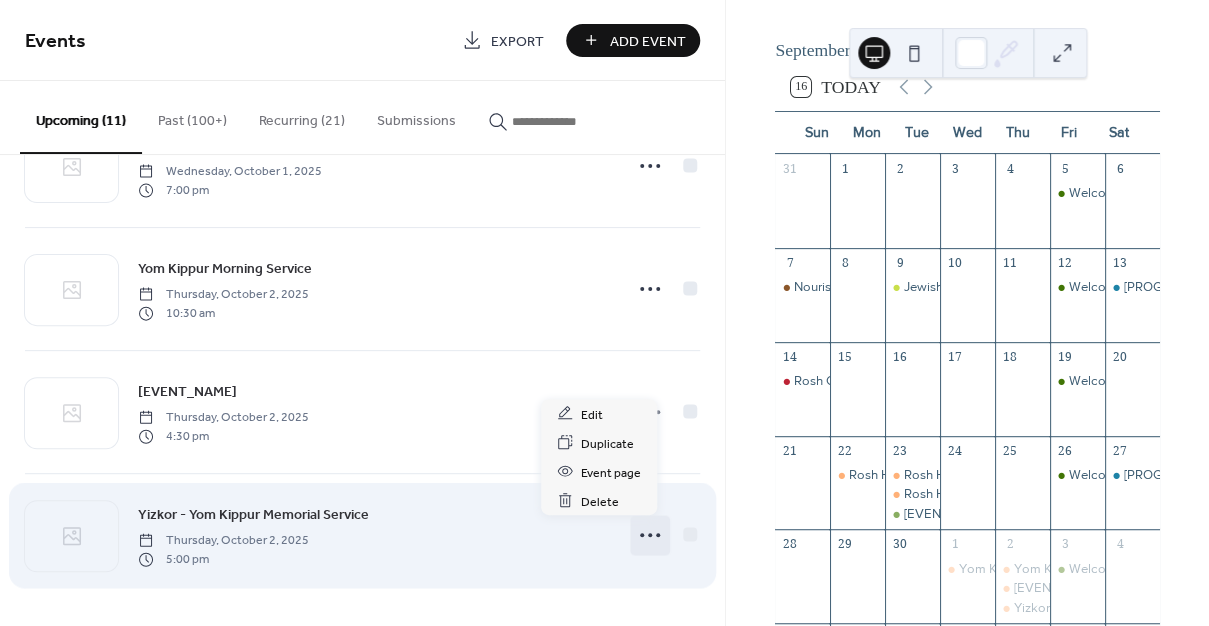 click 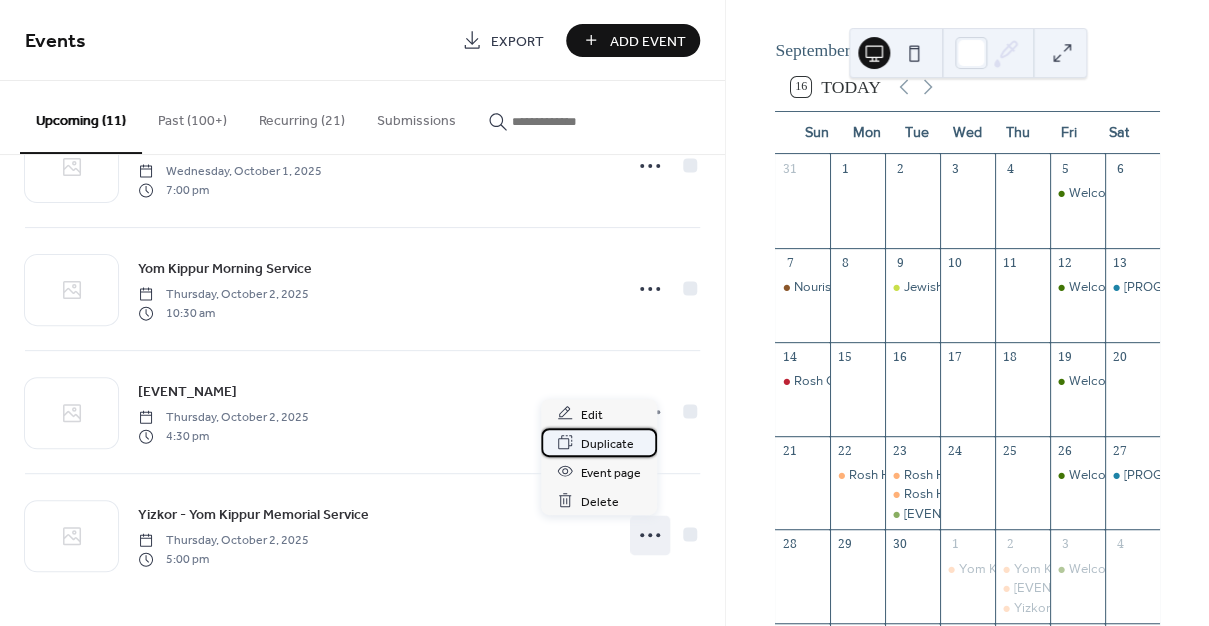 click on "Duplicate" at bounding box center [607, 443] 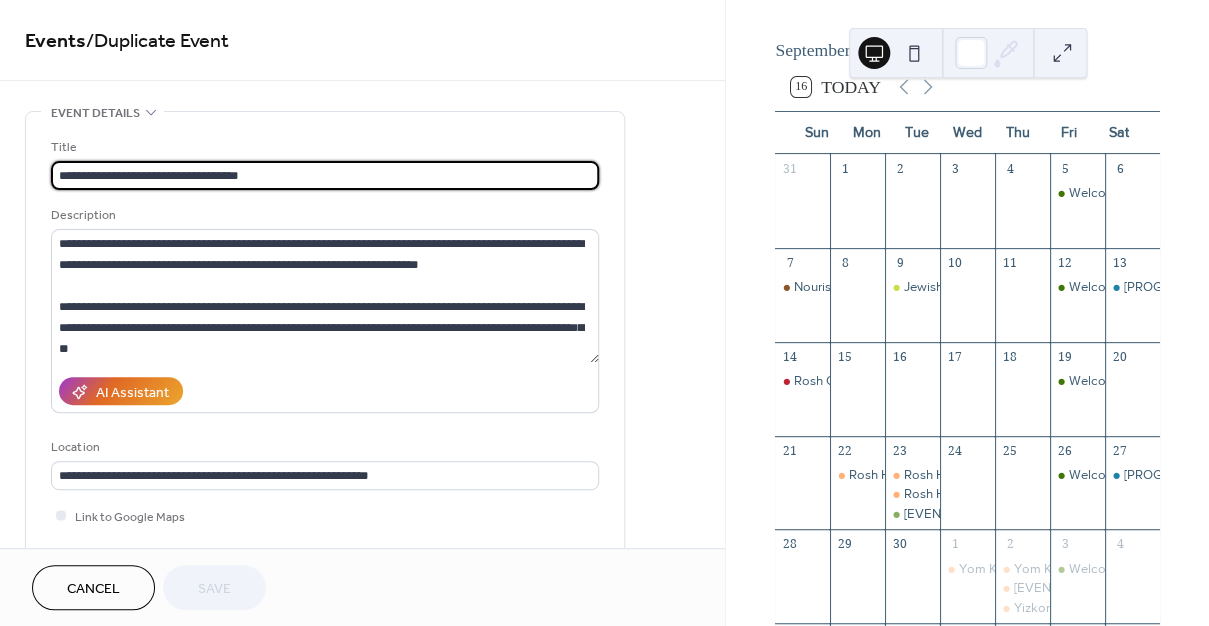 drag, startPoint x: 90, startPoint y: 177, endPoint x: 32, endPoint y: 171, distance: 58.30952 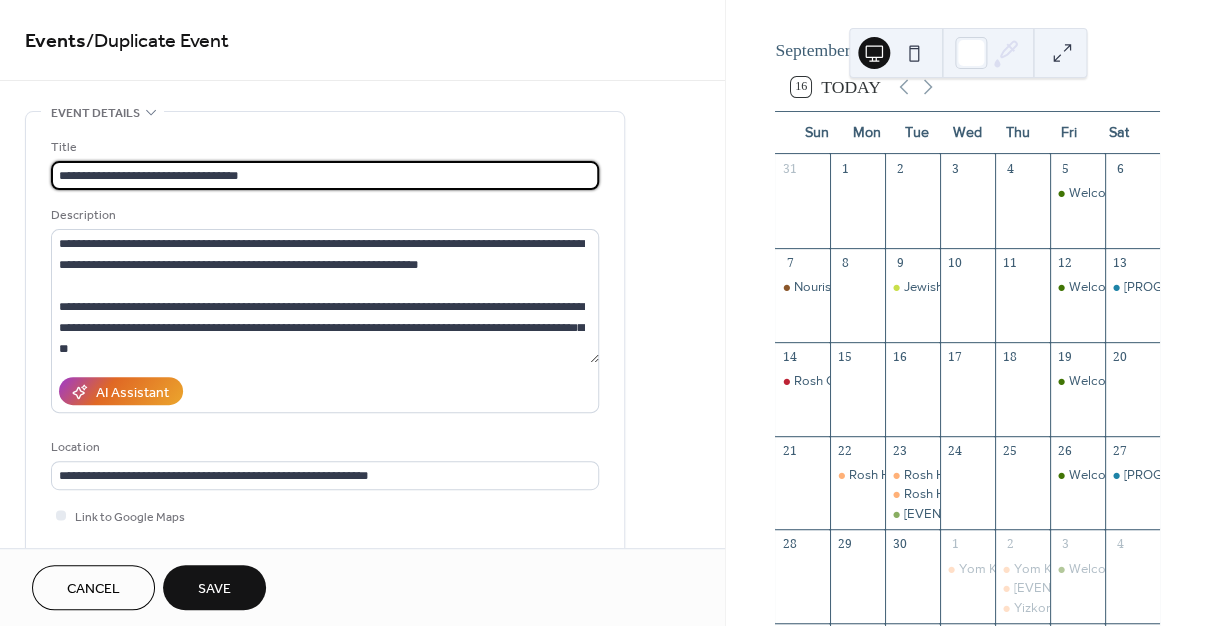 drag, startPoint x: 213, startPoint y: 174, endPoint x: 164, endPoint y: 171, distance: 49.09175 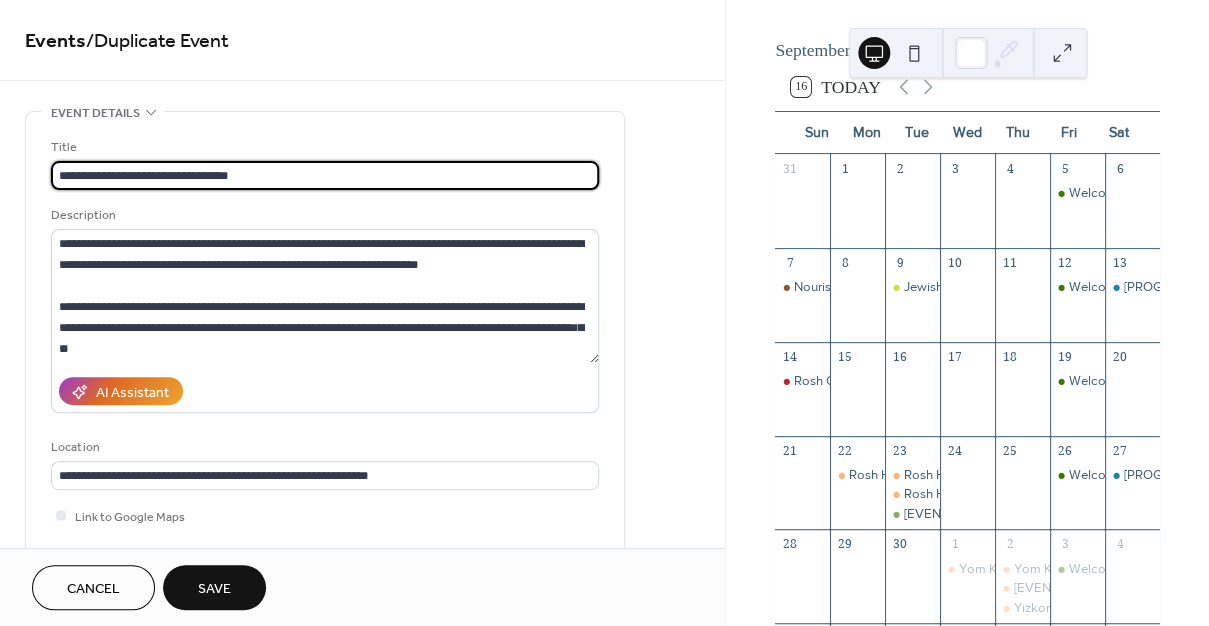 type on "**********" 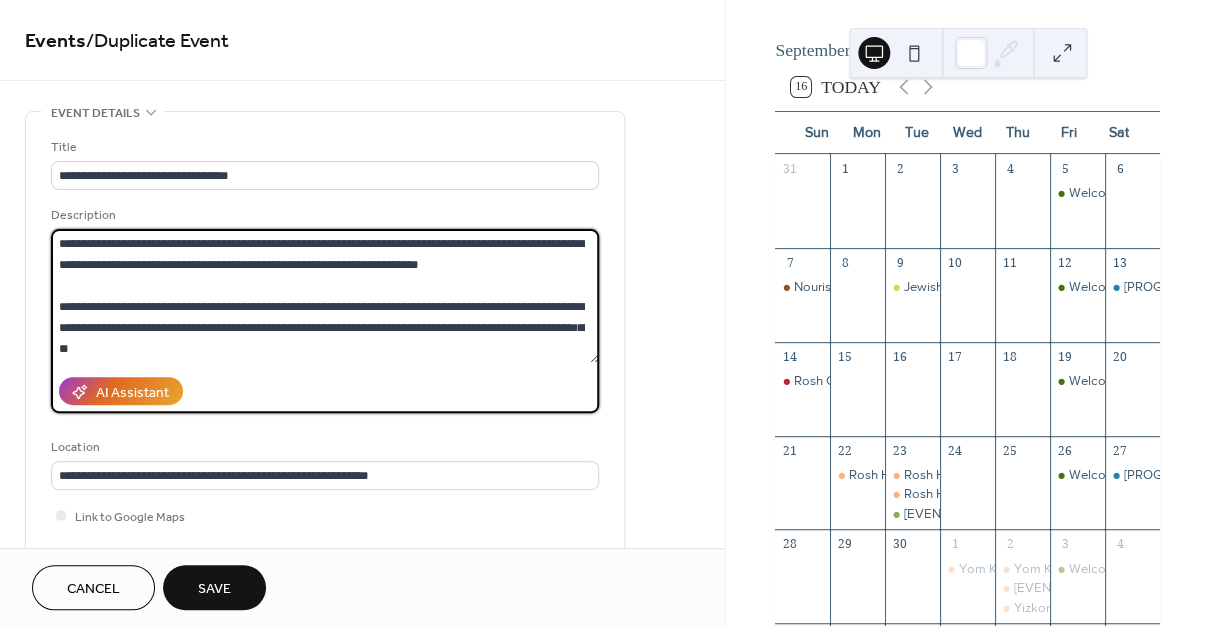 drag, startPoint x: 133, startPoint y: 353, endPoint x: 42, endPoint y: 301, distance: 104.80935 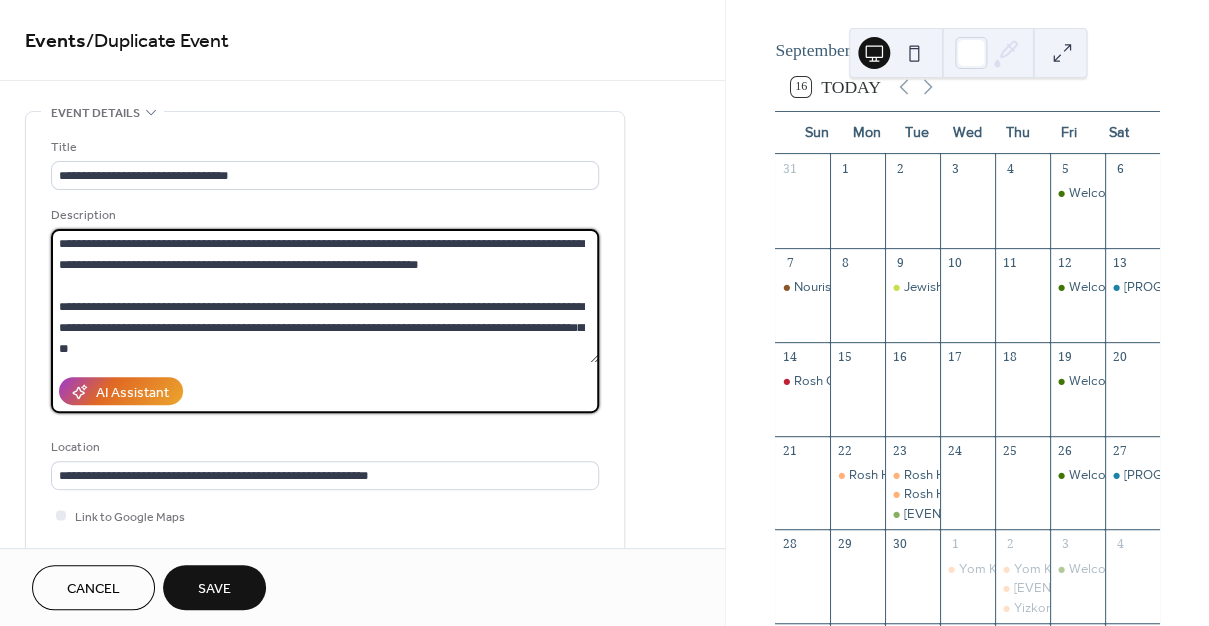 click on "**********" at bounding box center [325, 296] 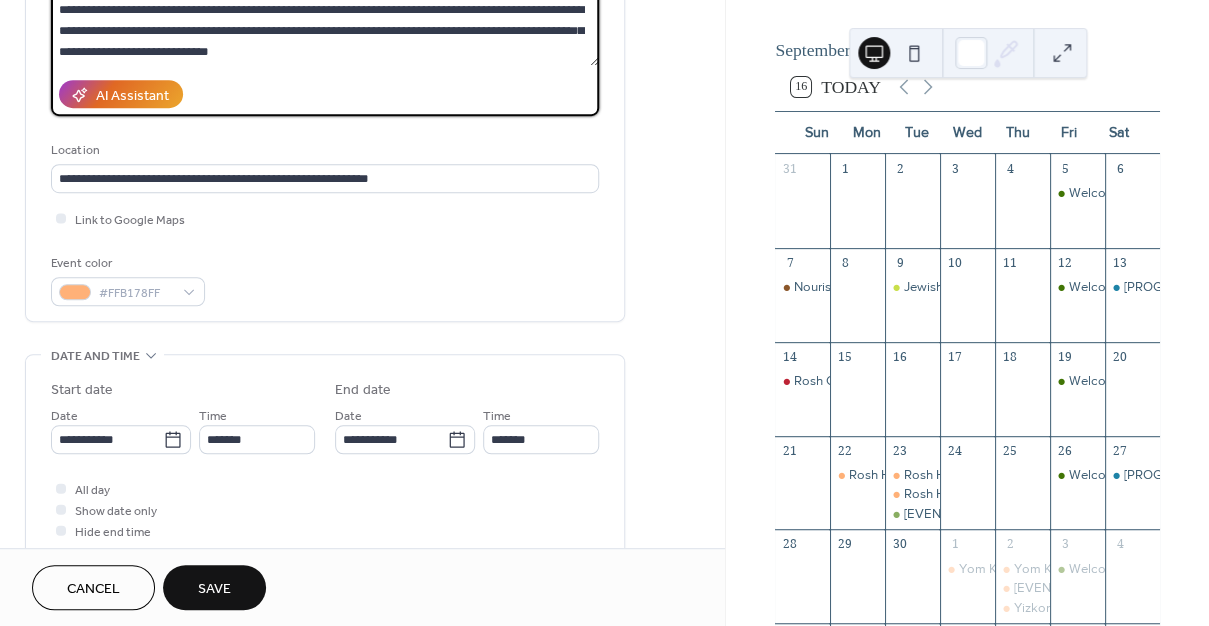scroll, scrollTop: 297, scrollLeft: 0, axis: vertical 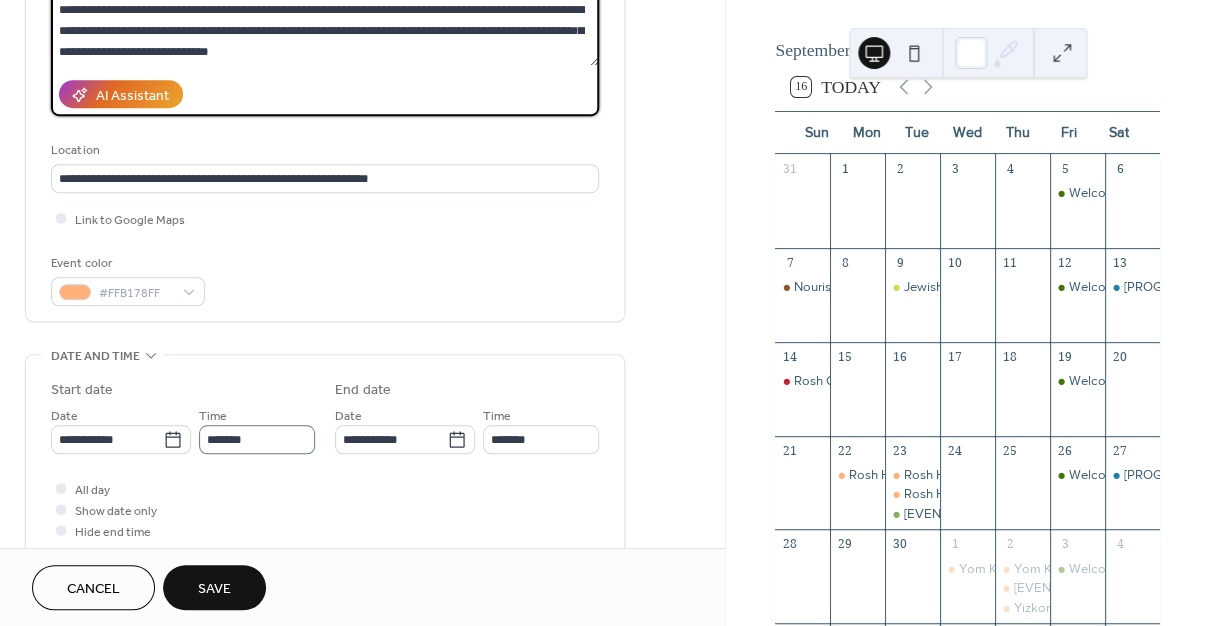 type on "**********" 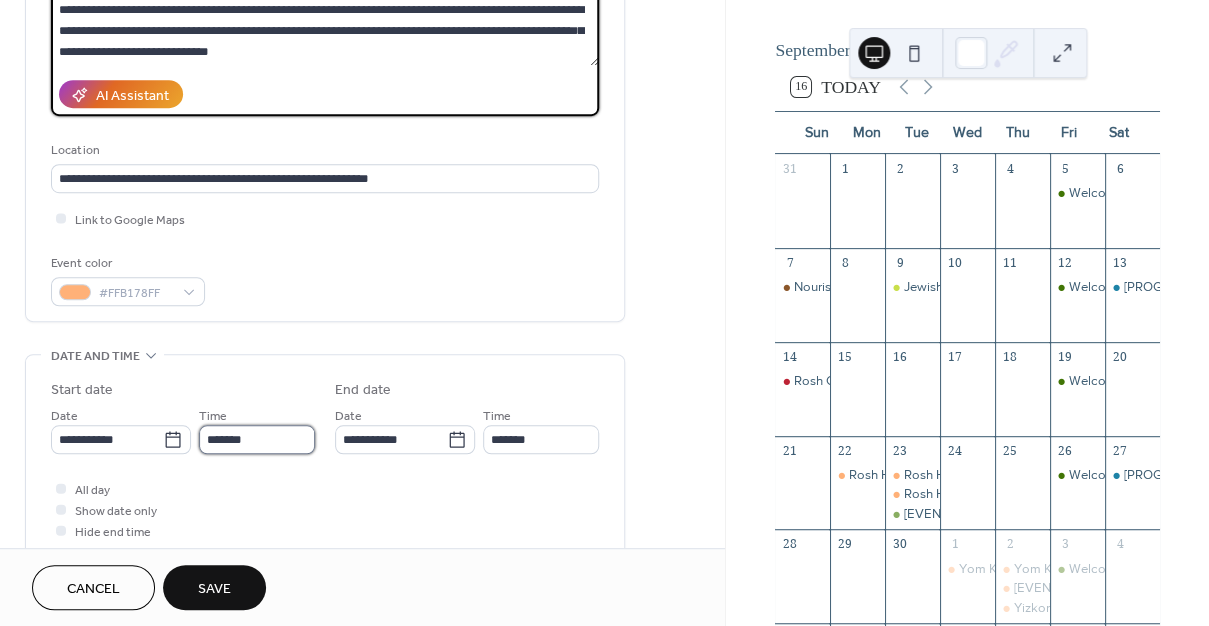 click on "*******" at bounding box center [257, 439] 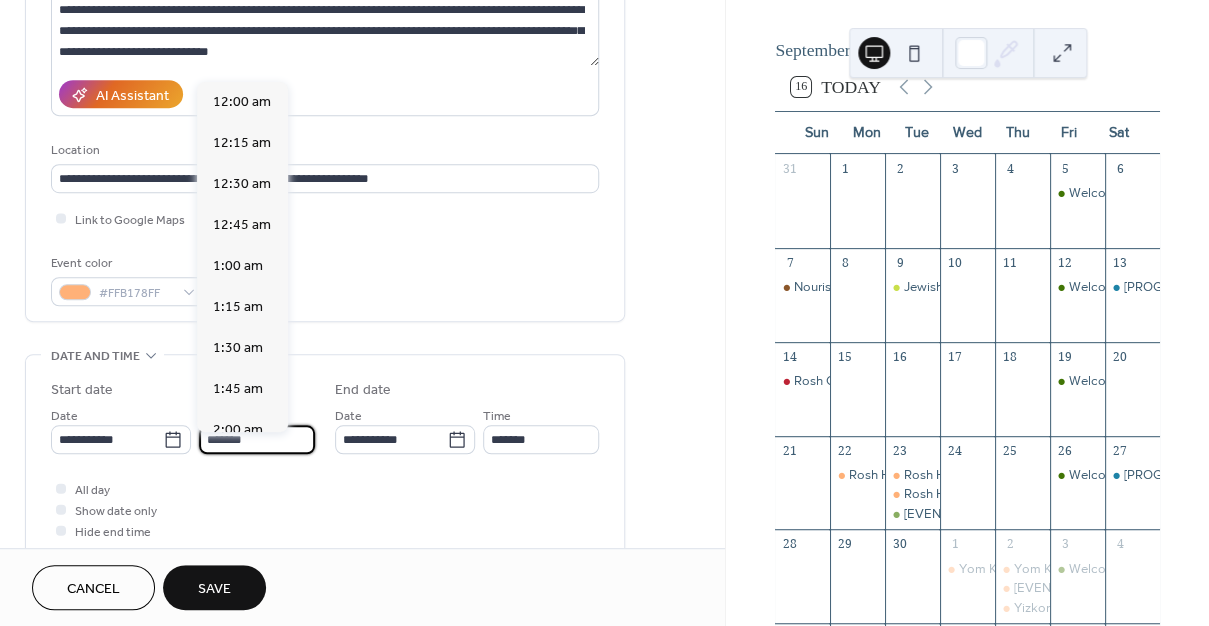 scroll, scrollTop: 2849, scrollLeft: 0, axis: vertical 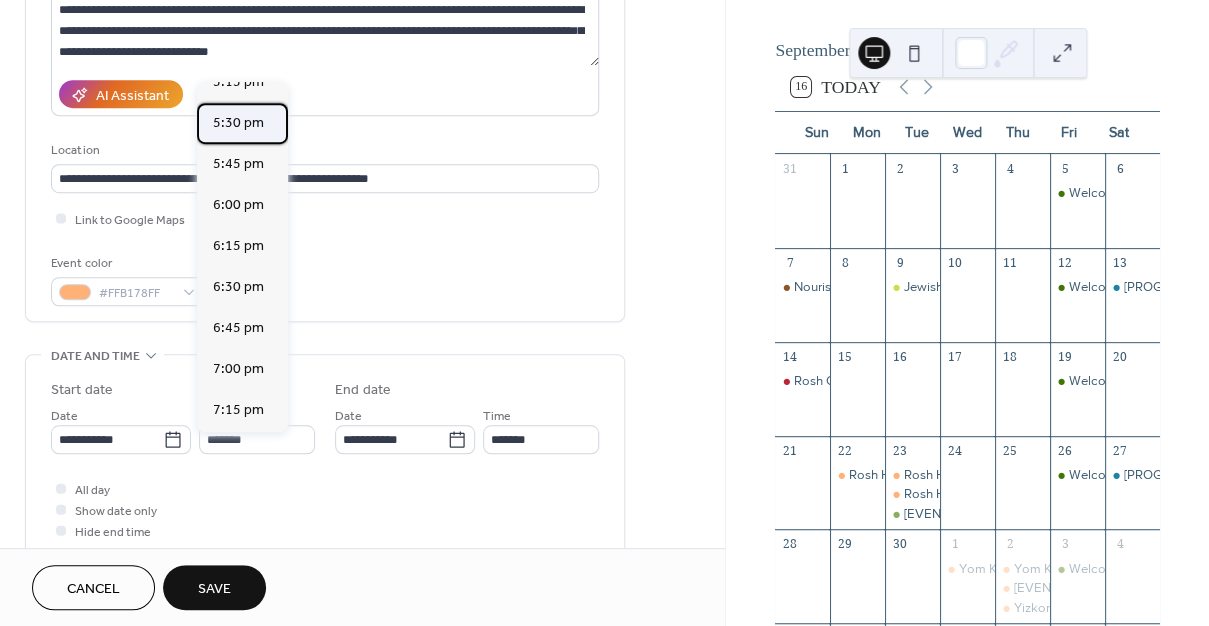 click on "5:30 pm" at bounding box center (238, 123) 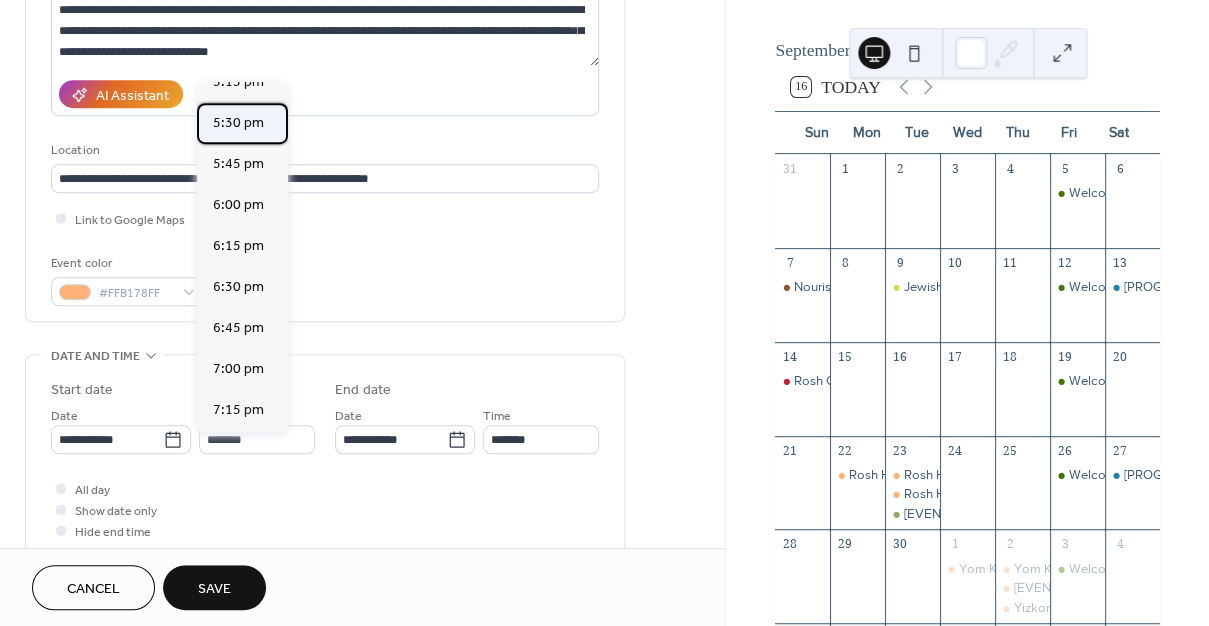 type on "*******" 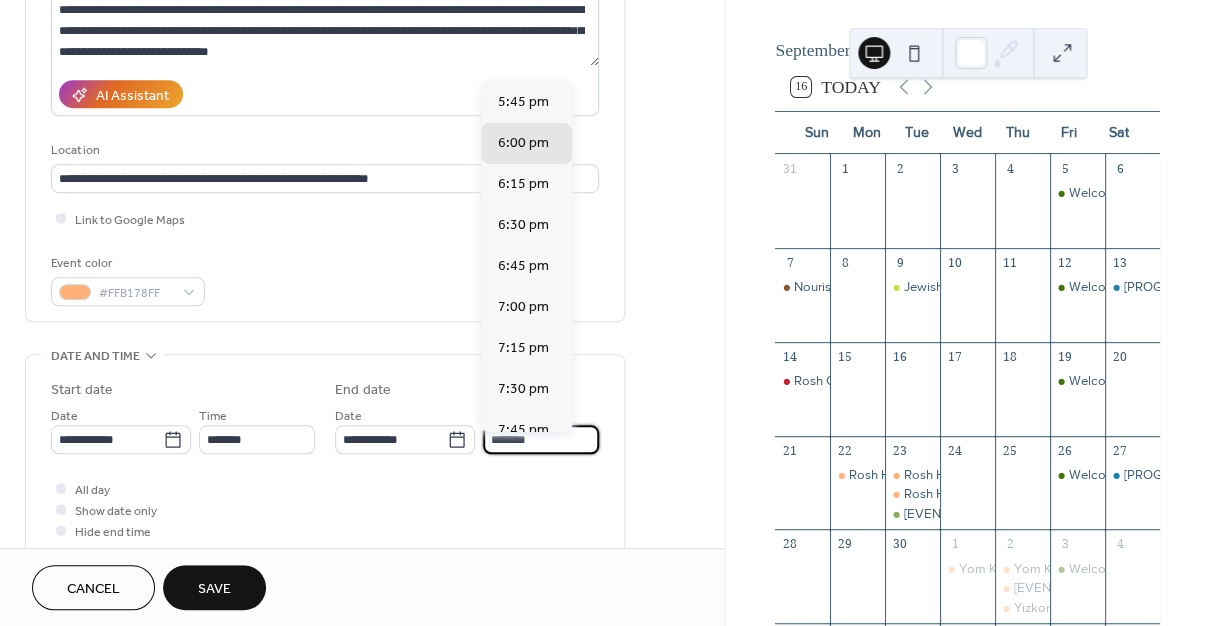 click on "*******" at bounding box center [541, 439] 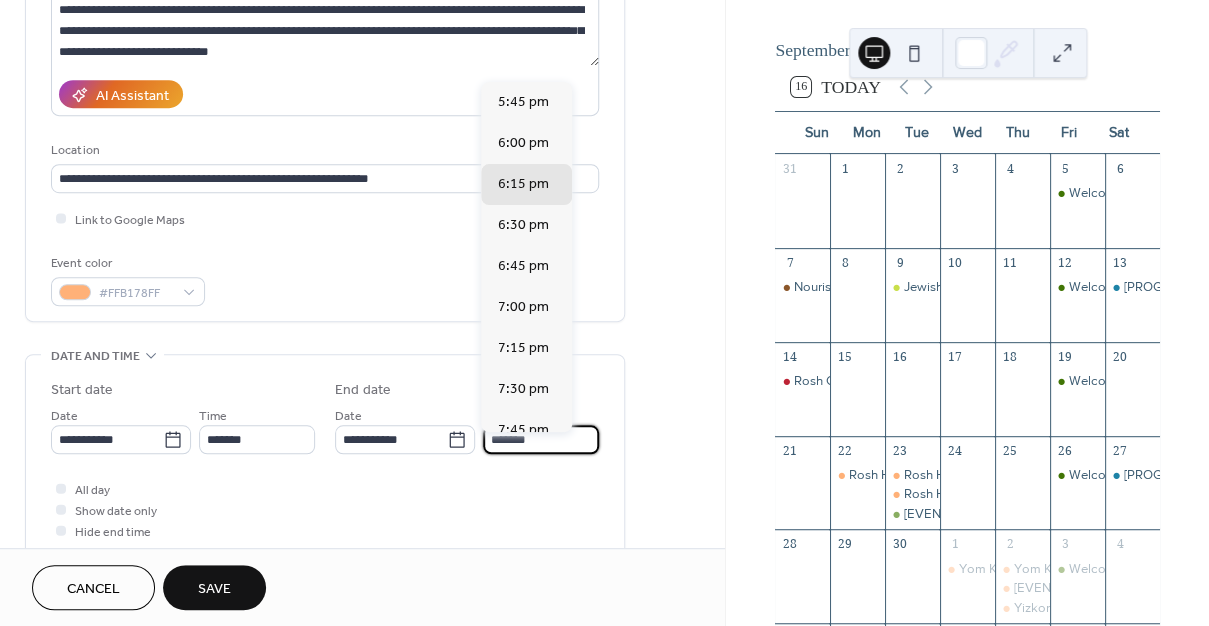 type on "*******" 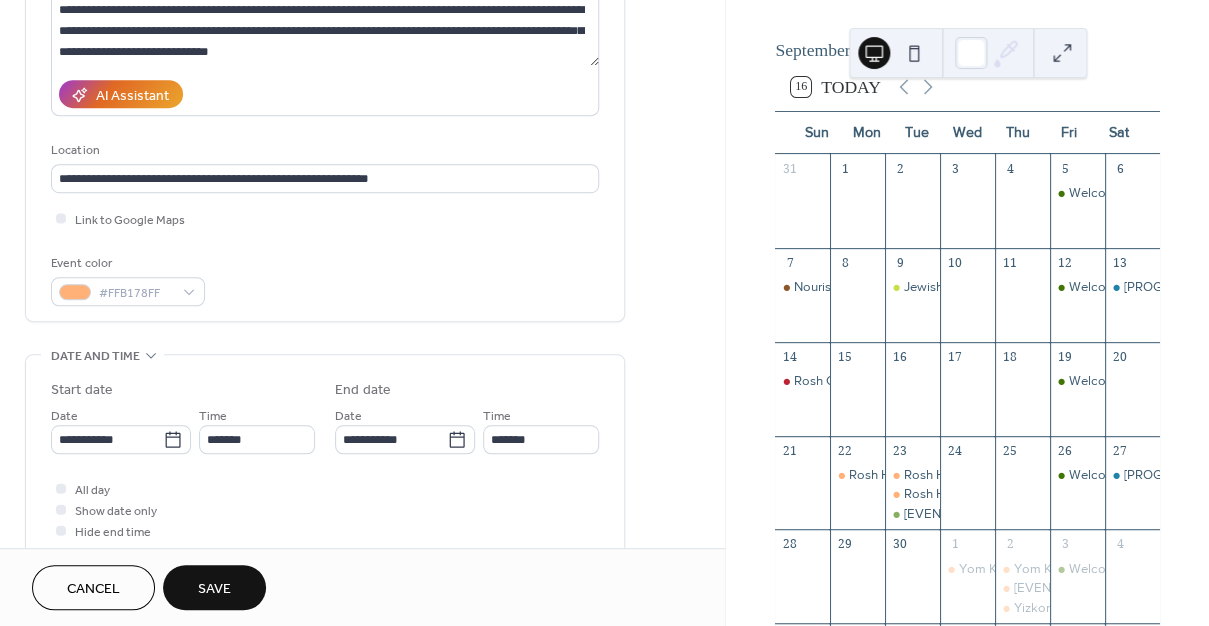 scroll, scrollTop: 616, scrollLeft: 0, axis: vertical 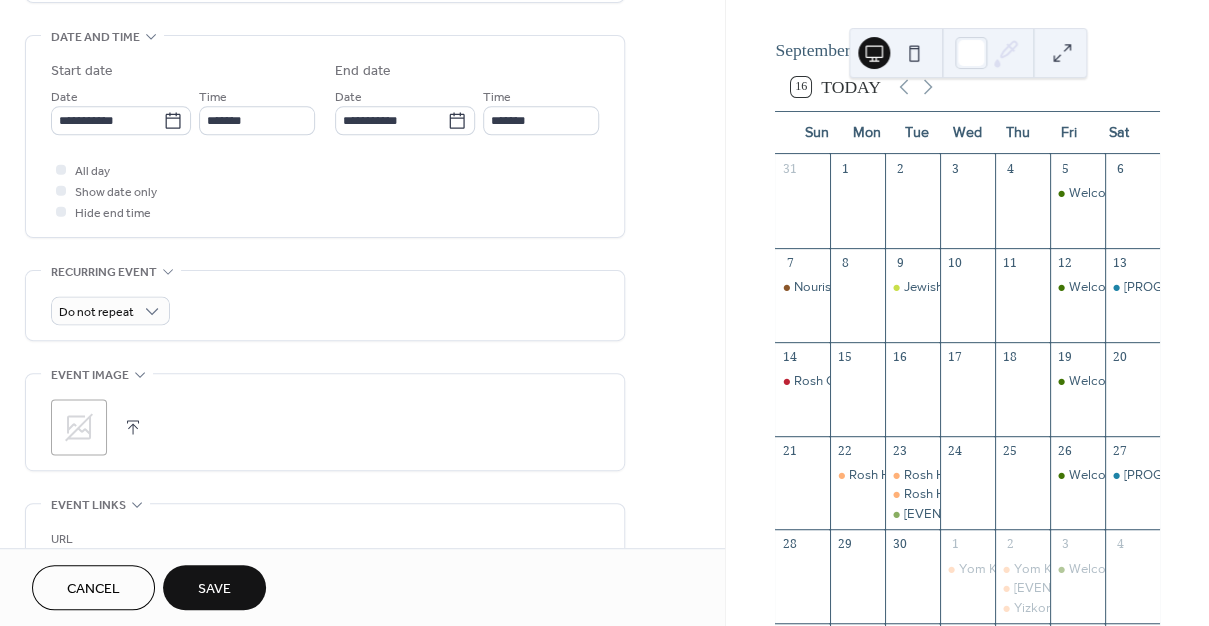click on "Save" at bounding box center [214, 589] 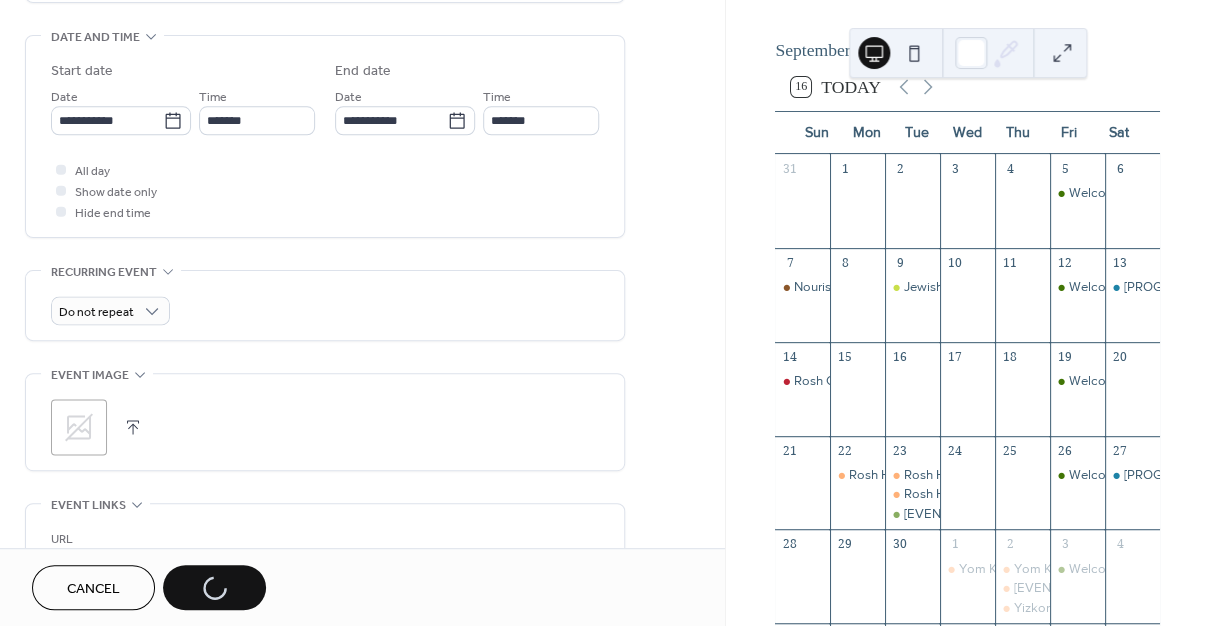 scroll, scrollTop: 93, scrollLeft: 0, axis: vertical 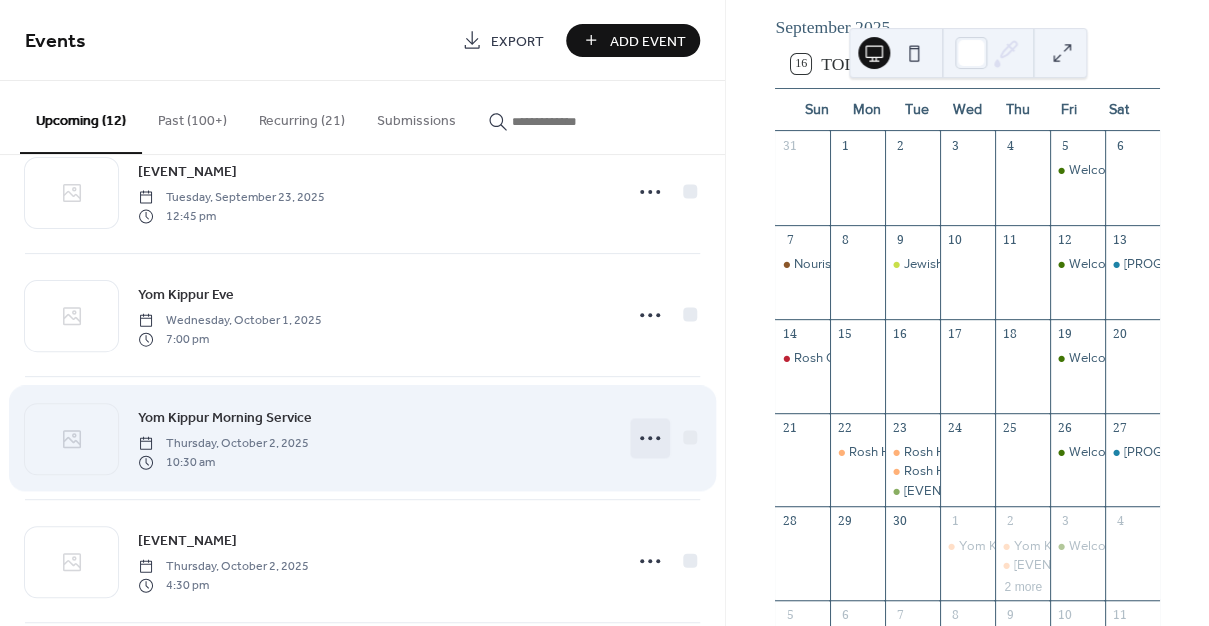 click 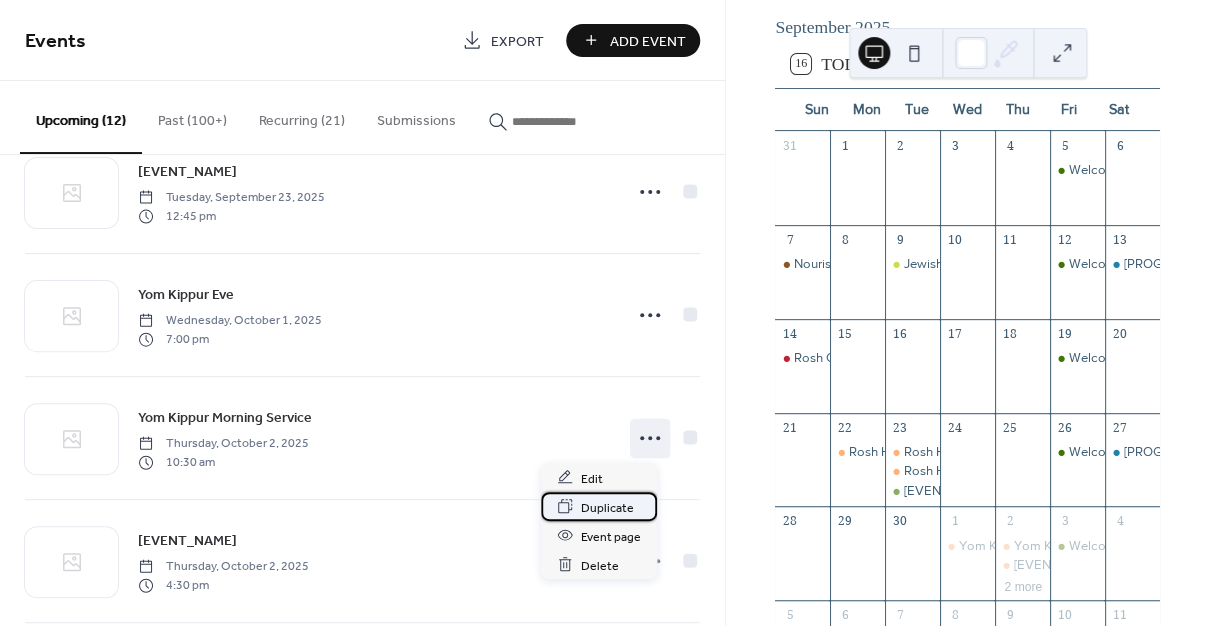 click on "Duplicate" at bounding box center (607, 507) 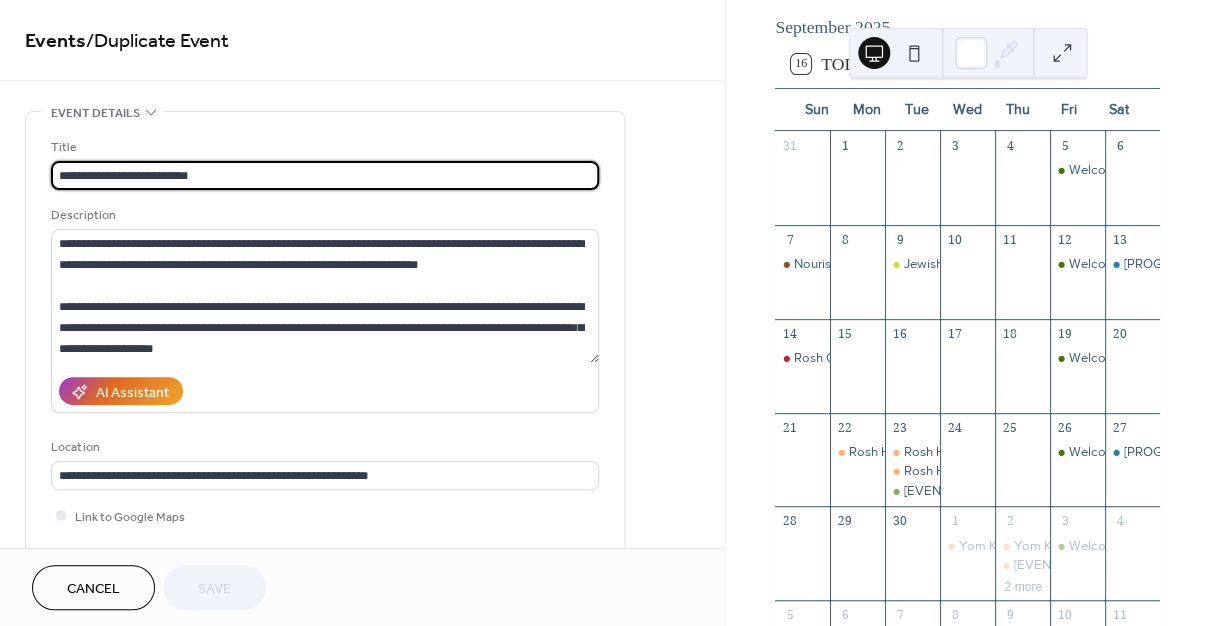 click on "**********" at bounding box center (325, 175) 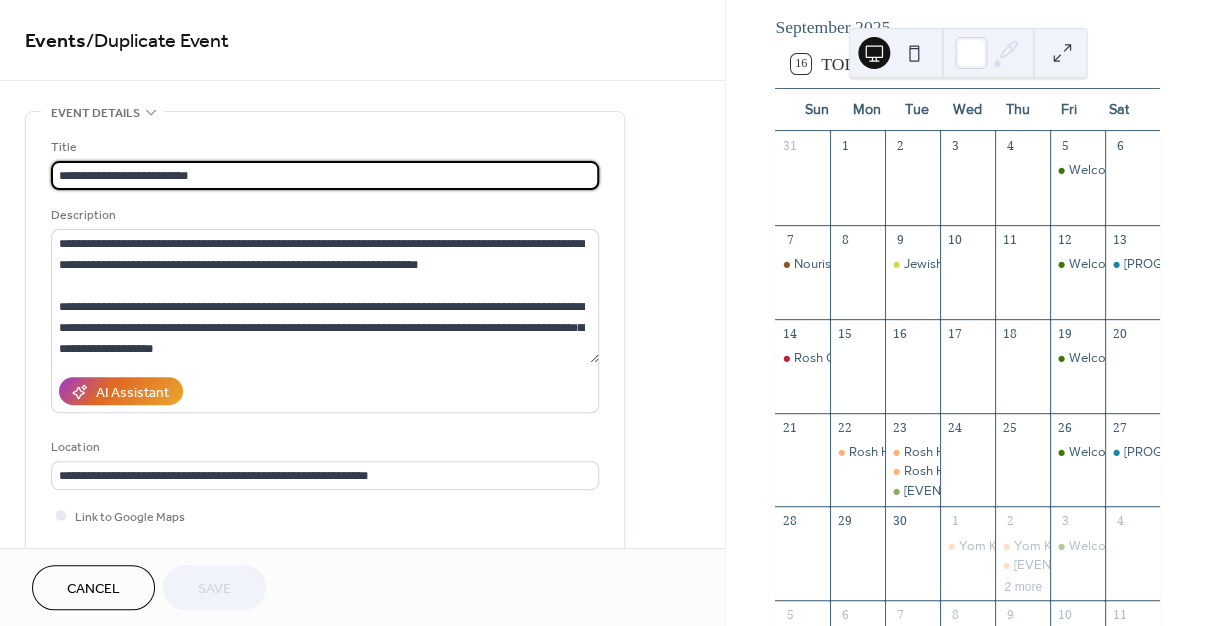 click on "**********" at bounding box center (325, 175) 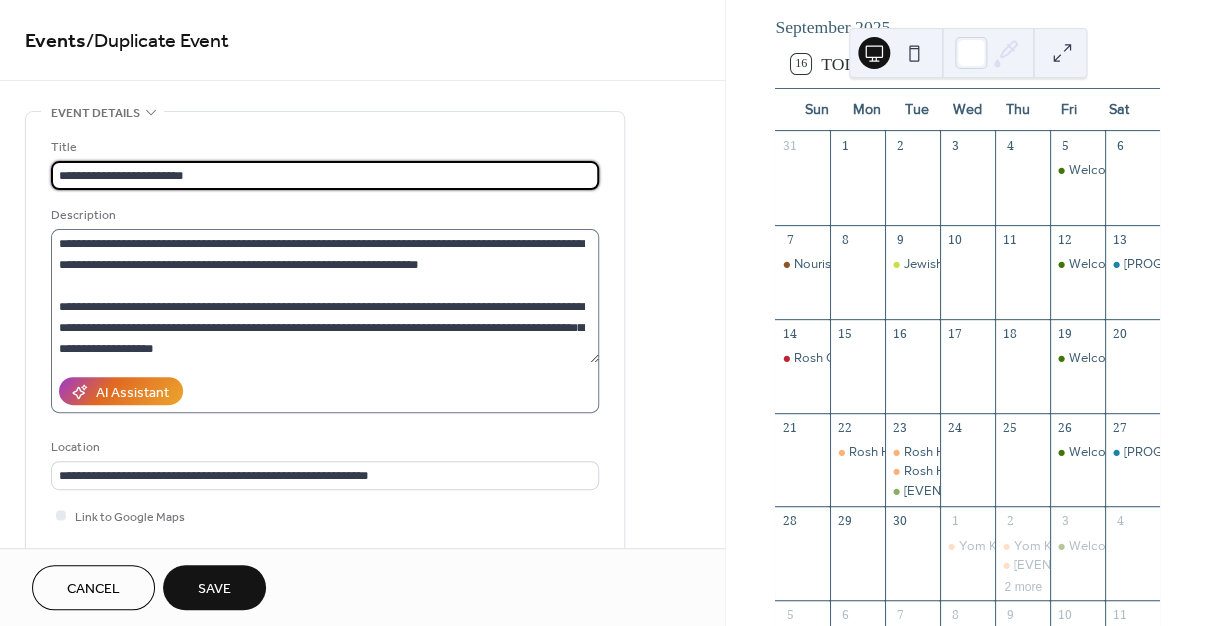 type on "**********" 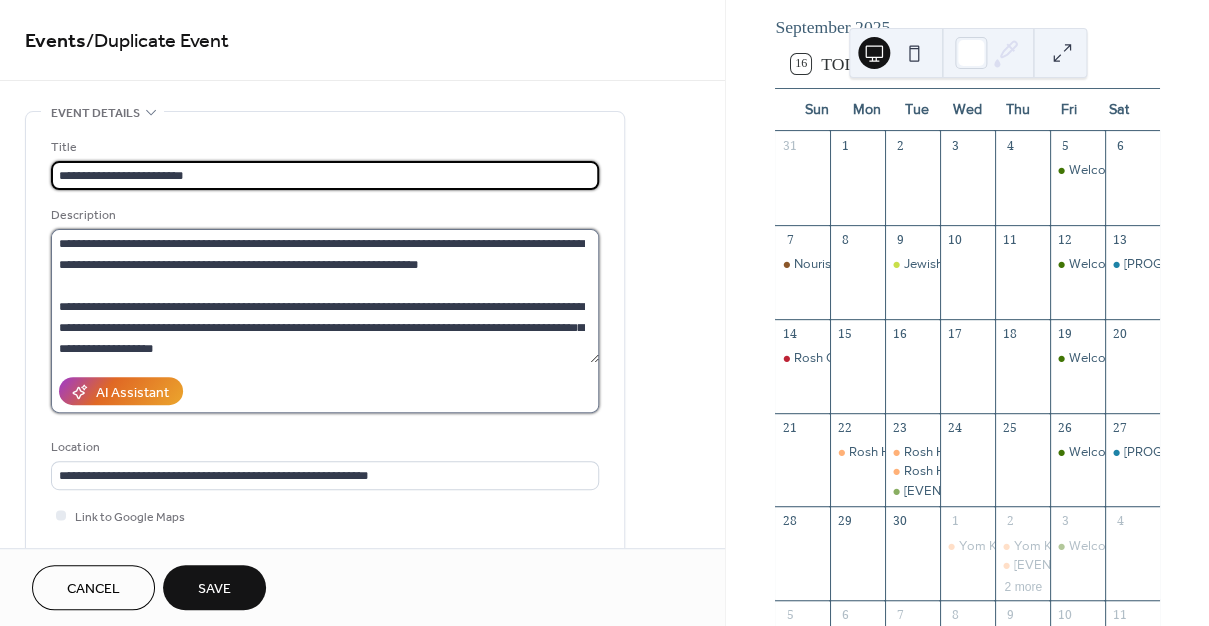 click on "**********" at bounding box center [325, 296] 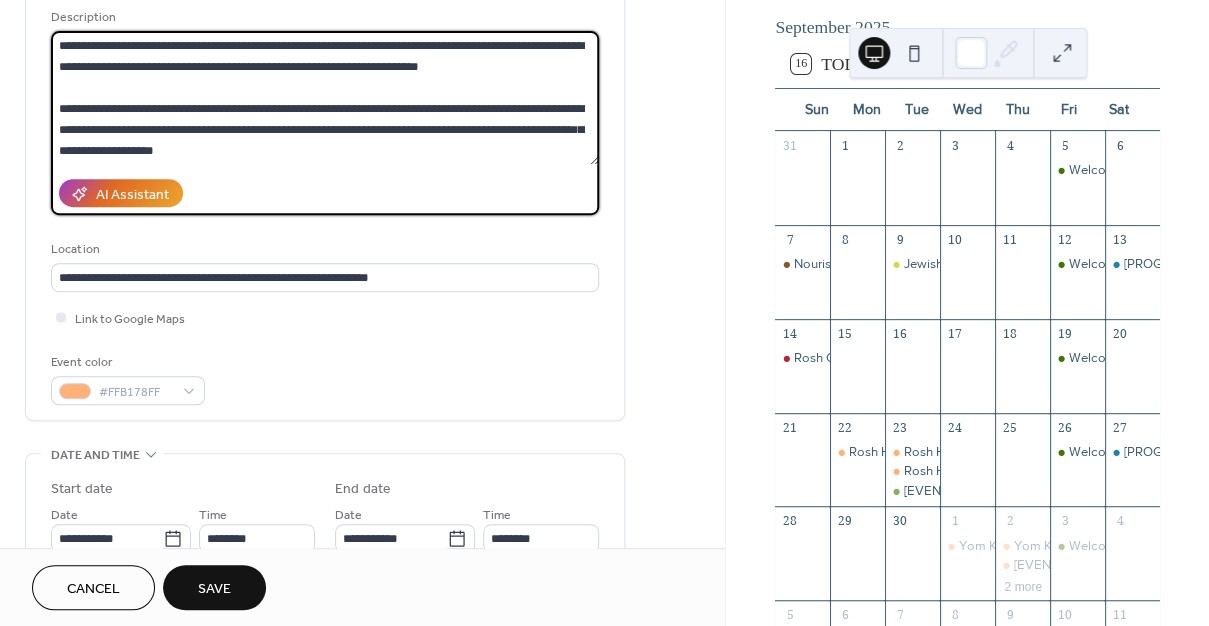 scroll, scrollTop: 341, scrollLeft: 0, axis: vertical 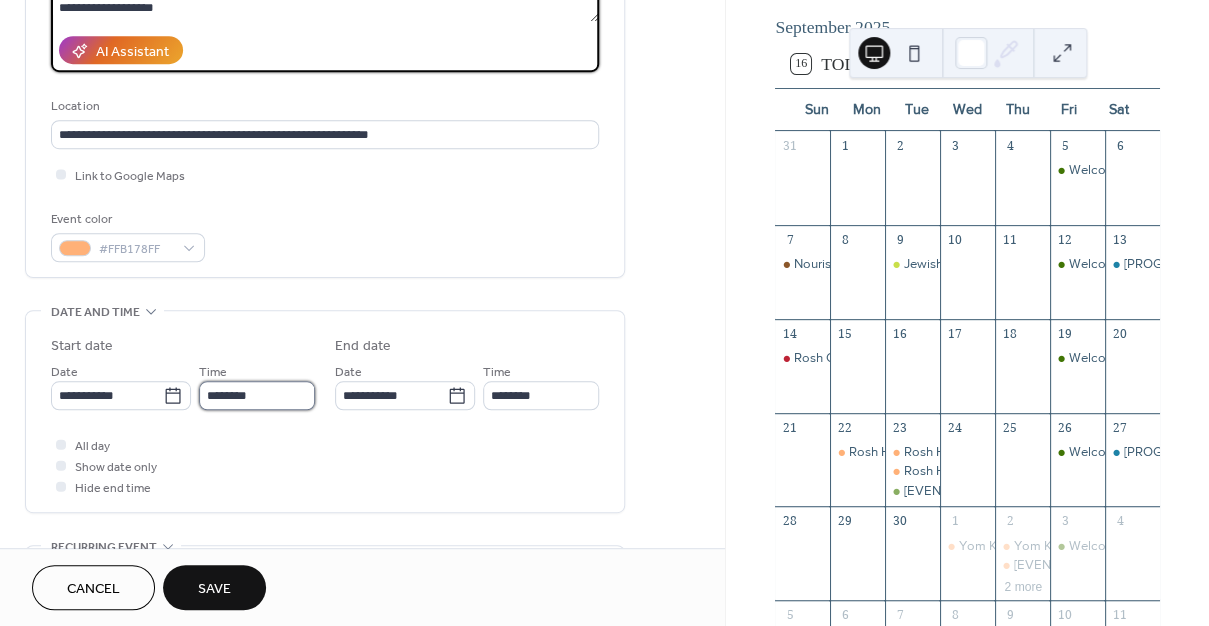 click on "********" at bounding box center [257, 395] 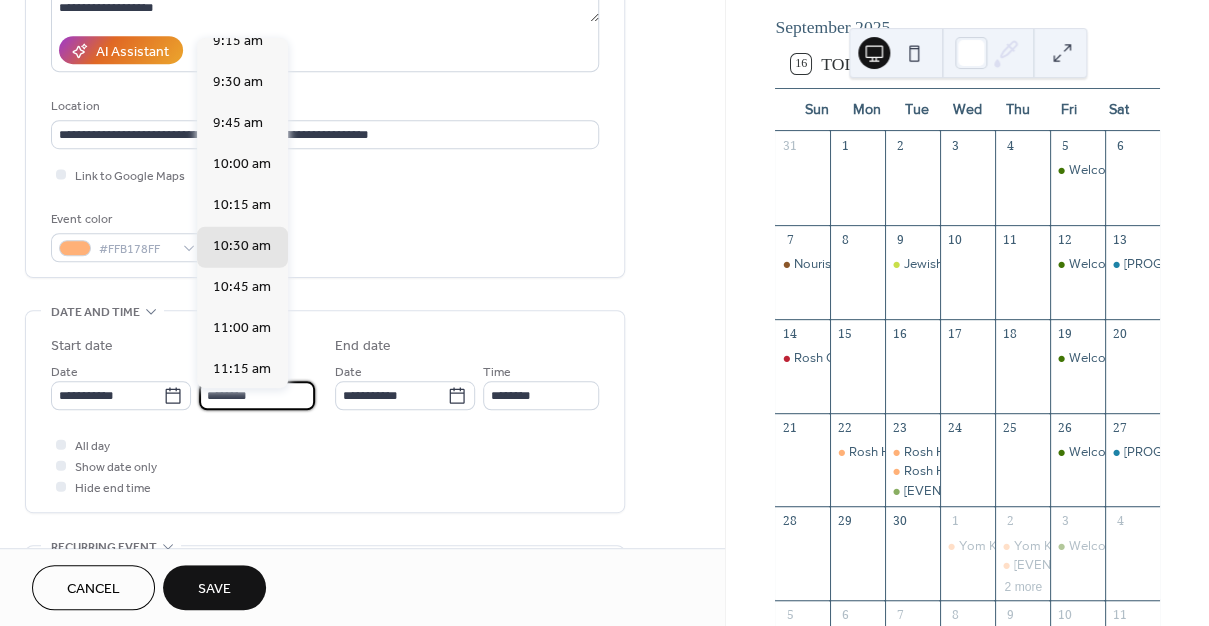 scroll, scrollTop: 1507, scrollLeft: 0, axis: vertical 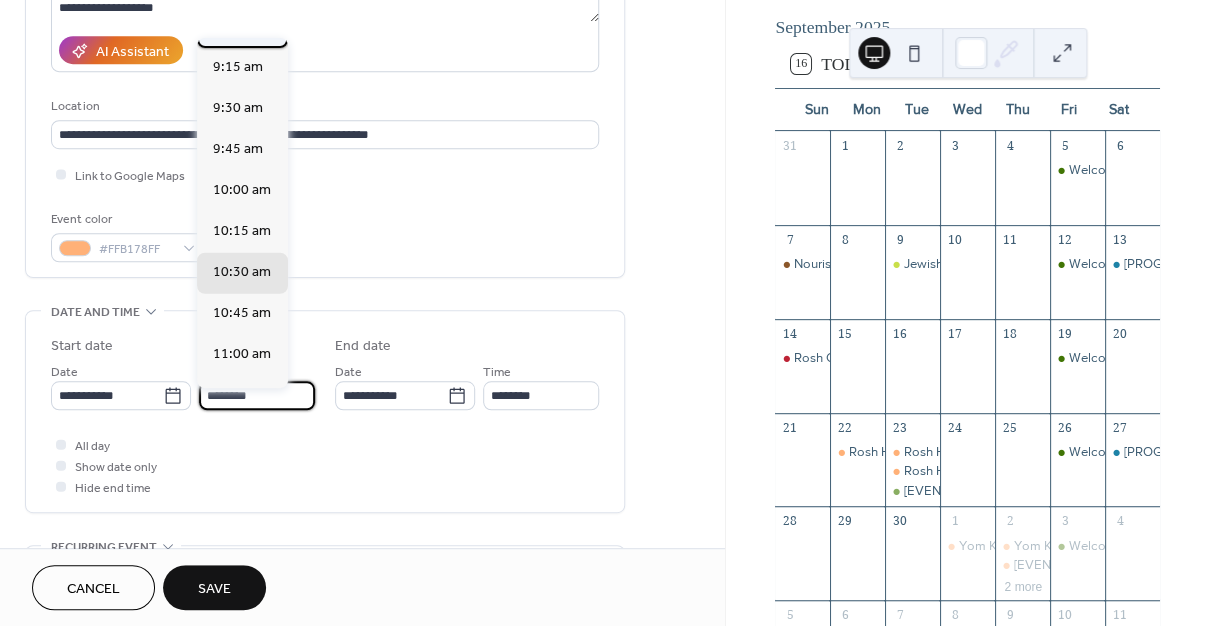 click on "9:00 am" at bounding box center (238, 27) 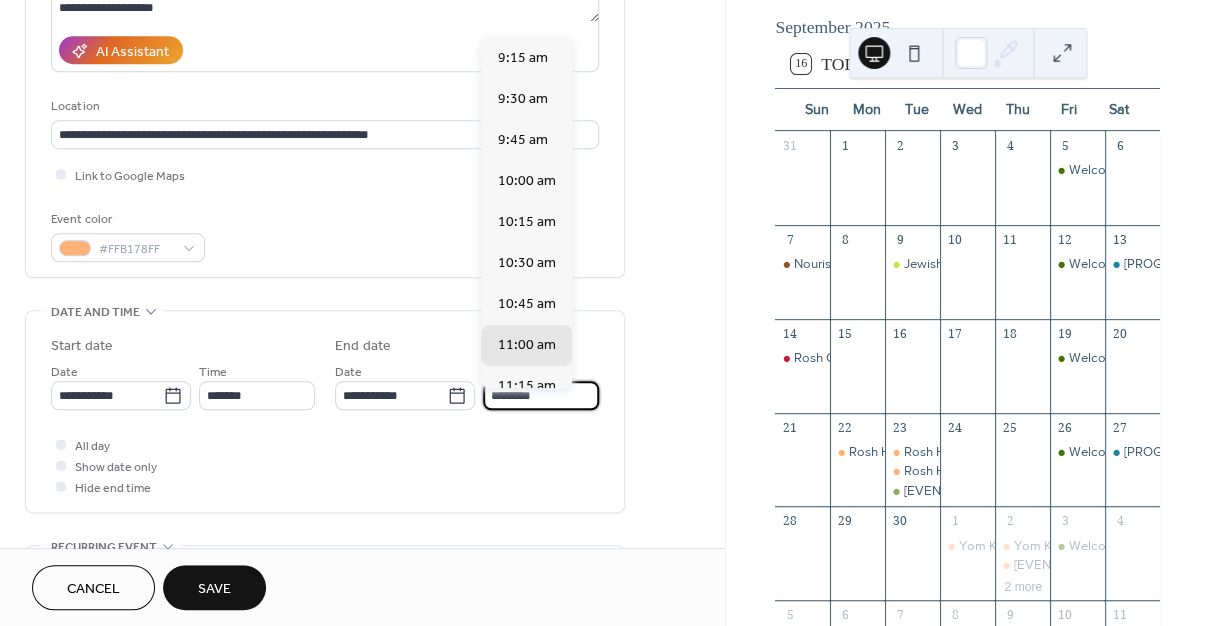 drag, startPoint x: 517, startPoint y: 403, endPoint x: 446, endPoint y: 393, distance: 71.70077 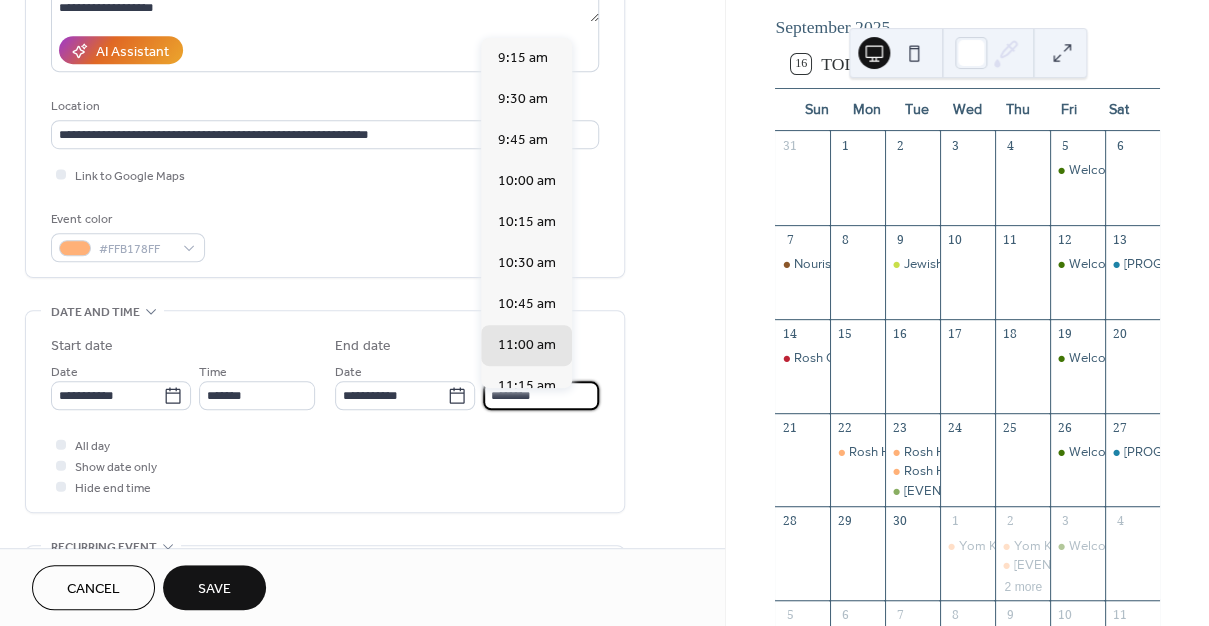 click on "********" at bounding box center (541, 395) 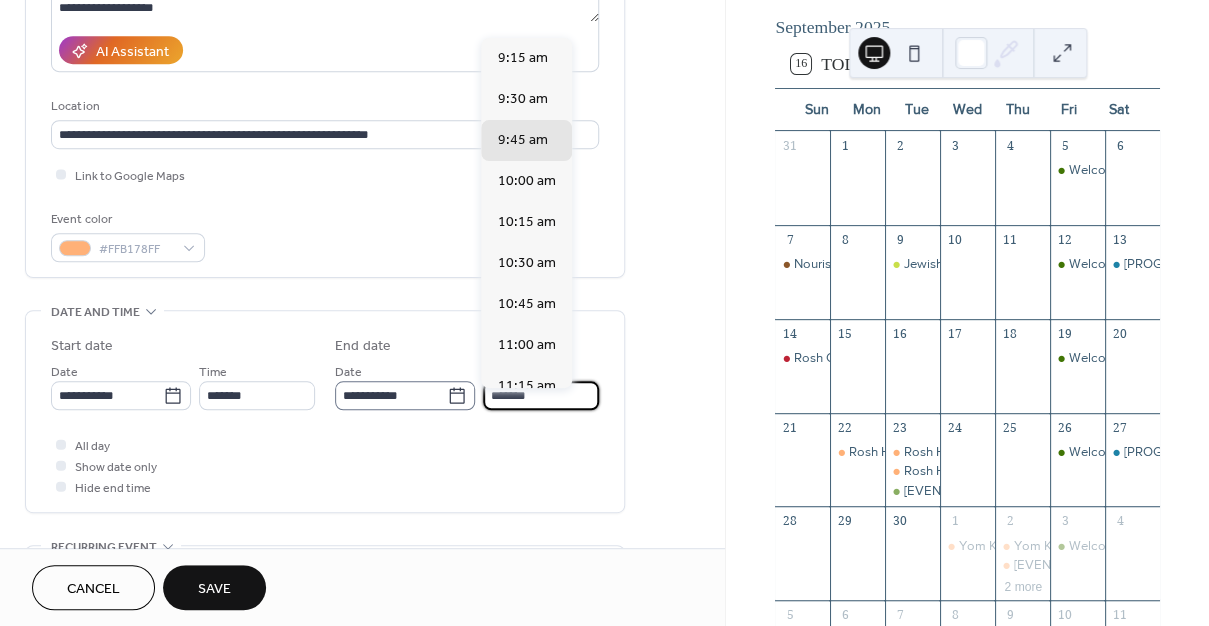 type on "*******" 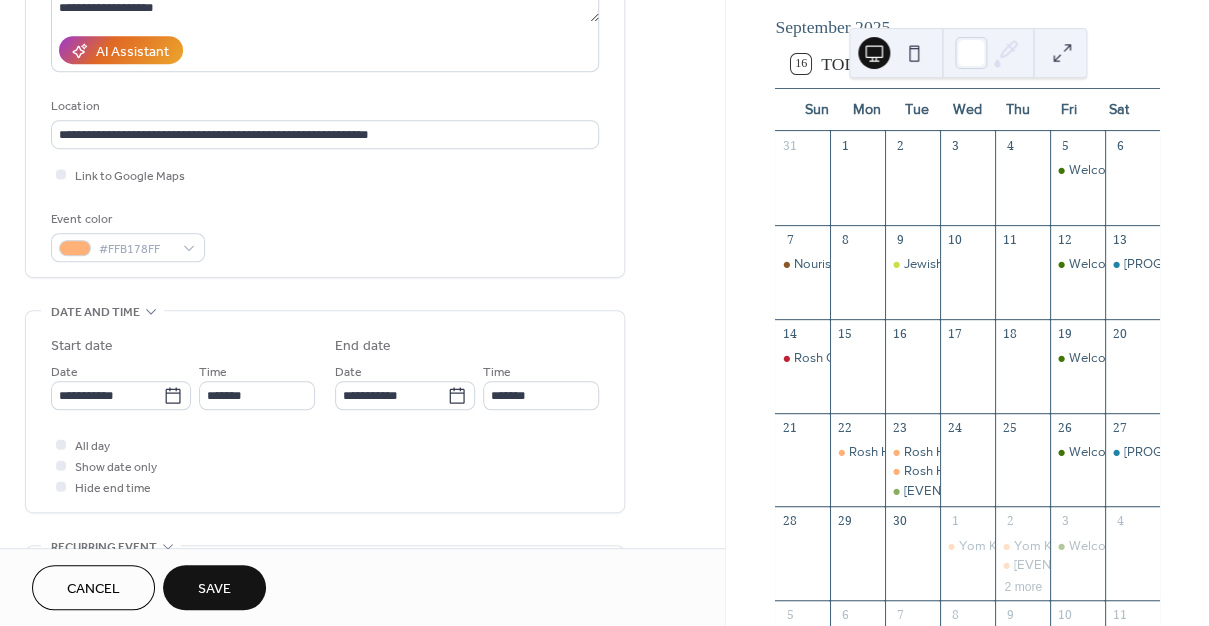 click on "Save" at bounding box center (214, 589) 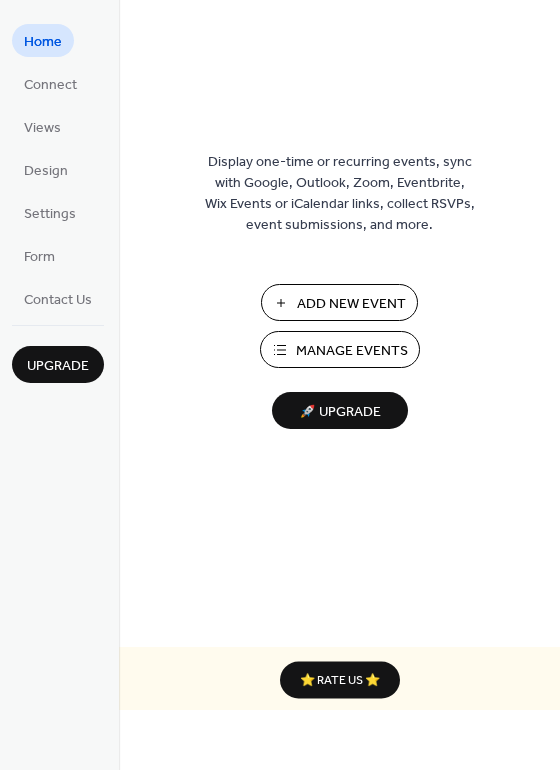 scroll, scrollTop: 0, scrollLeft: 0, axis: both 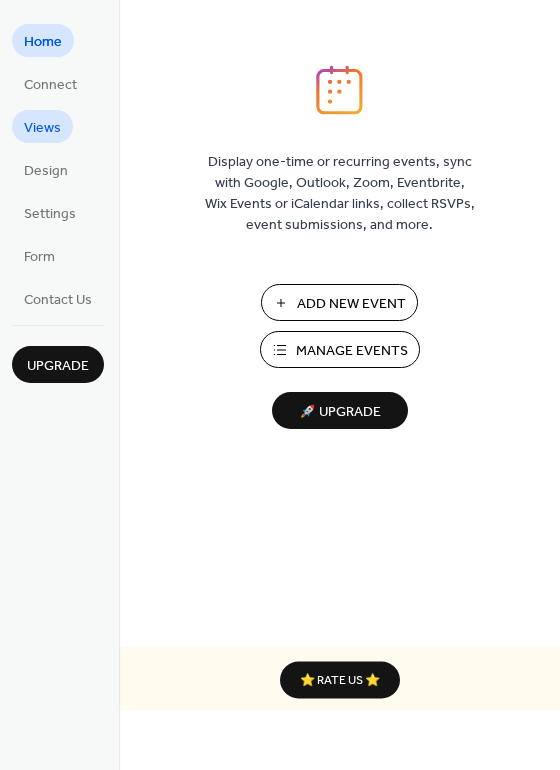 click on "Views" at bounding box center [42, 128] 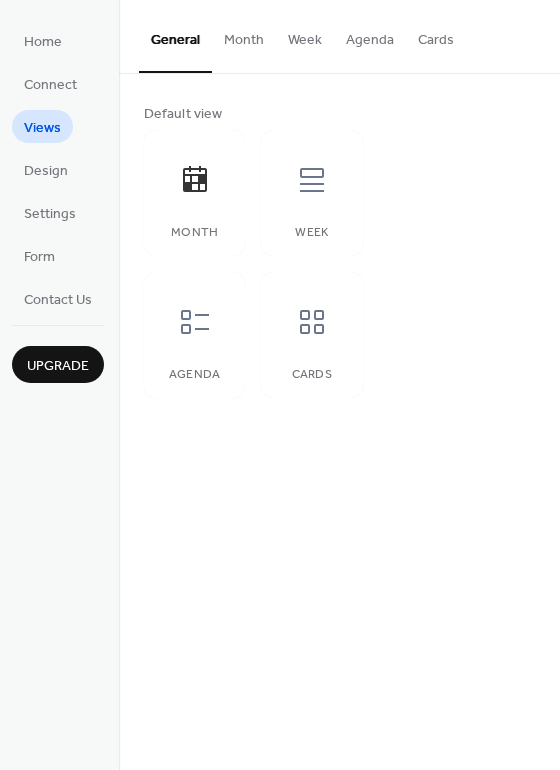 click on "Default view Month Week Agenda Cards" at bounding box center [339, 251] 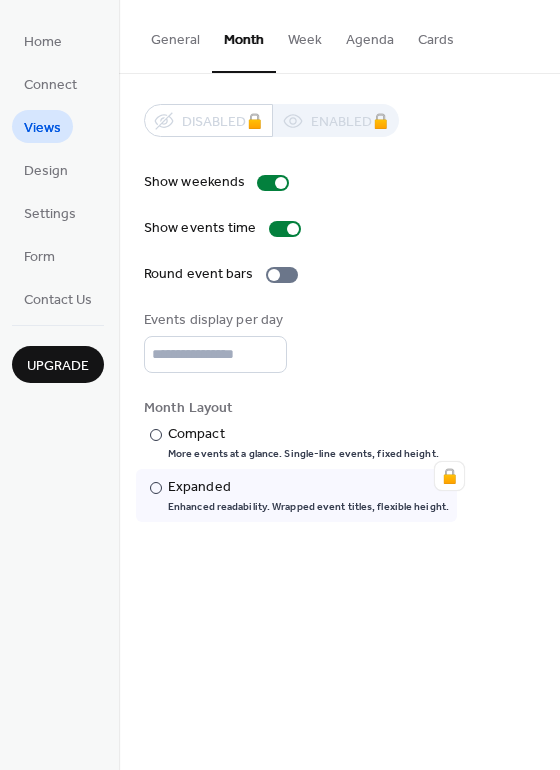 click on "Week" at bounding box center (305, 35) 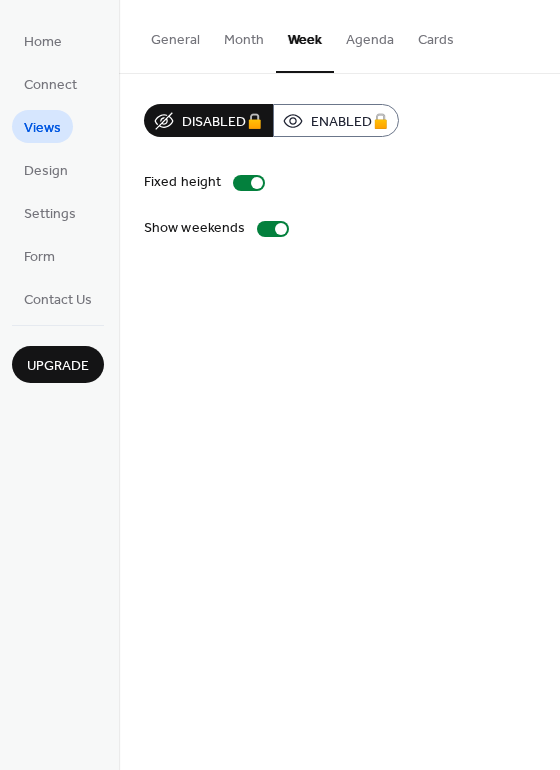 click on "Agenda" at bounding box center [370, 35] 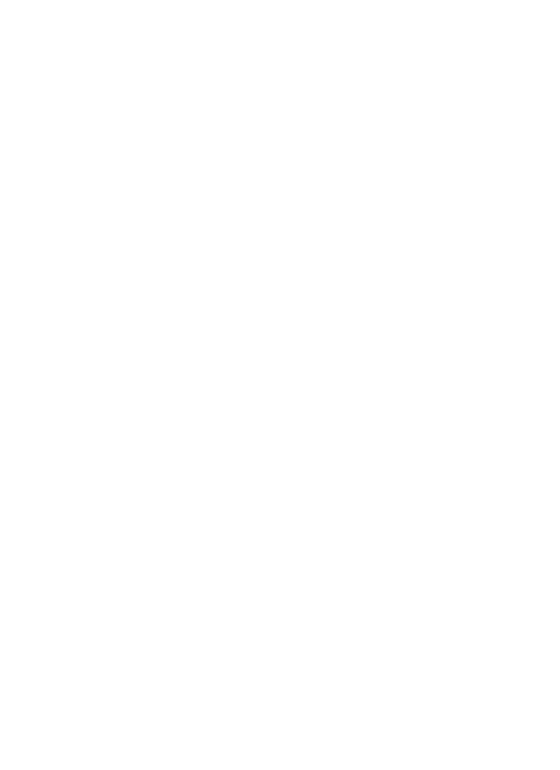click at bounding box center [280, 385] 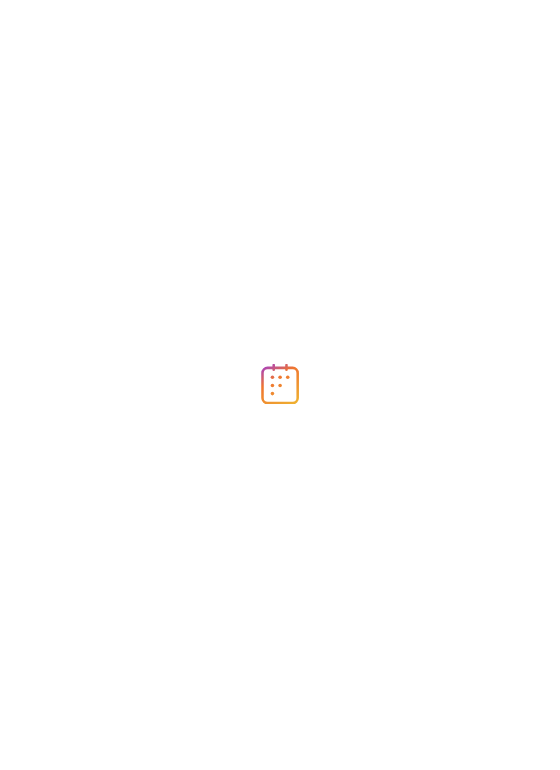 scroll, scrollTop: 0, scrollLeft: 0, axis: both 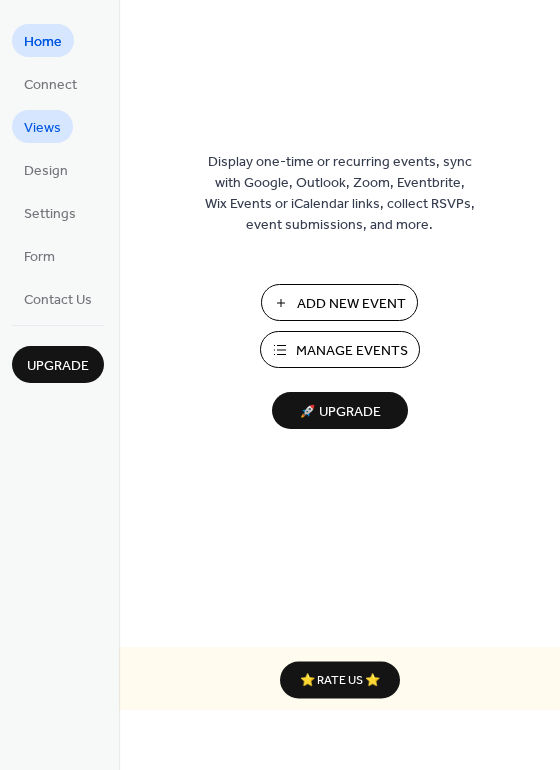 click on "Views" at bounding box center [42, 128] 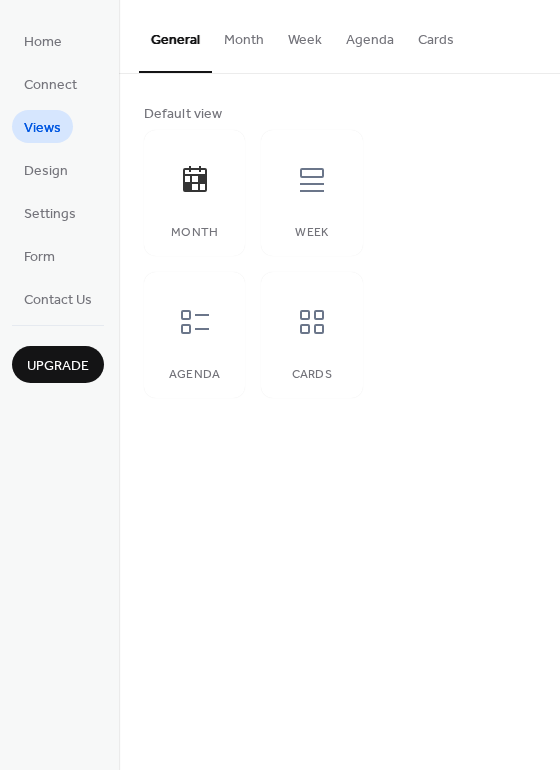 click on "Month" at bounding box center [244, 35] 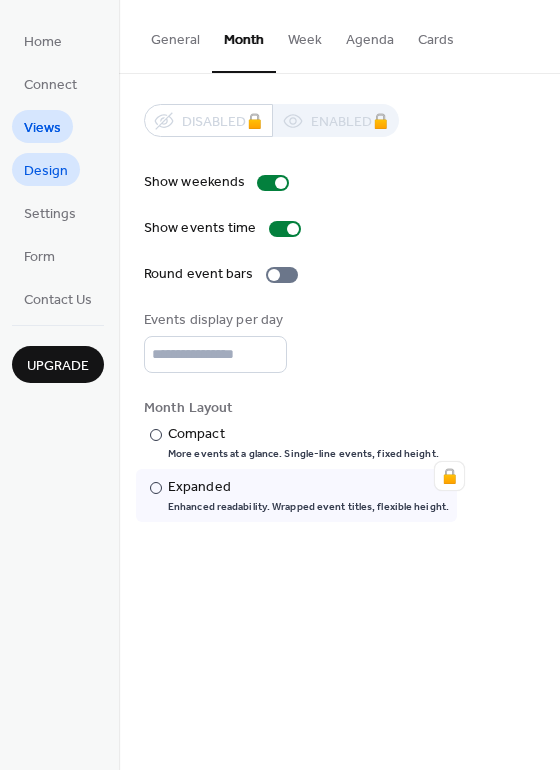 click on "Design" at bounding box center [46, 171] 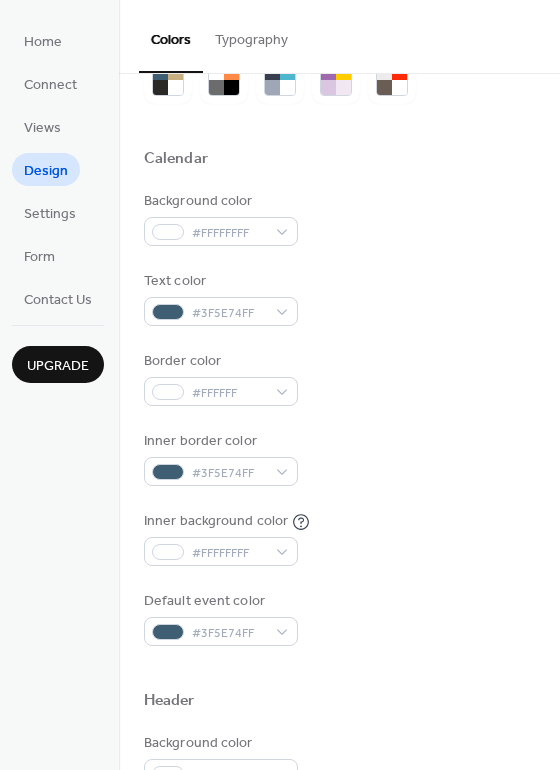 scroll, scrollTop: 0, scrollLeft: 0, axis: both 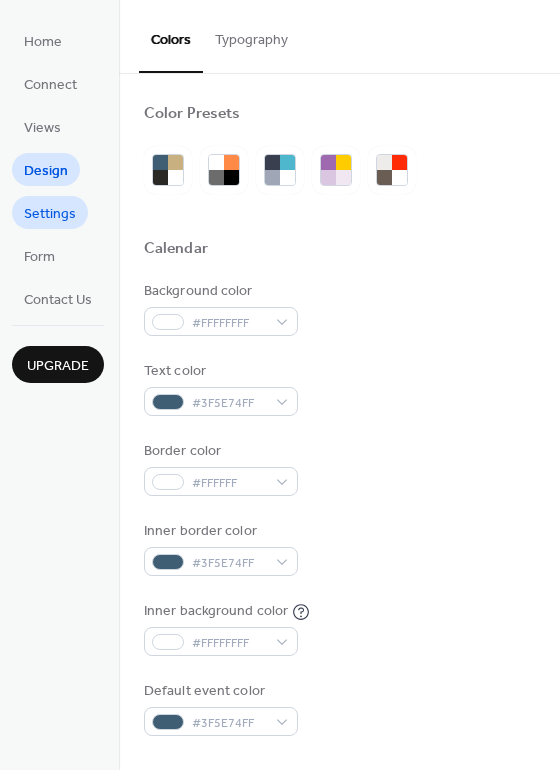 click on "Settings" at bounding box center [50, 214] 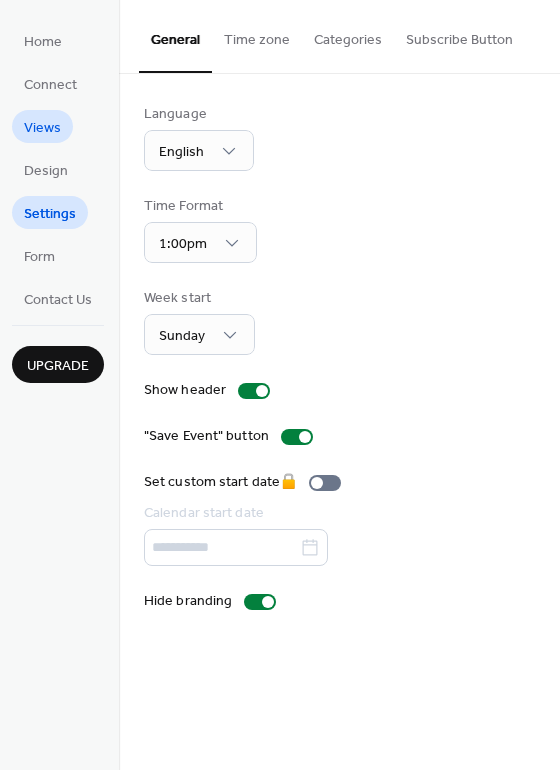 click on "Views" at bounding box center (42, 128) 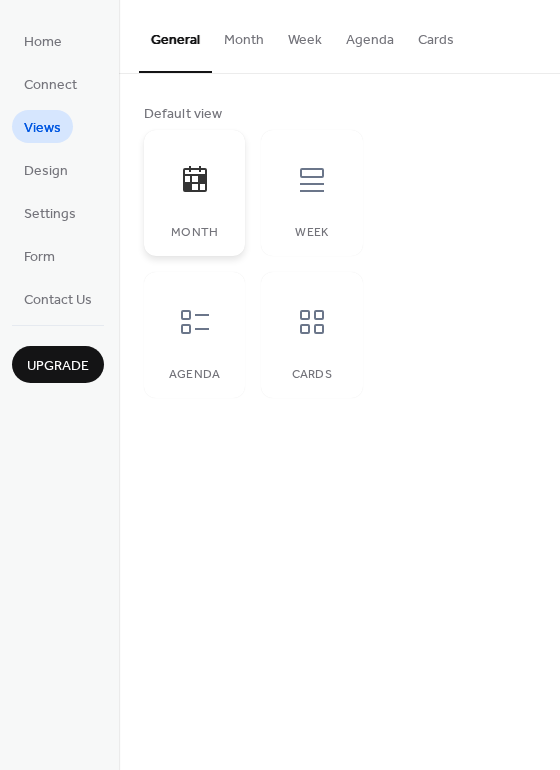 click 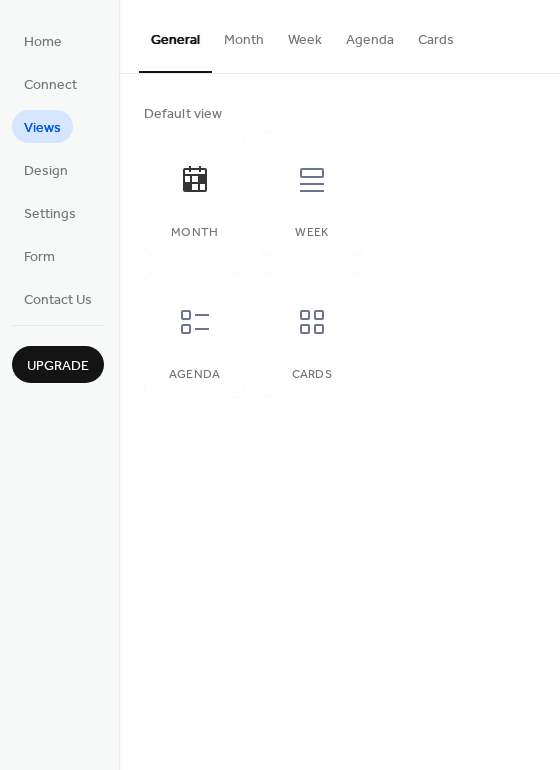 click on "Month" at bounding box center (244, 35) 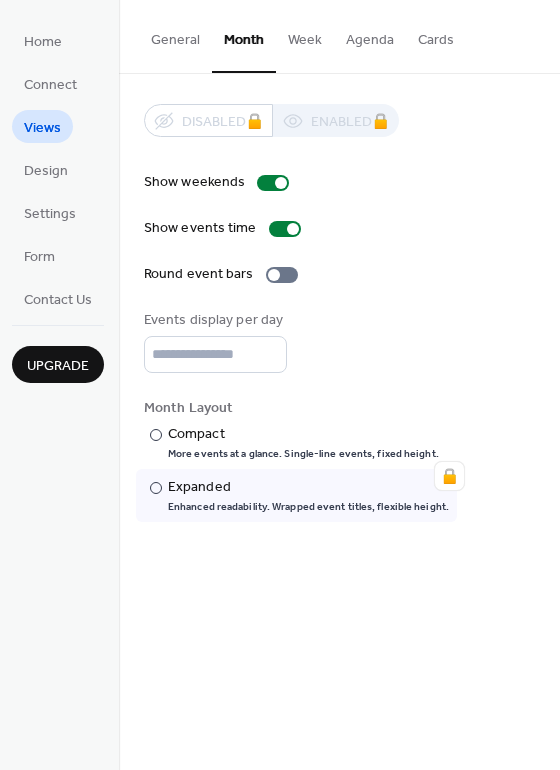 click on "General" at bounding box center (175, 35) 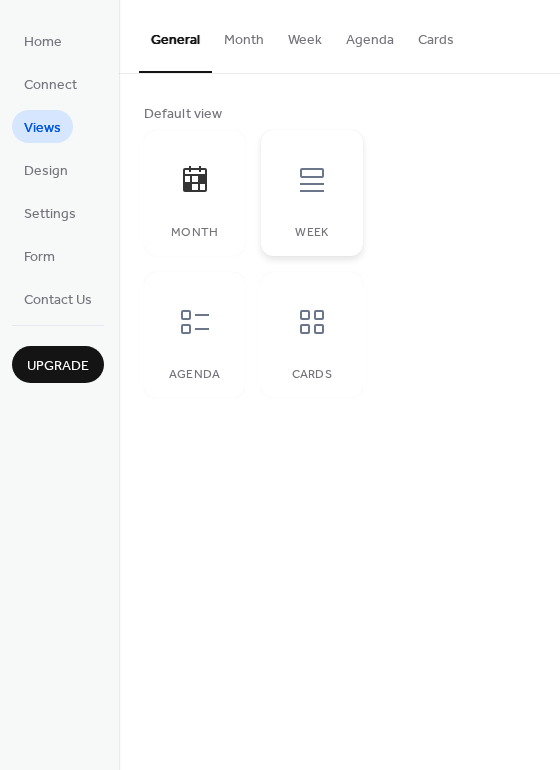 click on "Week" at bounding box center [311, 193] 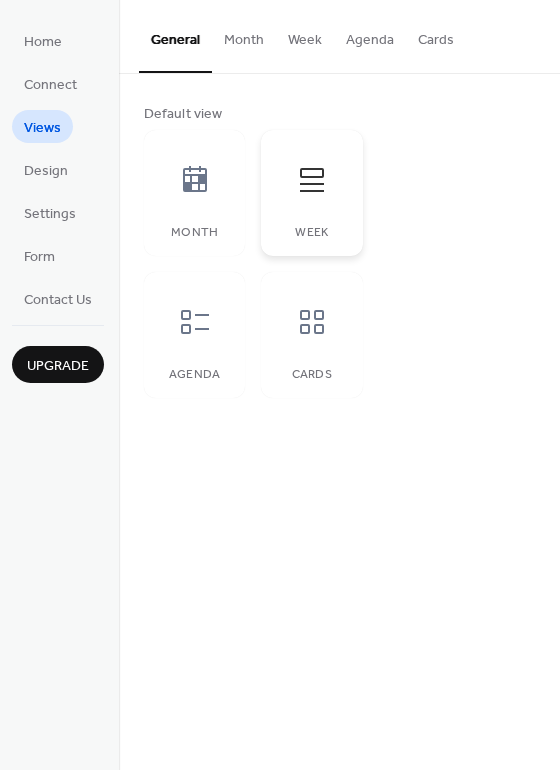click 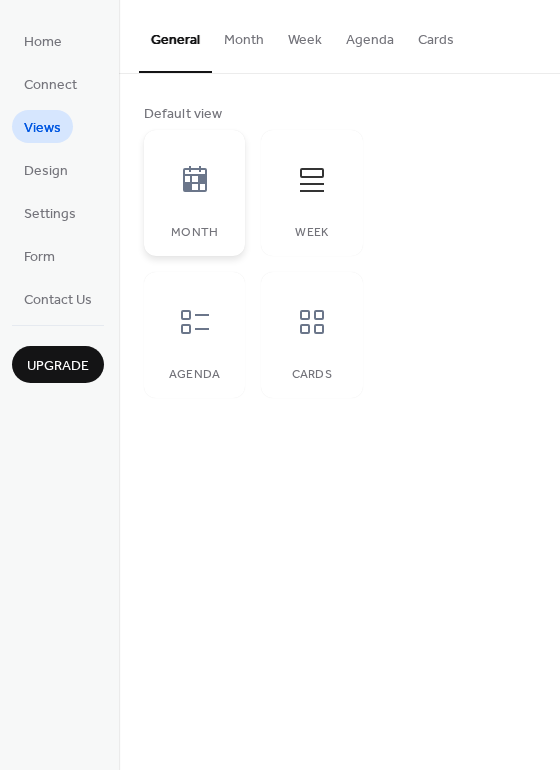 click at bounding box center [195, 180] 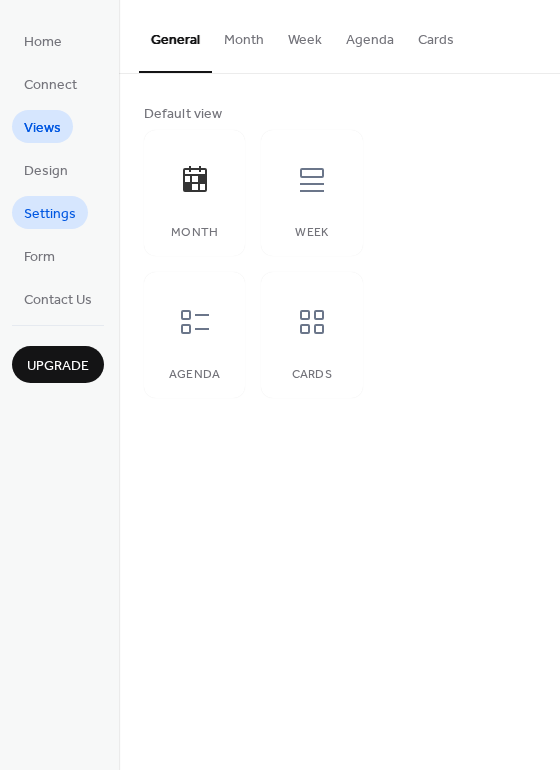 click on "Settings" at bounding box center (50, 214) 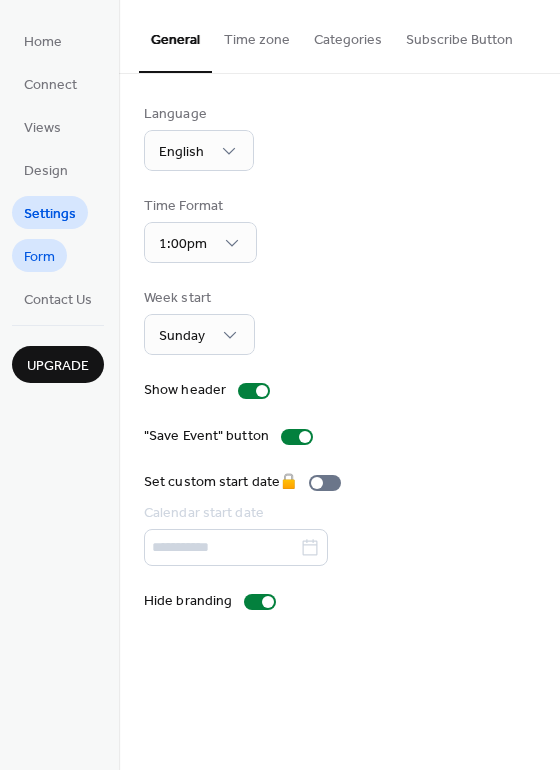click on "Form" at bounding box center [39, 257] 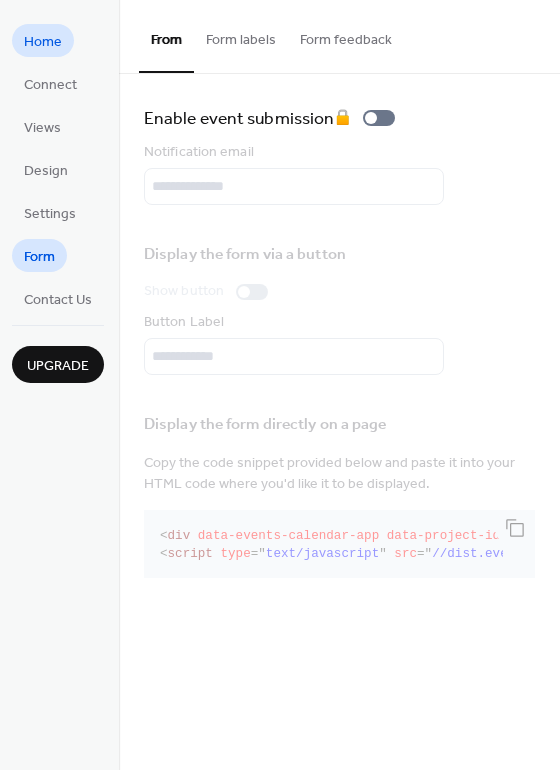 click on "Home" at bounding box center [43, 42] 